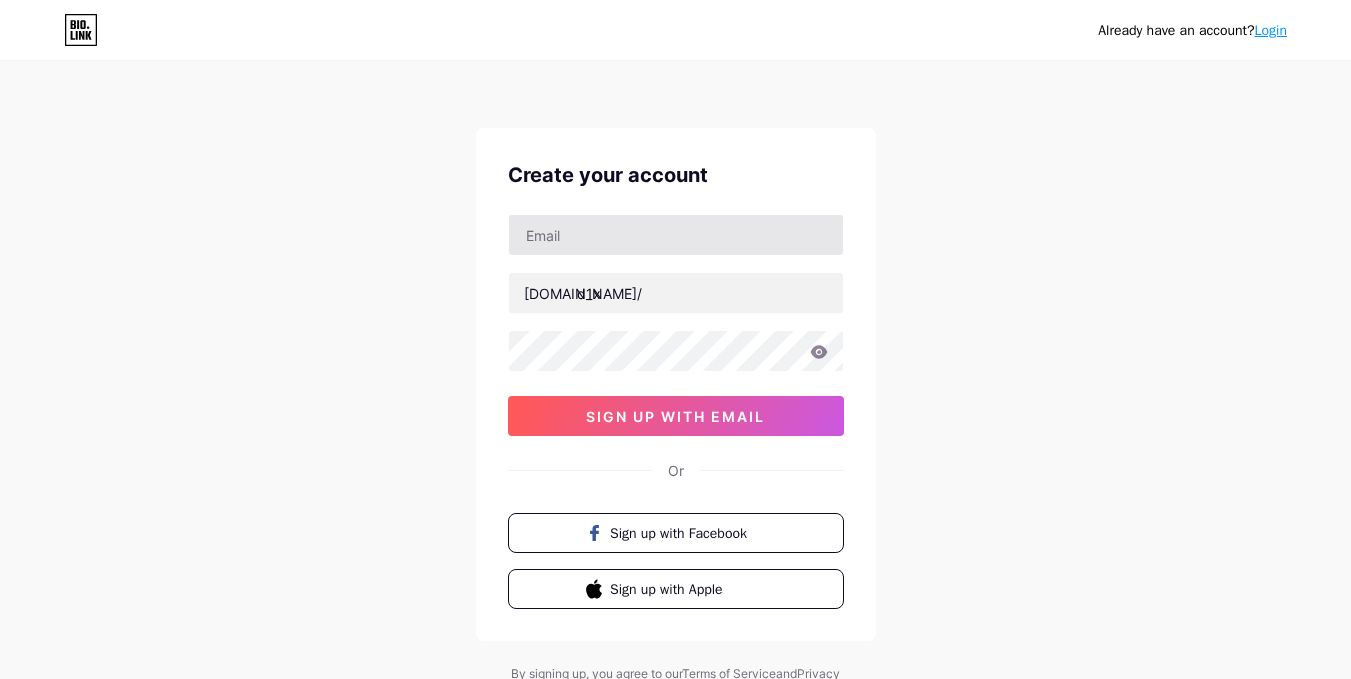 scroll, scrollTop: 0, scrollLeft: 0, axis: both 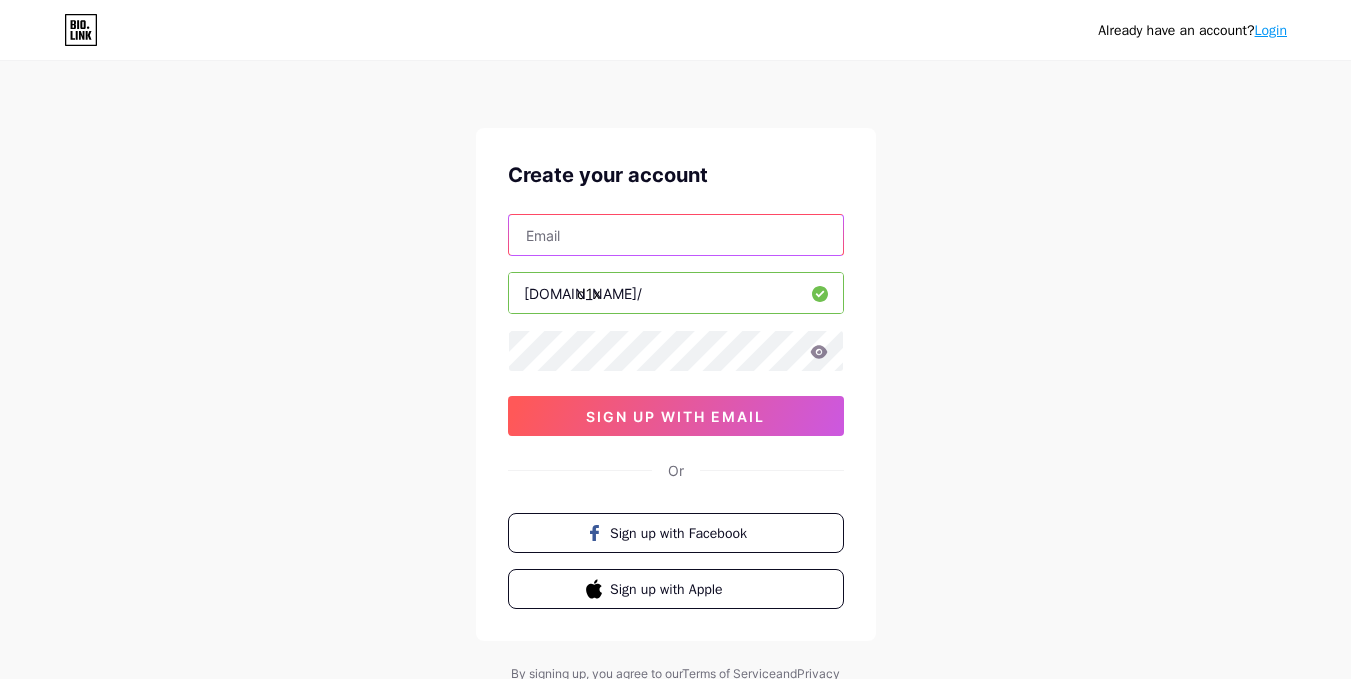 click at bounding box center (676, 235) 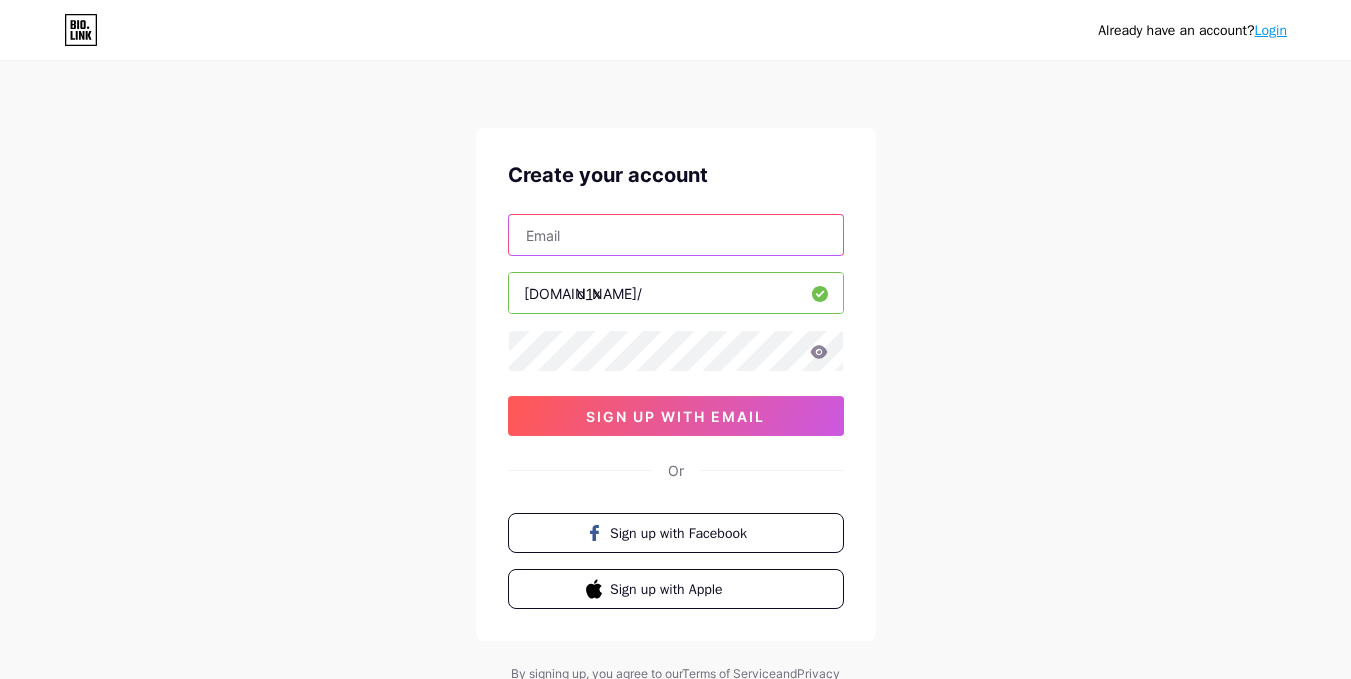 type on "[EMAIL_ADDRESS][DOMAIN_NAME]" 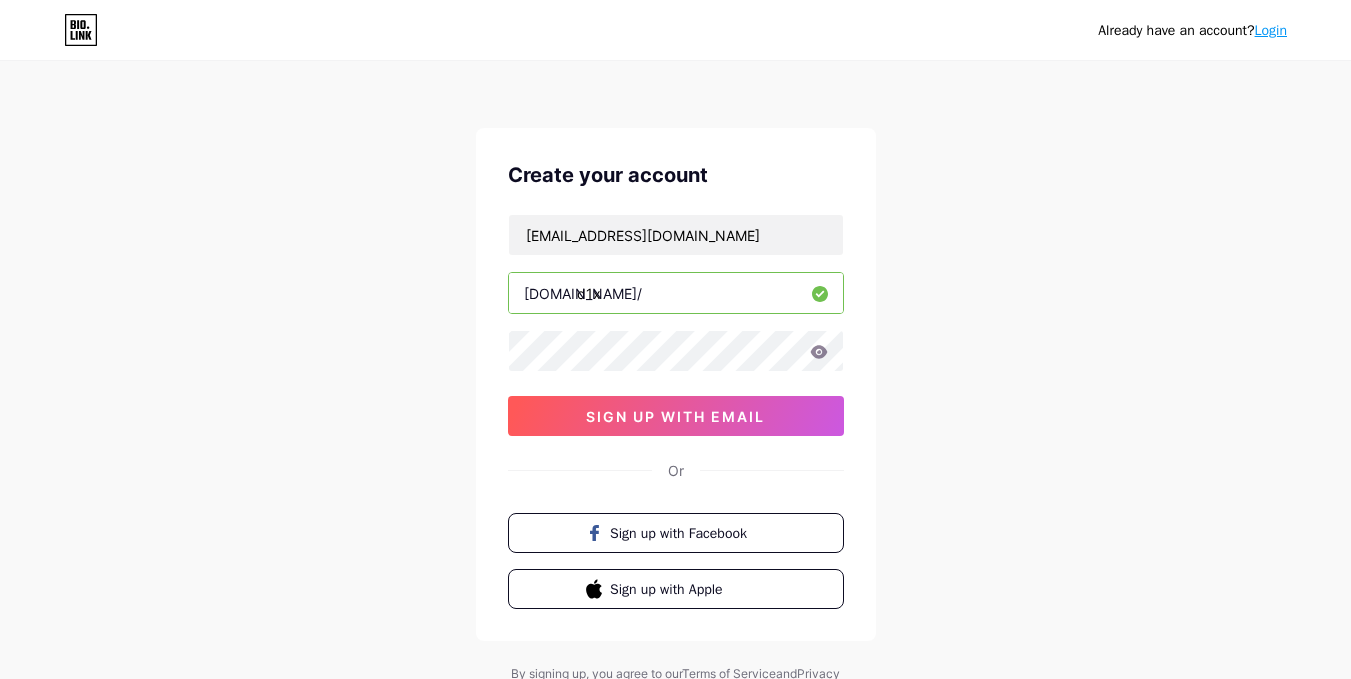 click on "Already have an account?  Login   Create your account     [EMAIL_ADDRESS][DOMAIN_NAME]     [DOMAIN_NAME]/   d1x                     sign up with email         Or       Sign up with Facebook
Sign up with Apple
By signing up, you agree to our  Terms of Service  and  Privacy Policy ." at bounding box center [675, 382] 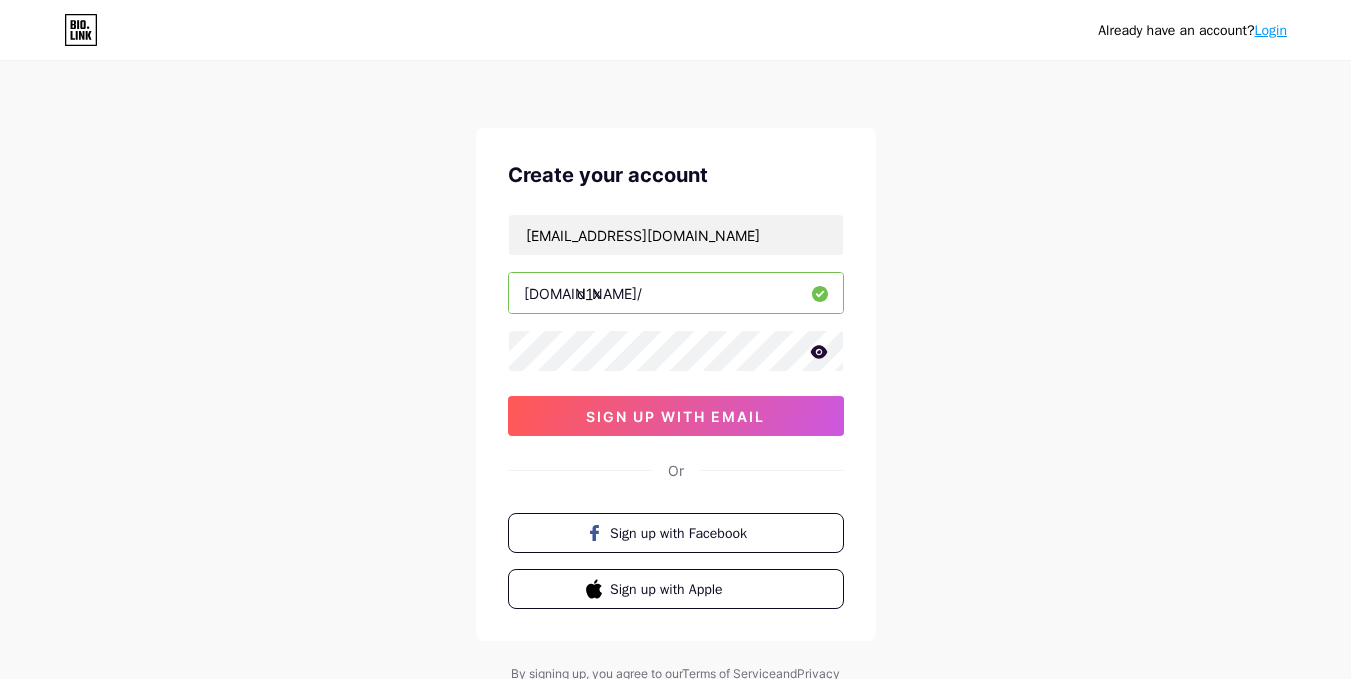 click 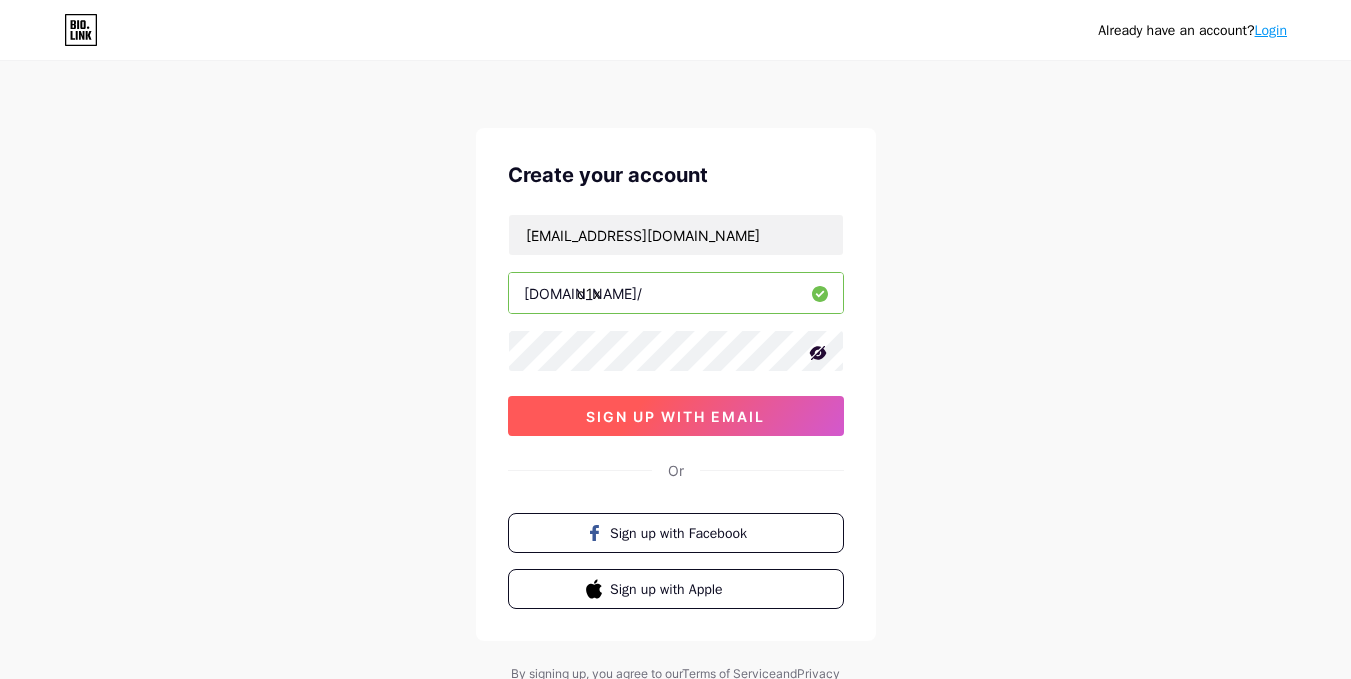 click on "sign up with email" at bounding box center [676, 416] 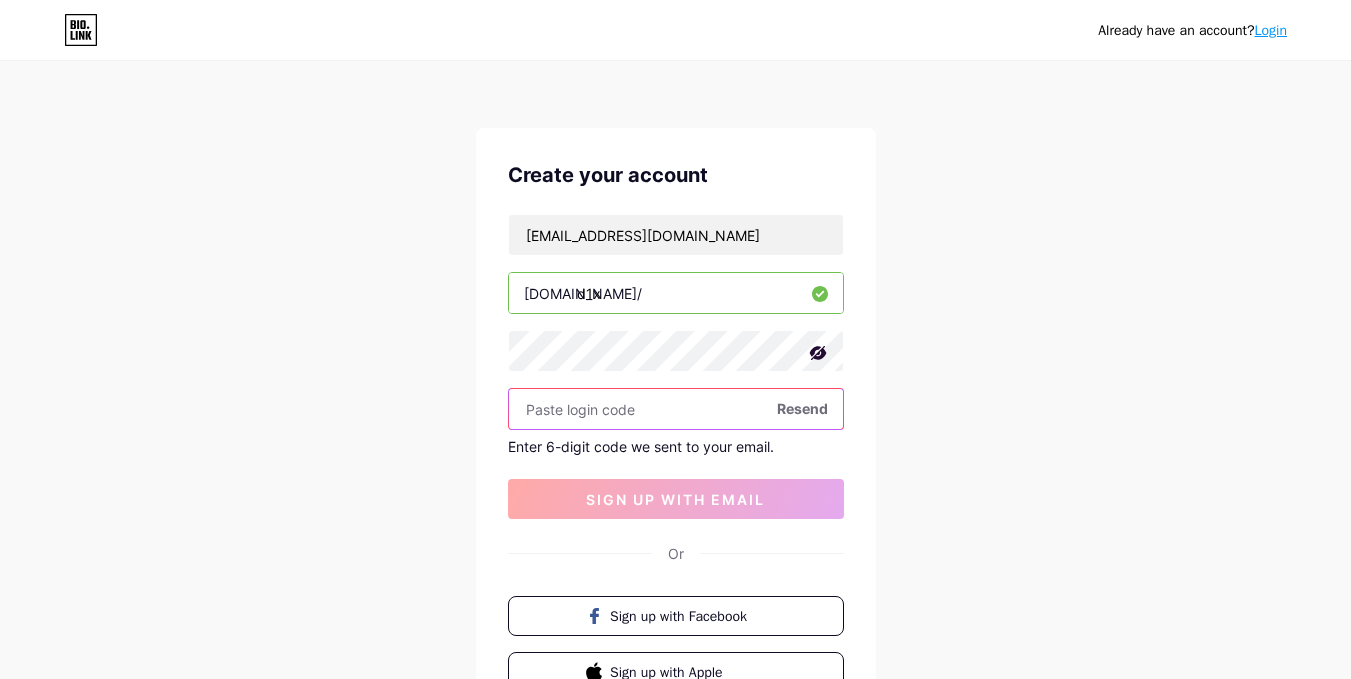 paste on "218145" 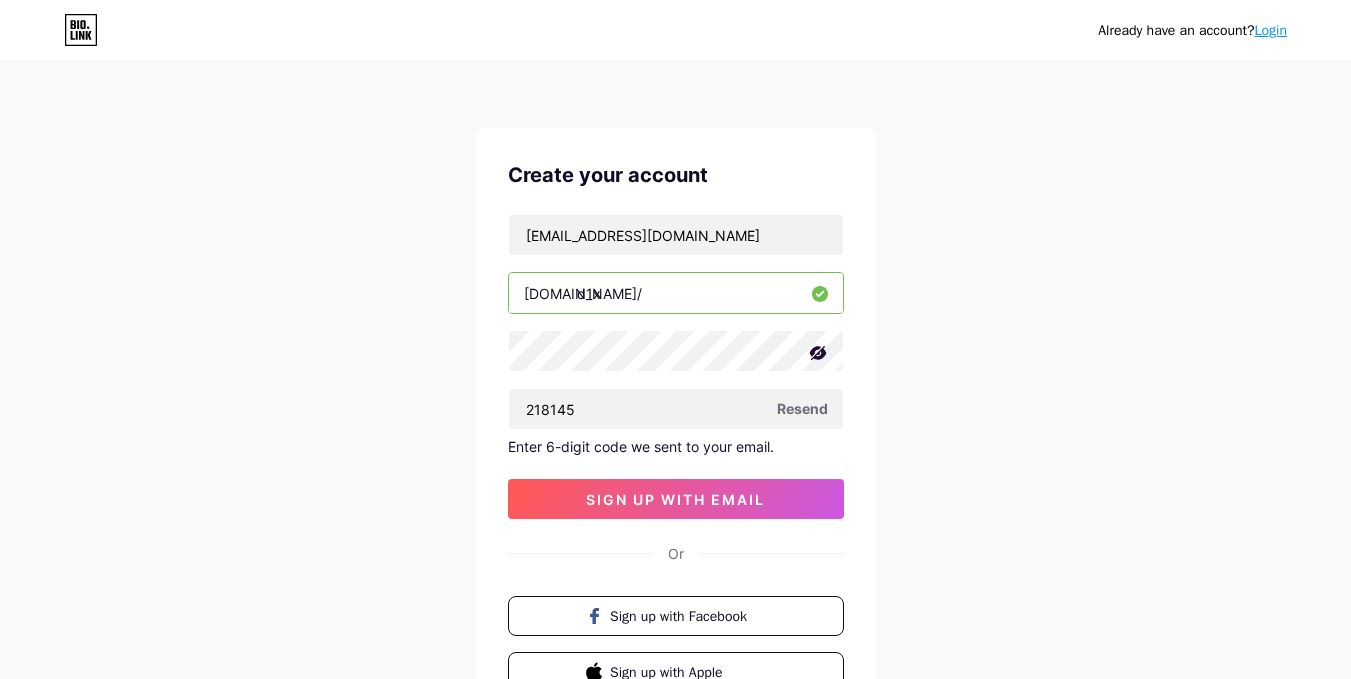 click on "[EMAIL_ADDRESS][DOMAIN_NAME]     [DOMAIN_NAME]/   d1x               218145   Resend     Enter 6-digit code we sent to your email.         sign up with email" at bounding box center (676, 366) 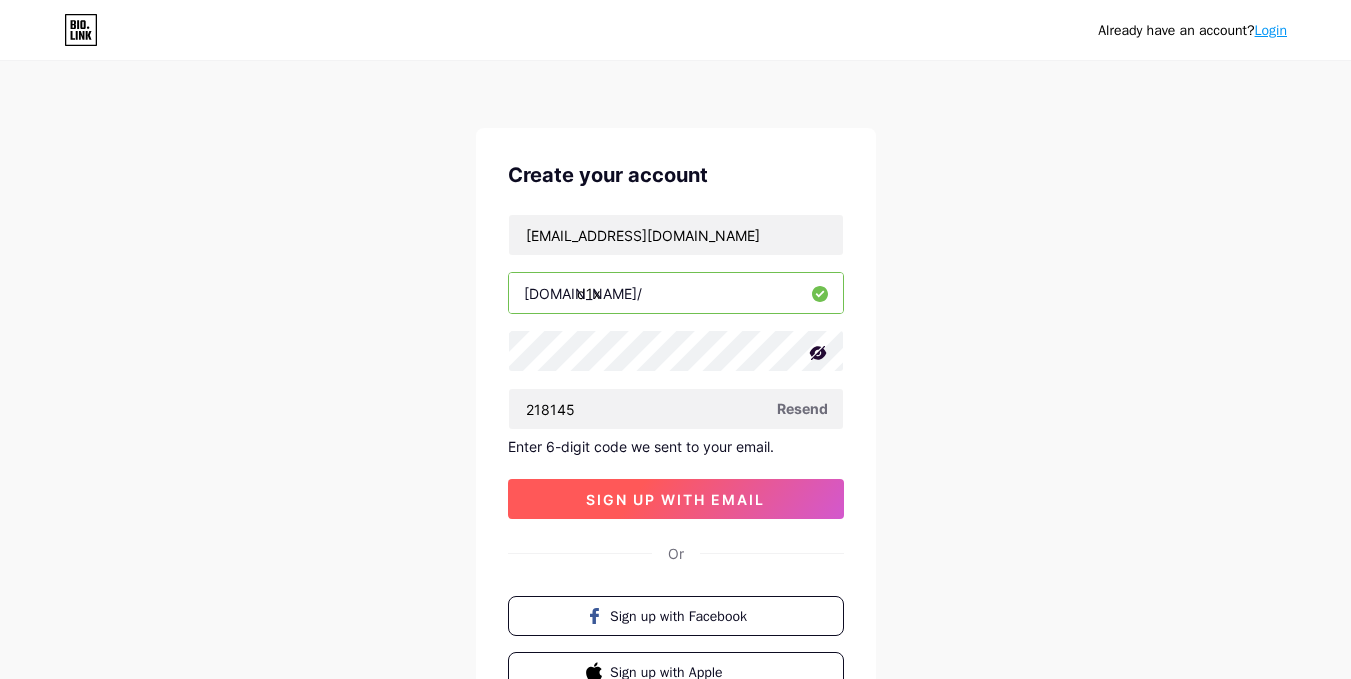 click on "sign up with email" at bounding box center [675, 499] 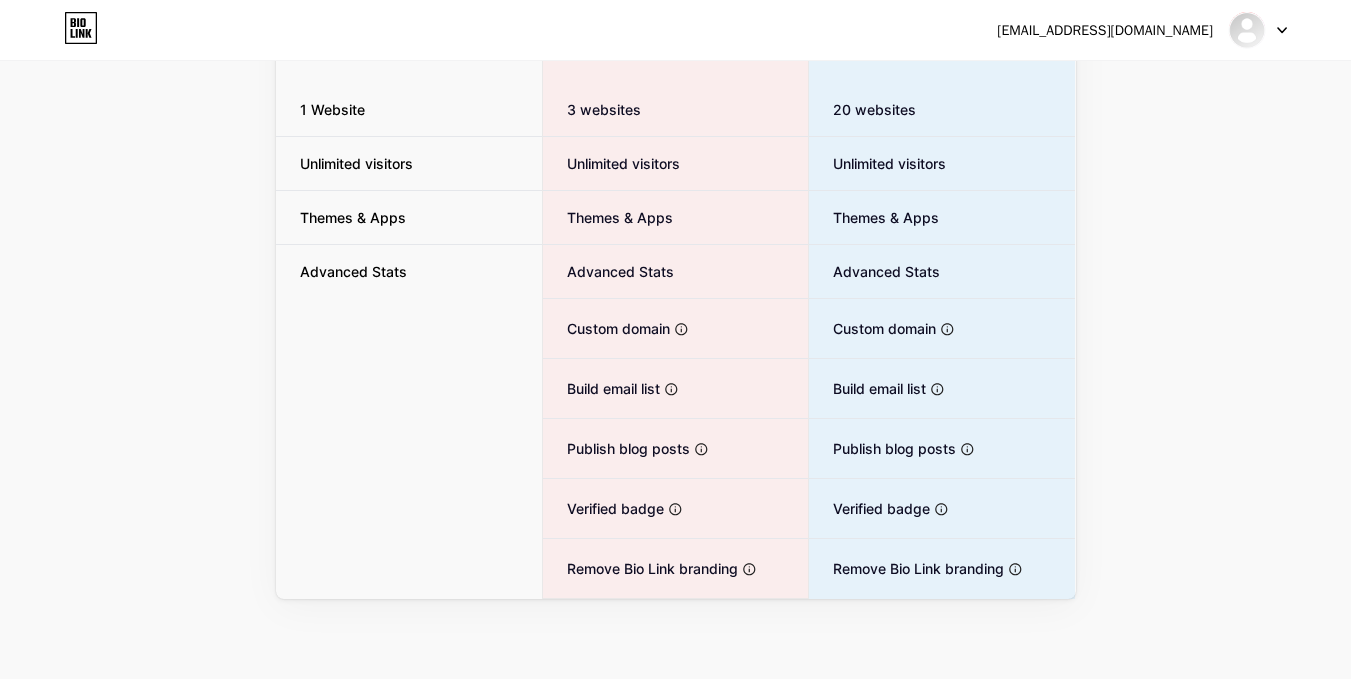scroll, scrollTop: 0, scrollLeft: 0, axis: both 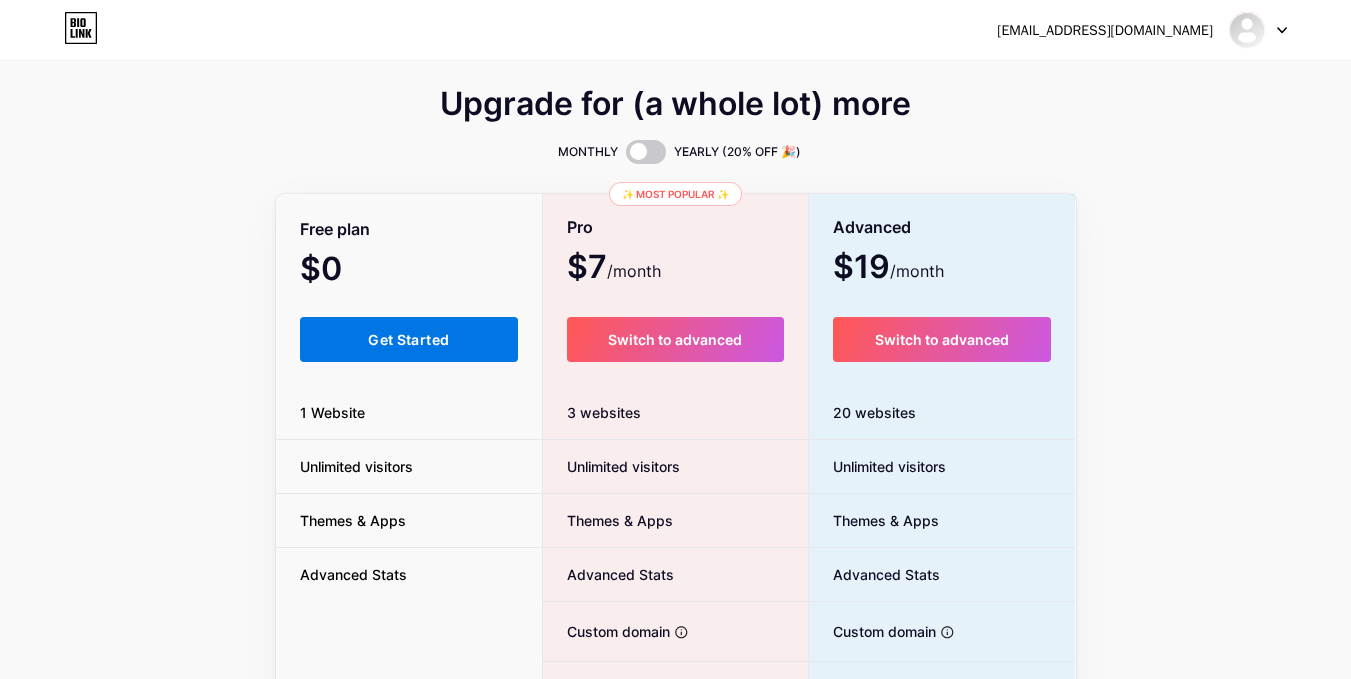 click on "Get Started" at bounding box center [409, 339] 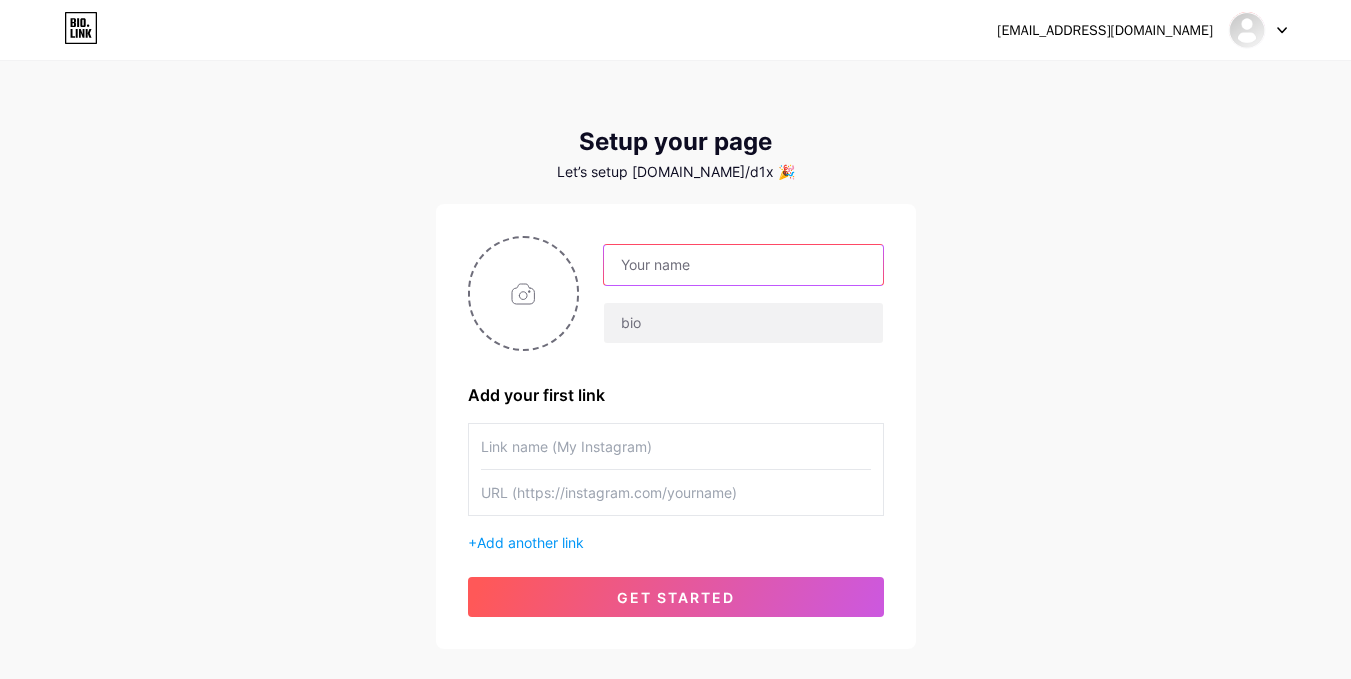 click at bounding box center (743, 265) 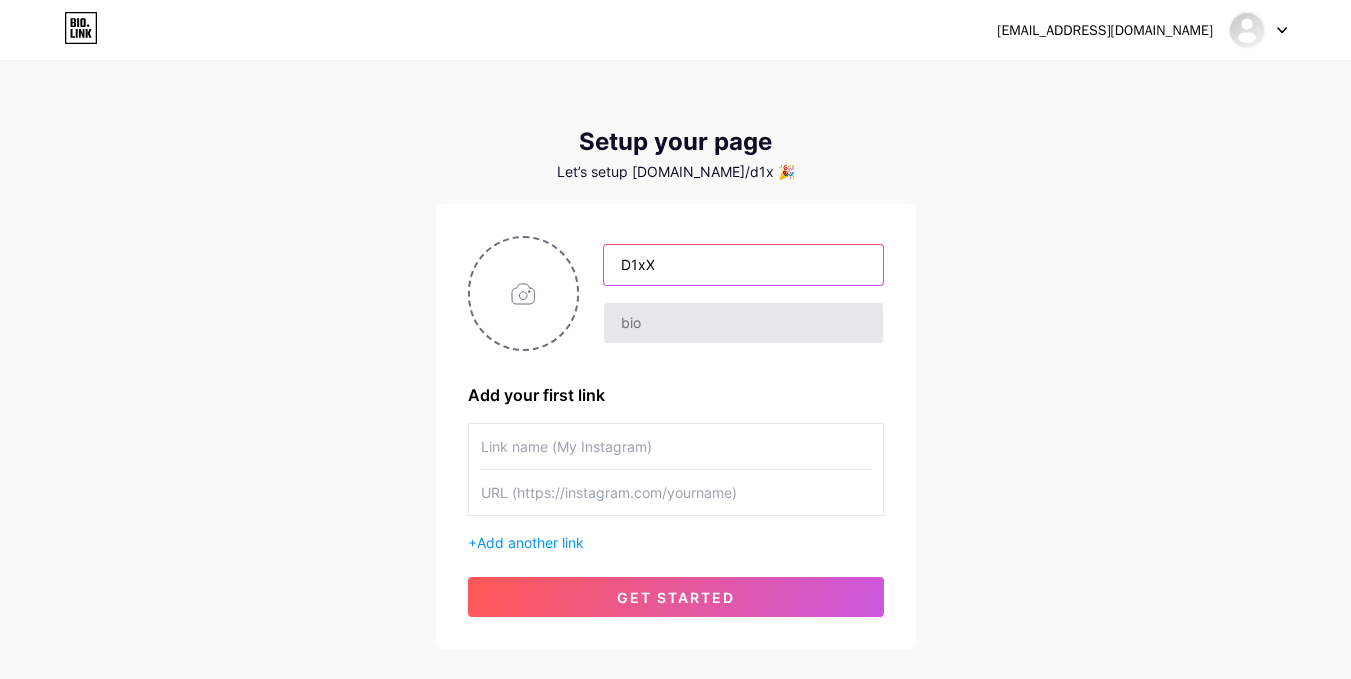 type on "D1xX" 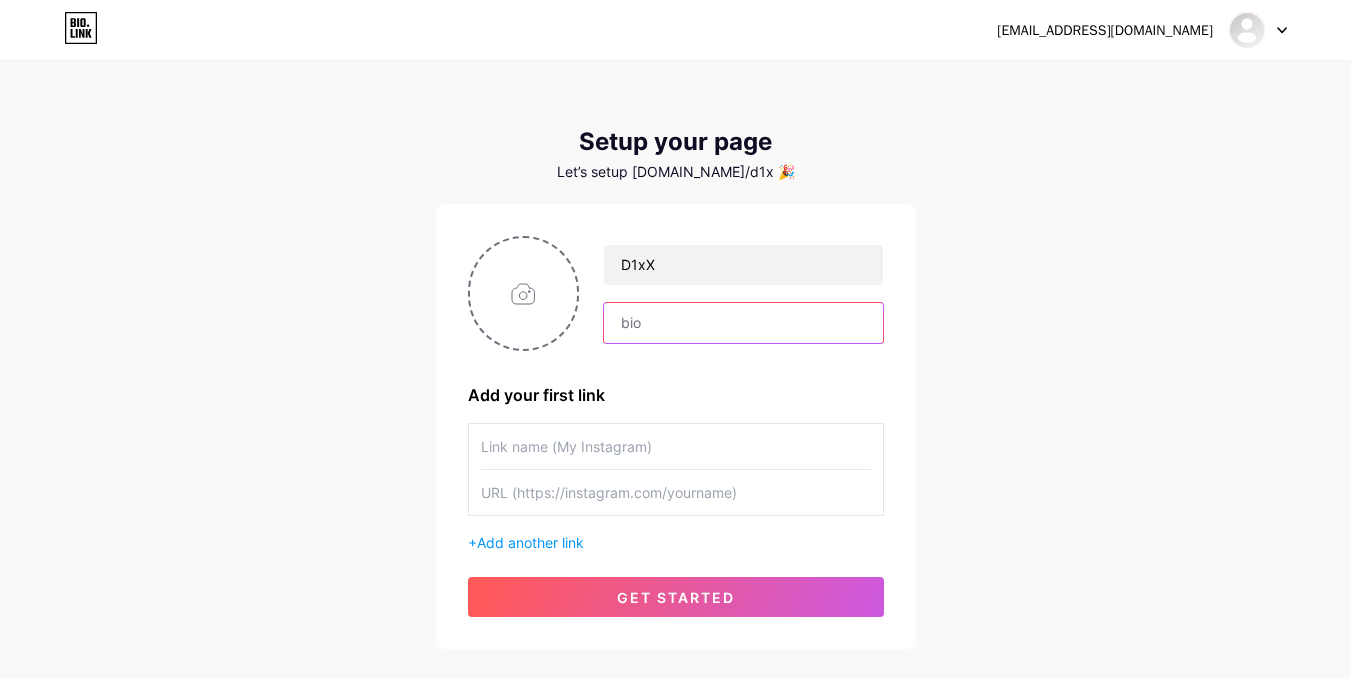 click at bounding box center [743, 323] 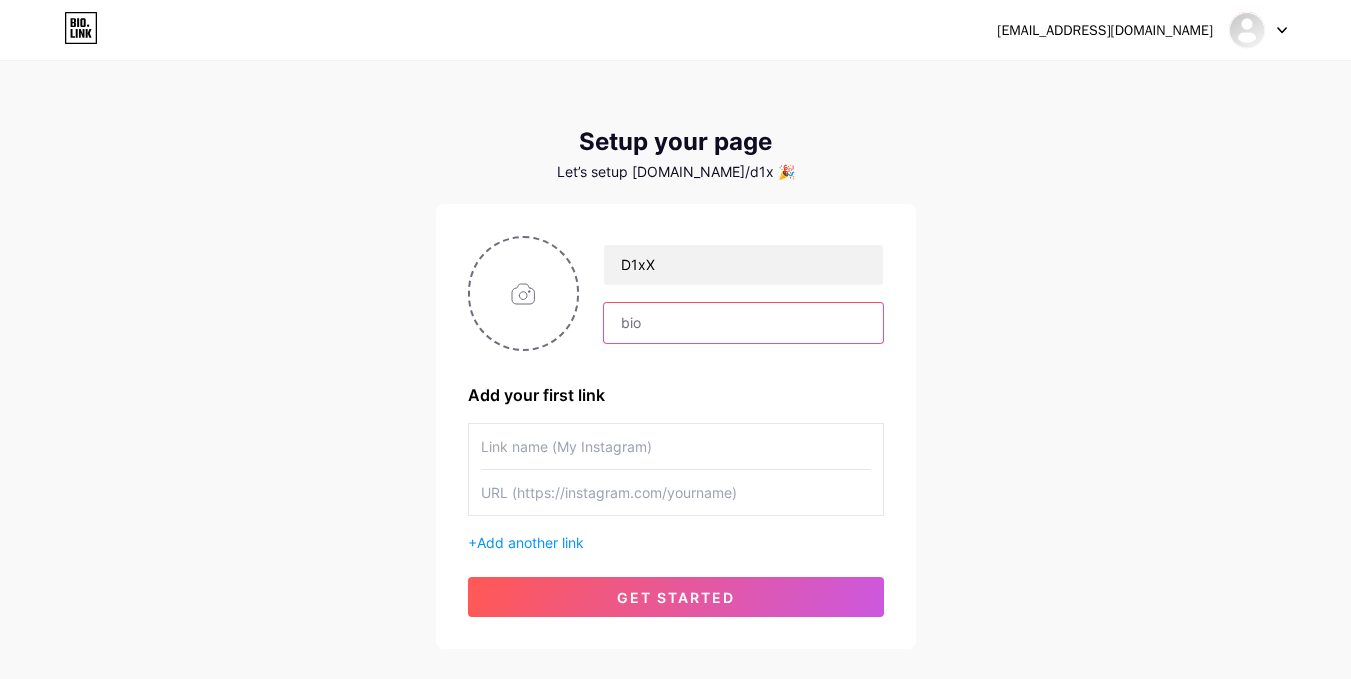 scroll, scrollTop: 100, scrollLeft: 0, axis: vertical 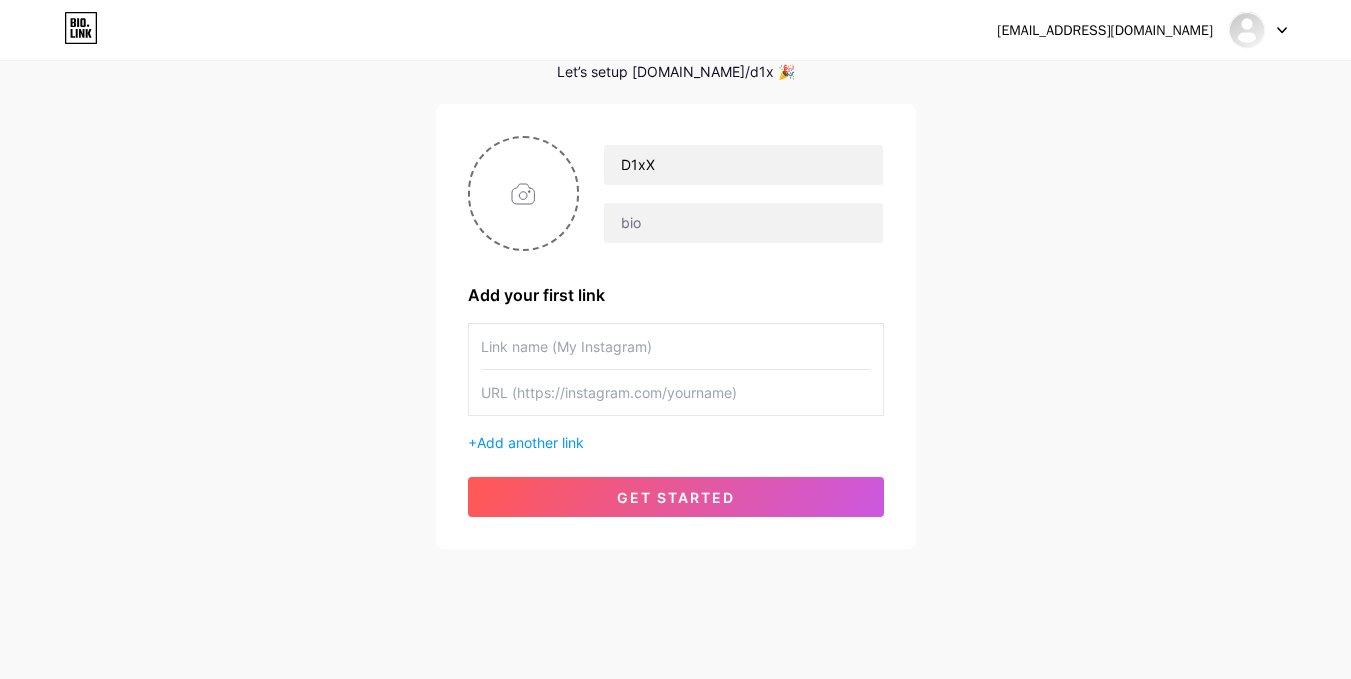click at bounding box center (676, 346) 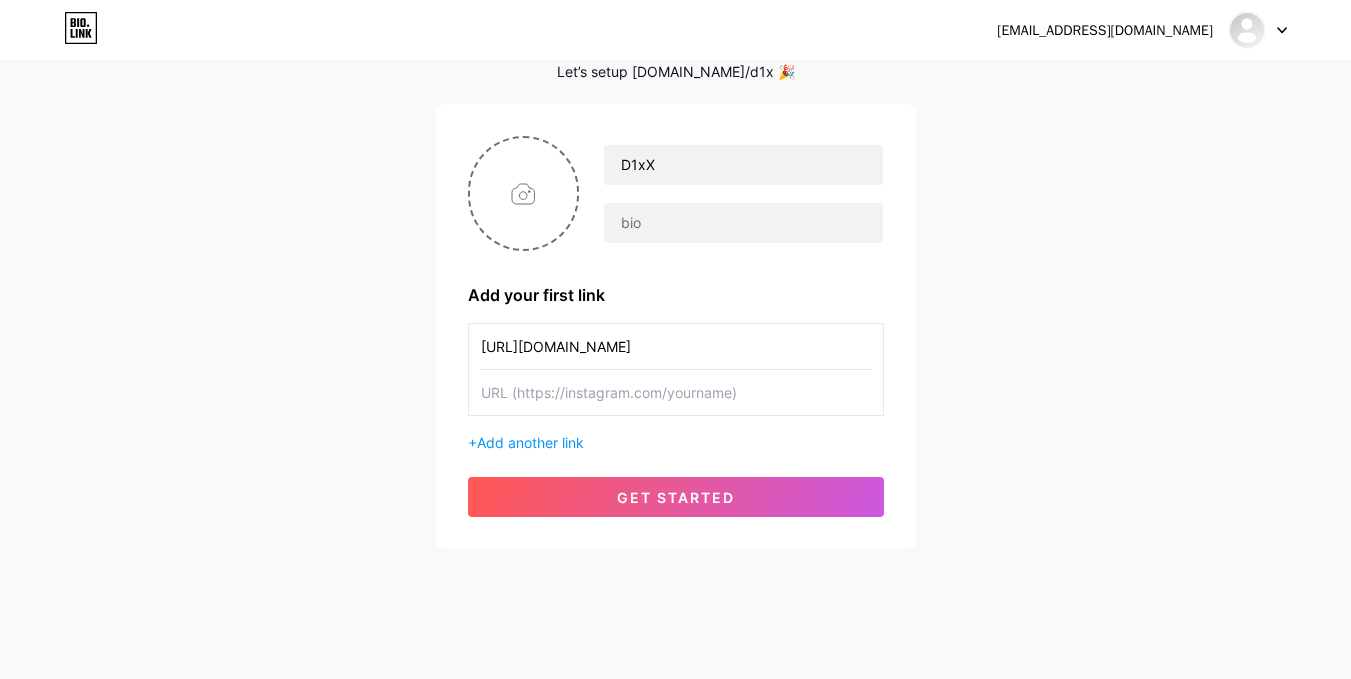 type on "[URL][DOMAIN_NAME]" 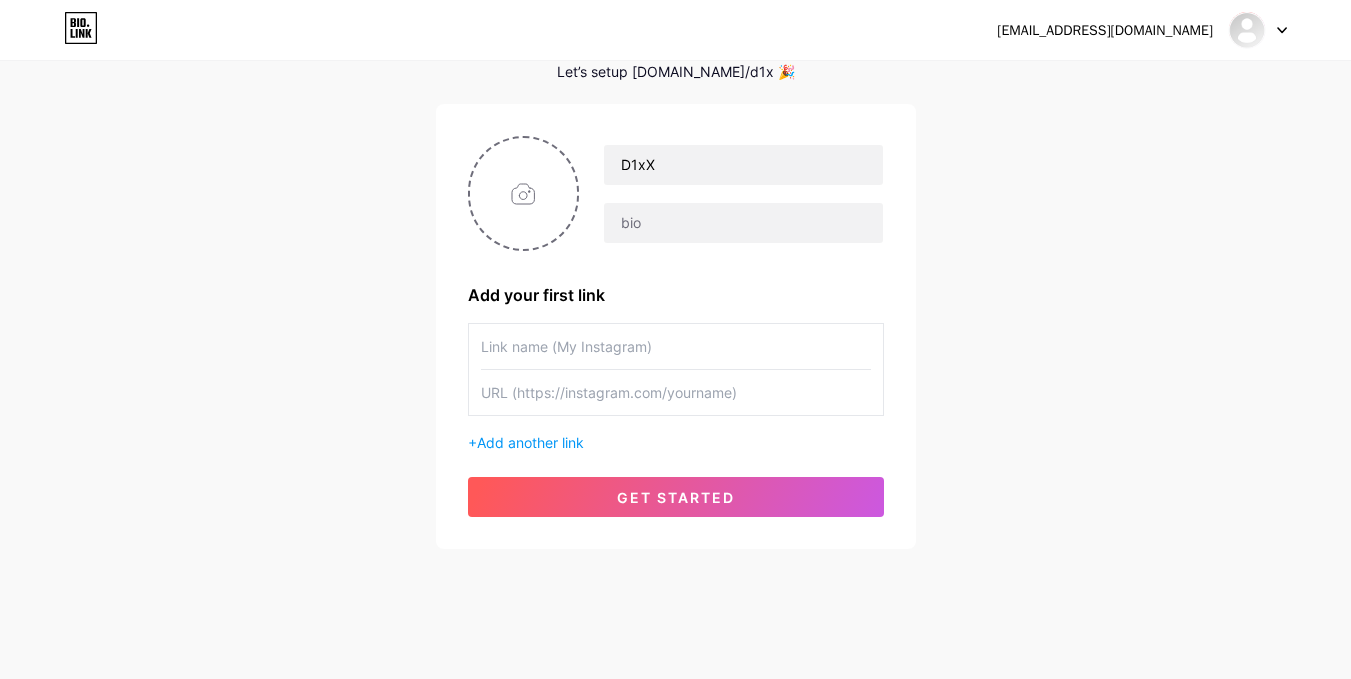 paste on "[URL][DOMAIN_NAME]" 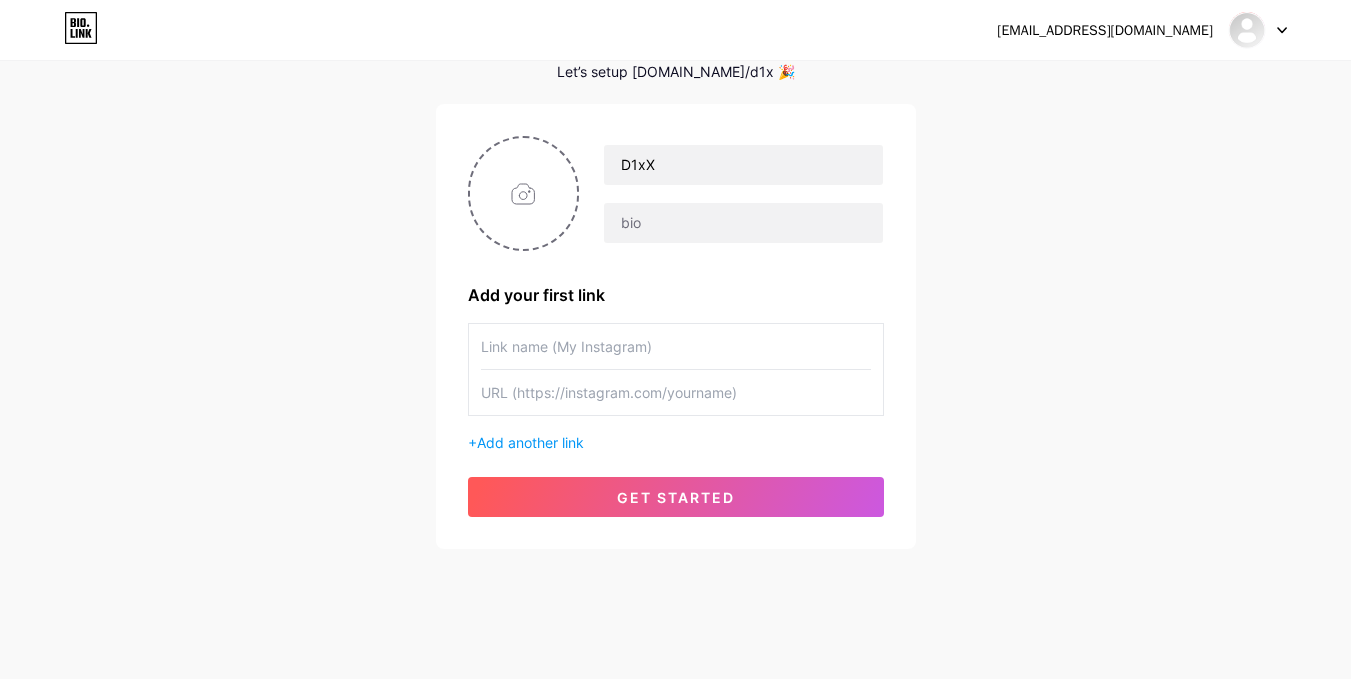 type on "[URL][DOMAIN_NAME]" 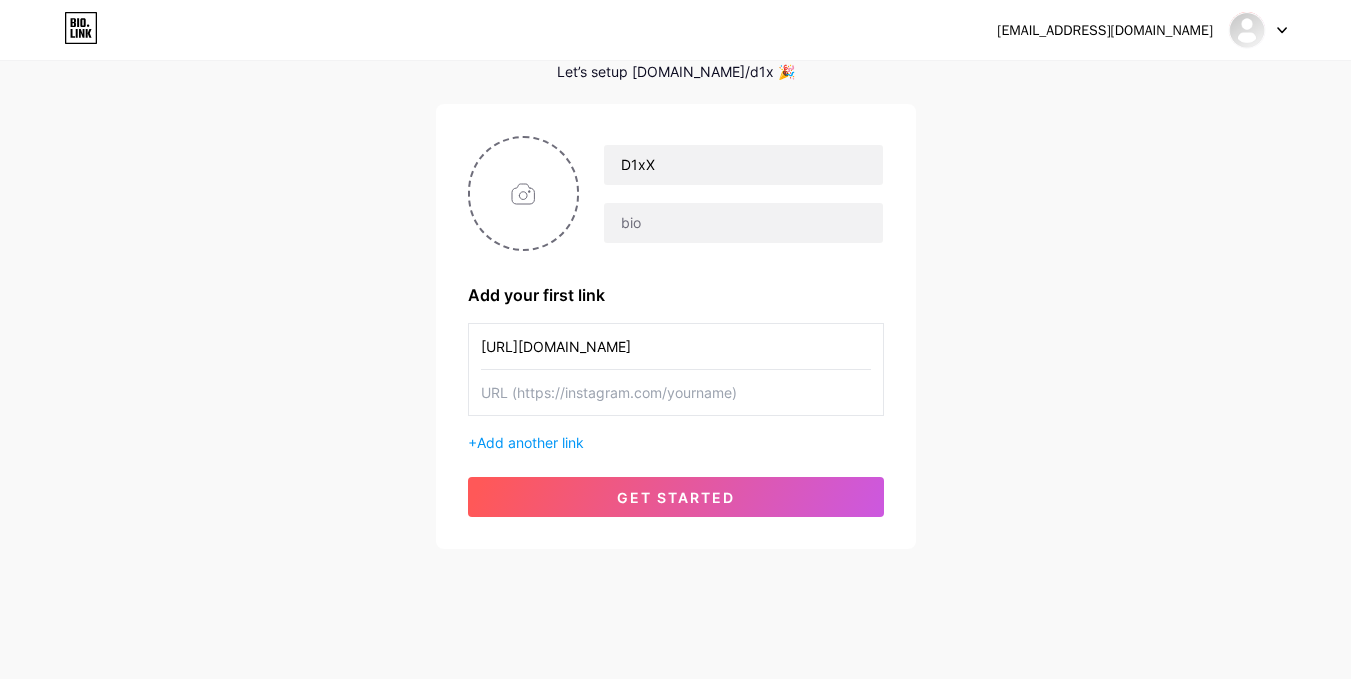 click at bounding box center (676, 392) 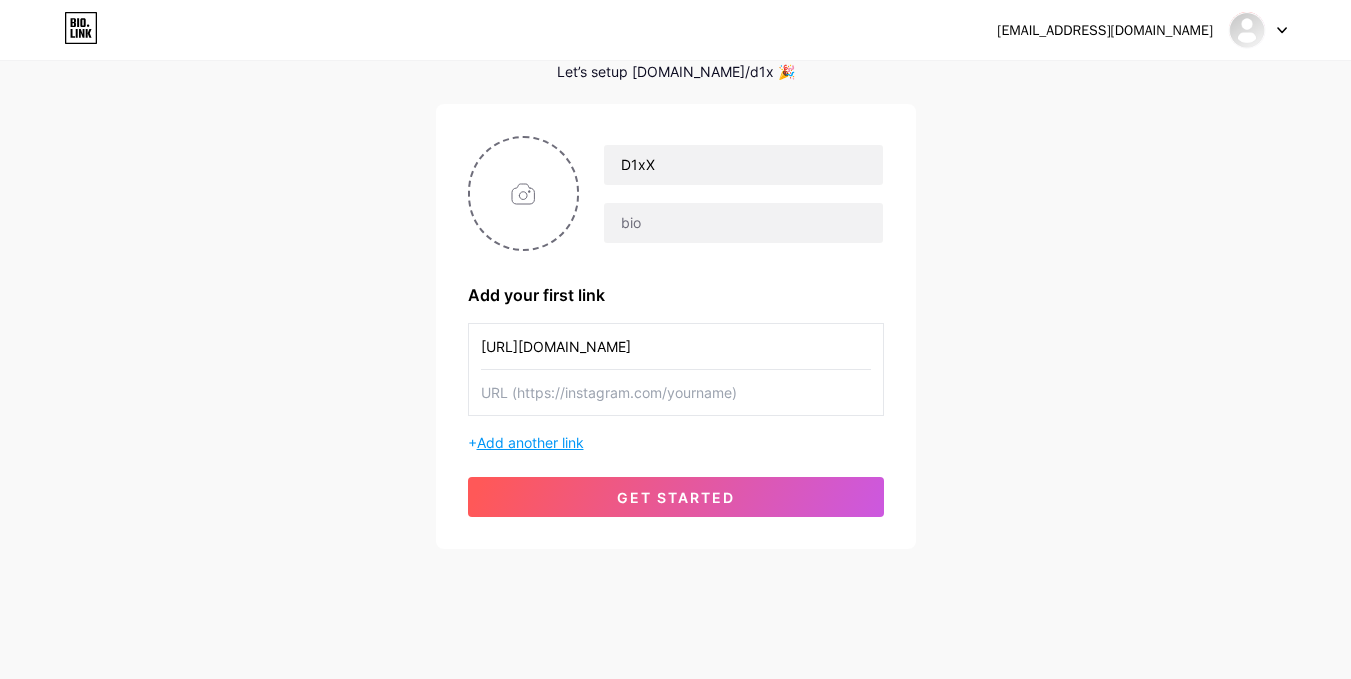 click on "+  Add another link" at bounding box center [676, 442] 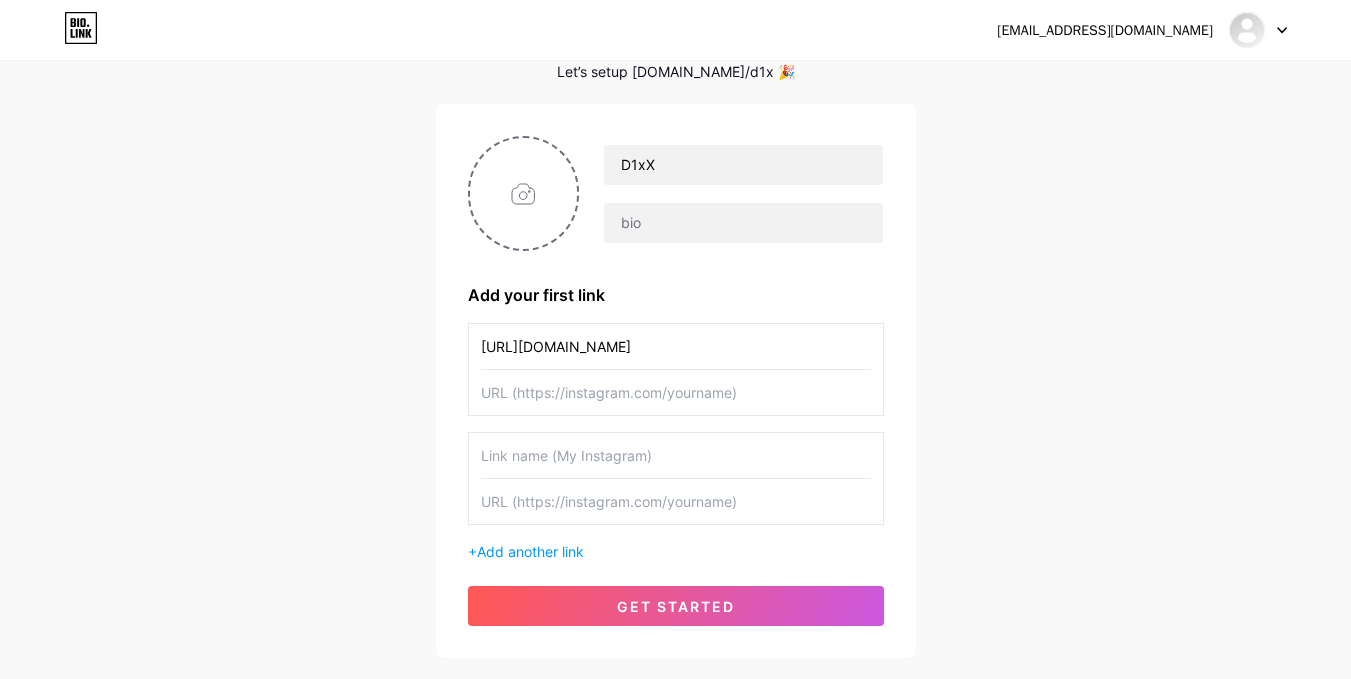 click at bounding box center (676, 455) 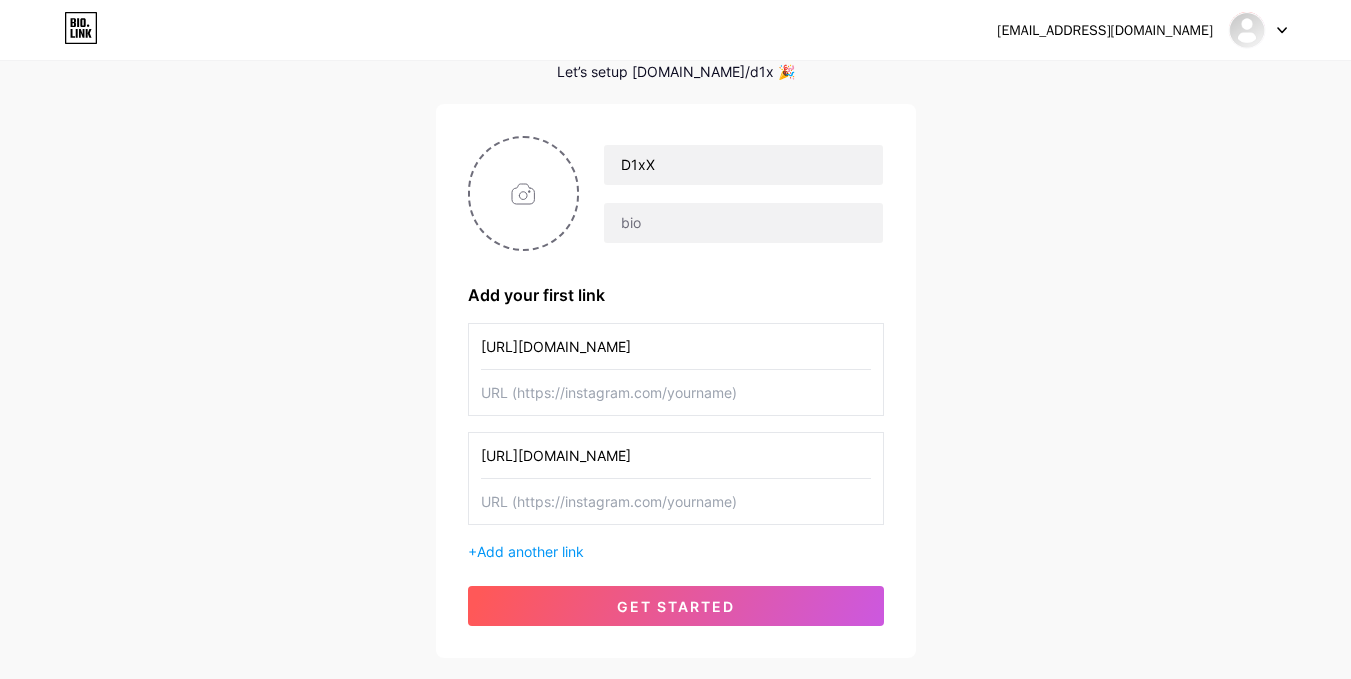type on "[URL][DOMAIN_NAME]" 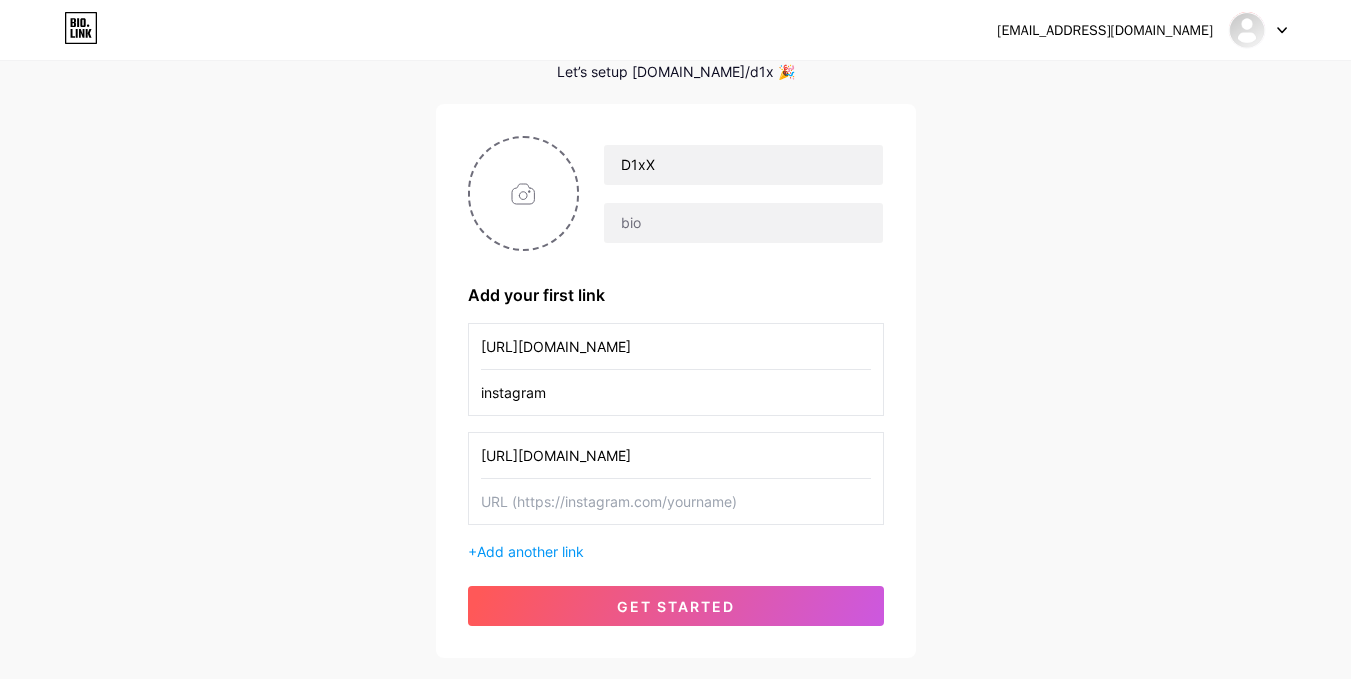 type on "instagram" 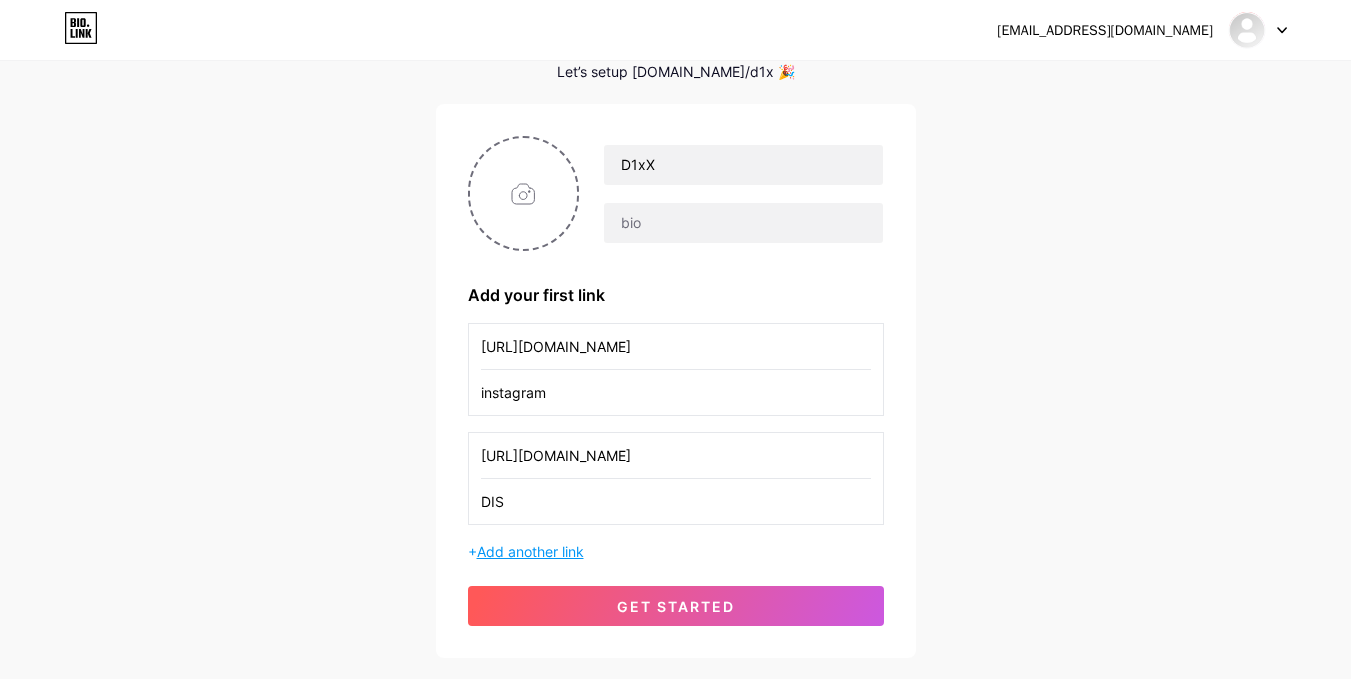 type on "DIS" 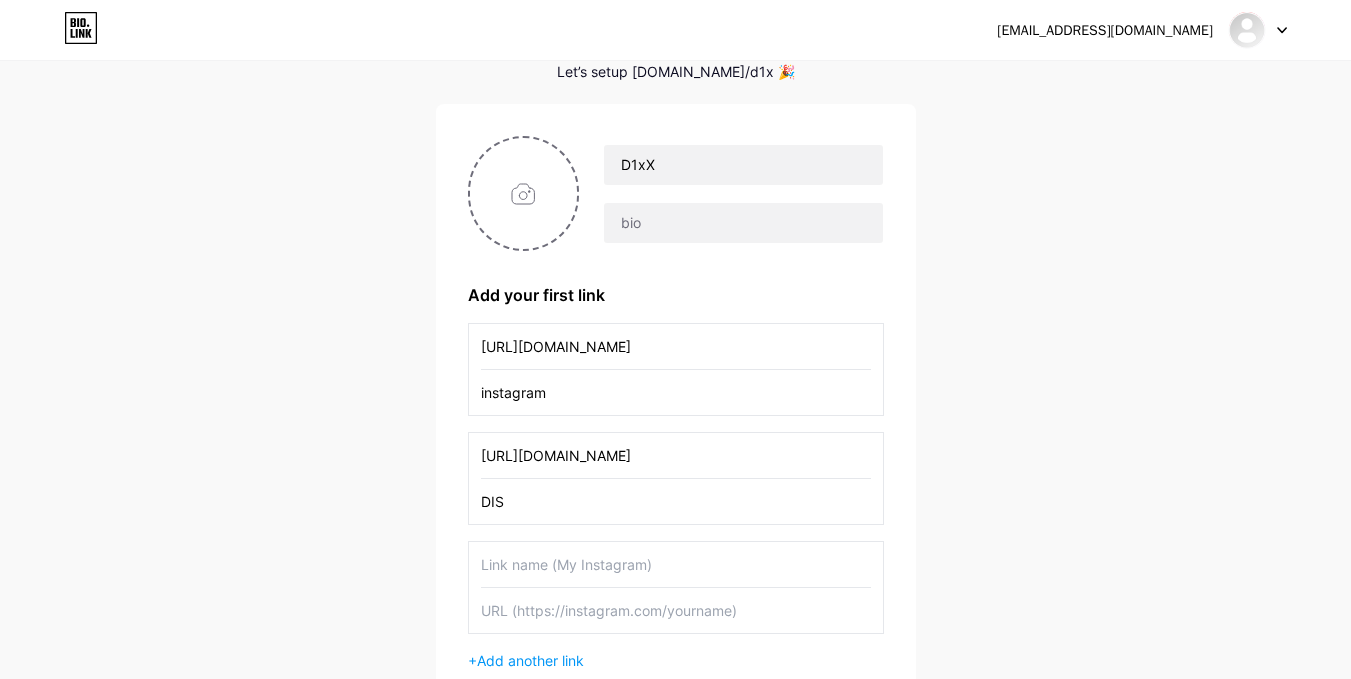 click at bounding box center (676, 564) 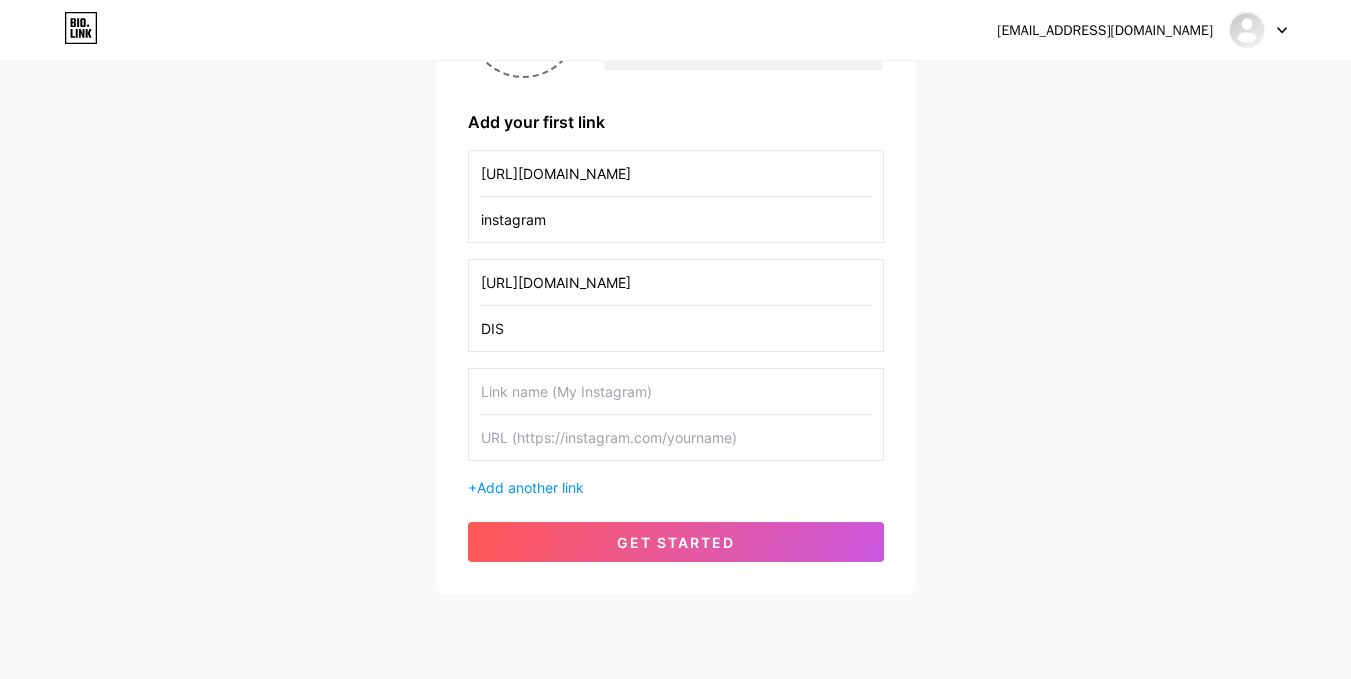 scroll, scrollTop: 300, scrollLeft: 0, axis: vertical 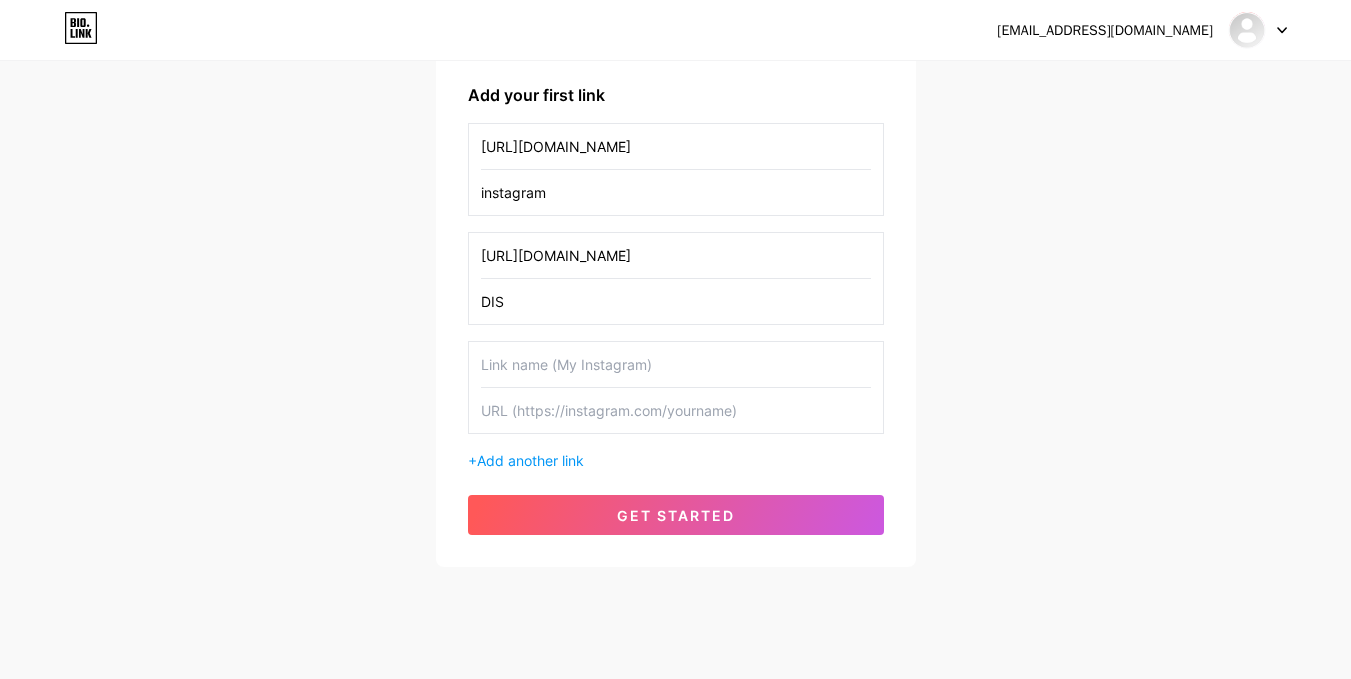paste on "[URL][DOMAIN_NAME]" 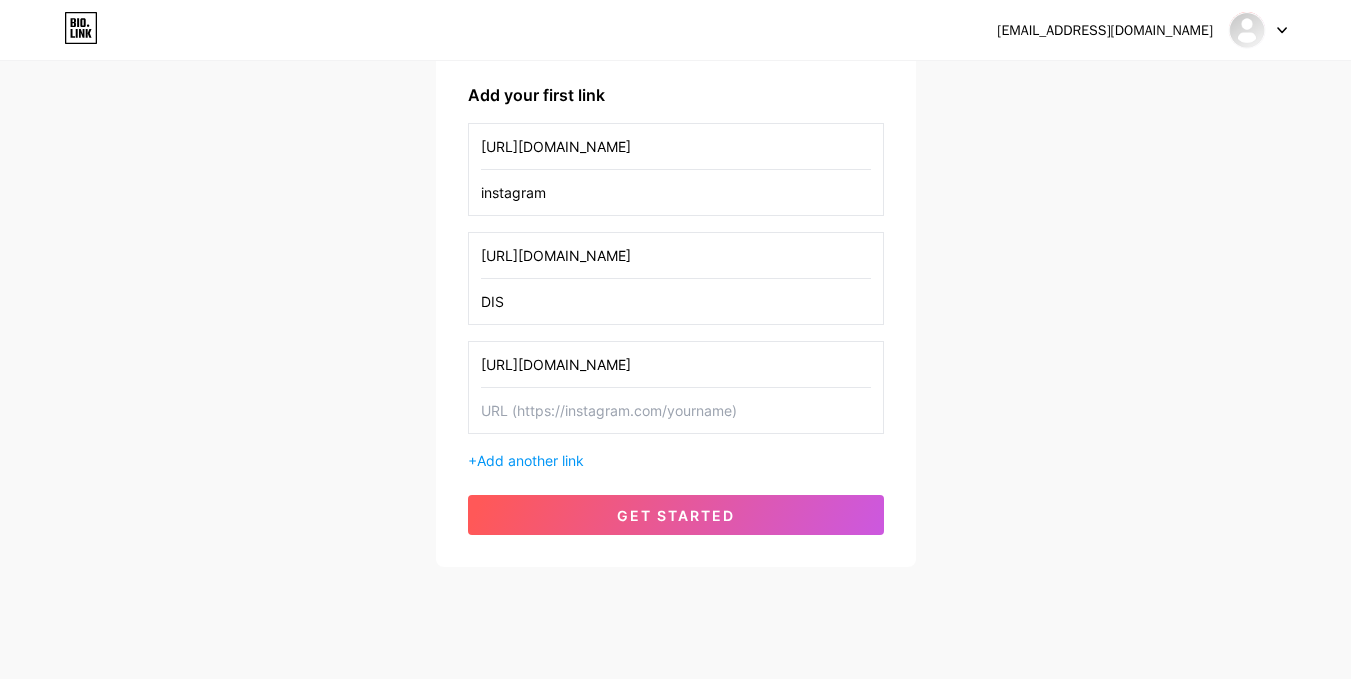 type on "[URL][DOMAIN_NAME]" 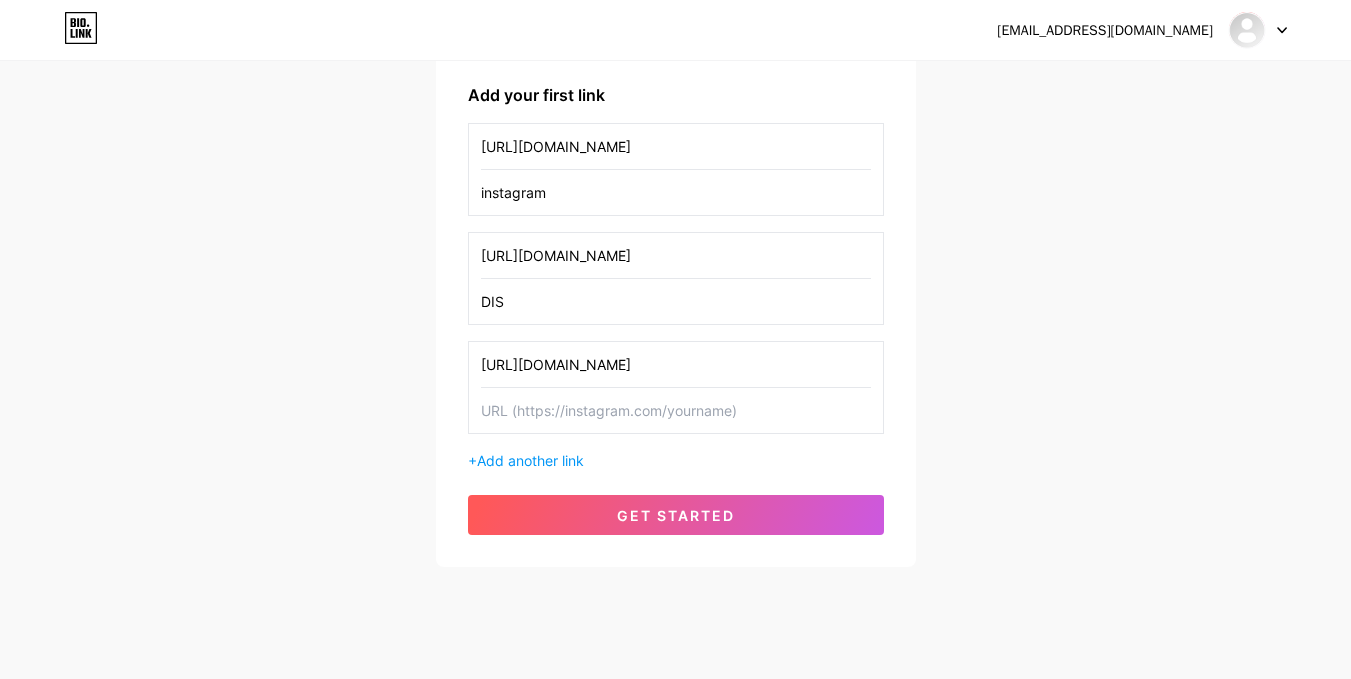 drag, startPoint x: 601, startPoint y: 356, endPoint x: 572, endPoint y: 358, distance: 29.068884 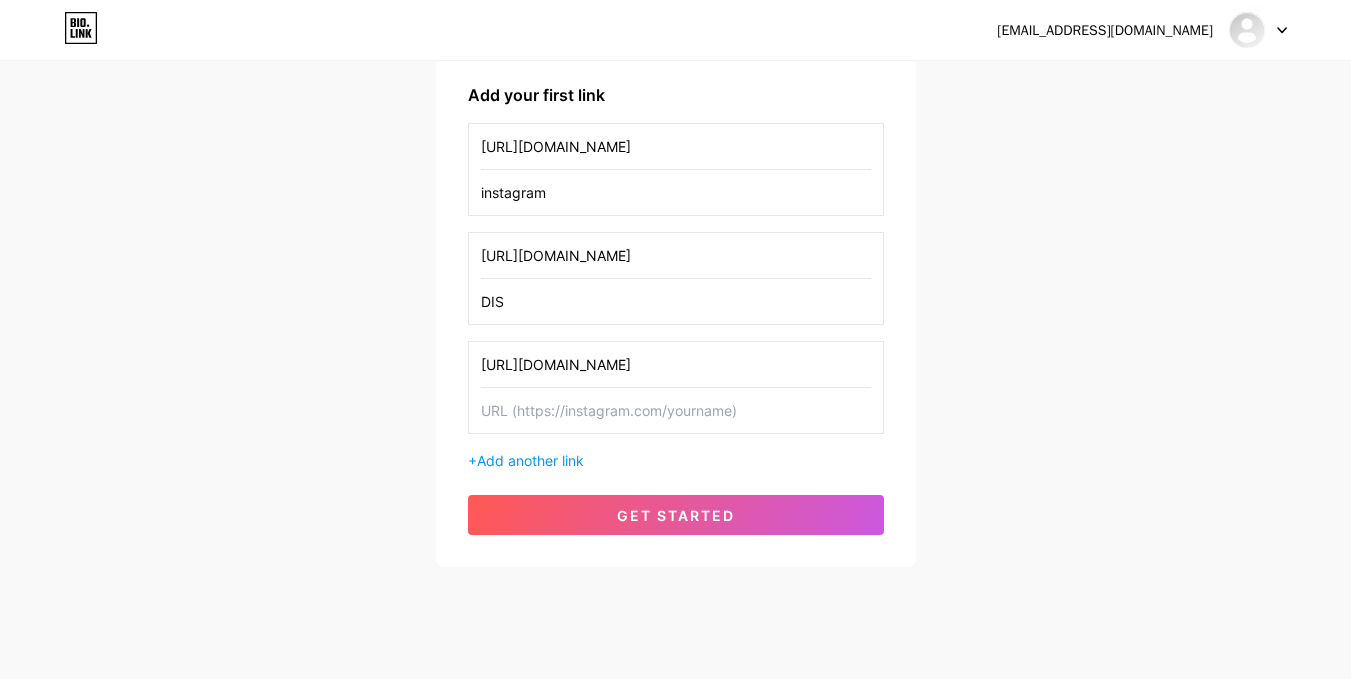 click on "[URL][DOMAIN_NAME]" at bounding box center [676, 364] 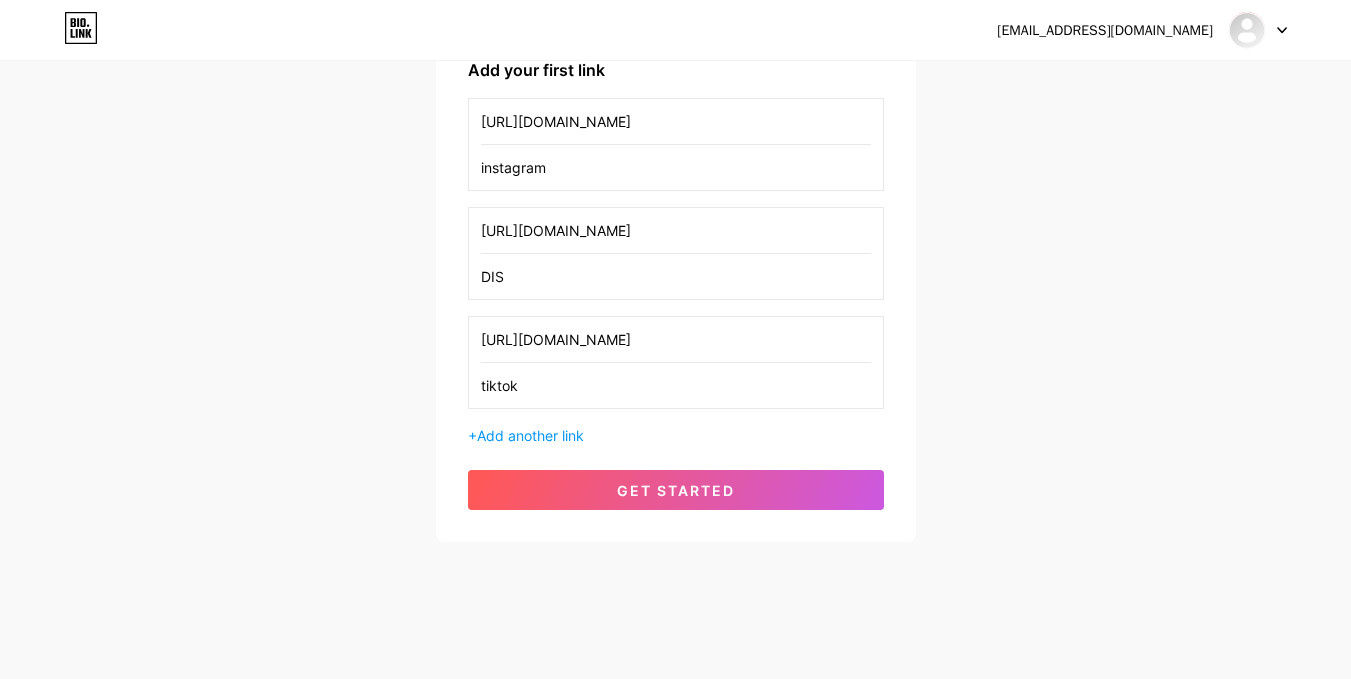 scroll, scrollTop: 332, scrollLeft: 0, axis: vertical 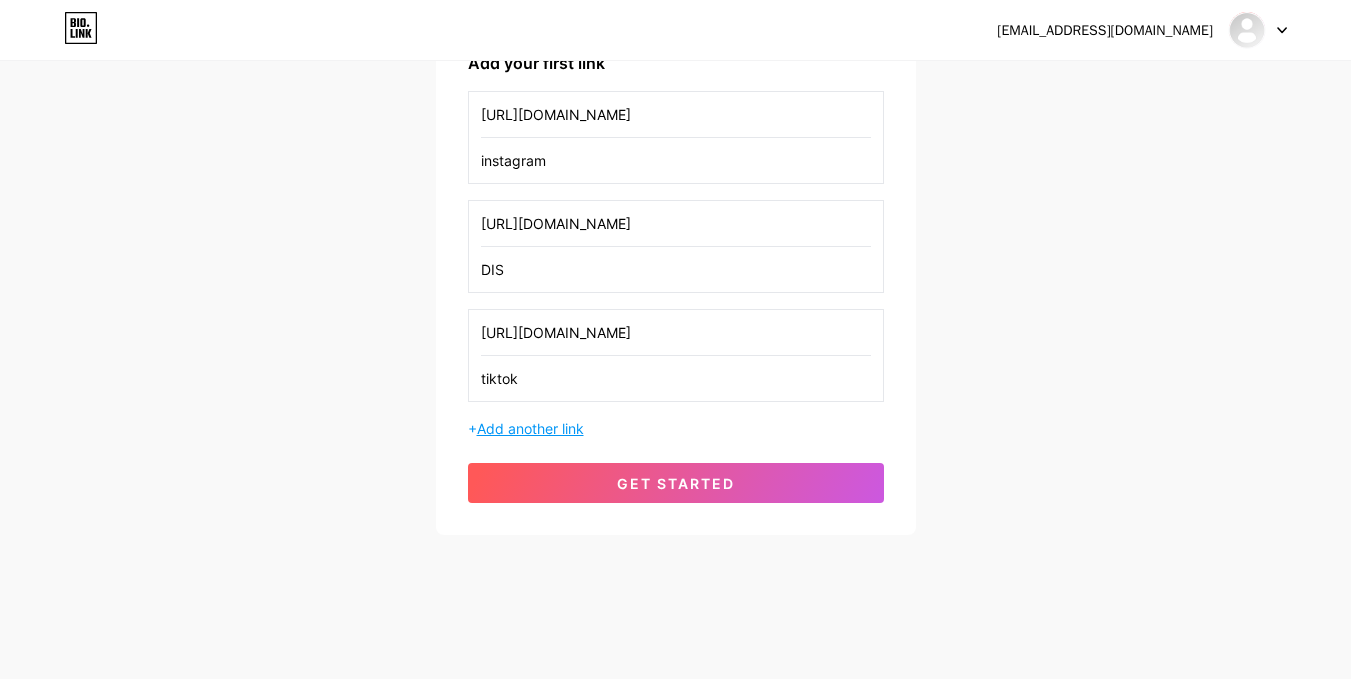 type on "tiktok" 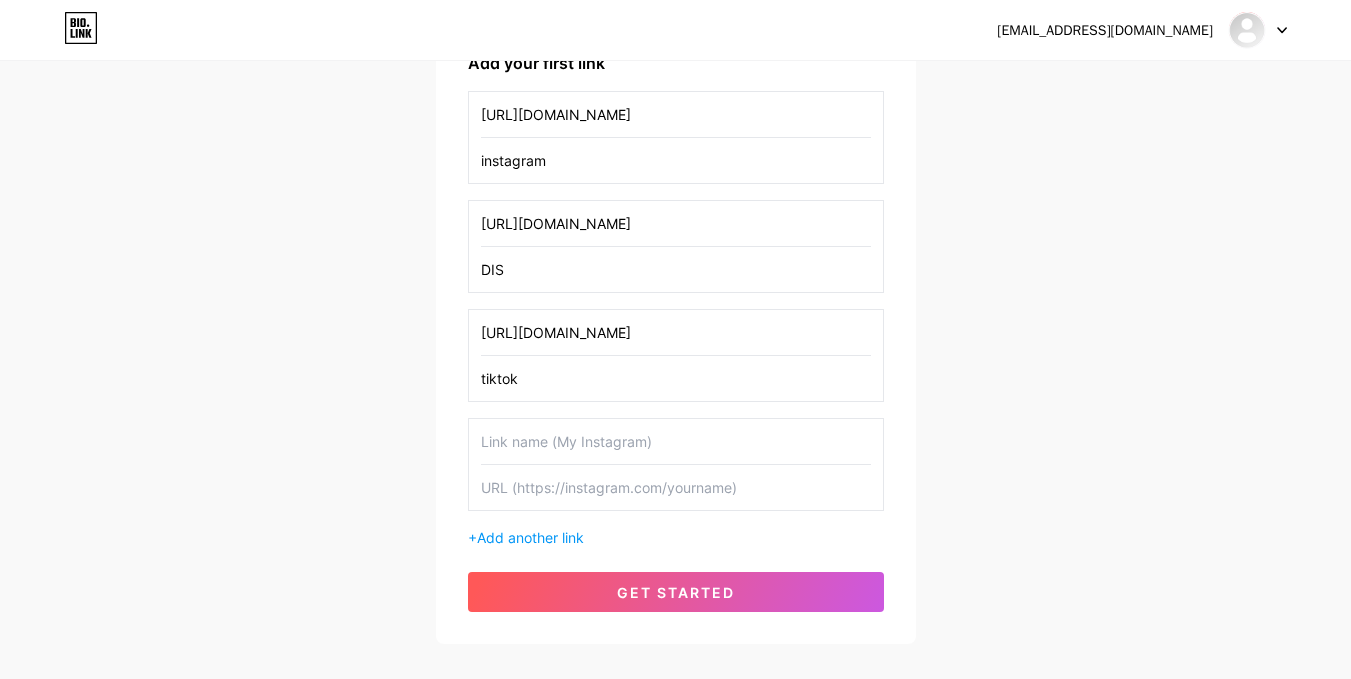 click at bounding box center (676, 441) 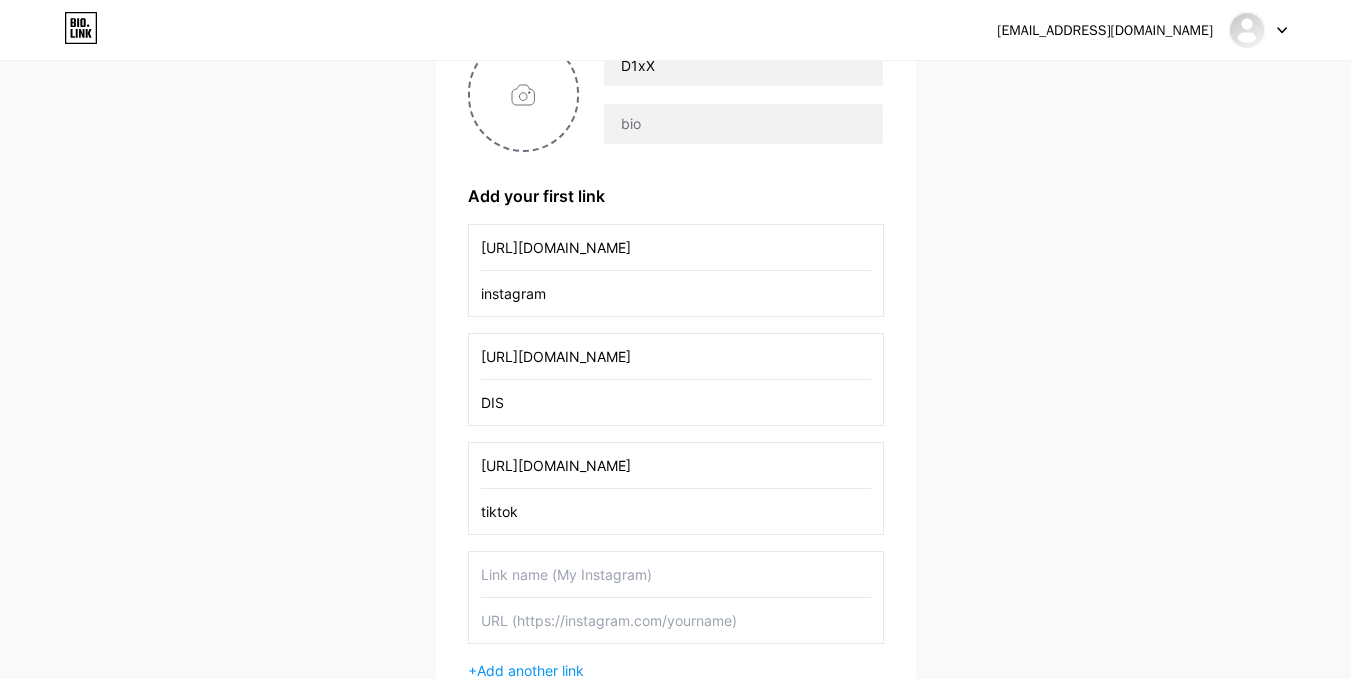 scroll, scrollTop: 0, scrollLeft: 0, axis: both 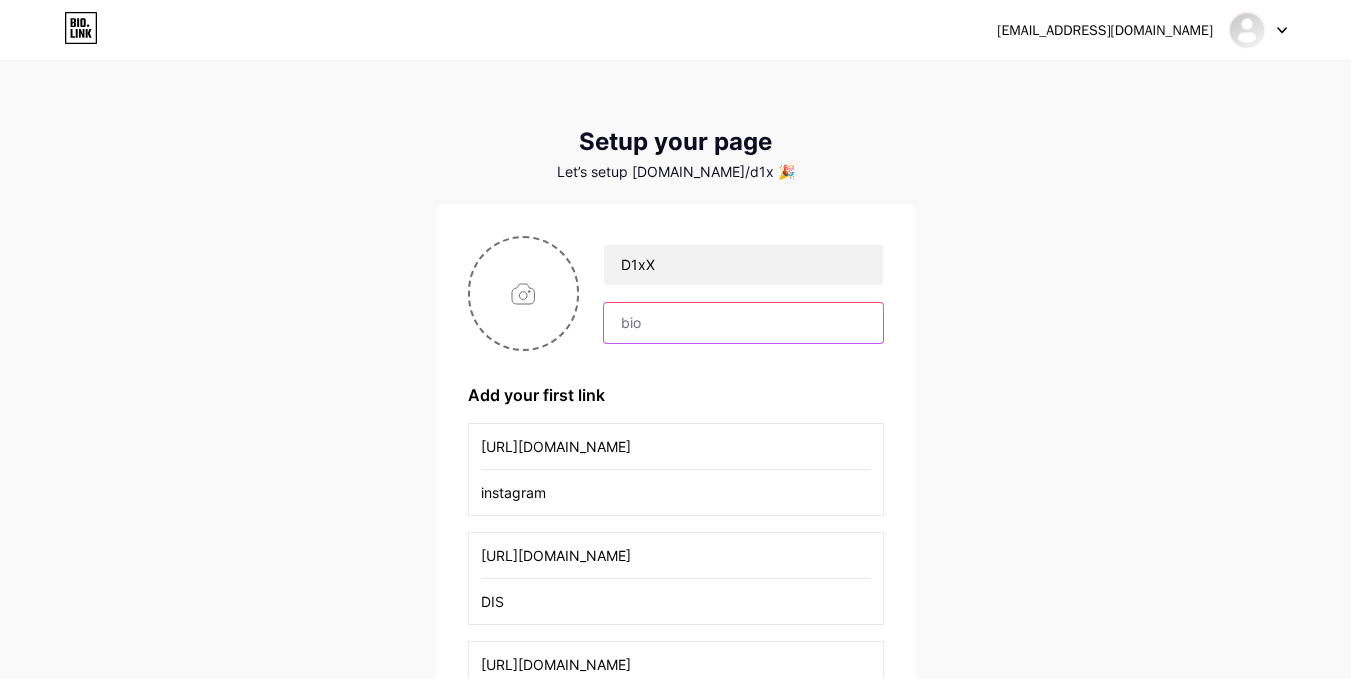 click at bounding box center [743, 323] 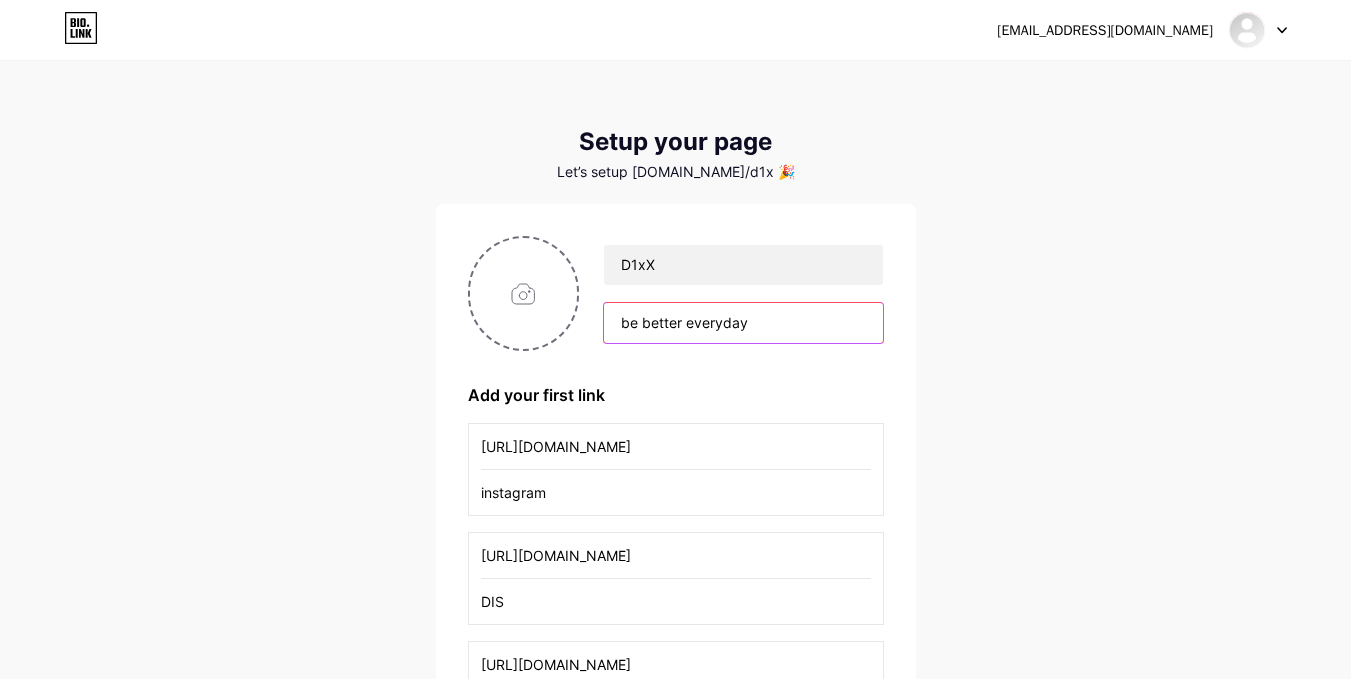 click on "be better everyday" at bounding box center (743, 323) 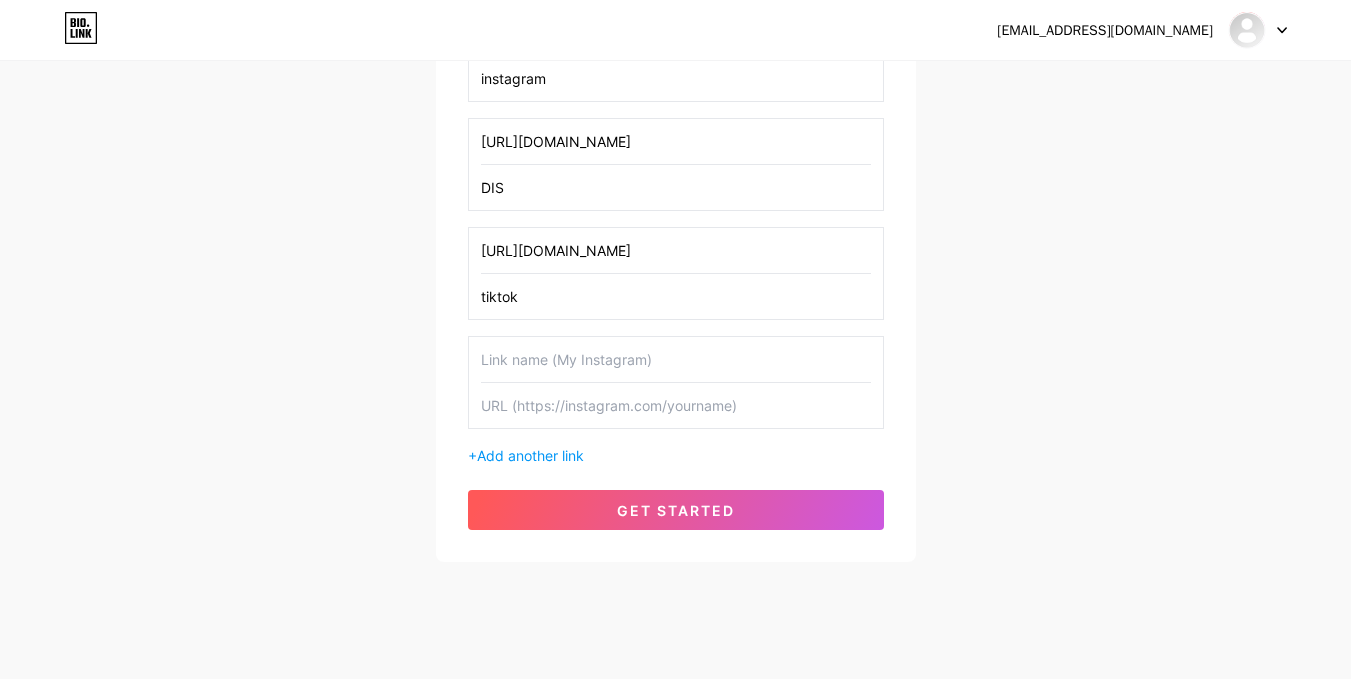 scroll, scrollTop: 441, scrollLeft: 0, axis: vertical 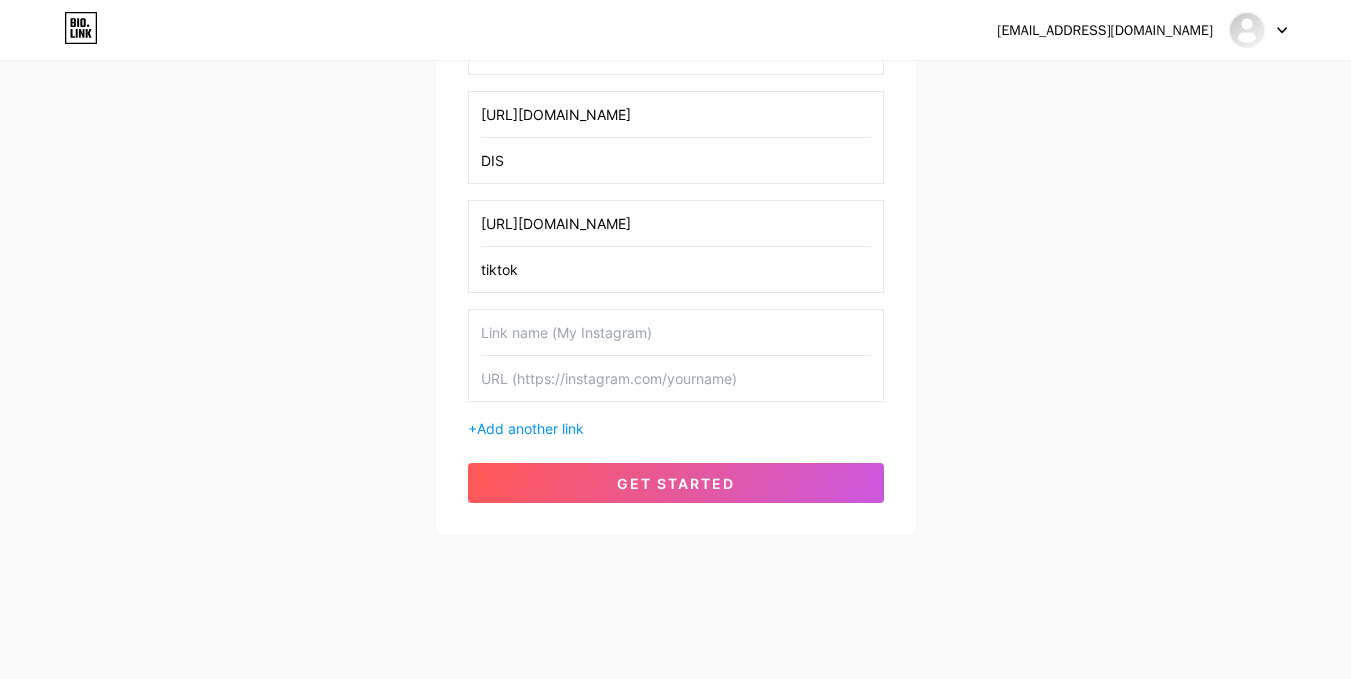 type on "be better everyday" 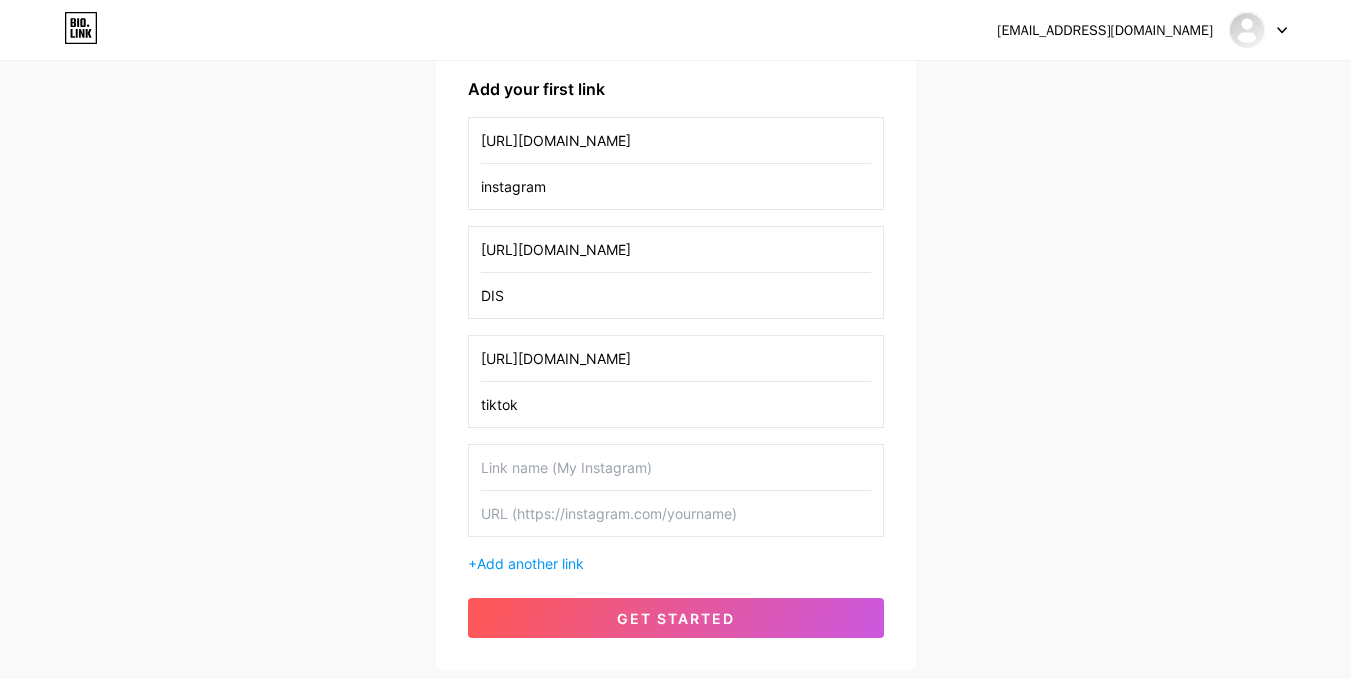 scroll, scrollTop: 341, scrollLeft: 0, axis: vertical 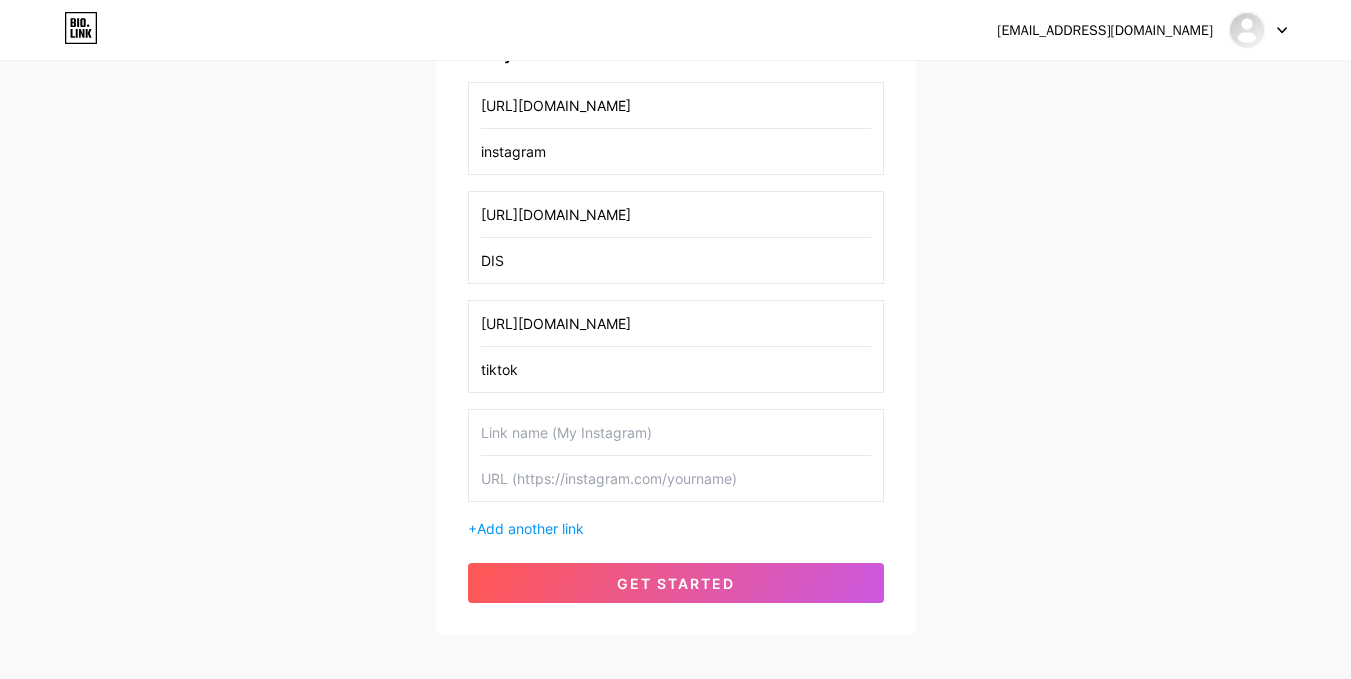 click at bounding box center (676, 432) 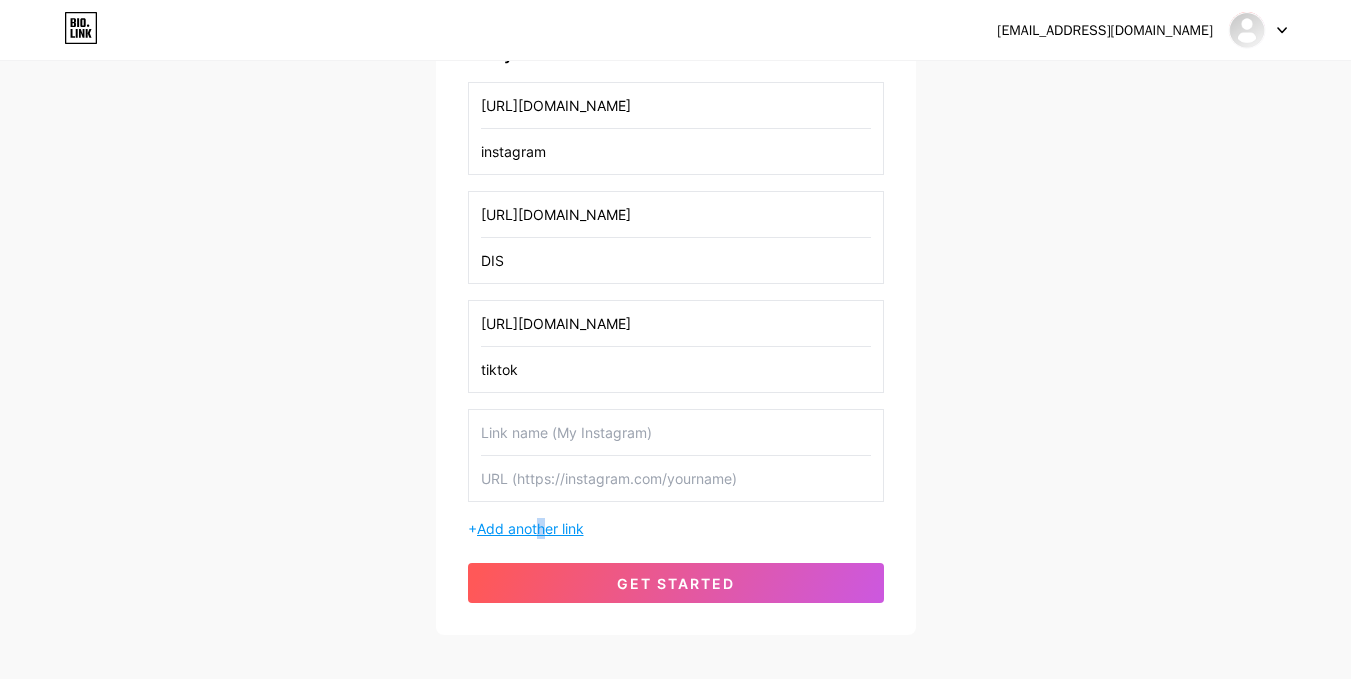 click on "Add another link" at bounding box center [530, 528] 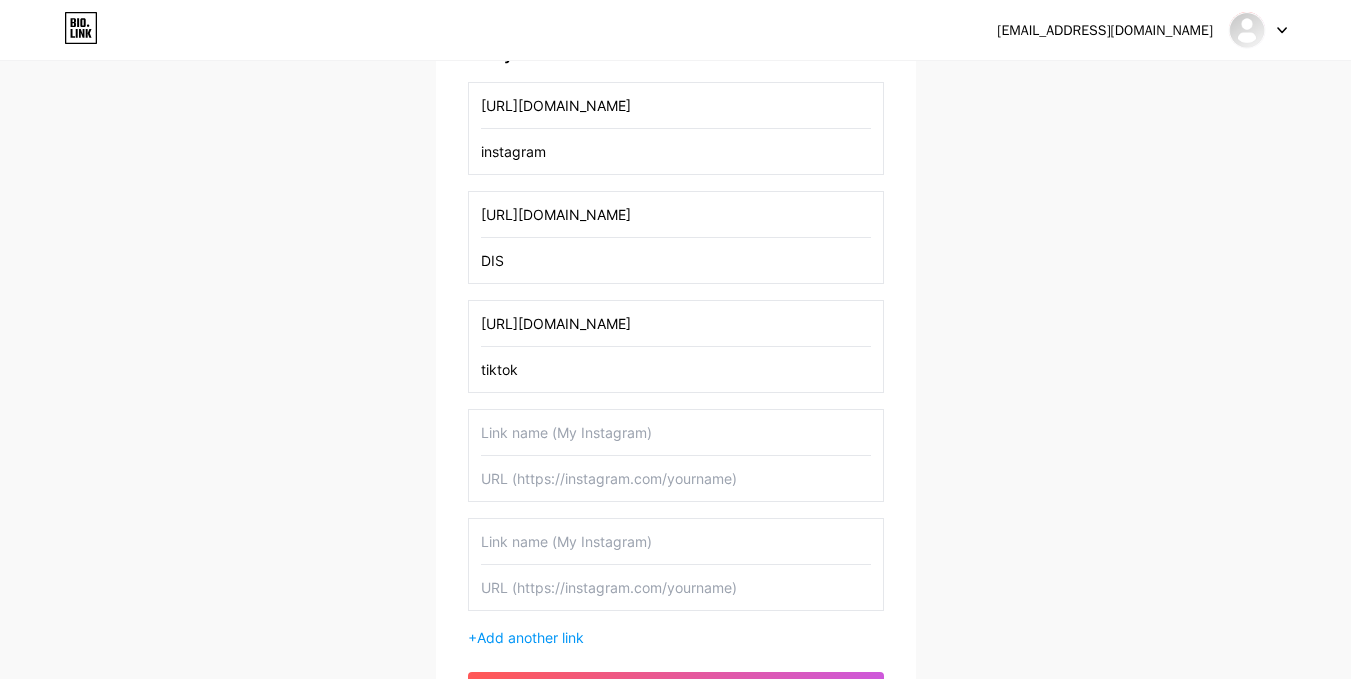 click at bounding box center [676, 432] 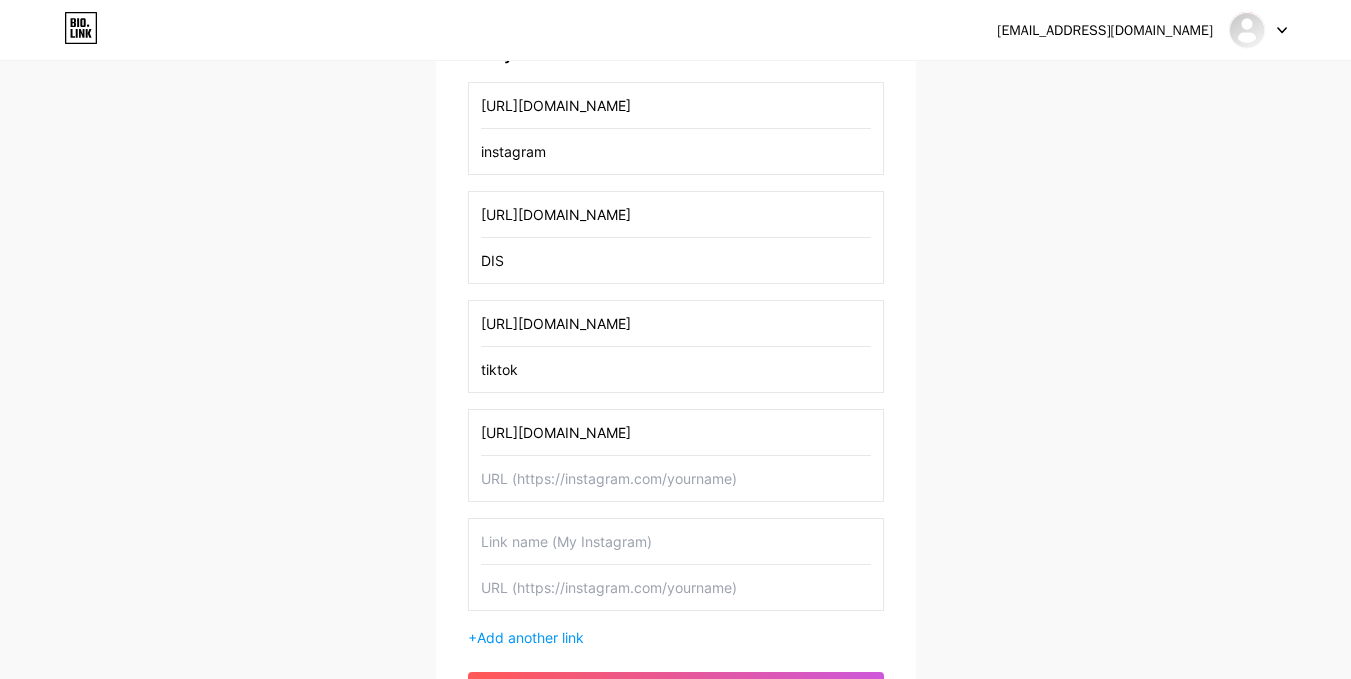 scroll, scrollTop: 0, scrollLeft: 9, axis: horizontal 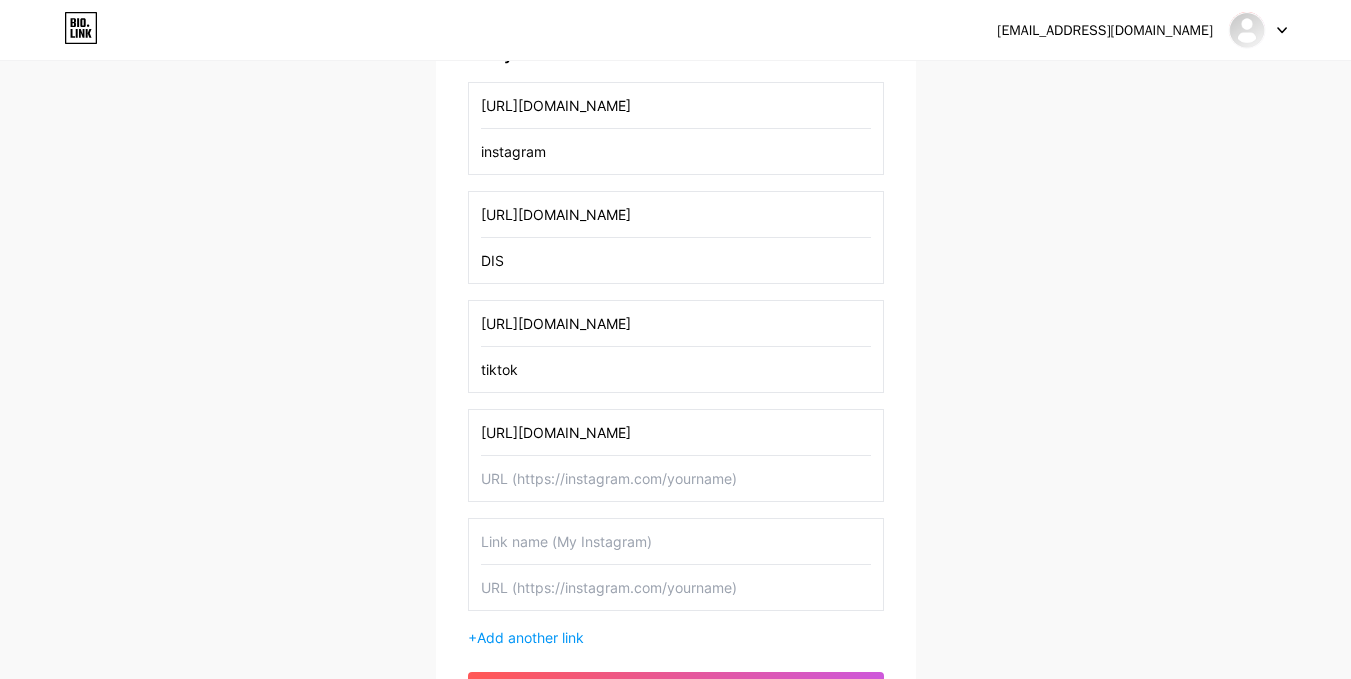 drag, startPoint x: 616, startPoint y: 435, endPoint x: 558, endPoint y: 441, distance: 58.30952 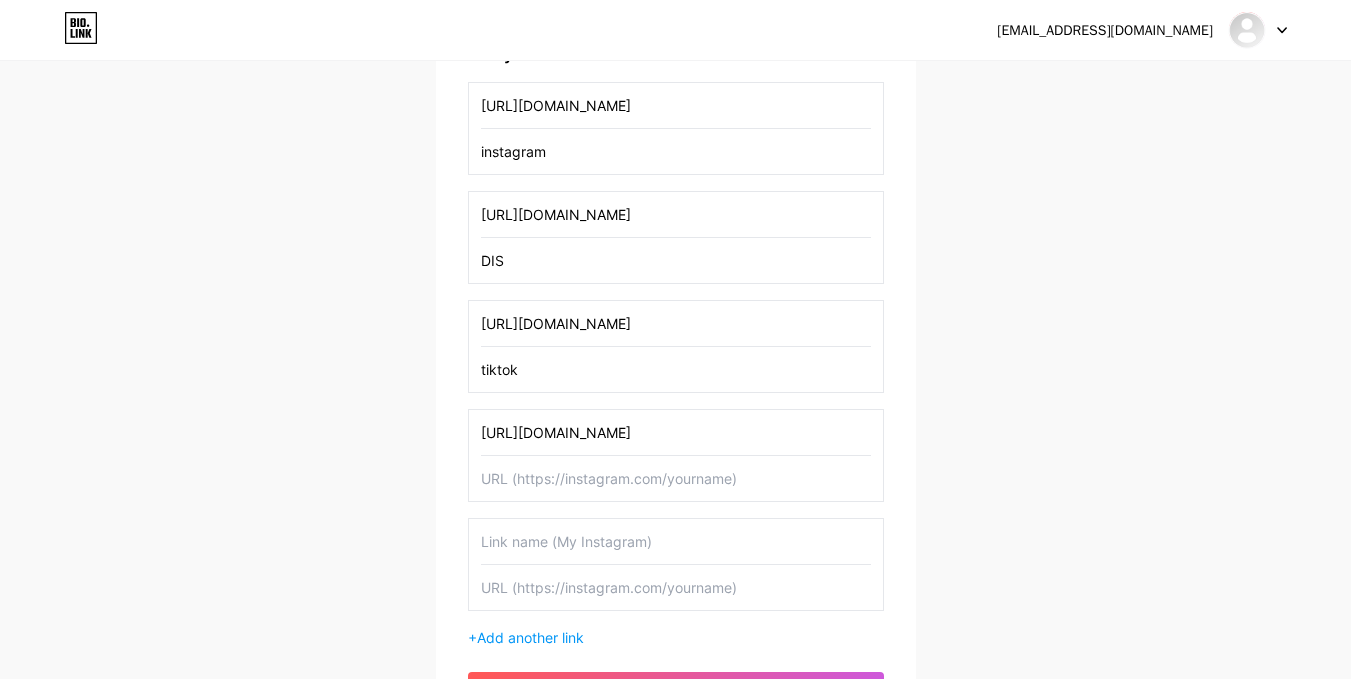 click on "[URL][DOMAIN_NAME]" at bounding box center [676, 432] 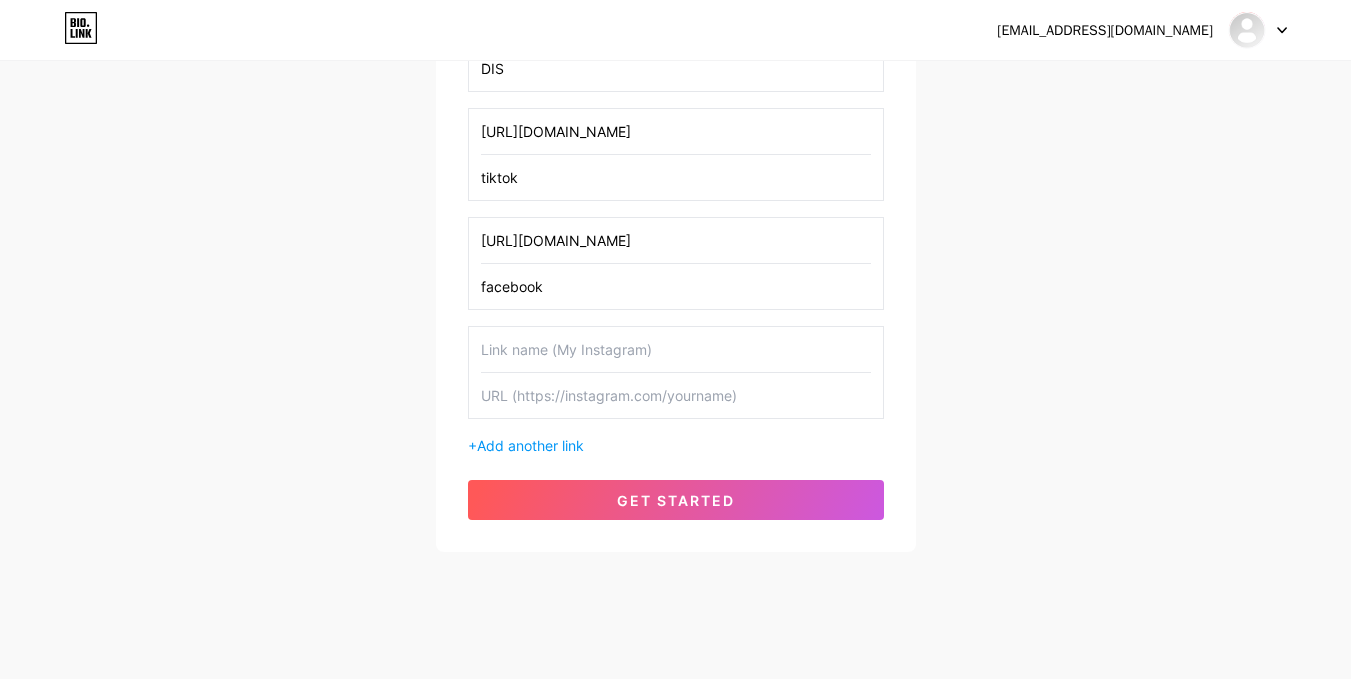scroll, scrollTop: 541, scrollLeft: 0, axis: vertical 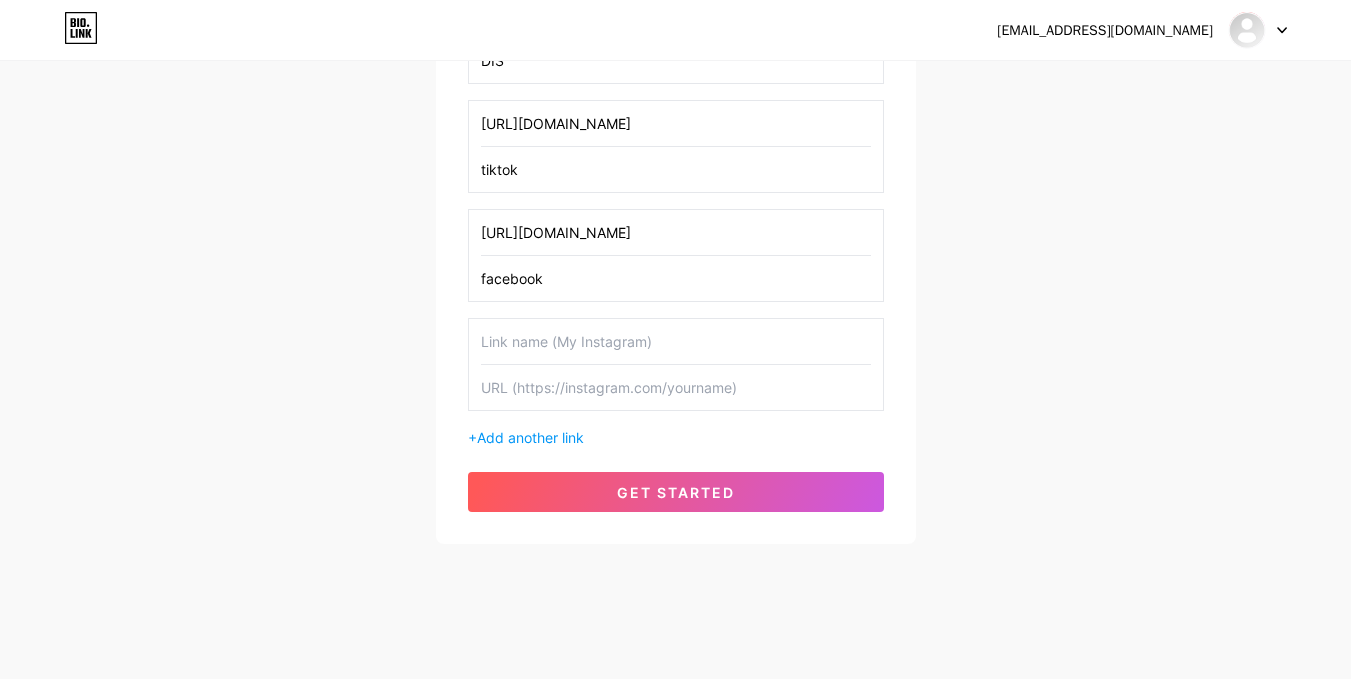type on "facebook" 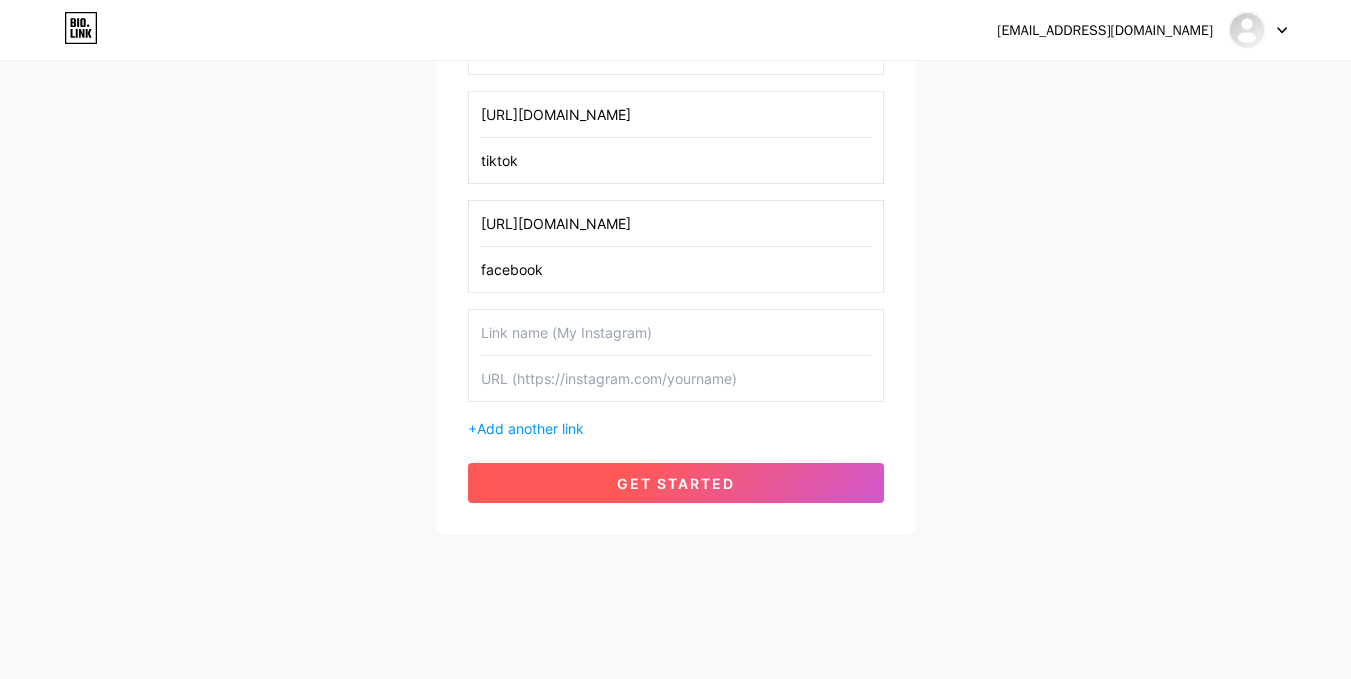 click on "get started" at bounding box center [676, 483] 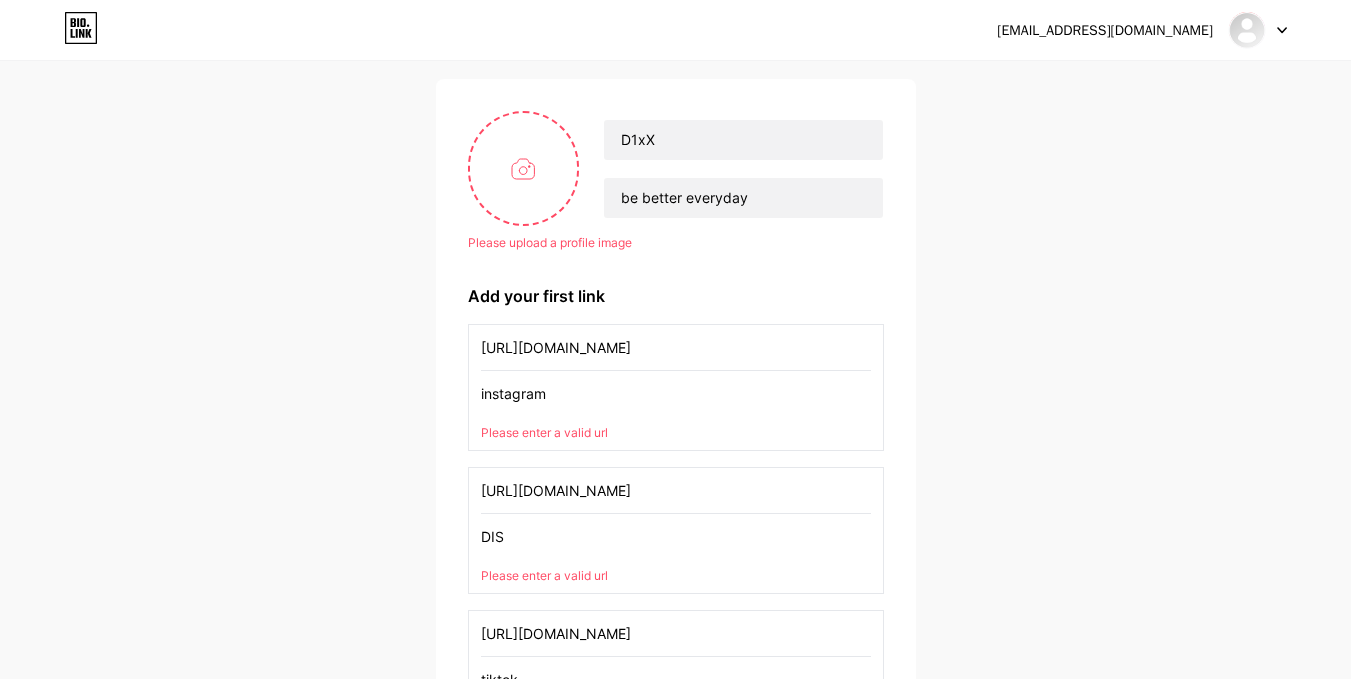 scroll, scrollTop: 0, scrollLeft: 0, axis: both 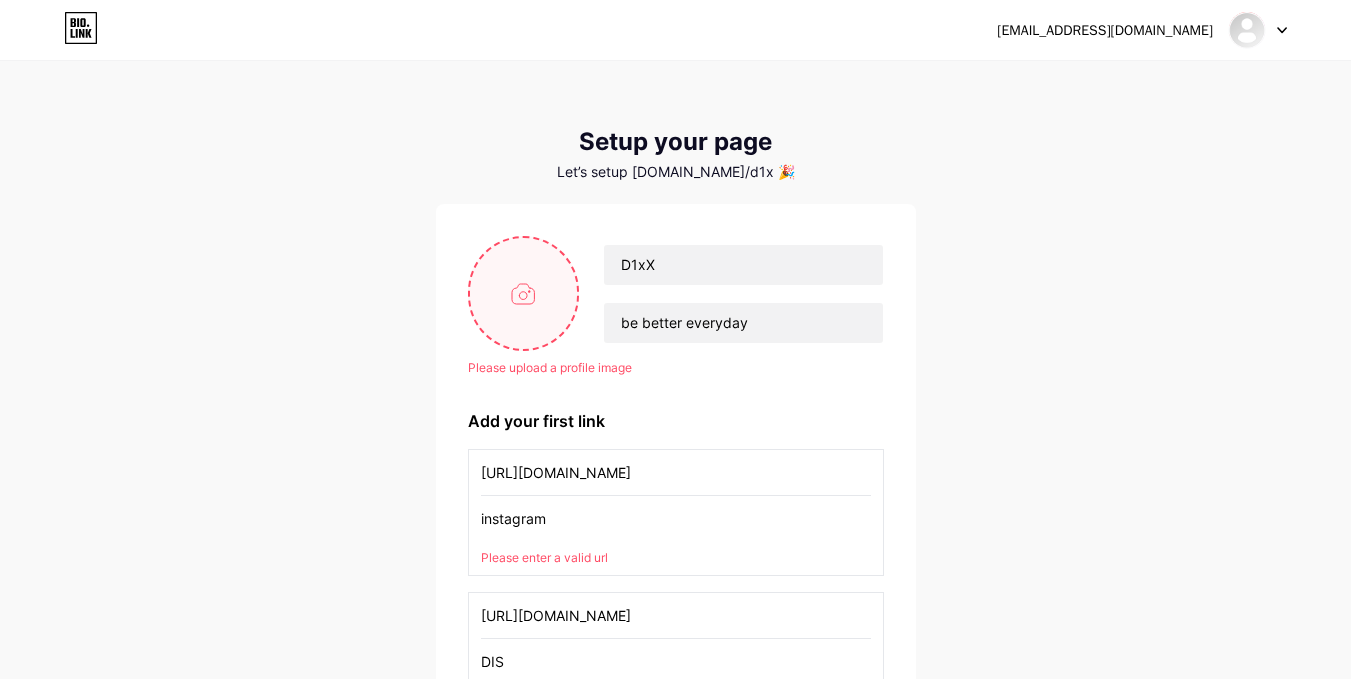 click at bounding box center (524, 293) 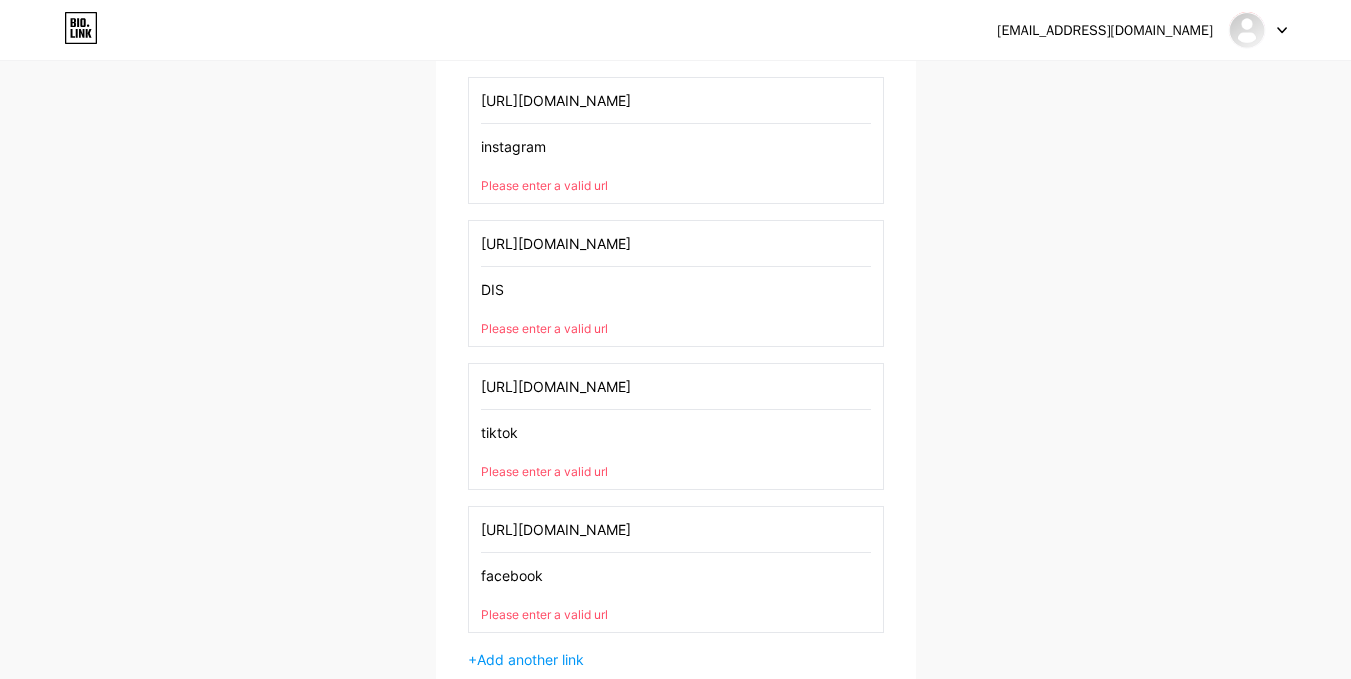 scroll, scrollTop: 577, scrollLeft: 0, axis: vertical 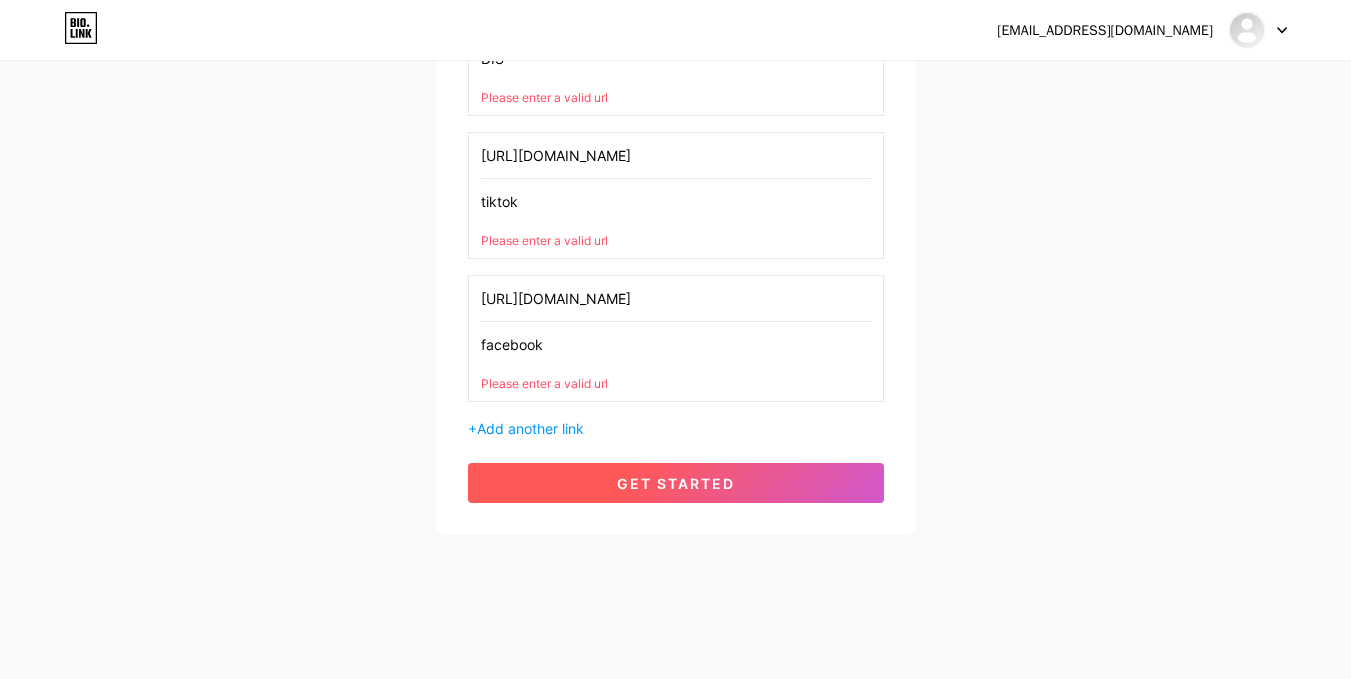 click on "get started" at bounding box center (676, 483) 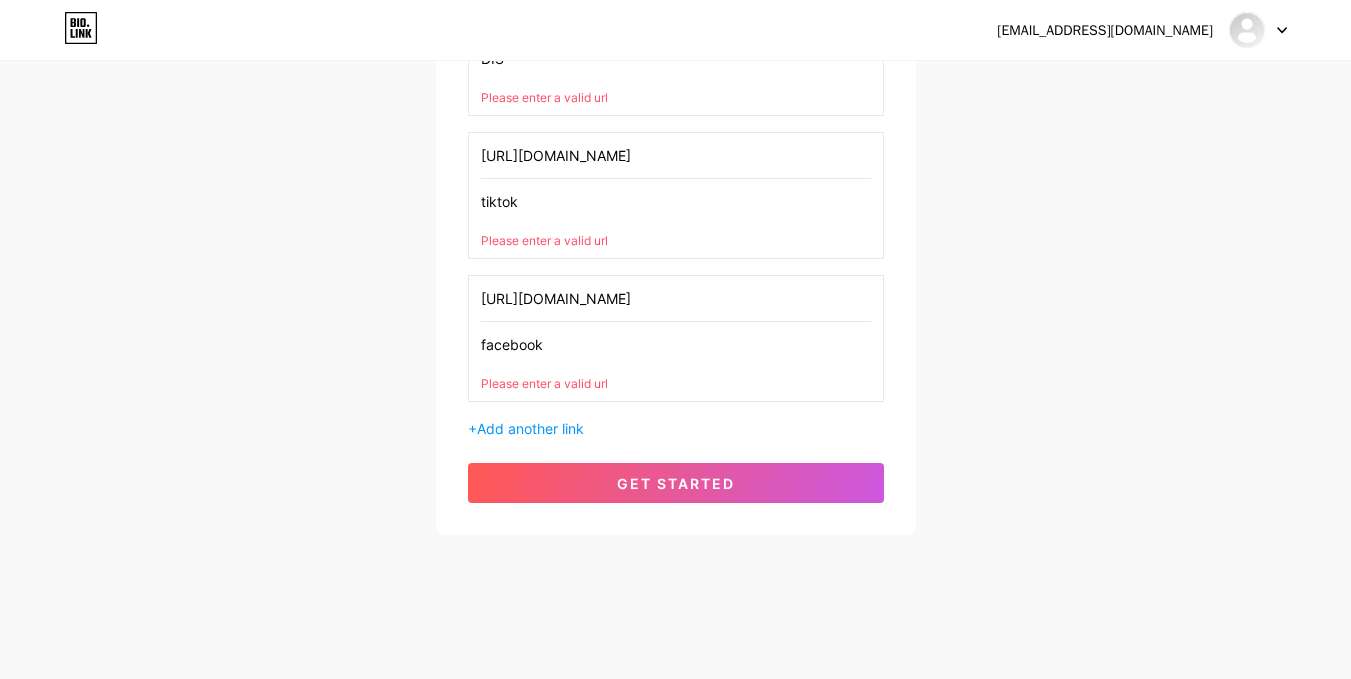 drag, startPoint x: 586, startPoint y: 345, endPoint x: 396, endPoint y: 350, distance: 190.06578 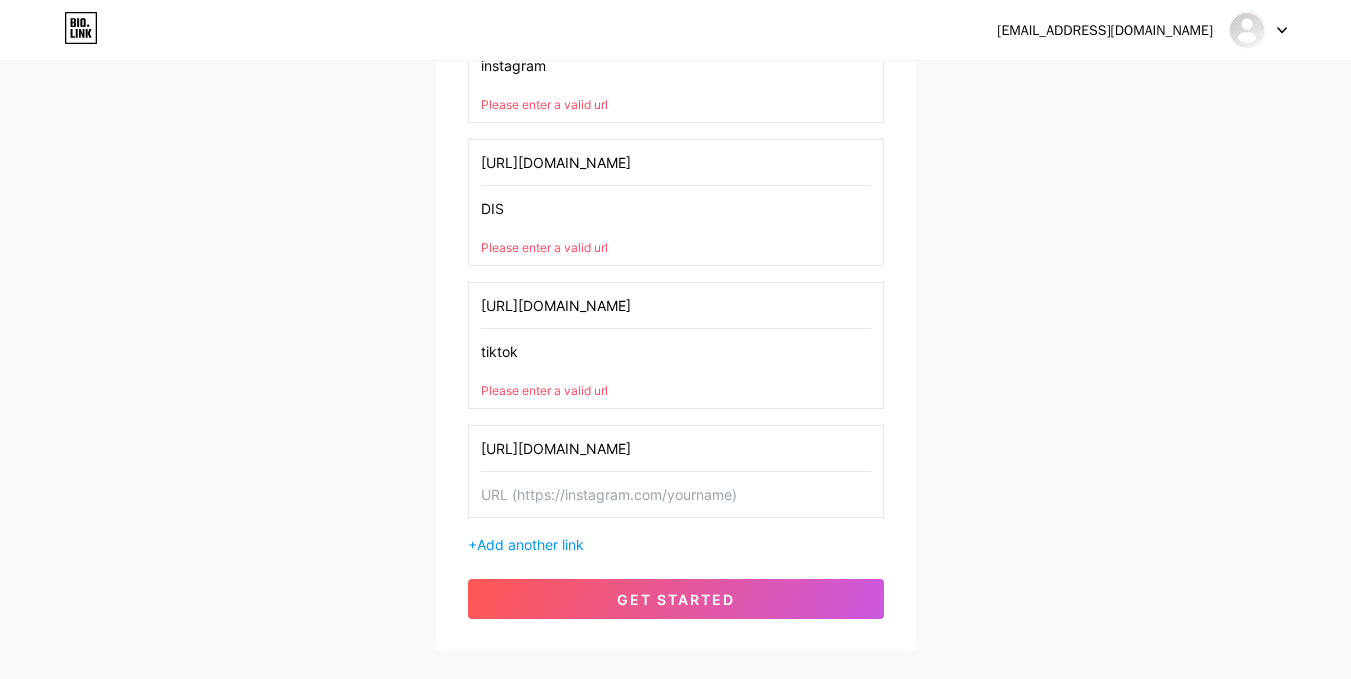 scroll, scrollTop: 243, scrollLeft: 0, axis: vertical 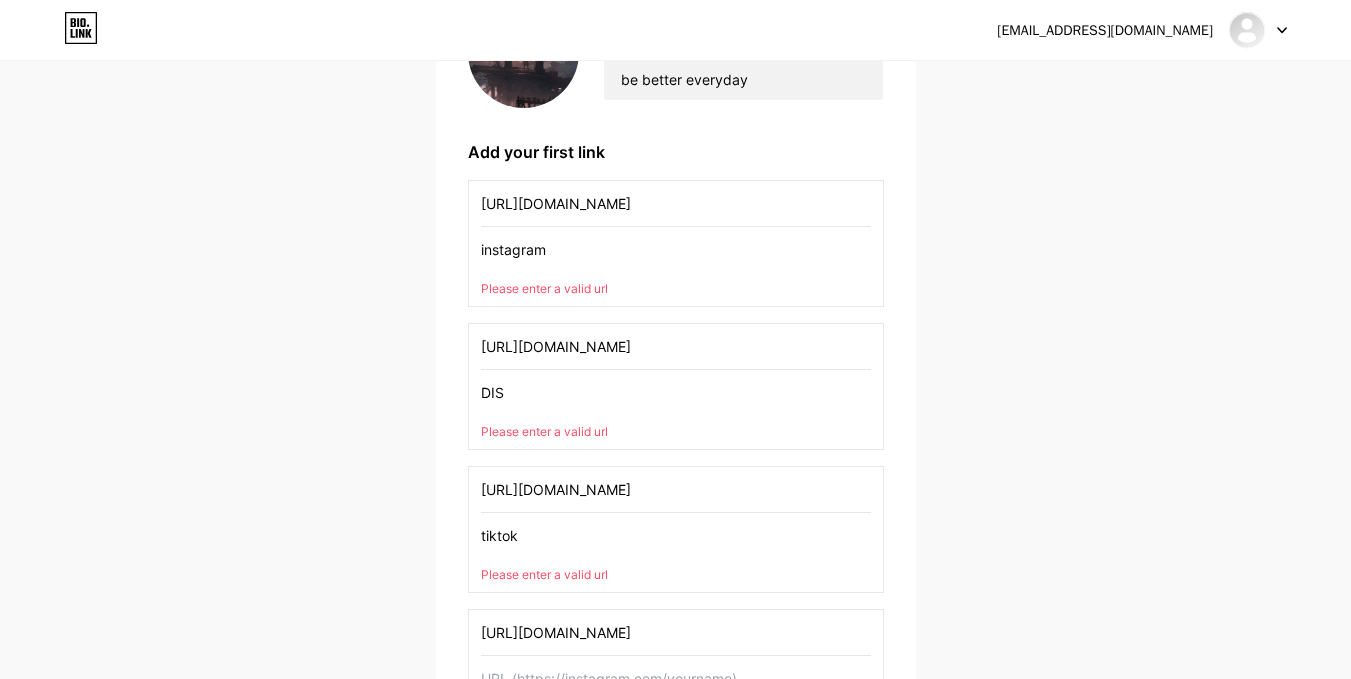 type 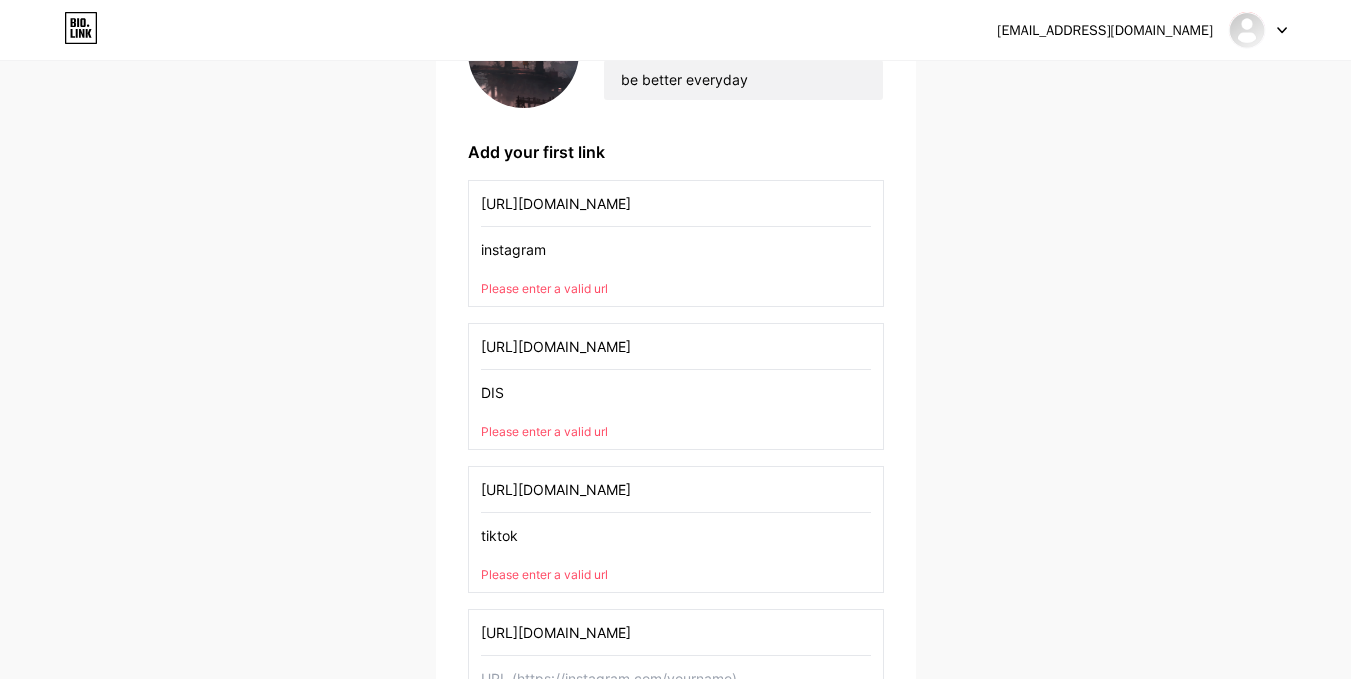 click on "Please enter a valid url" at bounding box center [676, 289] 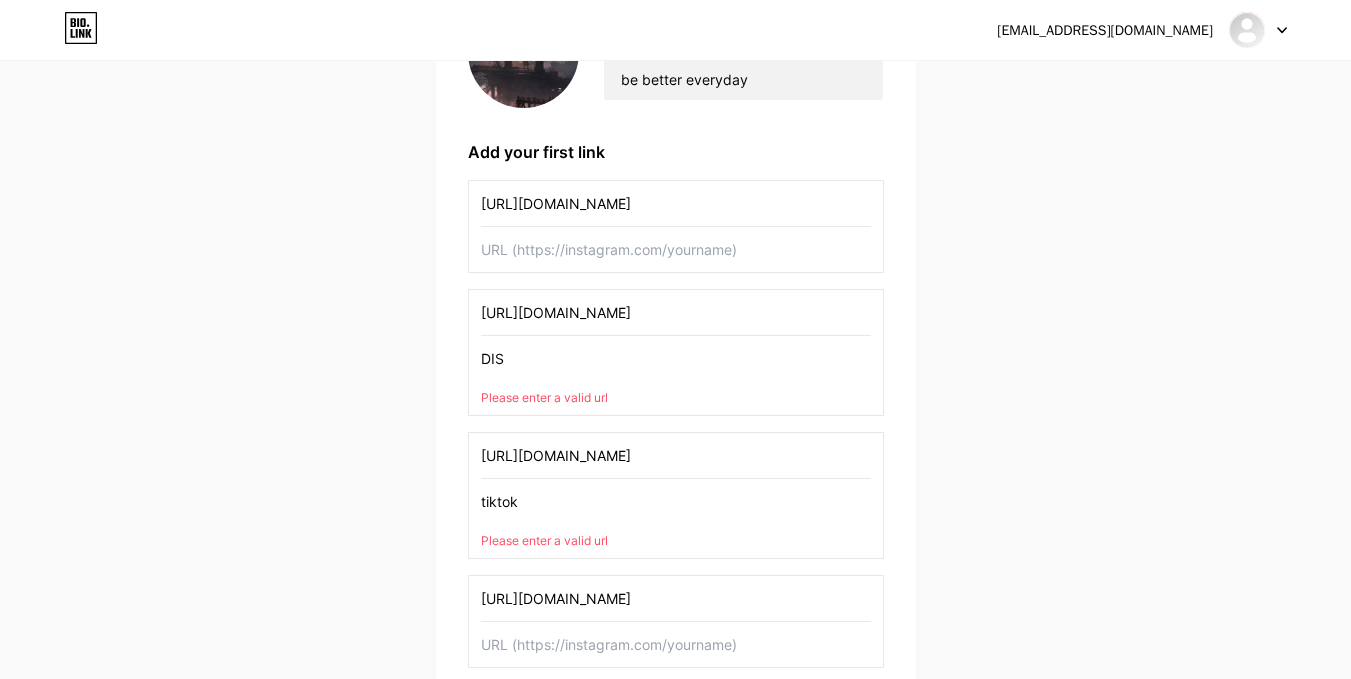 type 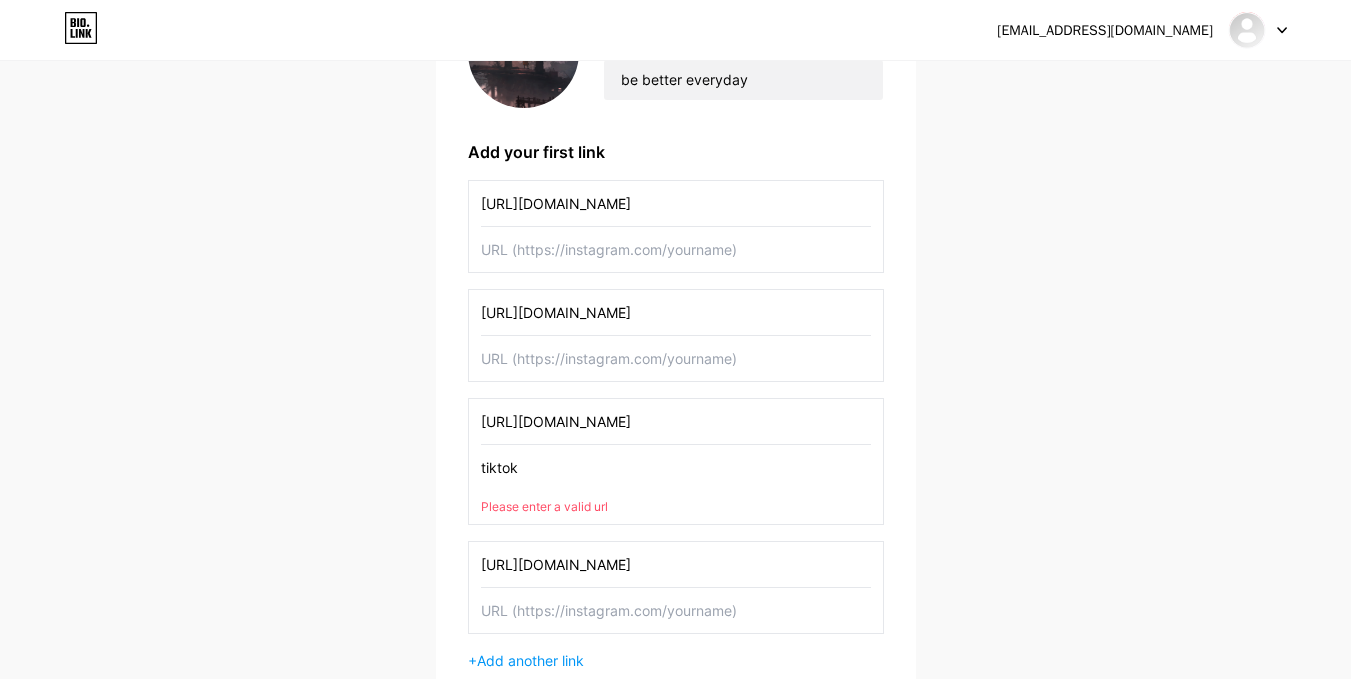 type 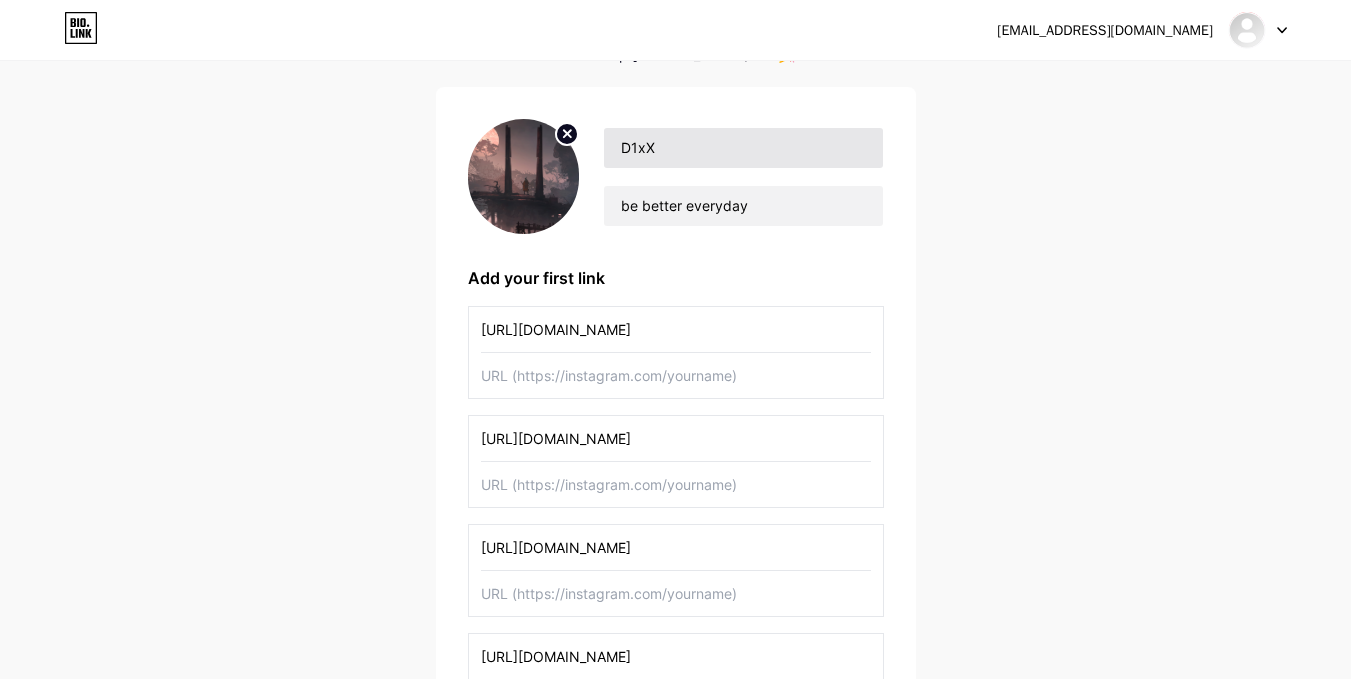 scroll, scrollTop: 43, scrollLeft: 0, axis: vertical 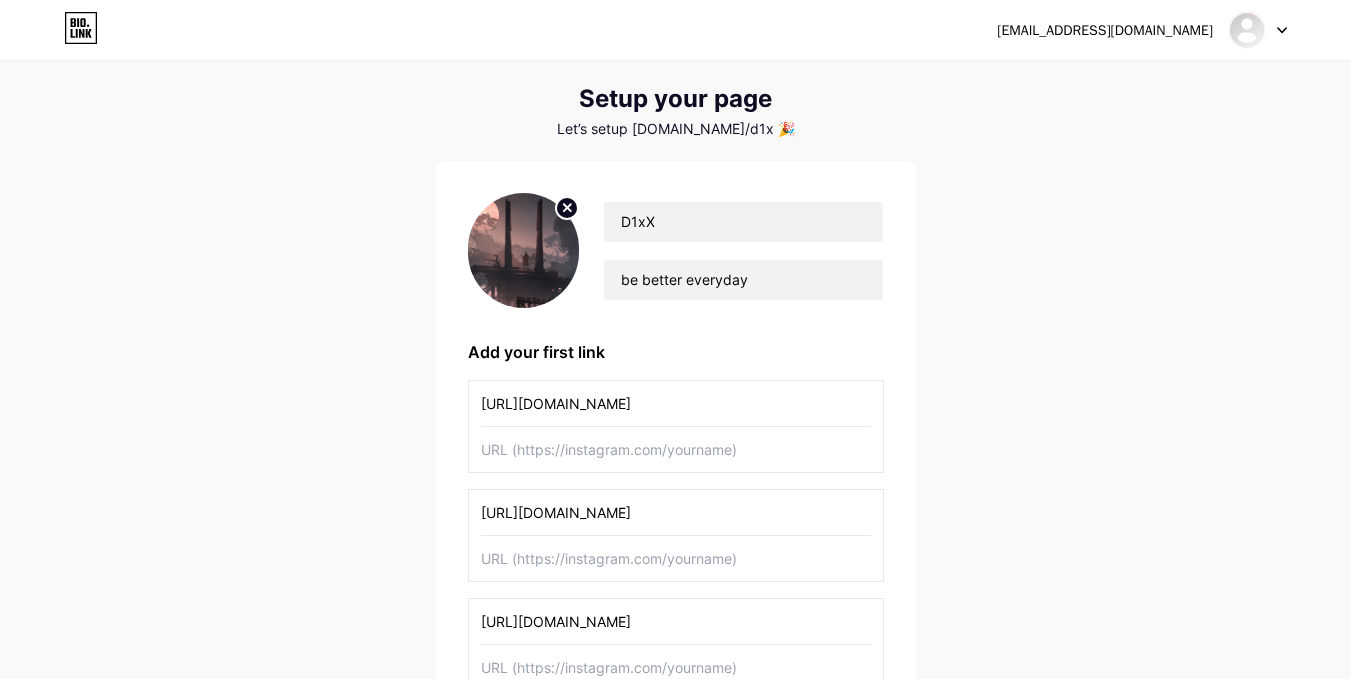 type 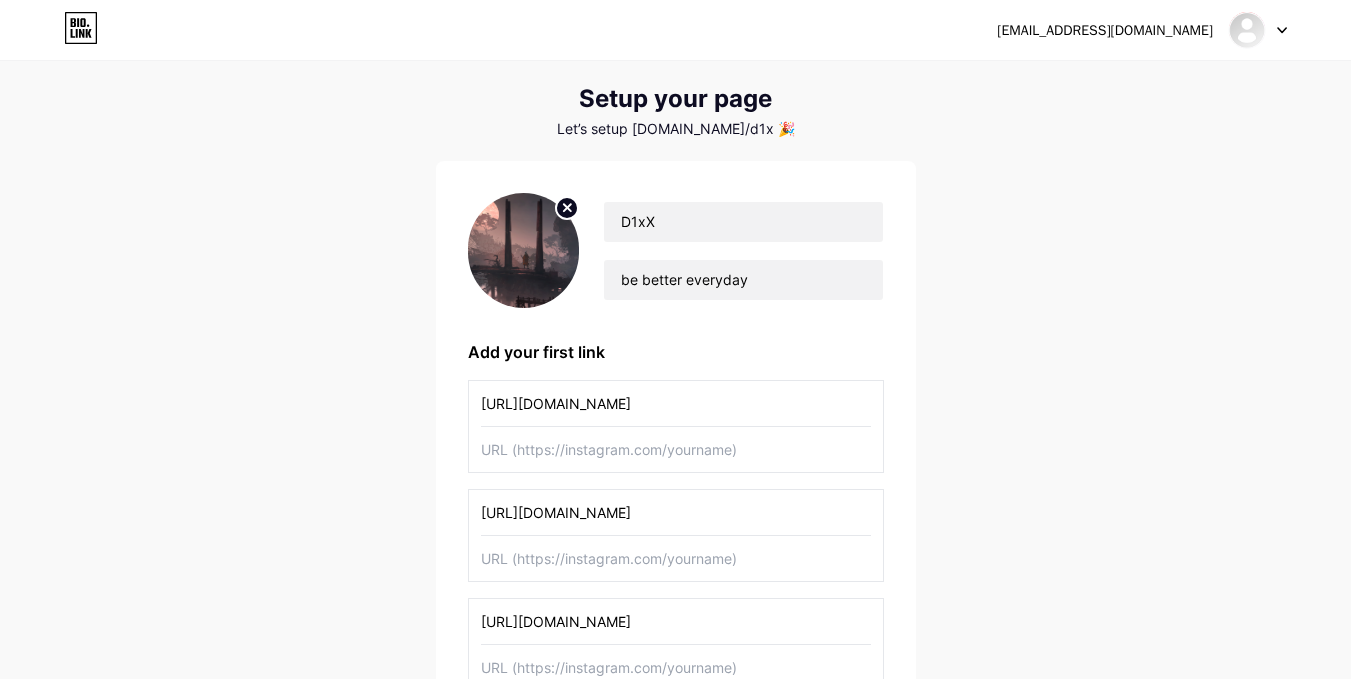click at bounding box center (676, 449) 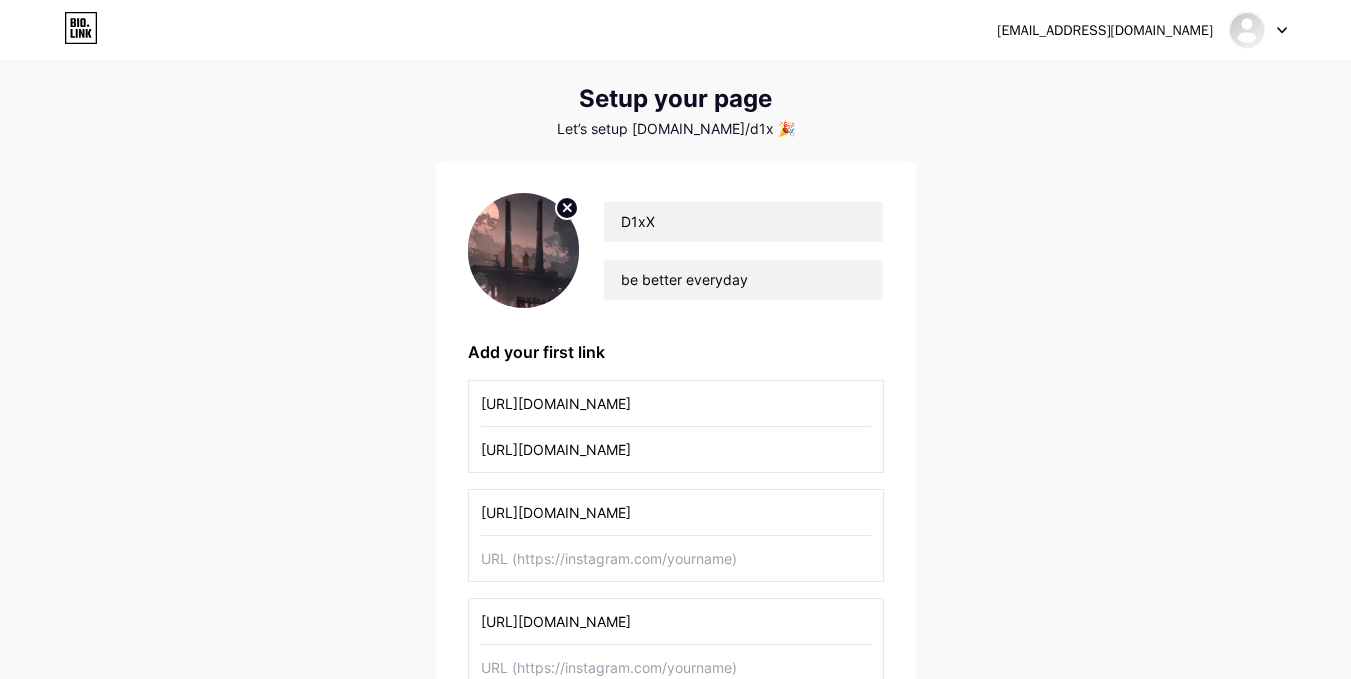 click on "[URL][DOMAIN_NAME]" at bounding box center (676, 449) 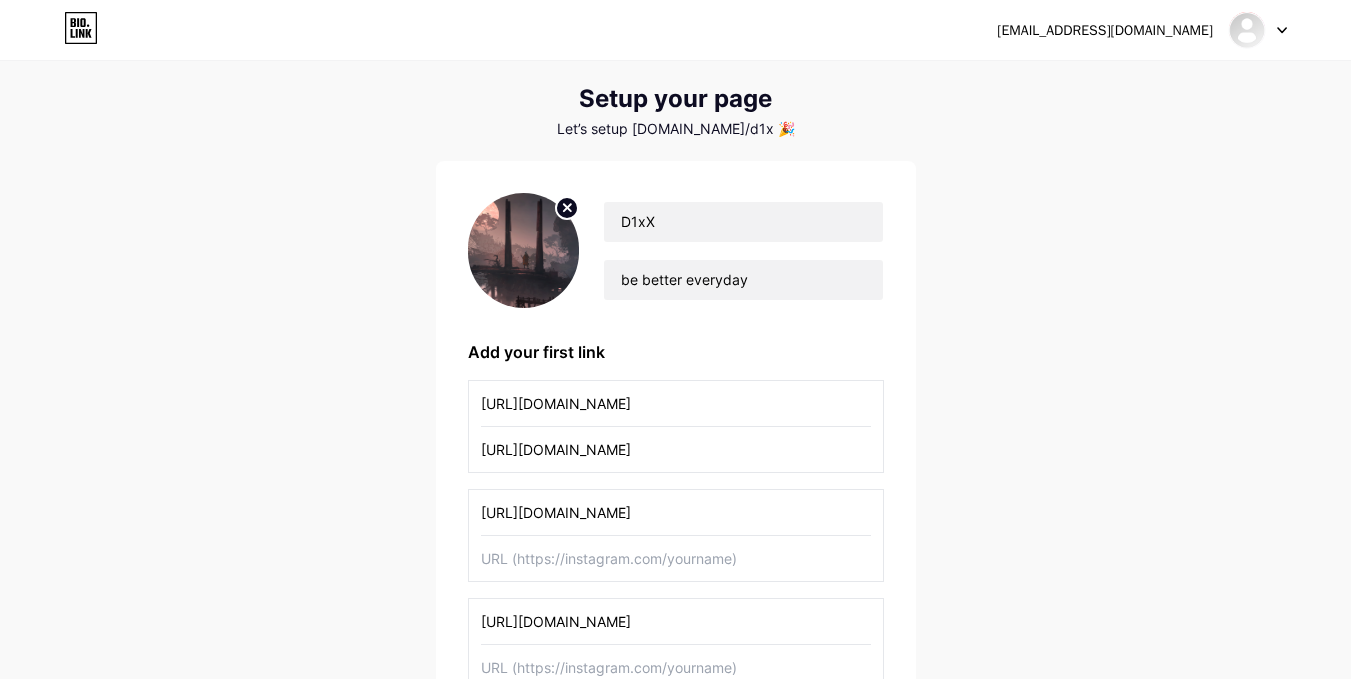 scroll, scrollTop: 143, scrollLeft: 0, axis: vertical 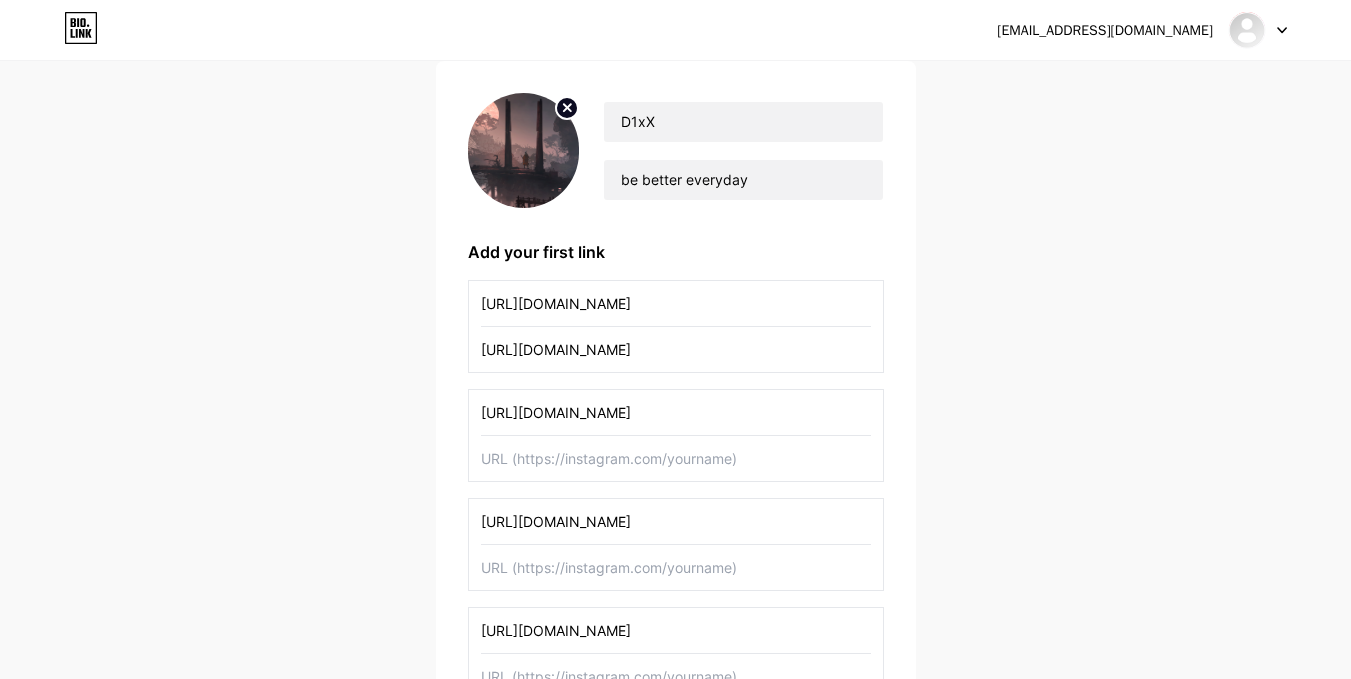 type on "[URL][DOMAIN_NAME]" 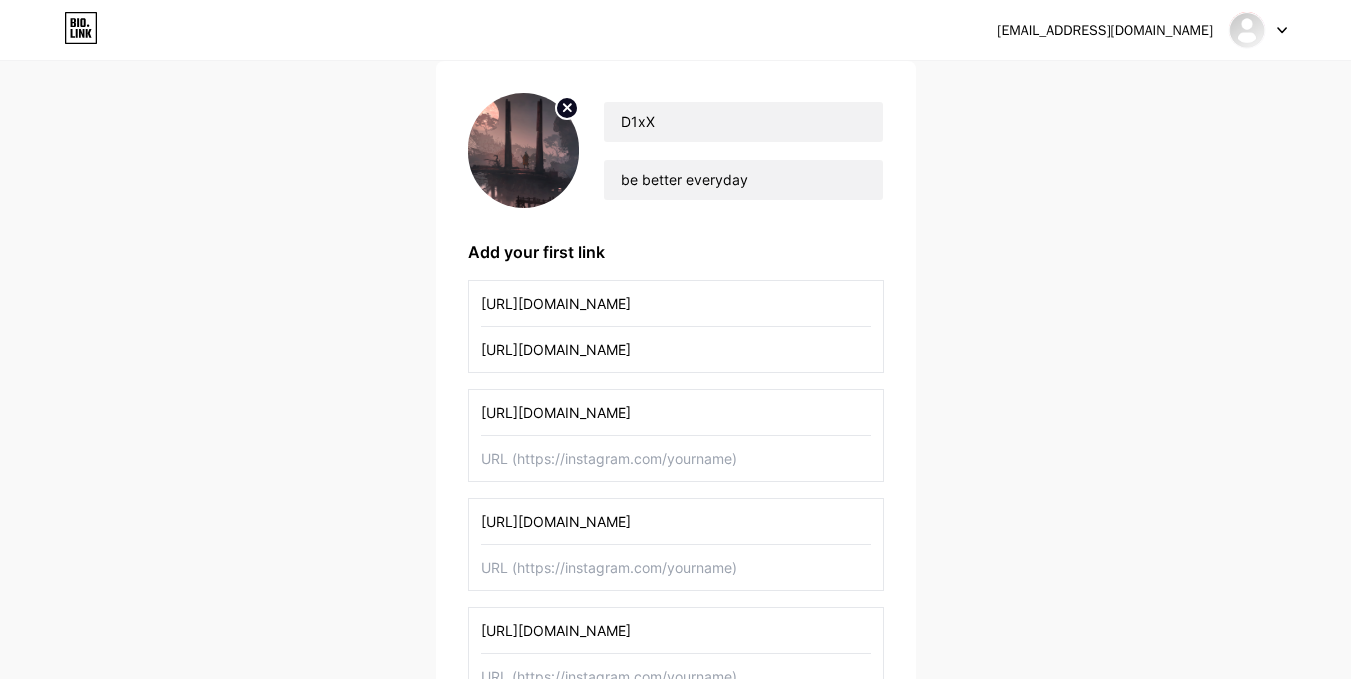 scroll, scrollTop: 0, scrollLeft: 0, axis: both 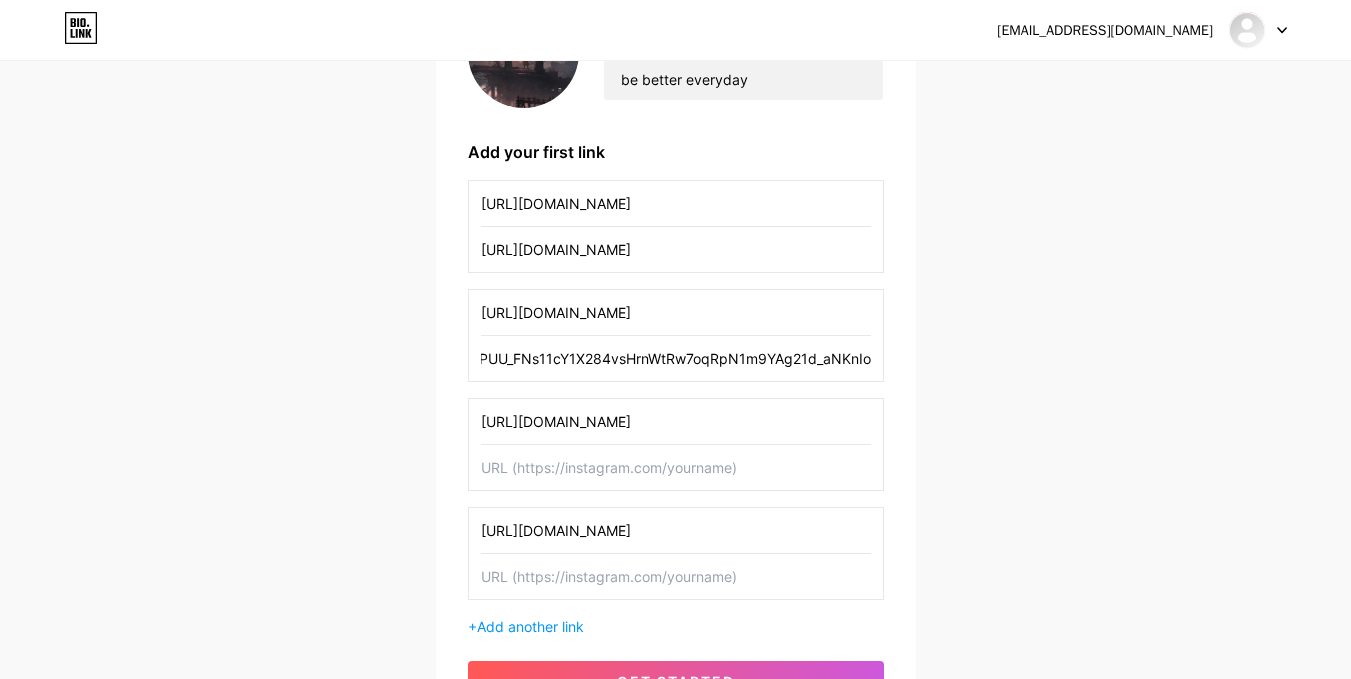 type on "lXDC4H_93laV1_eHHFT949fUipzkiFOBH3fAiZZUCdYojwUyX2aTonS1aIwMrx6NUIsHfUHSLzjGJFxxsG72wAo9EWJR4yQWyJJaDaK1XdUso6cUMpI9hAdPUU_FNs11cY1X284vsHrnWtRw7oqRpN1m9YAg21d_aNKnIo" 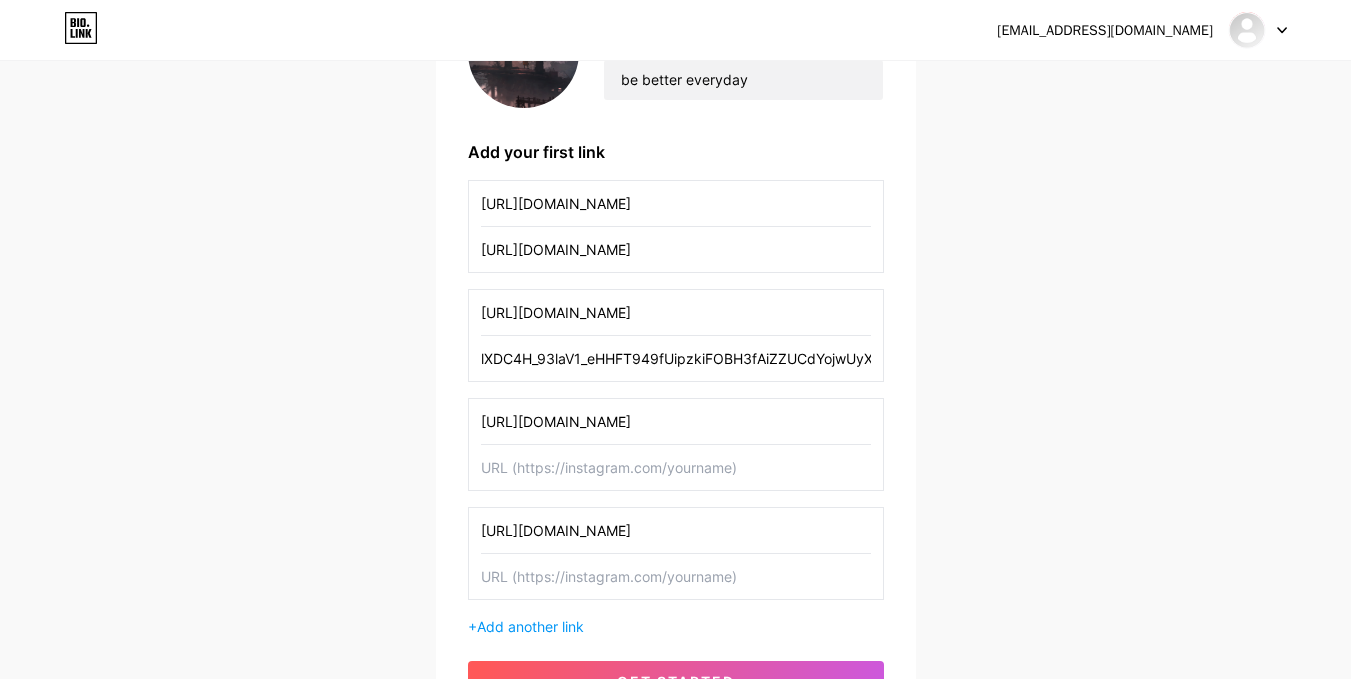 click on "[URL][DOMAIN_NAME]" at bounding box center [676, 421] 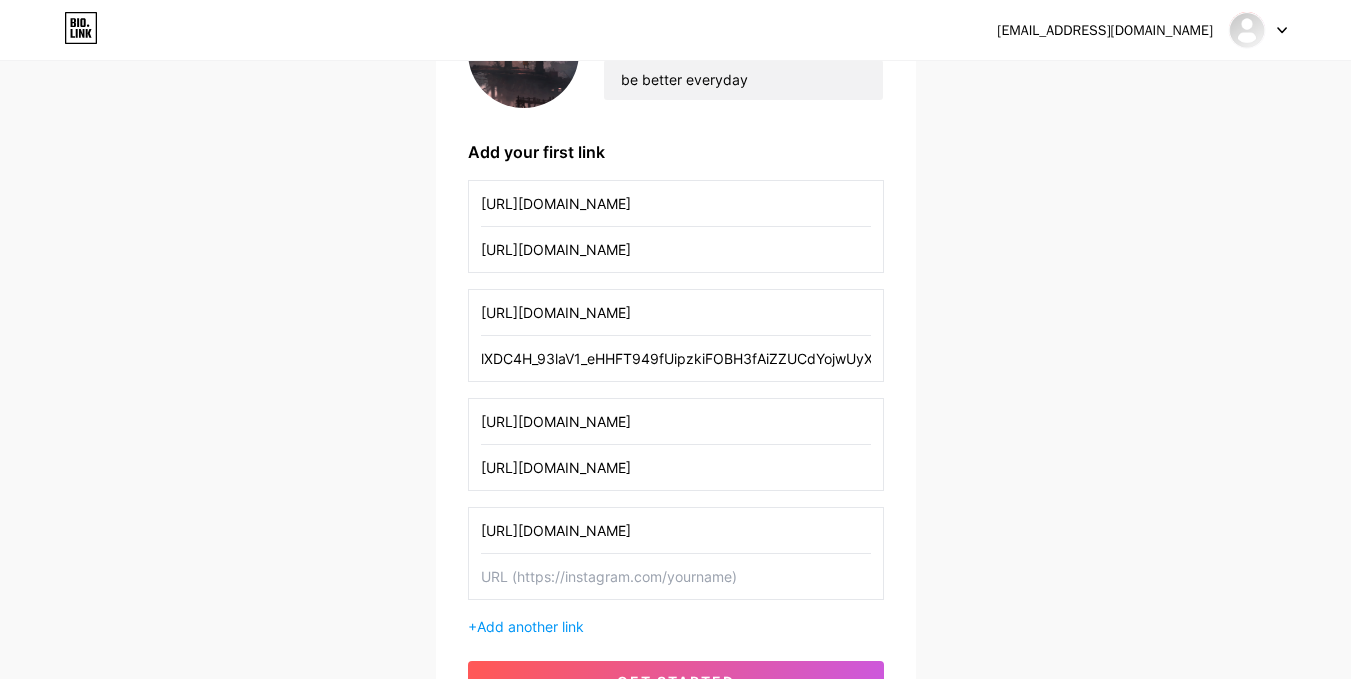 type on "[URL][DOMAIN_NAME]" 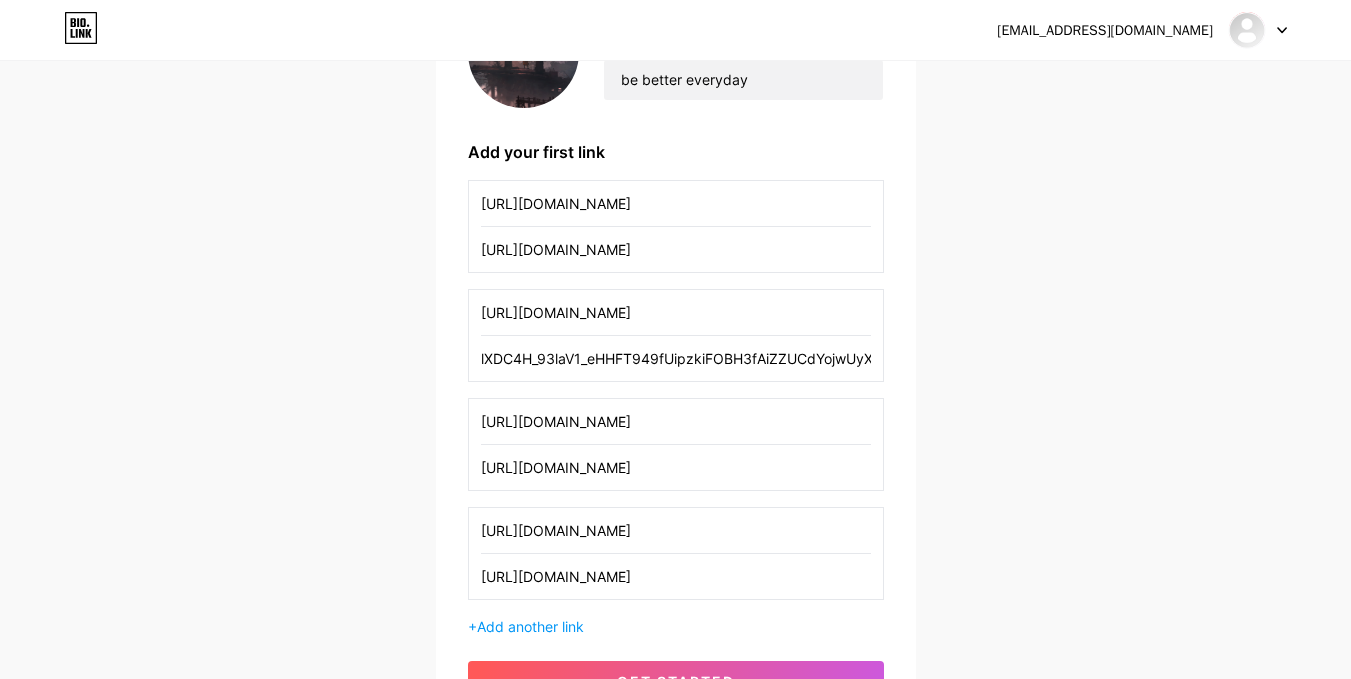 scroll, scrollTop: 0, scrollLeft: 415, axis: horizontal 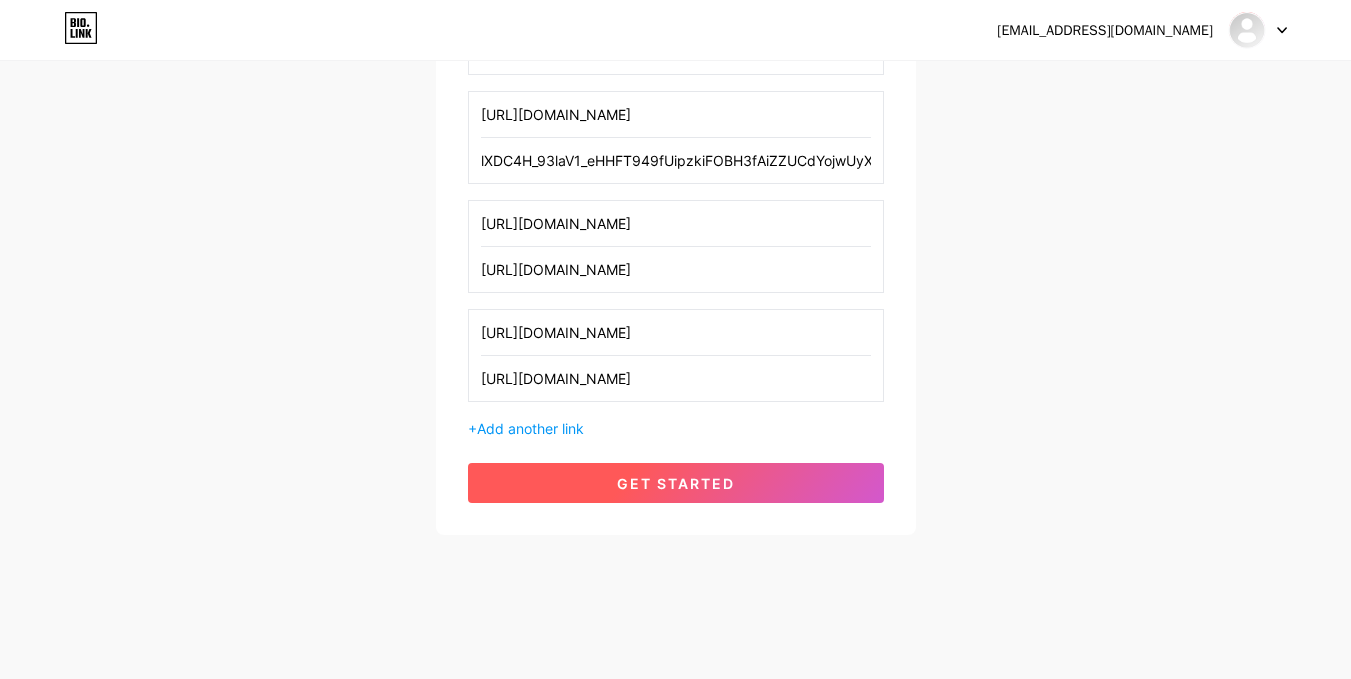 type on "[URL][DOMAIN_NAME]" 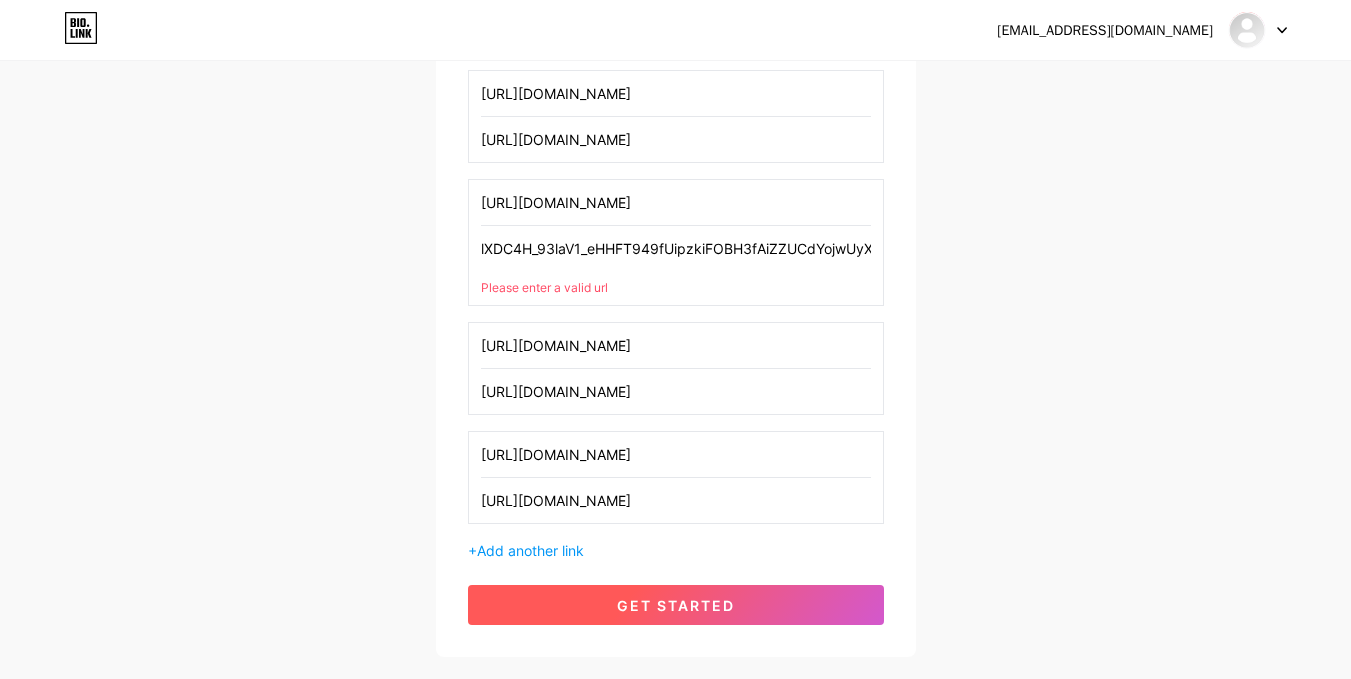scroll, scrollTop: 241, scrollLeft: 0, axis: vertical 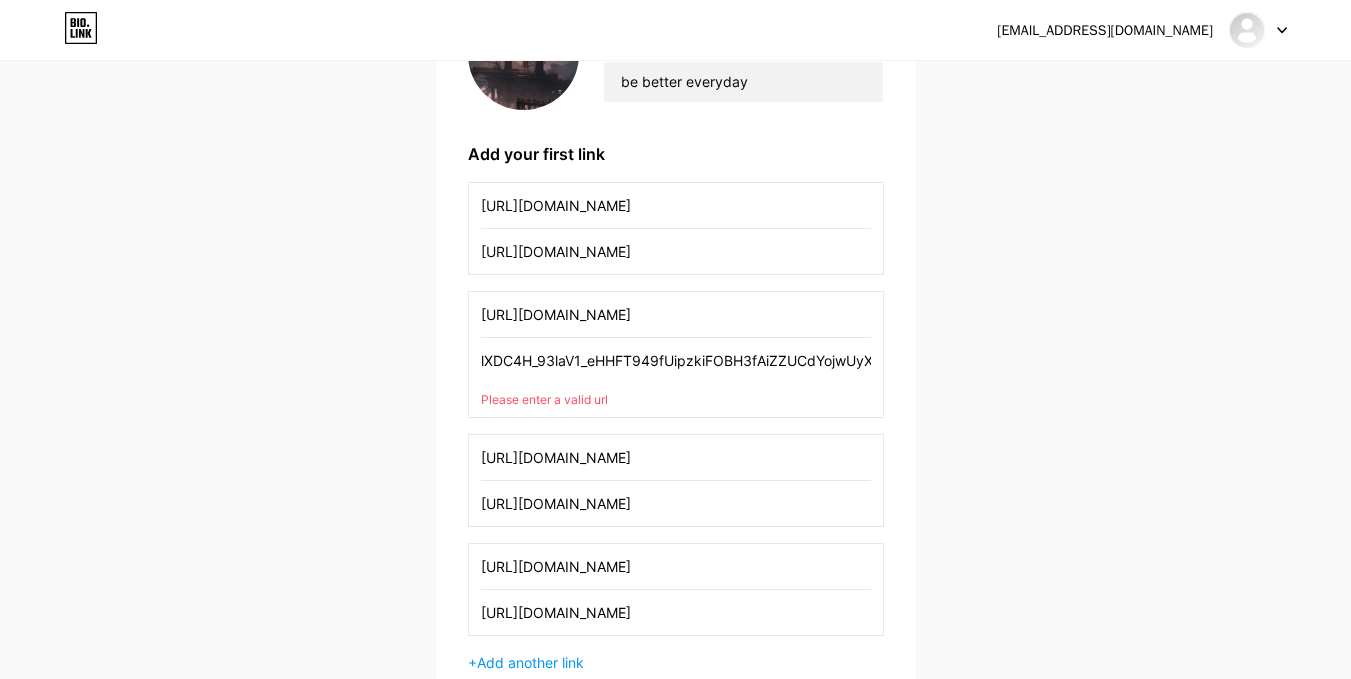 click on "lXDC4H_93laV1_eHHFT949fUipzkiFOBH3fAiZZUCdYojwUyX2aTonS1aIwMrx6NUIsHfUHSLzjGJFxxsG72wAo9EWJR4yQWyJJaDaK1XdUso6cUMpI9hAdPUU_FNs11cY1X284vsHrnWtRw7oqRpN1m9YAg21d_aNKnIo" at bounding box center [676, 360] 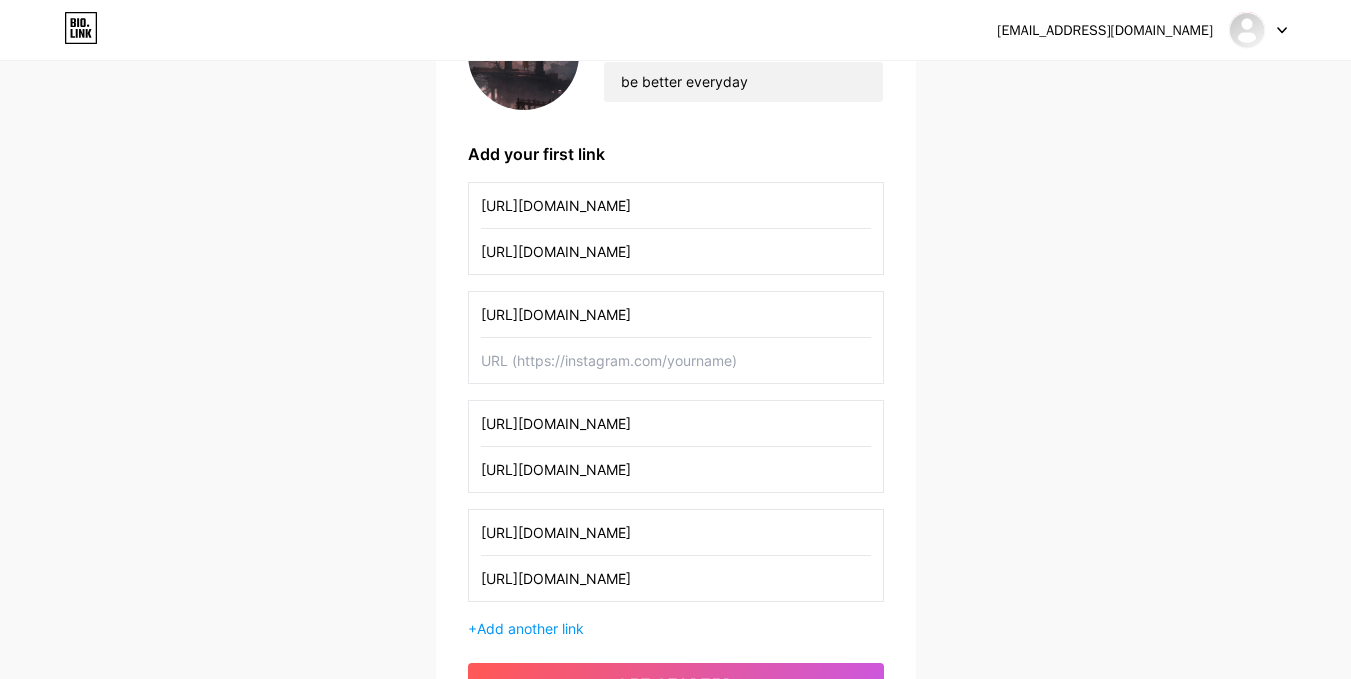 paste on "[URL][DOMAIN_NAME]" 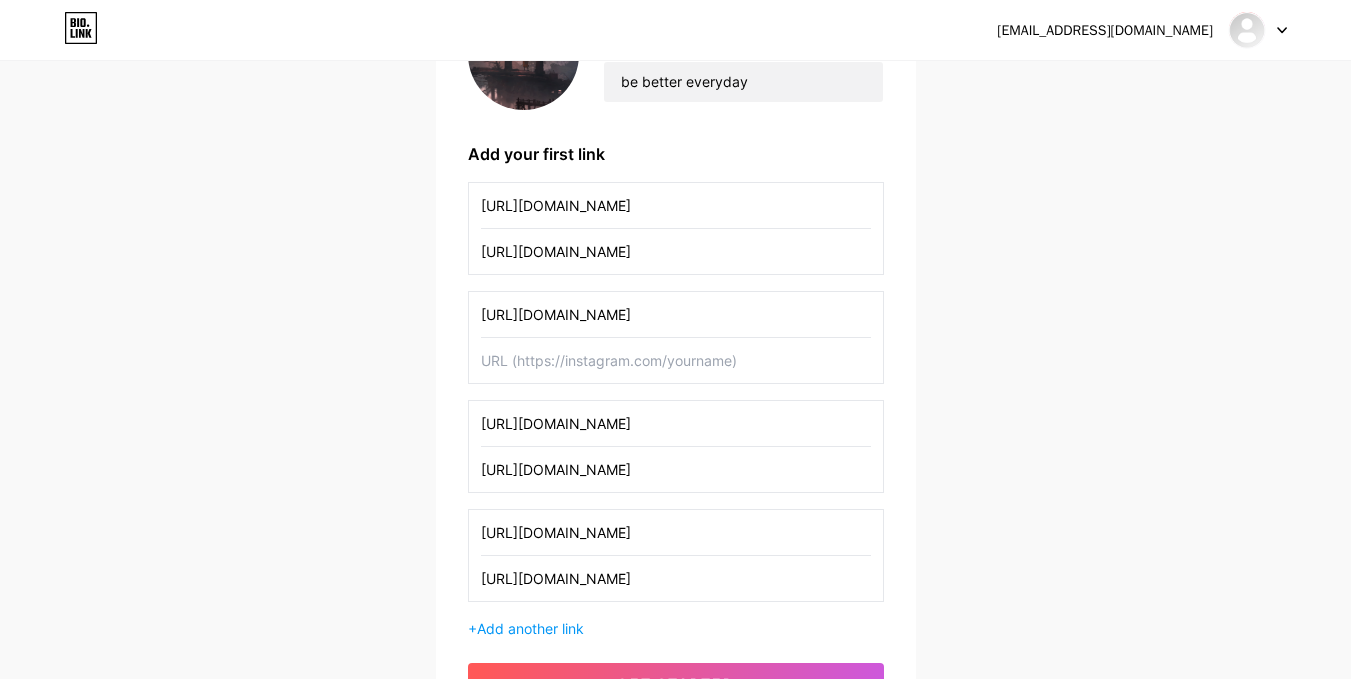 type on "[URL][DOMAIN_NAME]" 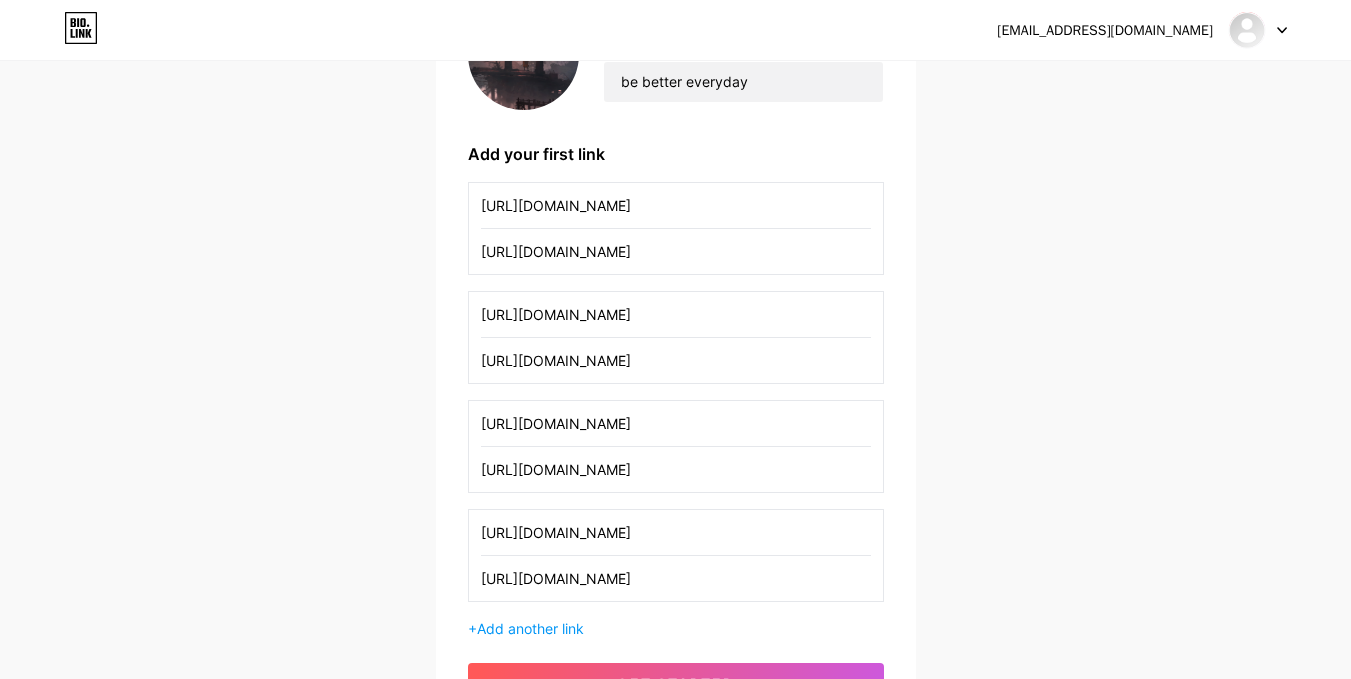 click on "[URL][DOMAIN_NAME]" at bounding box center [676, 360] 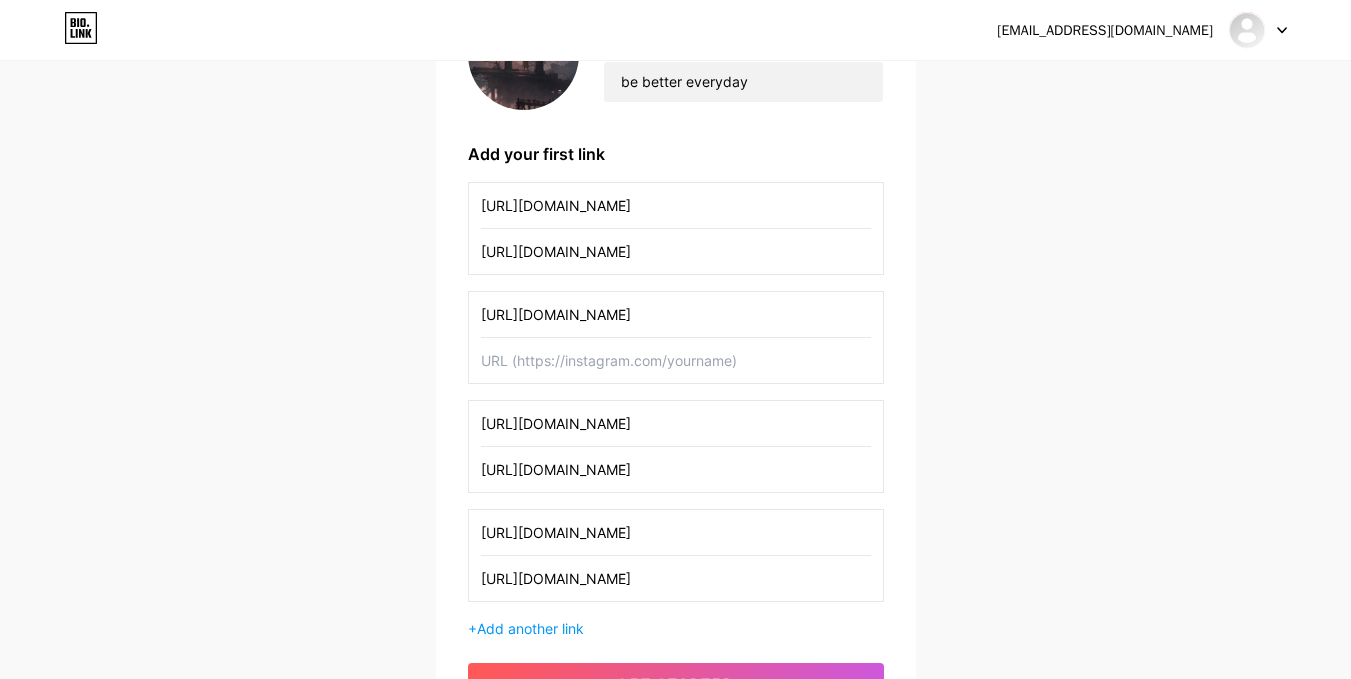 paste on "[URL][DOMAIN_NAME]" 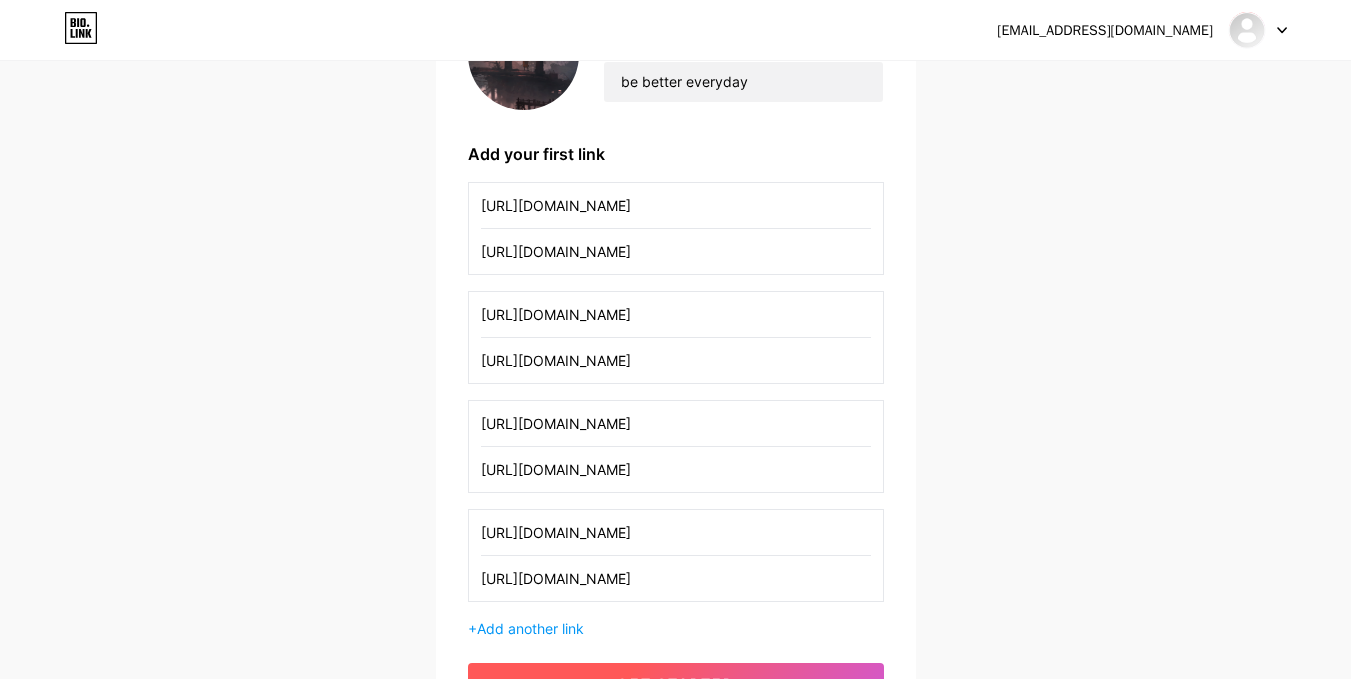 scroll, scrollTop: 441, scrollLeft: 0, axis: vertical 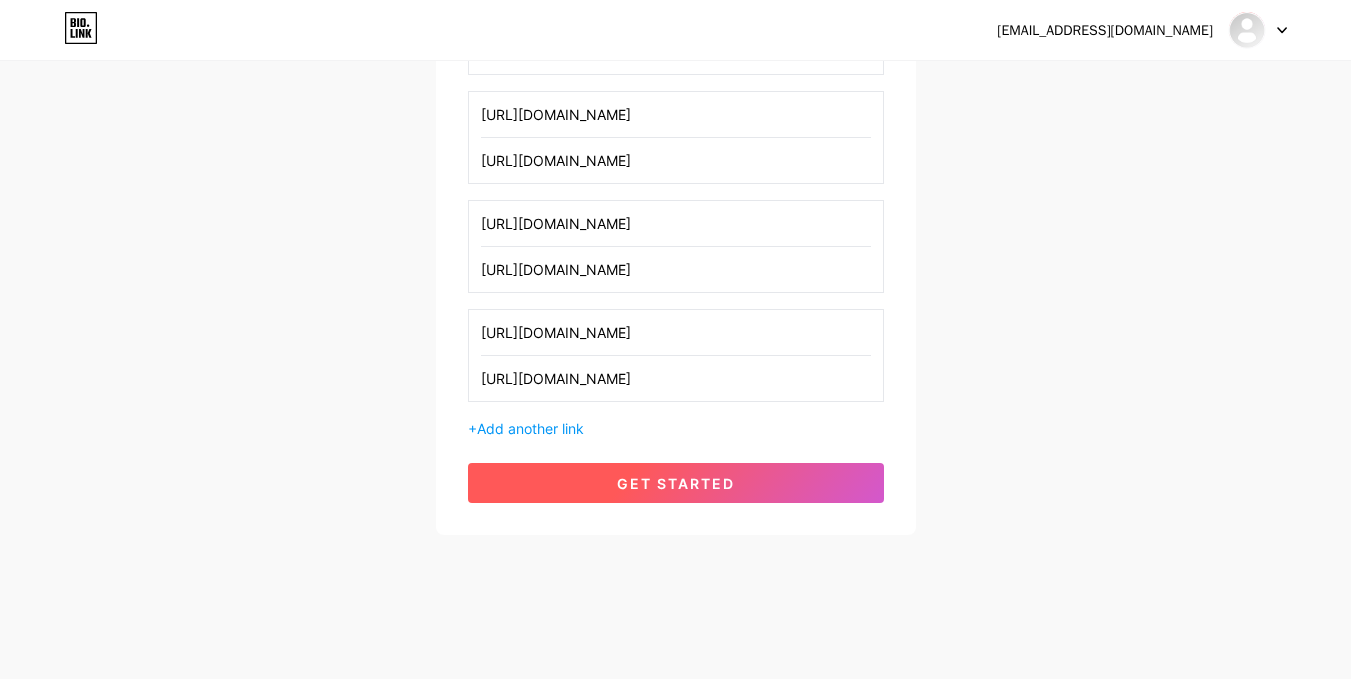 type on "[URL][DOMAIN_NAME]" 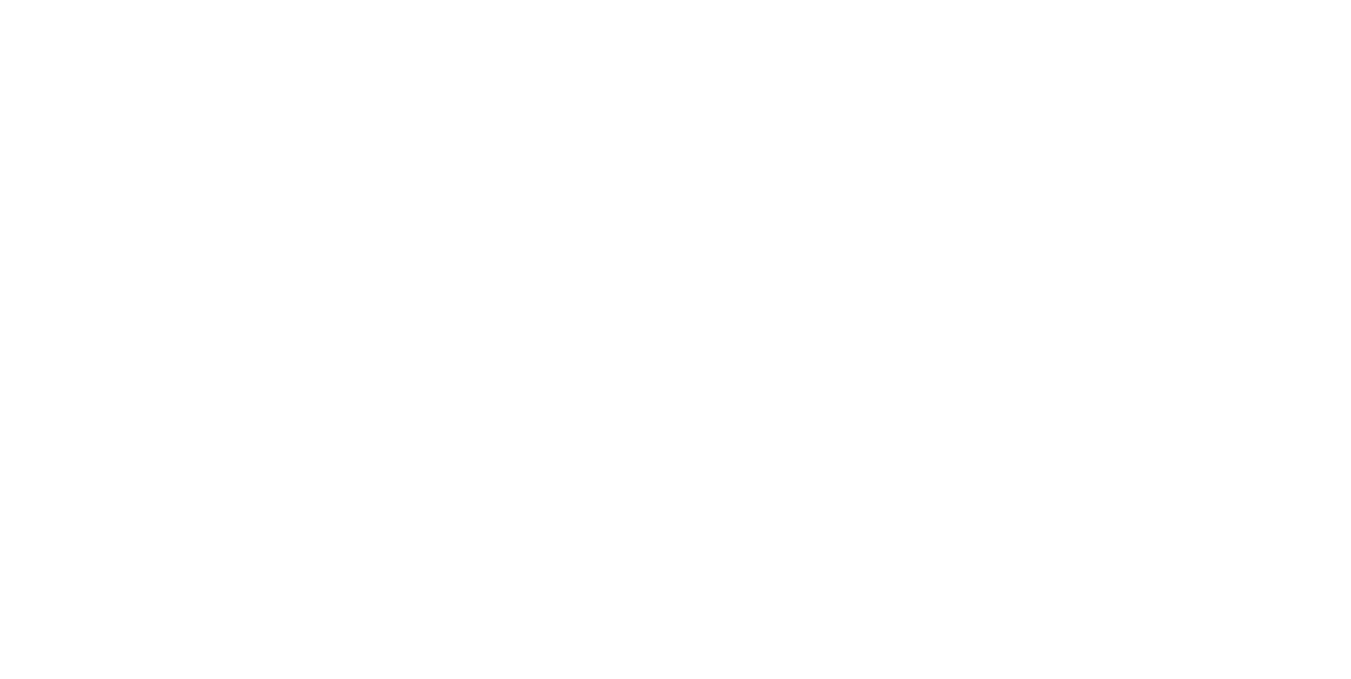 scroll, scrollTop: 0, scrollLeft: 0, axis: both 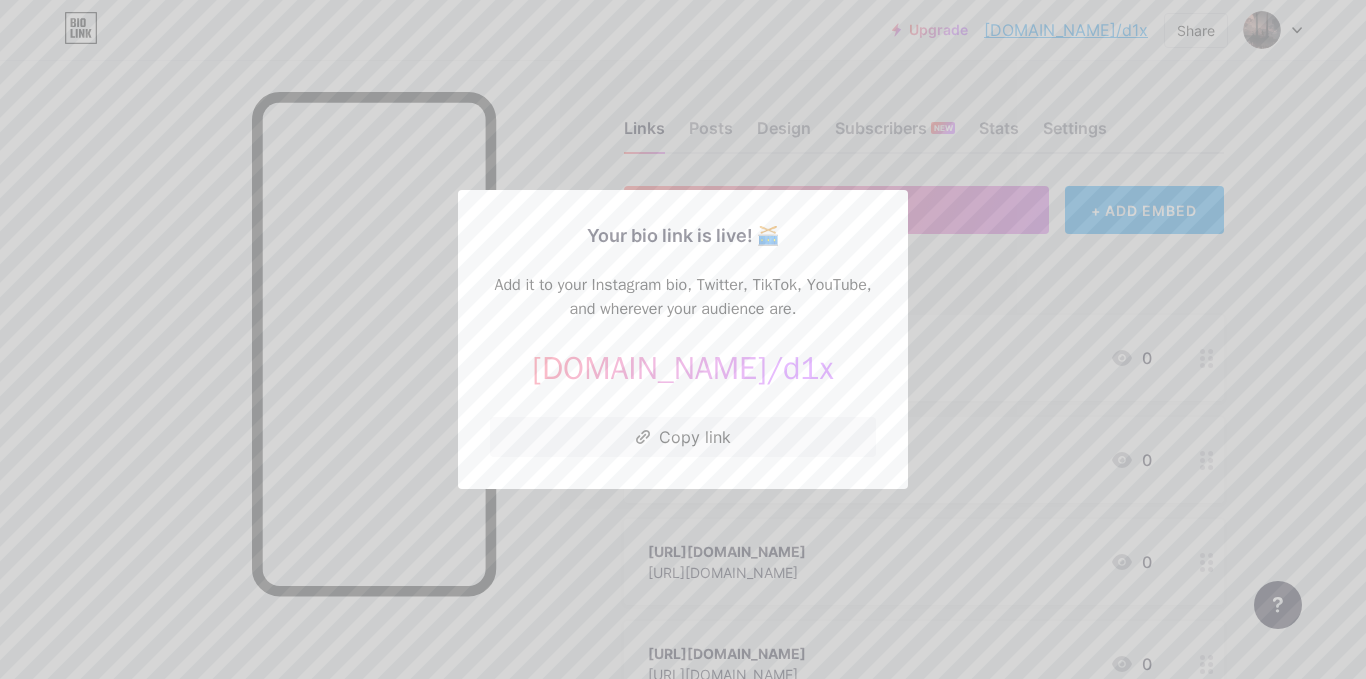 click at bounding box center [683, 339] 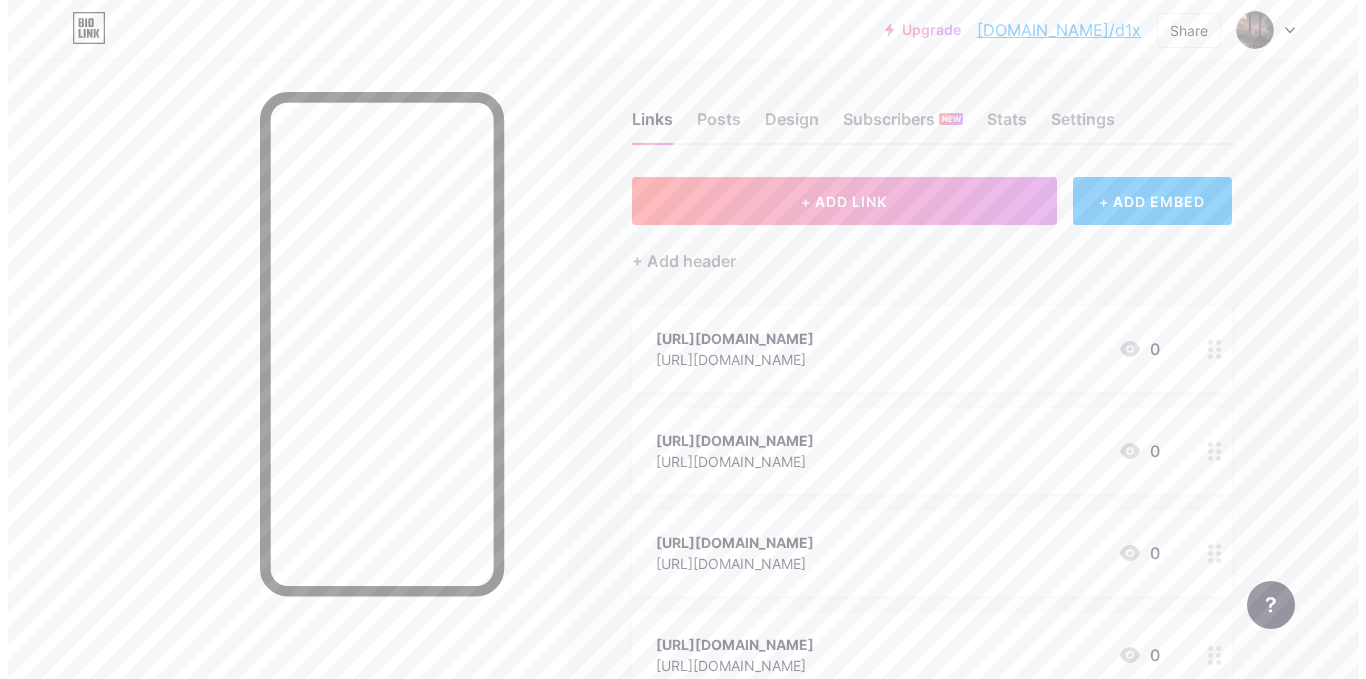 scroll, scrollTop: 0, scrollLeft: 0, axis: both 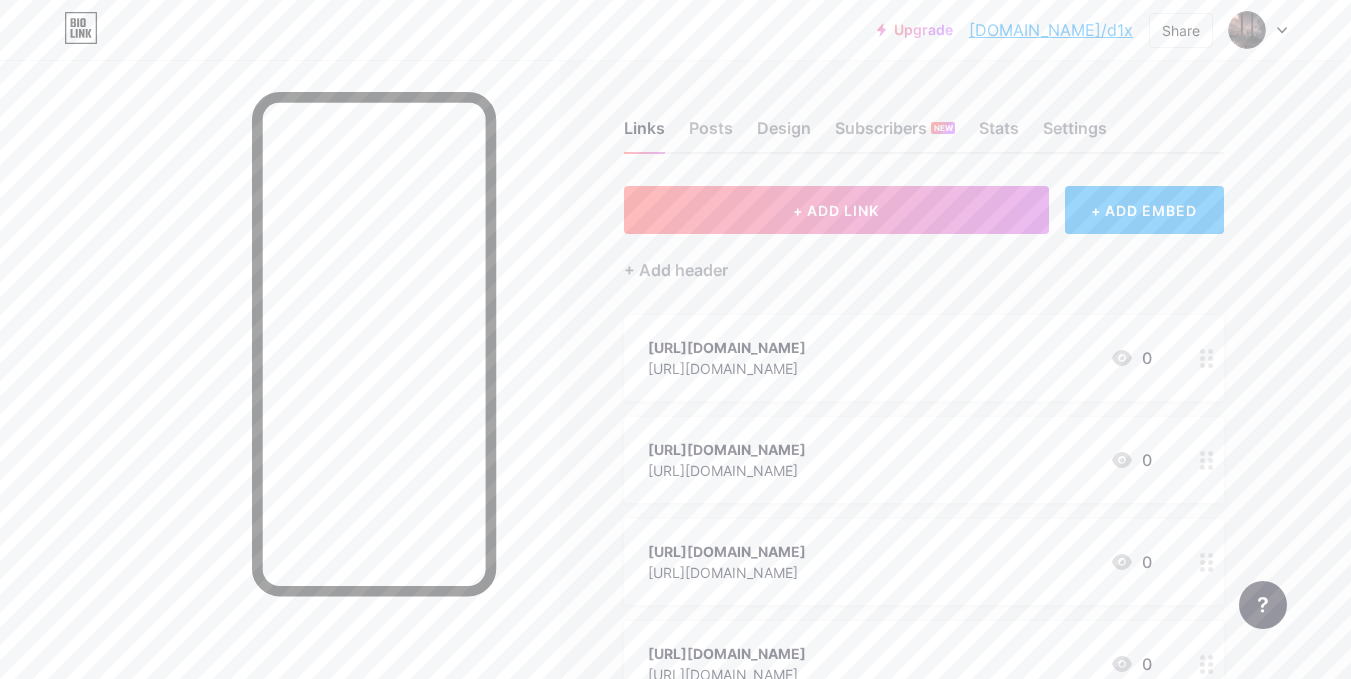 click on "+ ADD EMBED" at bounding box center [1144, 210] 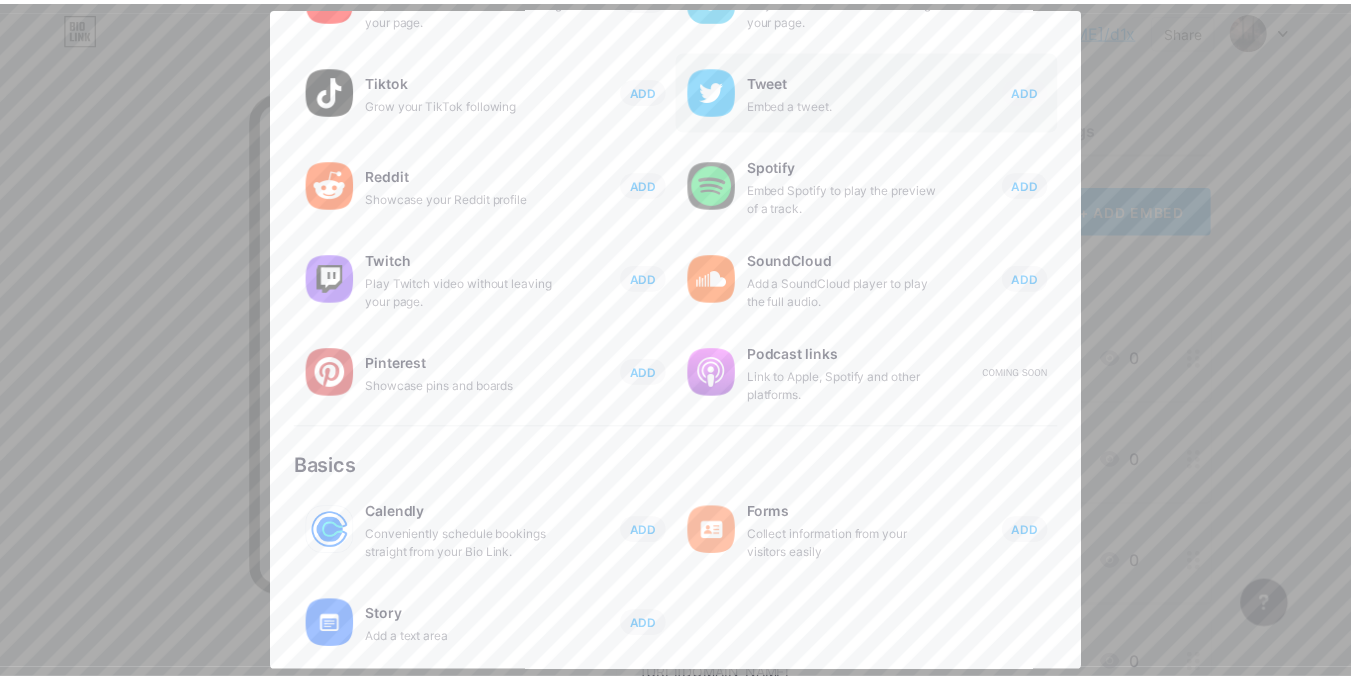 scroll, scrollTop: 0, scrollLeft: 0, axis: both 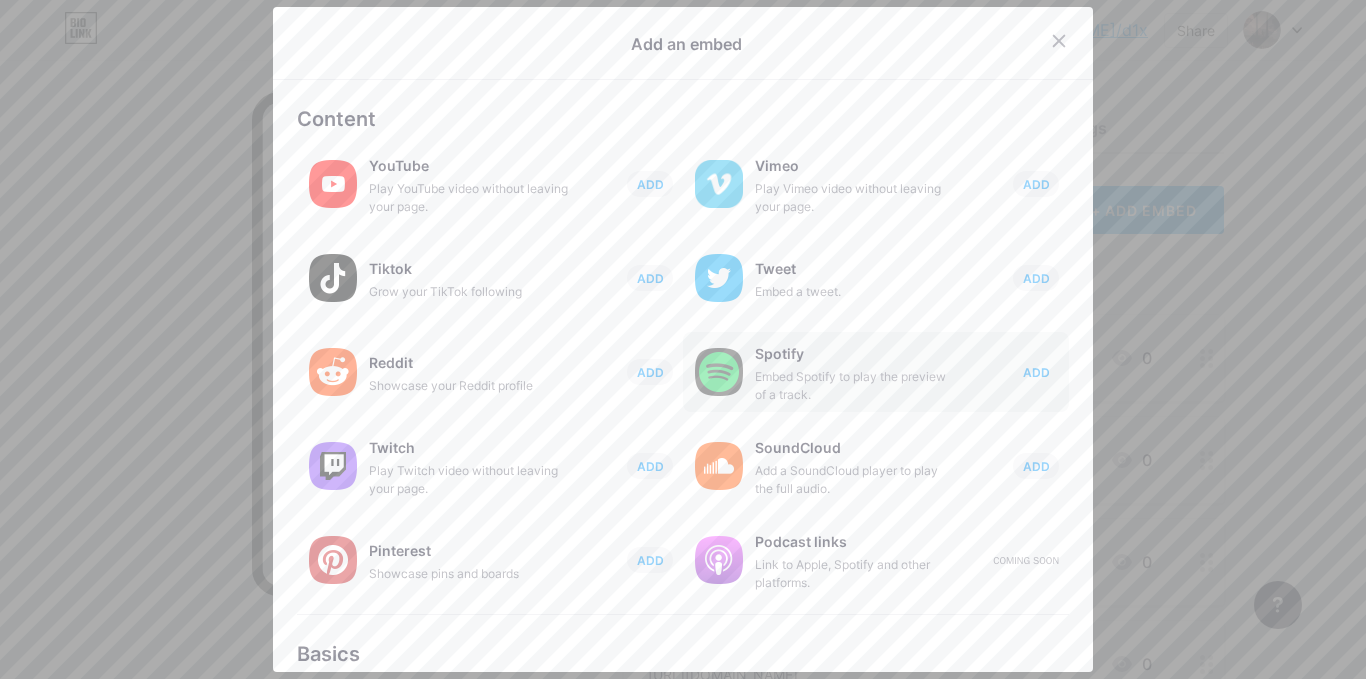 click on "ADD" at bounding box center [1036, 372] 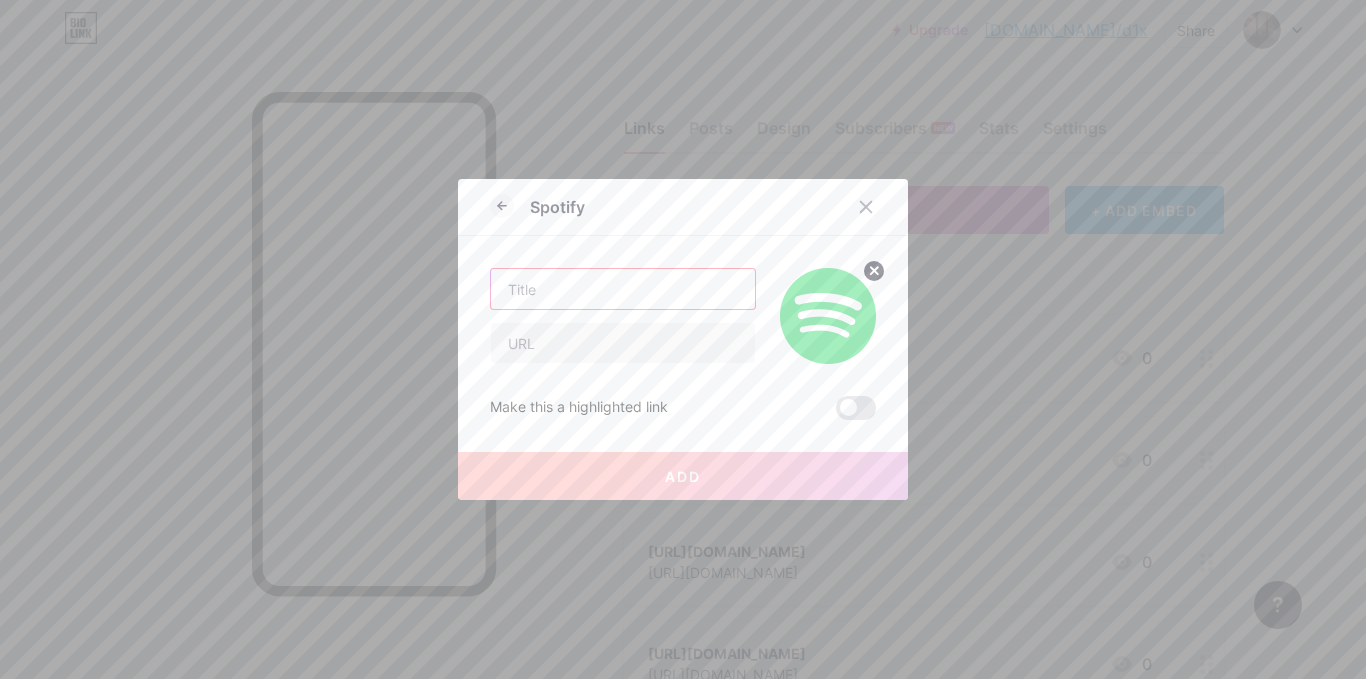 click at bounding box center (623, 289) 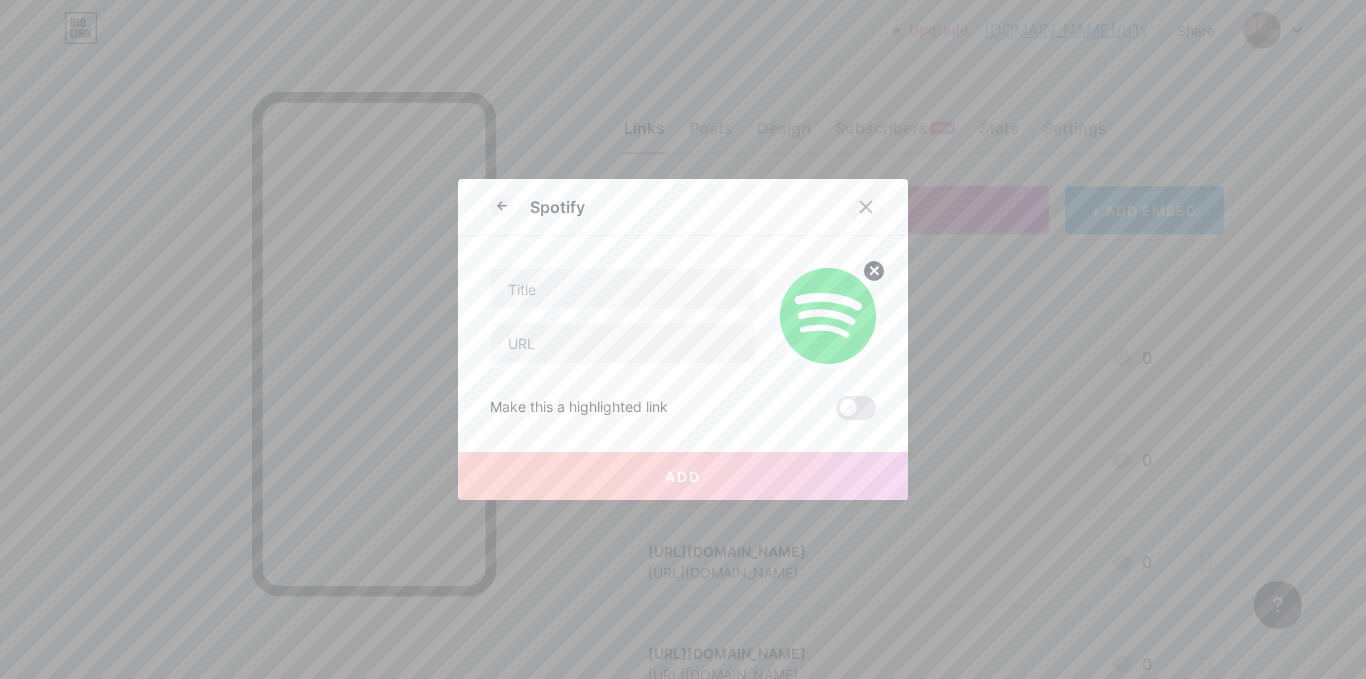 click at bounding box center [866, 207] 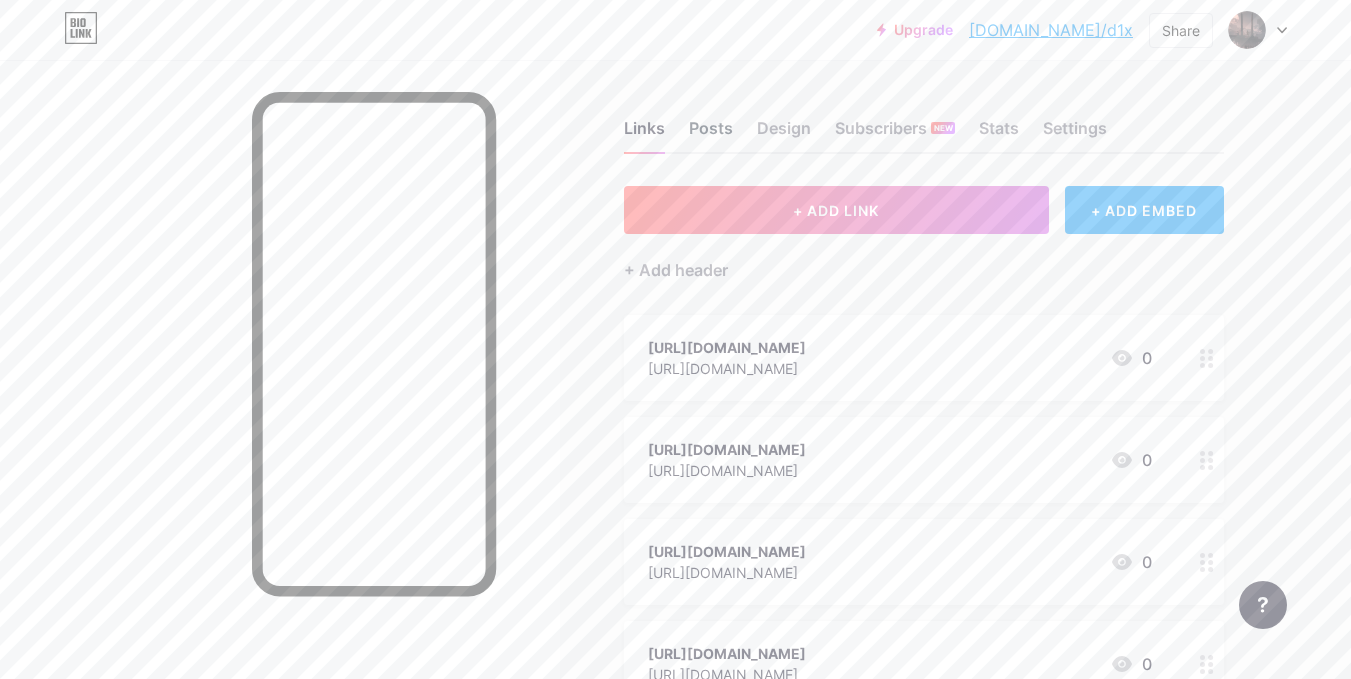 click on "Posts" at bounding box center [711, 134] 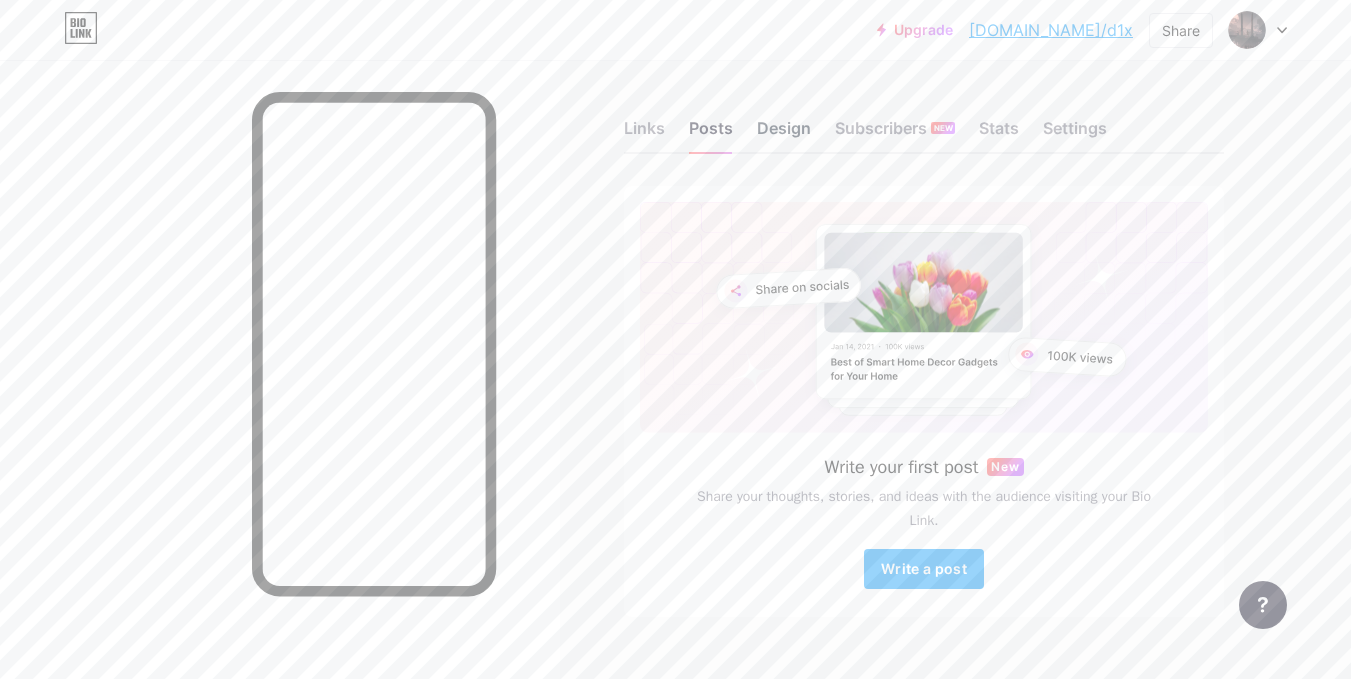 click on "Design" at bounding box center (784, 134) 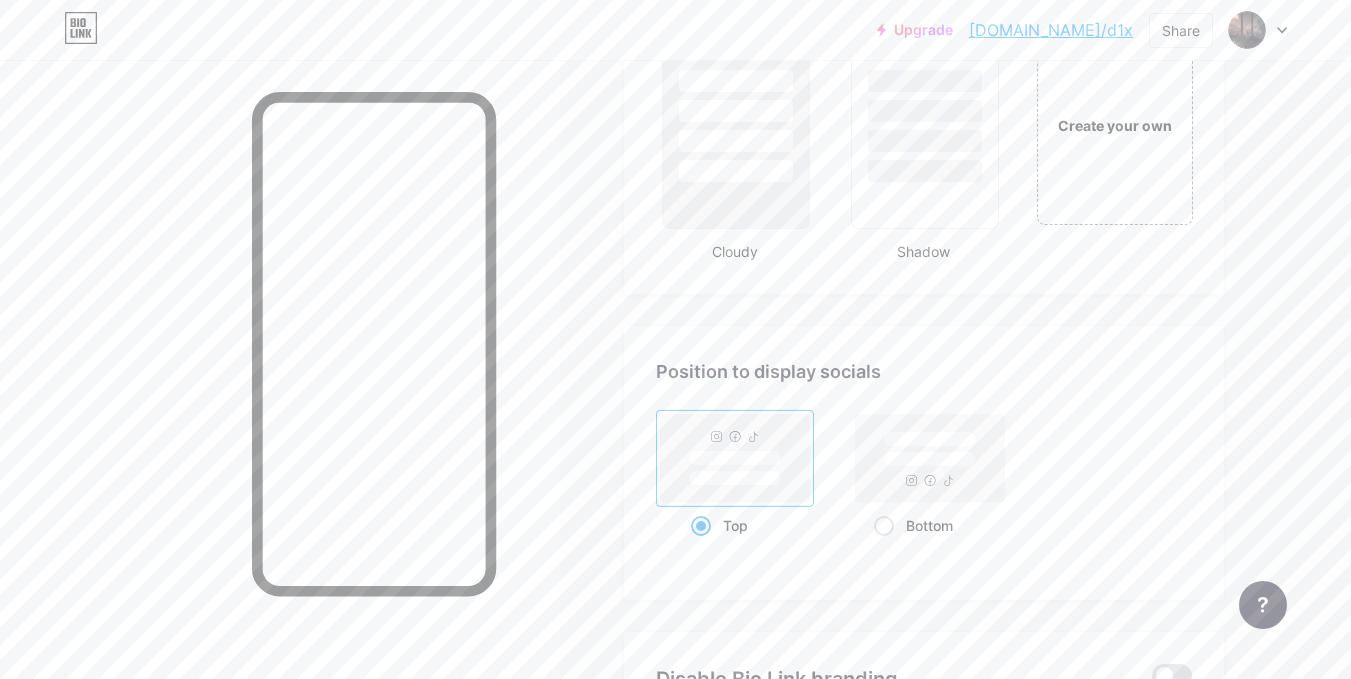 scroll, scrollTop: 2300, scrollLeft: 0, axis: vertical 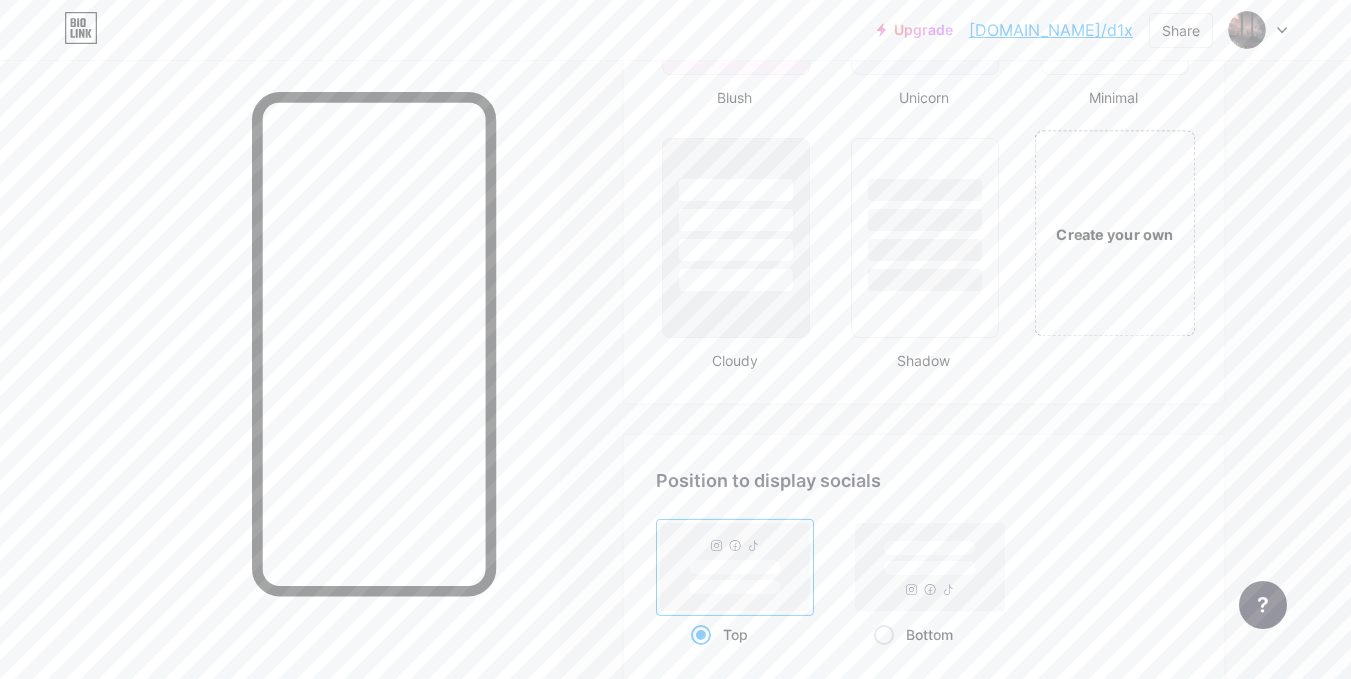 click on "Create your own" at bounding box center (1114, 233) 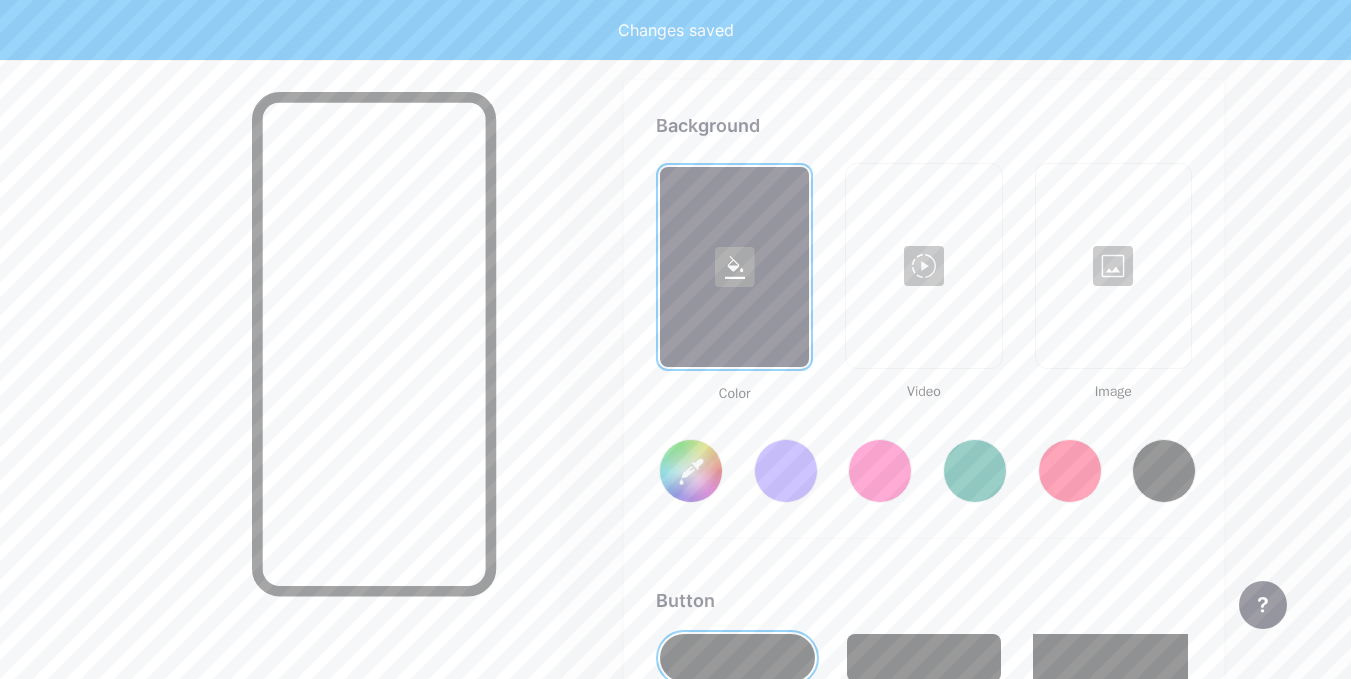type on "#ffffff" 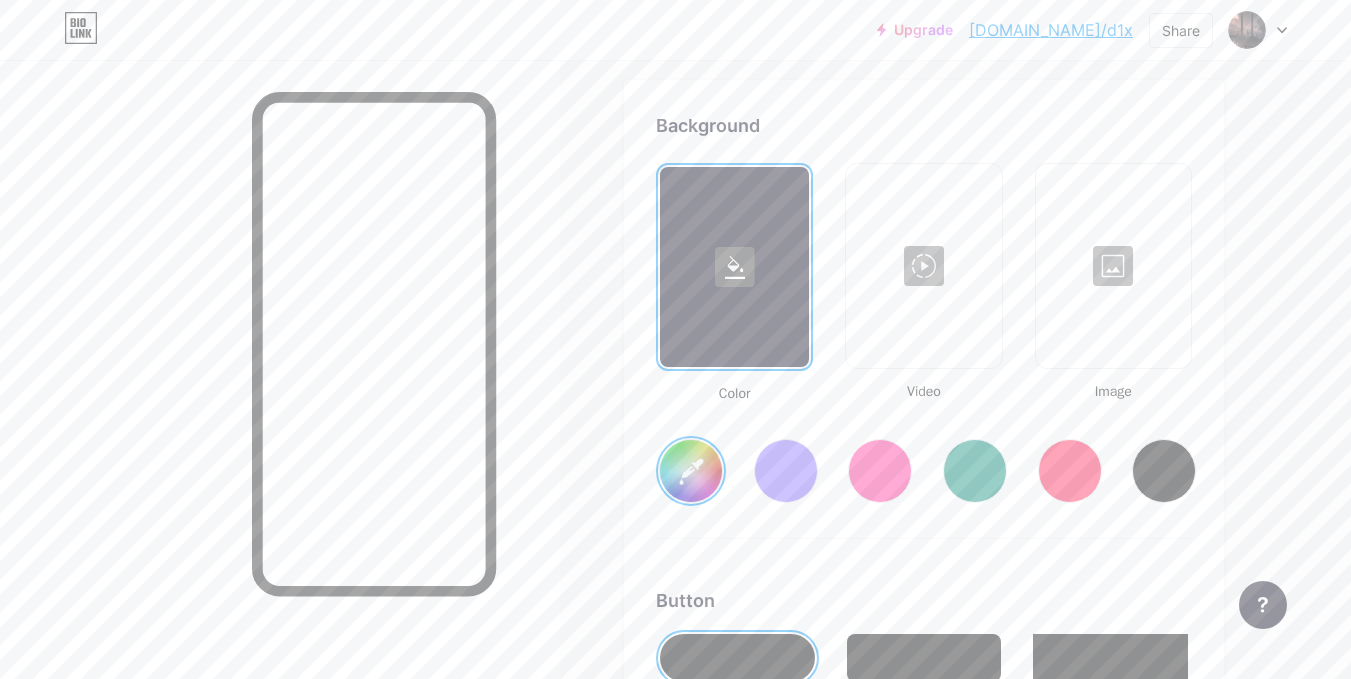 scroll, scrollTop: 2755, scrollLeft: 0, axis: vertical 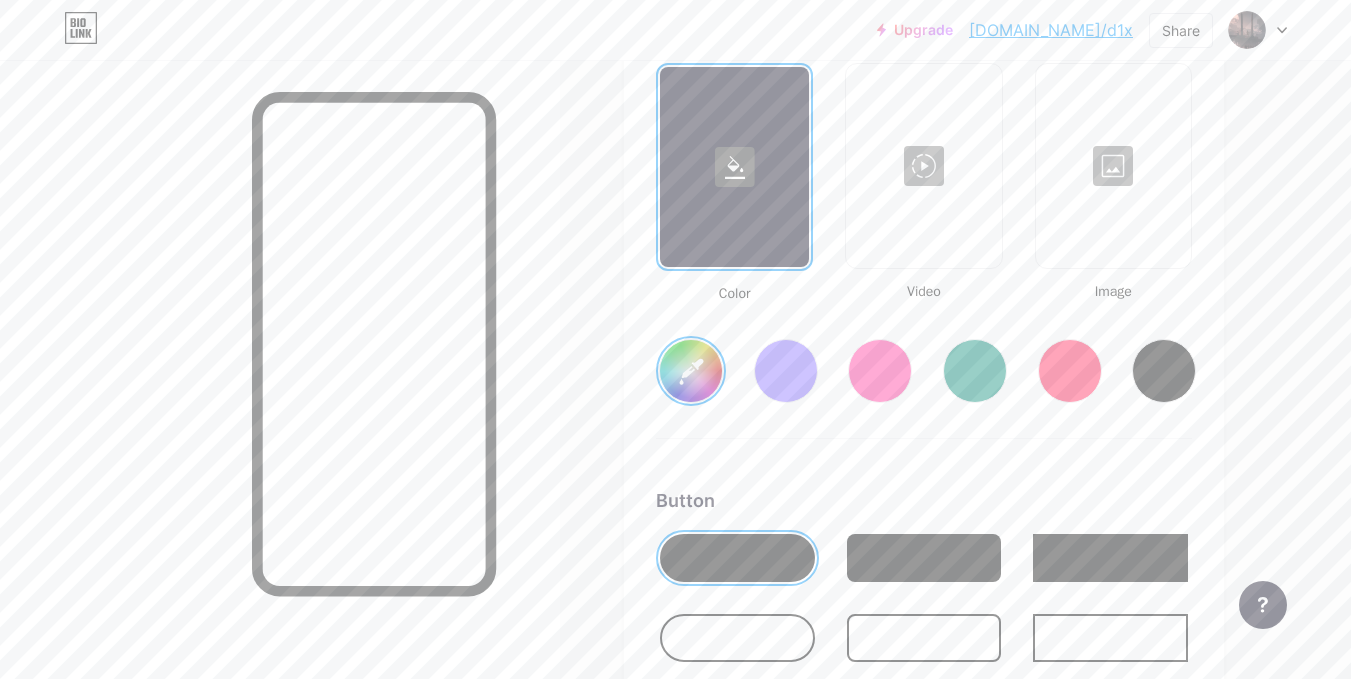 click at bounding box center [1113, 166] 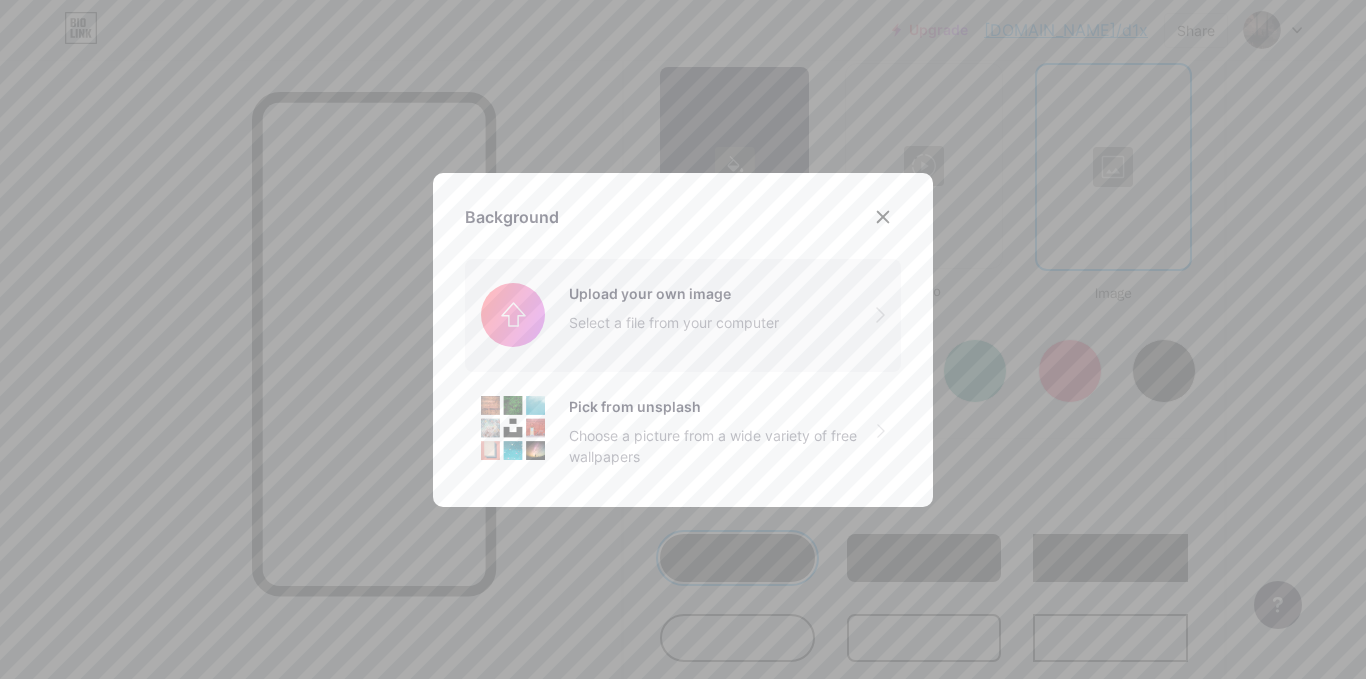 click at bounding box center [683, 315] 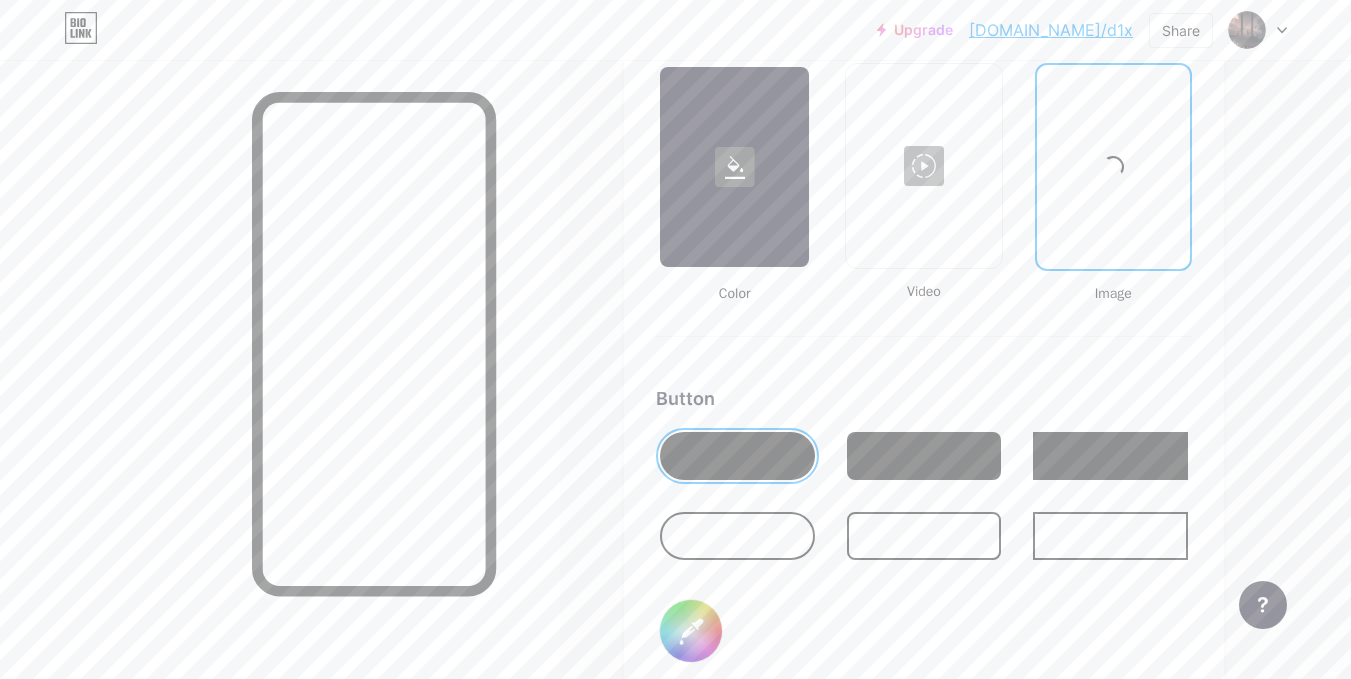 scroll, scrollTop: 2855, scrollLeft: 0, axis: vertical 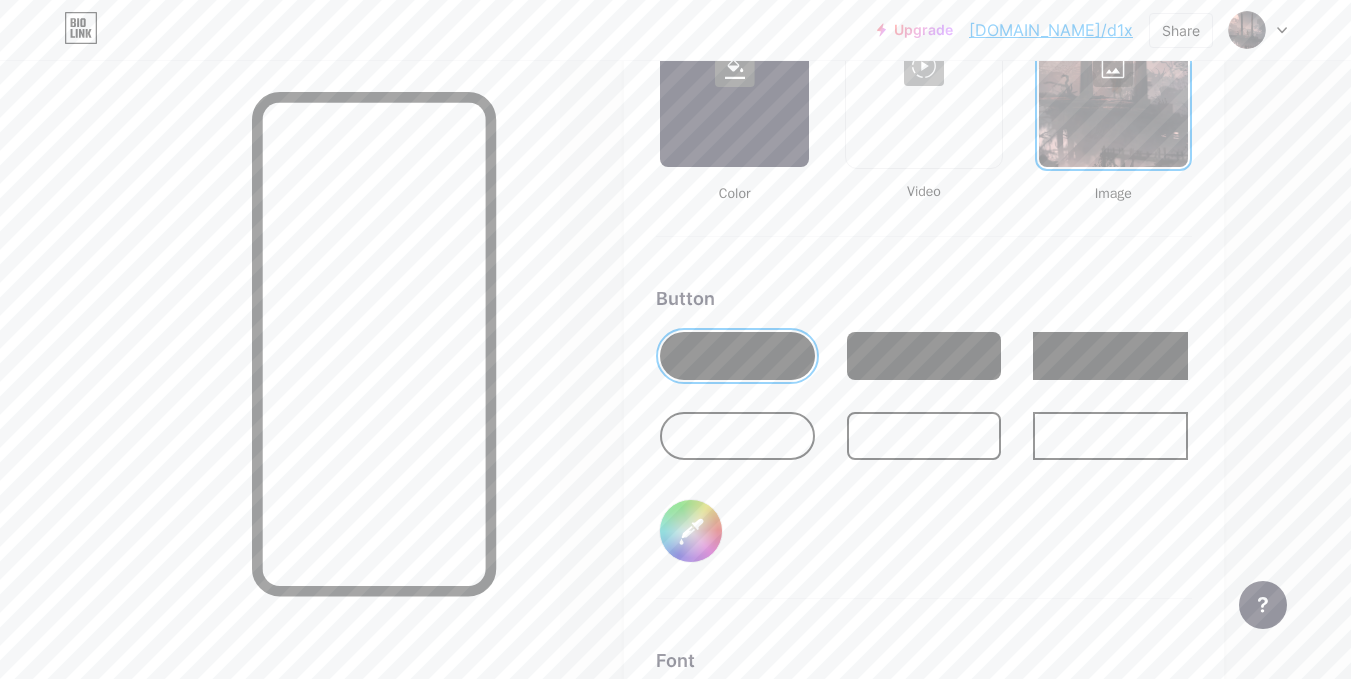 click at bounding box center (924, 356) 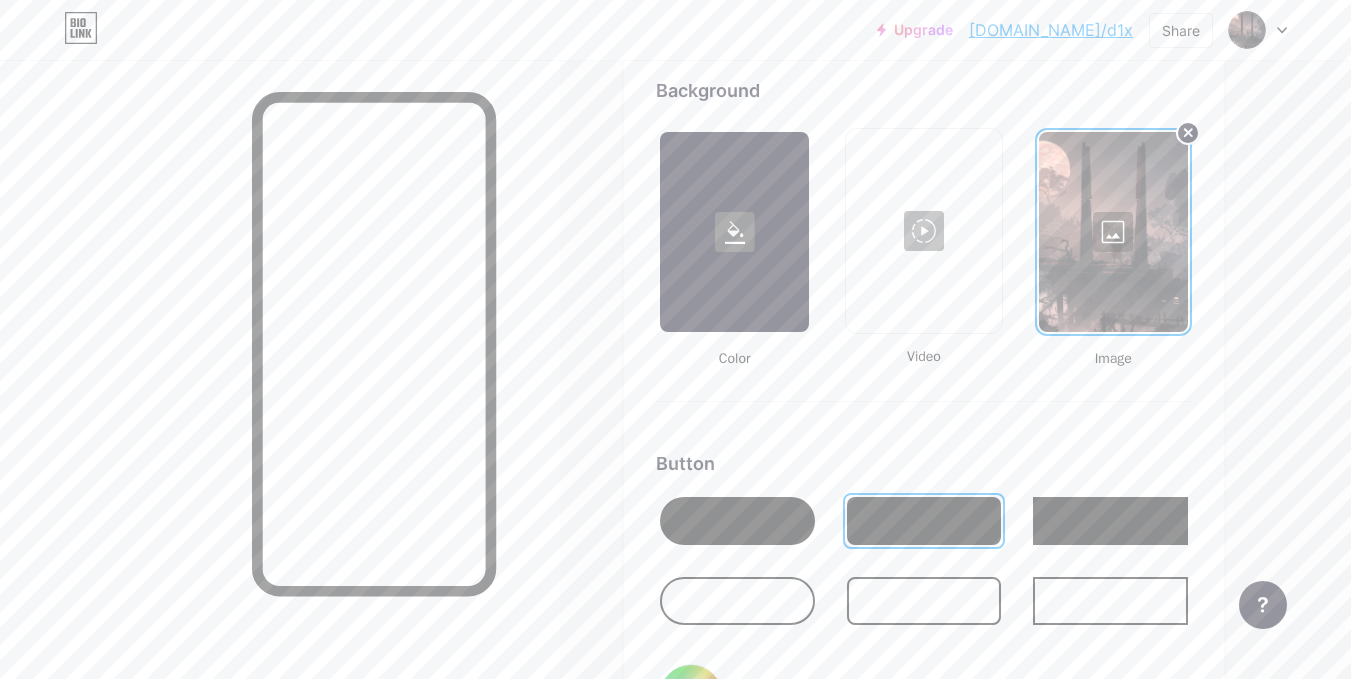 scroll, scrollTop: 2655, scrollLeft: 0, axis: vertical 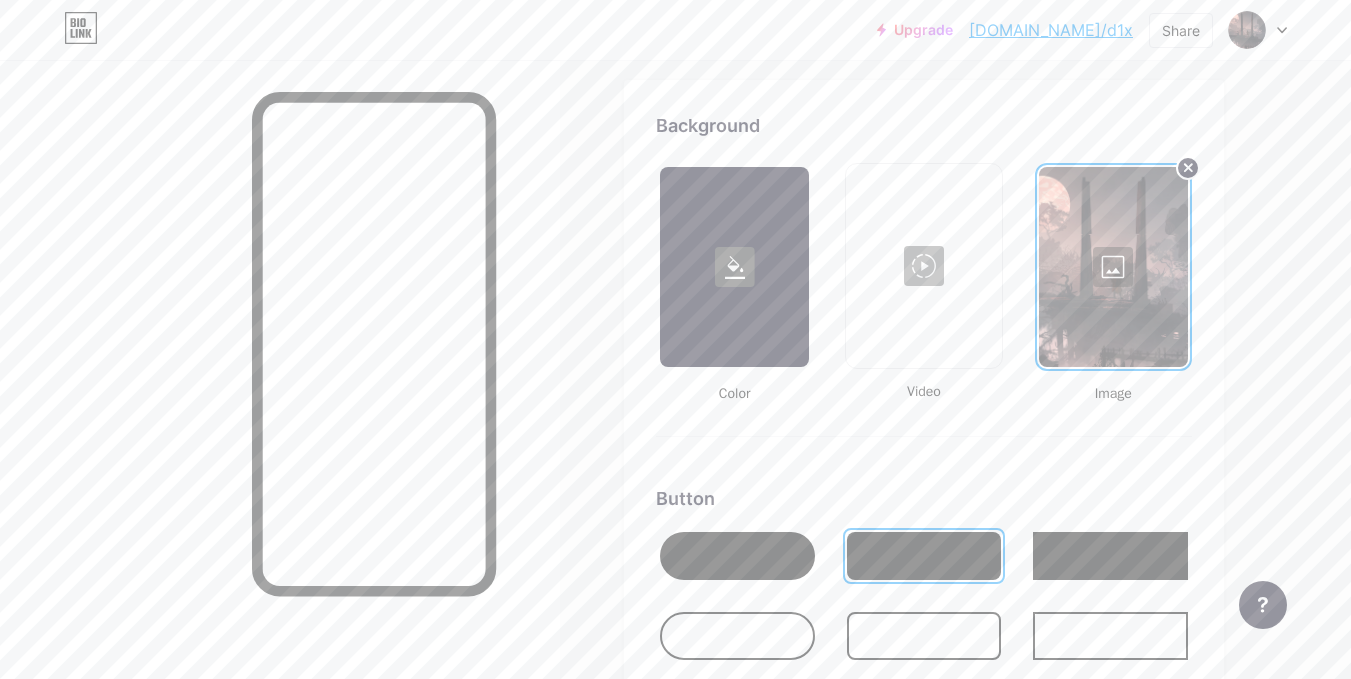click at bounding box center [1113, 267] 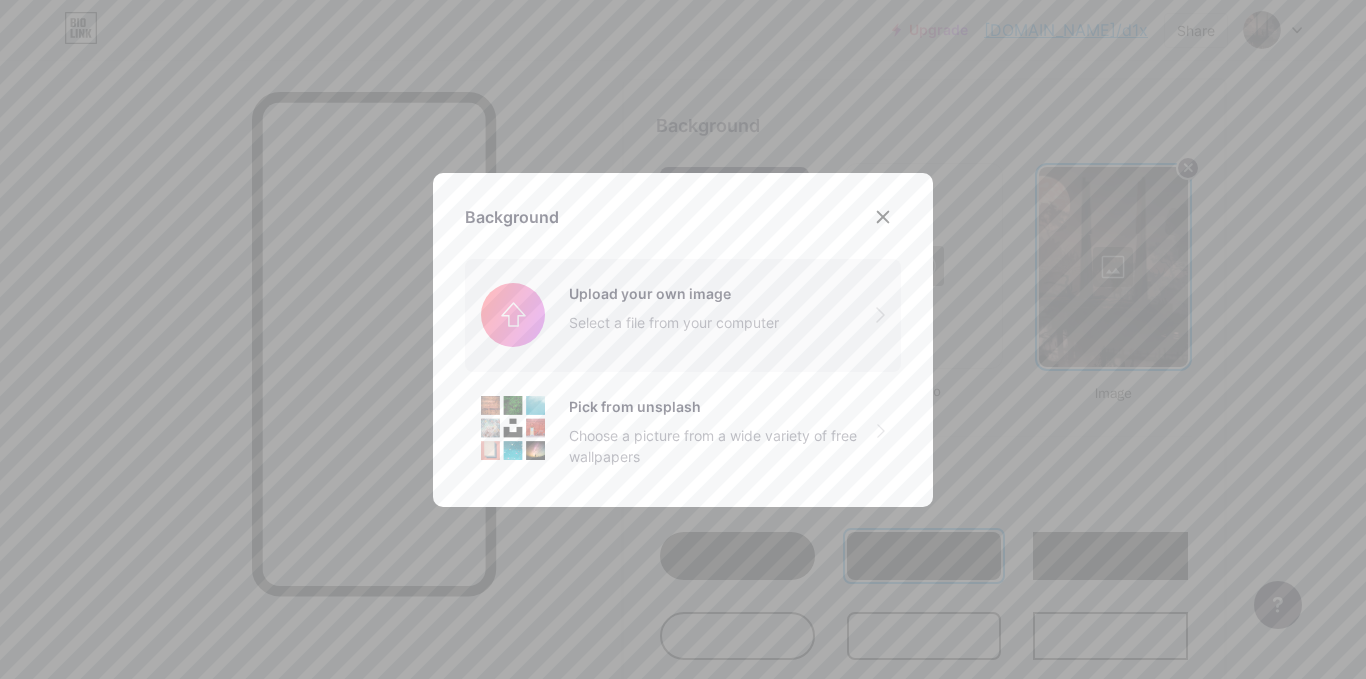 click at bounding box center [683, 315] 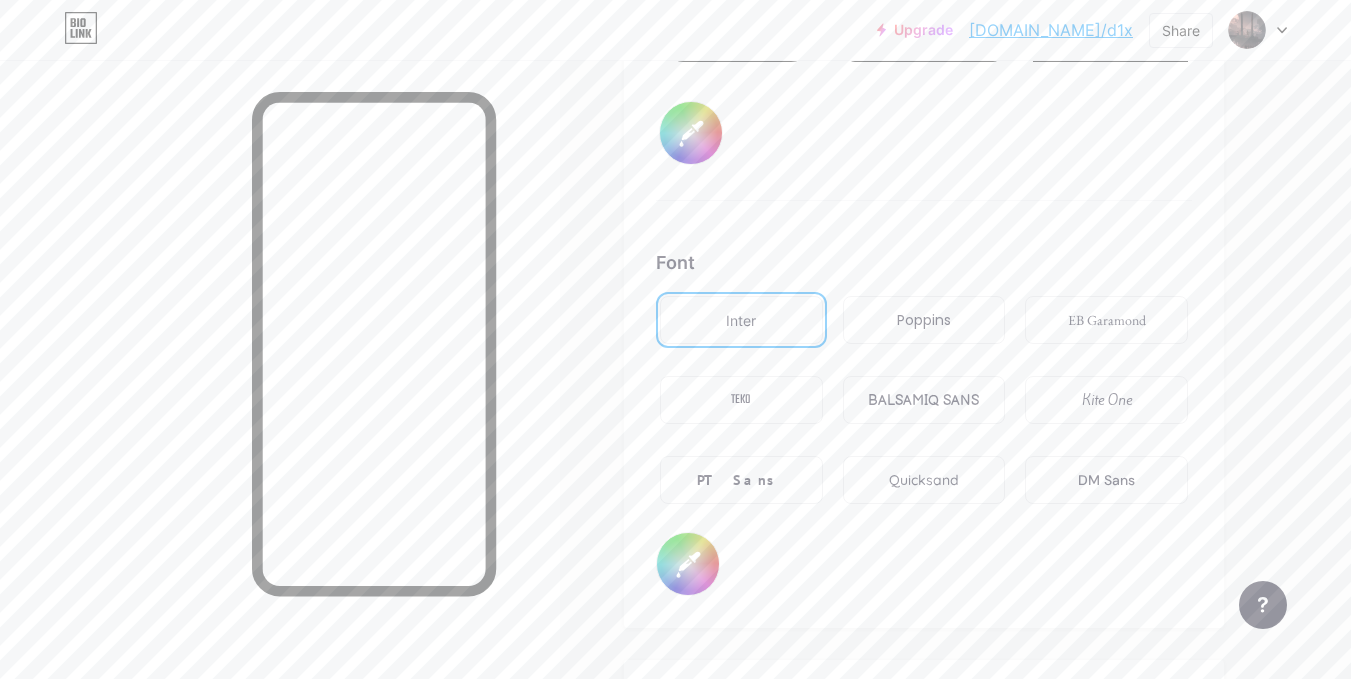 scroll, scrollTop: 3255, scrollLeft: 0, axis: vertical 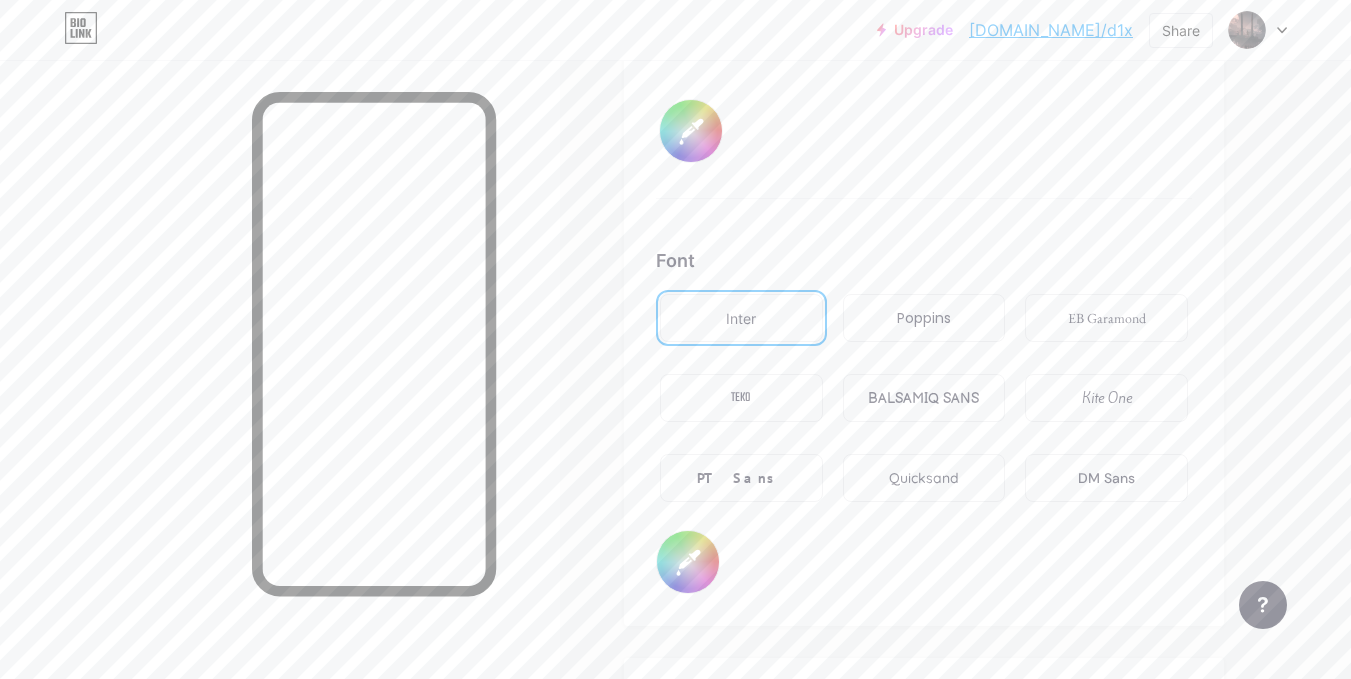 click on "TEKO" at bounding box center (741, 398) 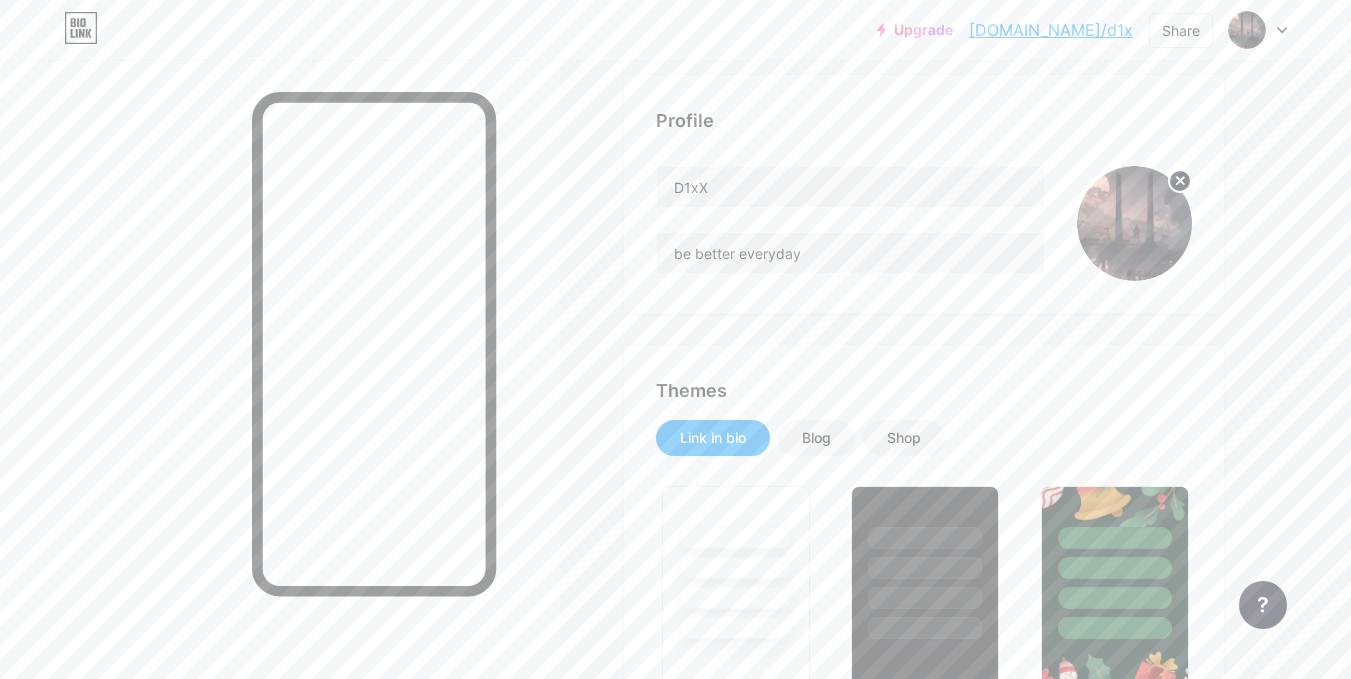scroll, scrollTop: 0, scrollLeft: 0, axis: both 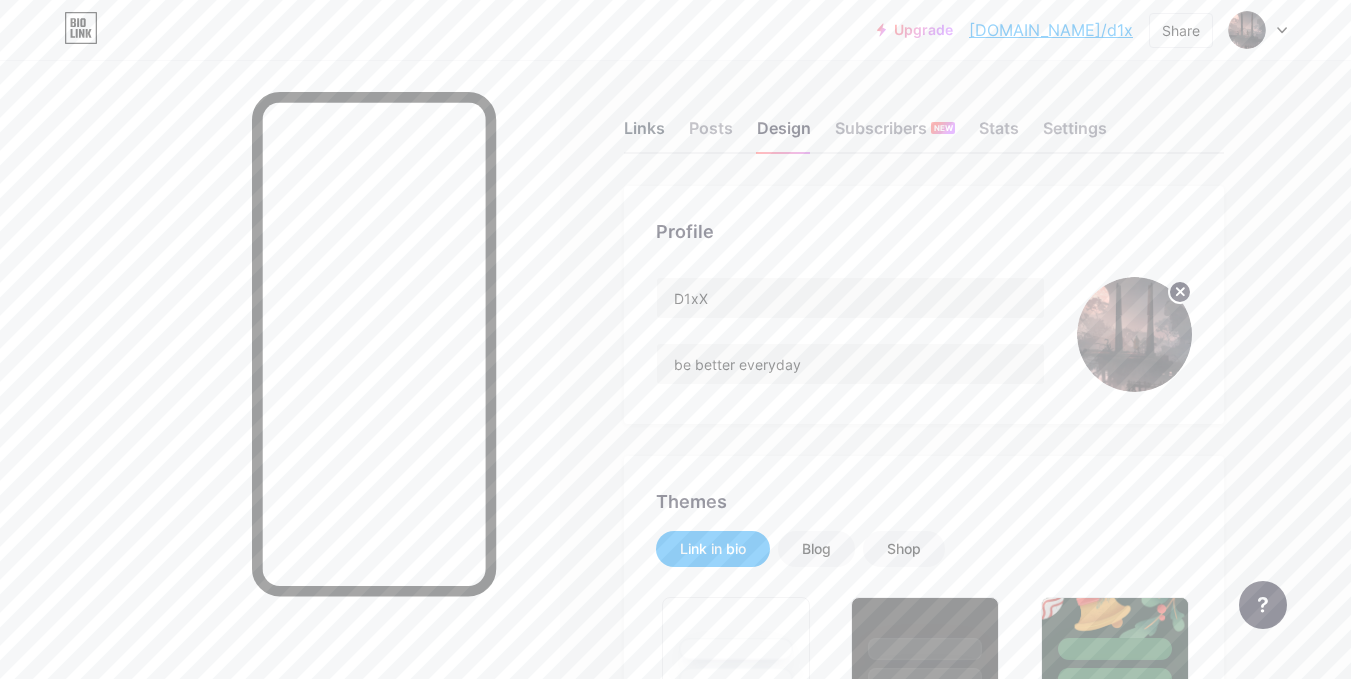 click on "Links" at bounding box center (644, 134) 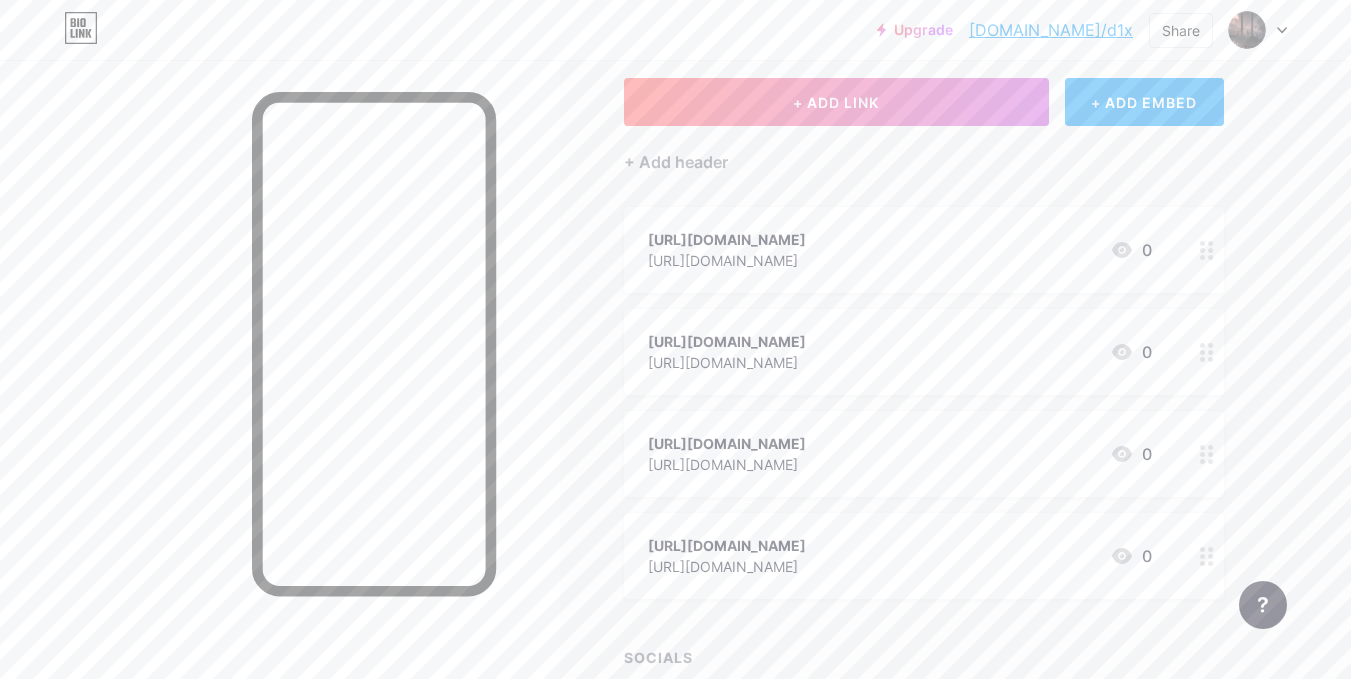 scroll, scrollTop: 0, scrollLeft: 0, axis: both 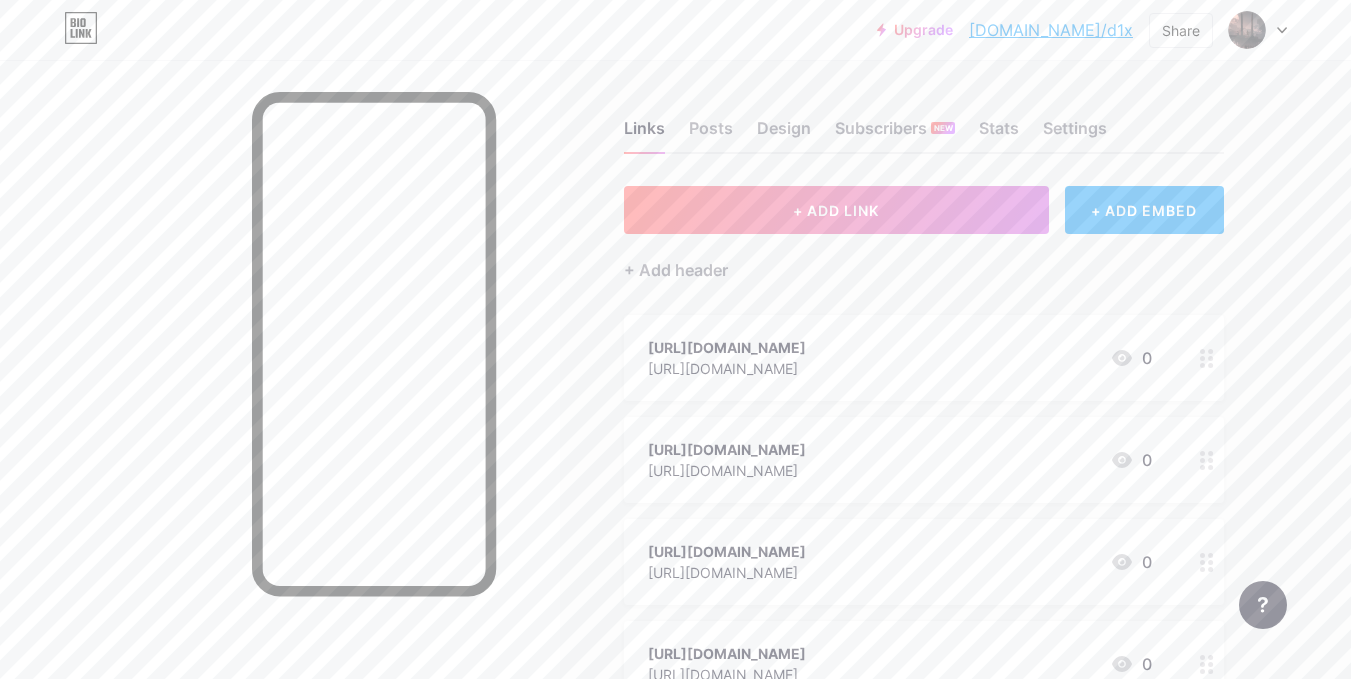 click on "[DOMAIN_NAME]/d1x" at bounding box center [1051, 30] 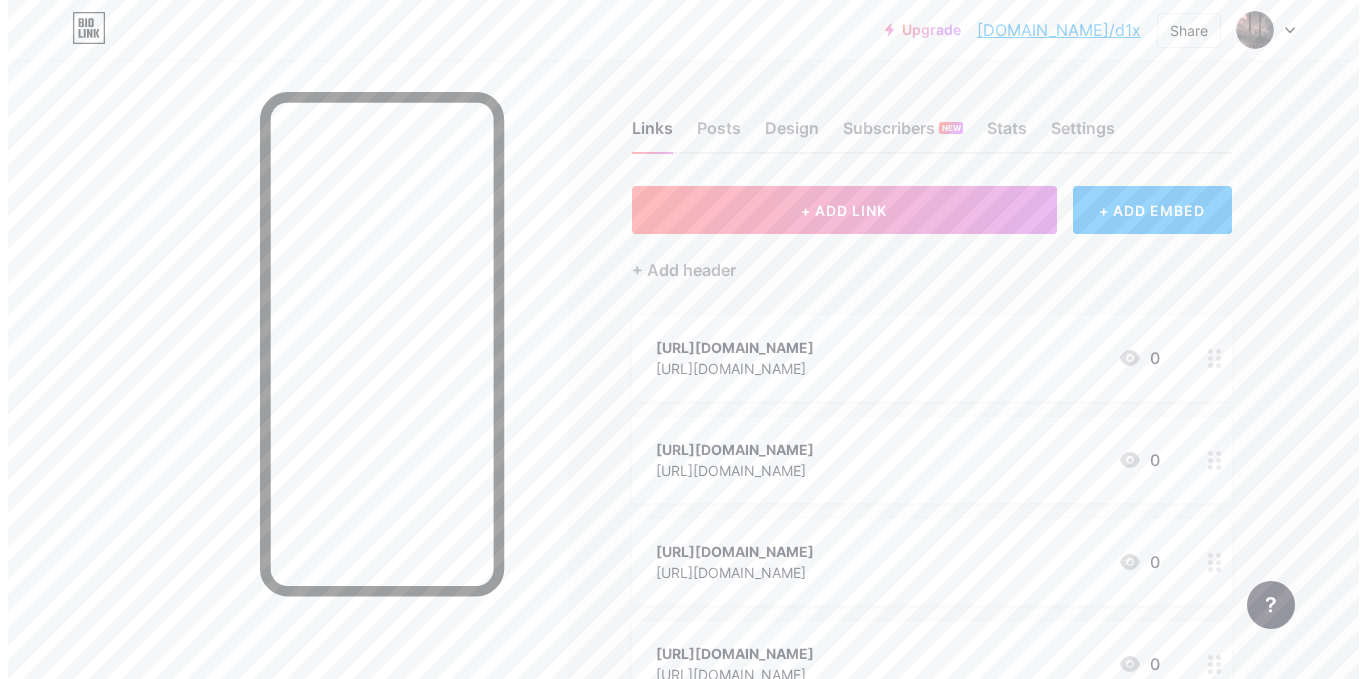 scroll, scrollTop: 100, scrollLeft: 0, axis: vertical 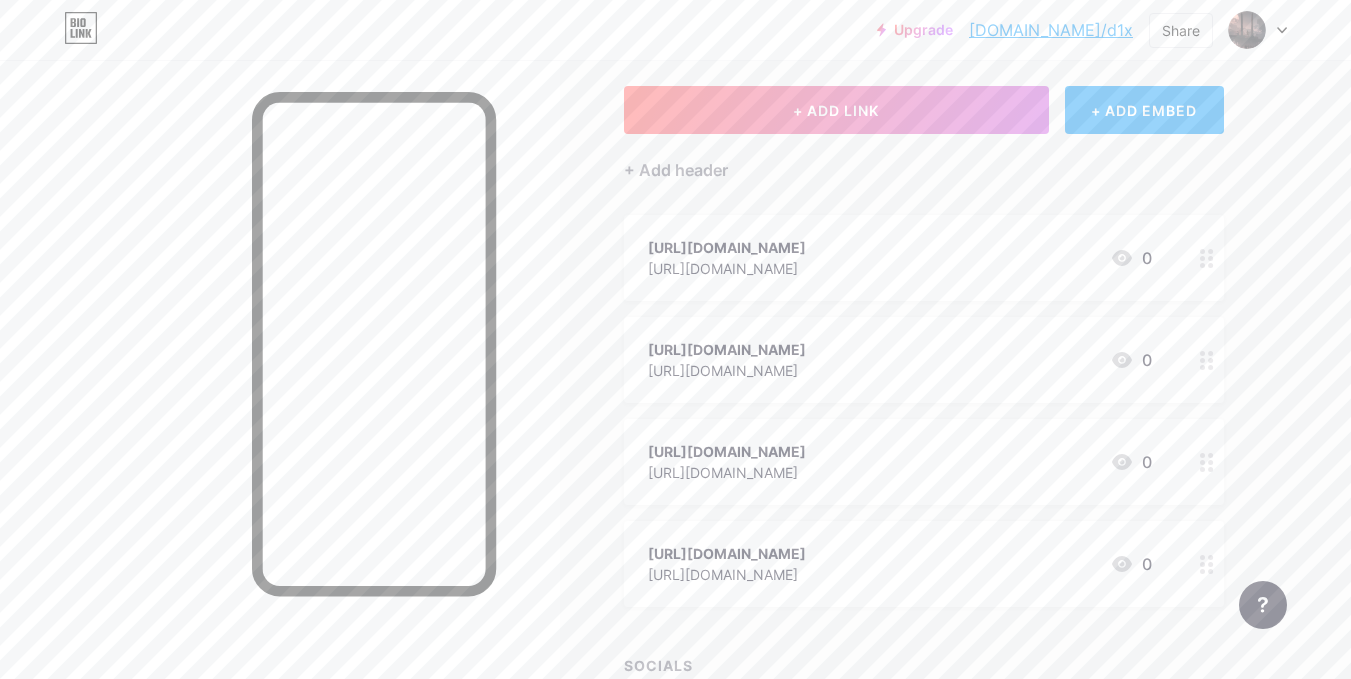 click 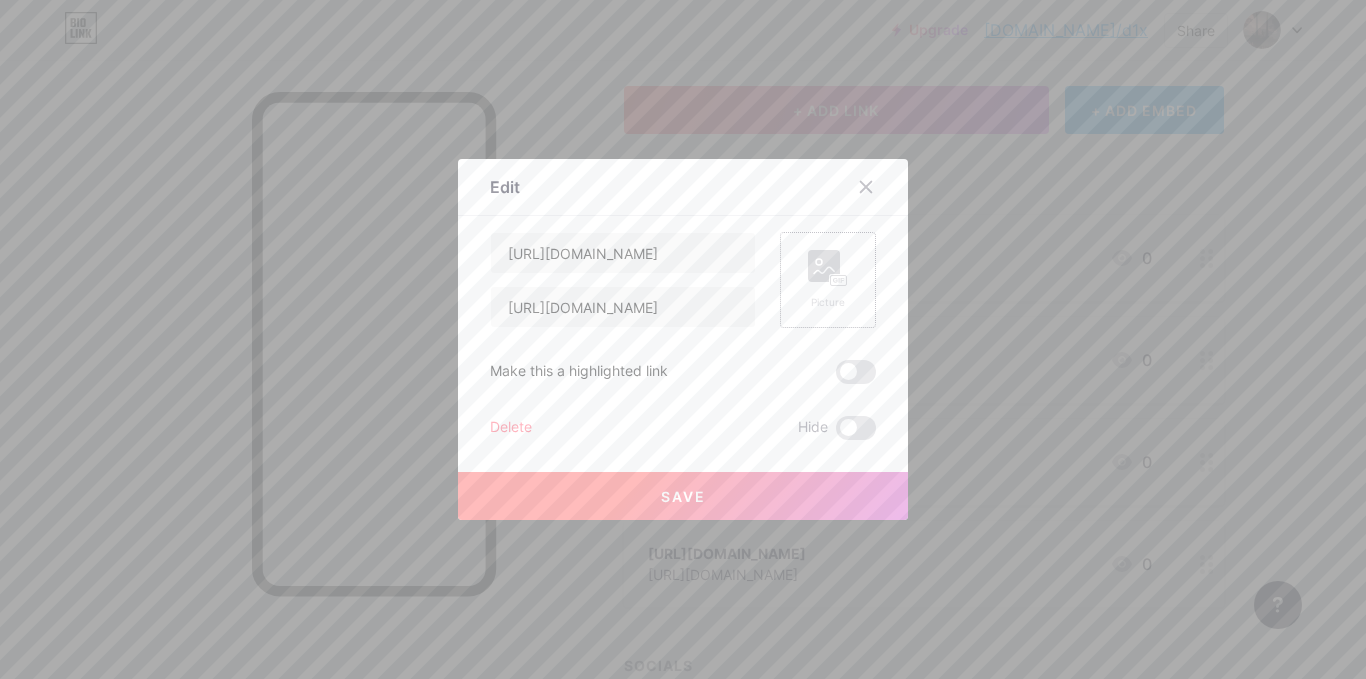 click 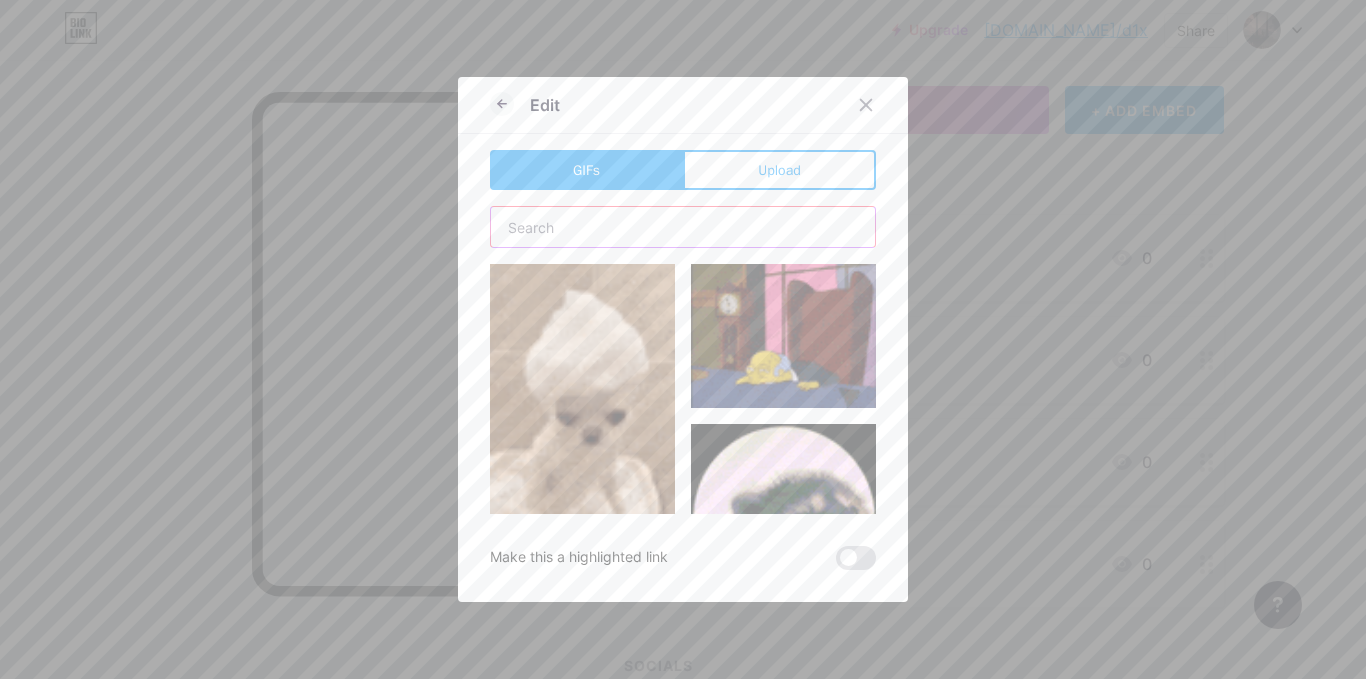 click at bounding box center [683, 227] 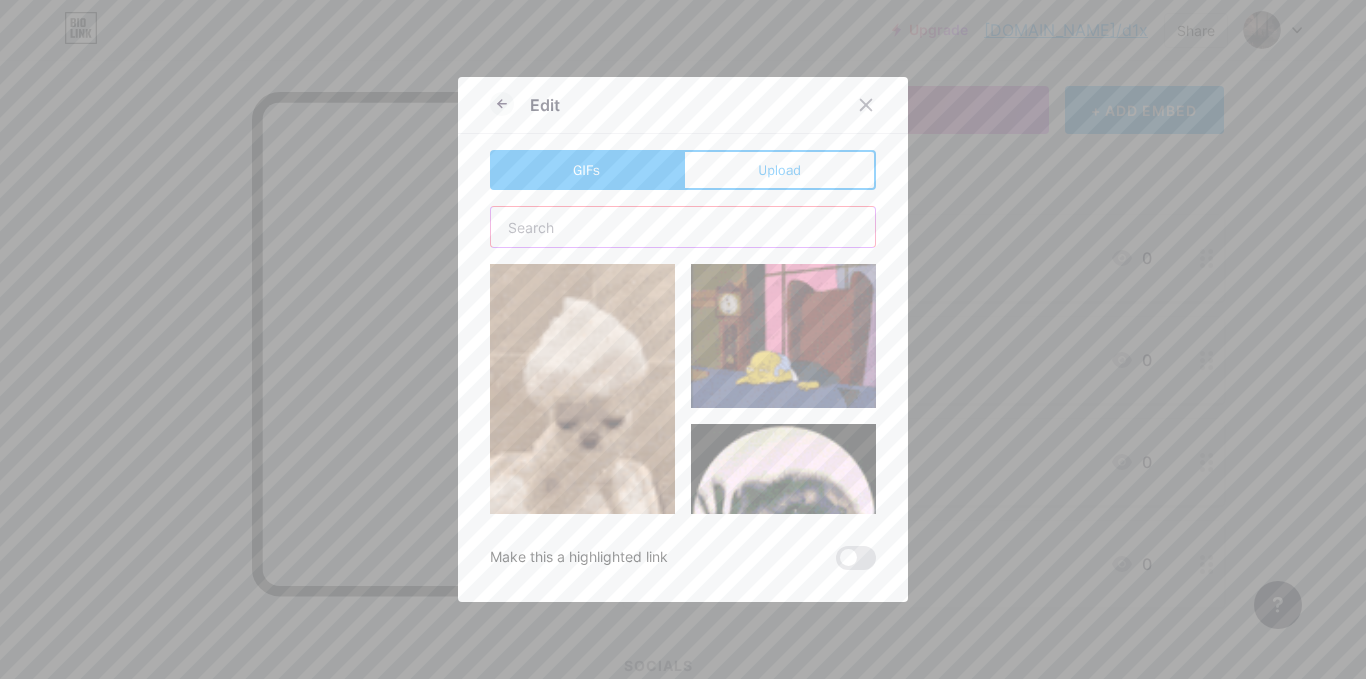 click at bounding box center [683, 227] 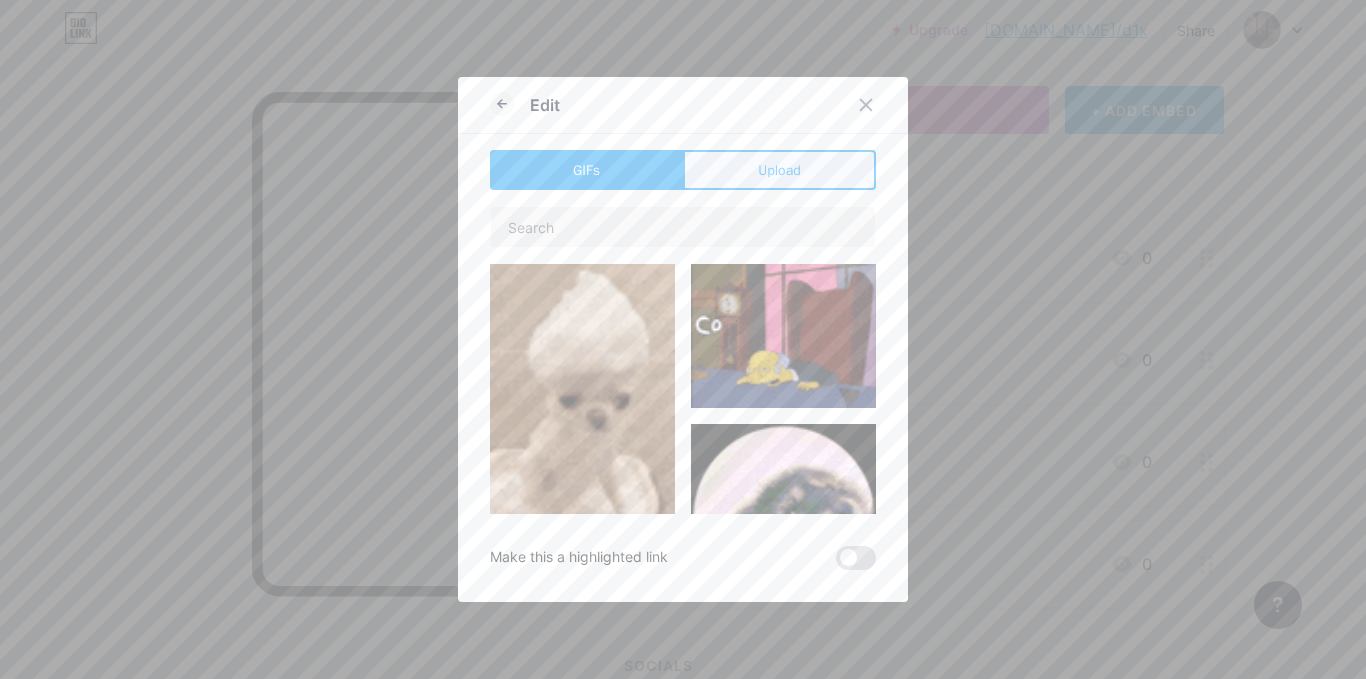 click on "Upload" at bounding box center [779, 170] 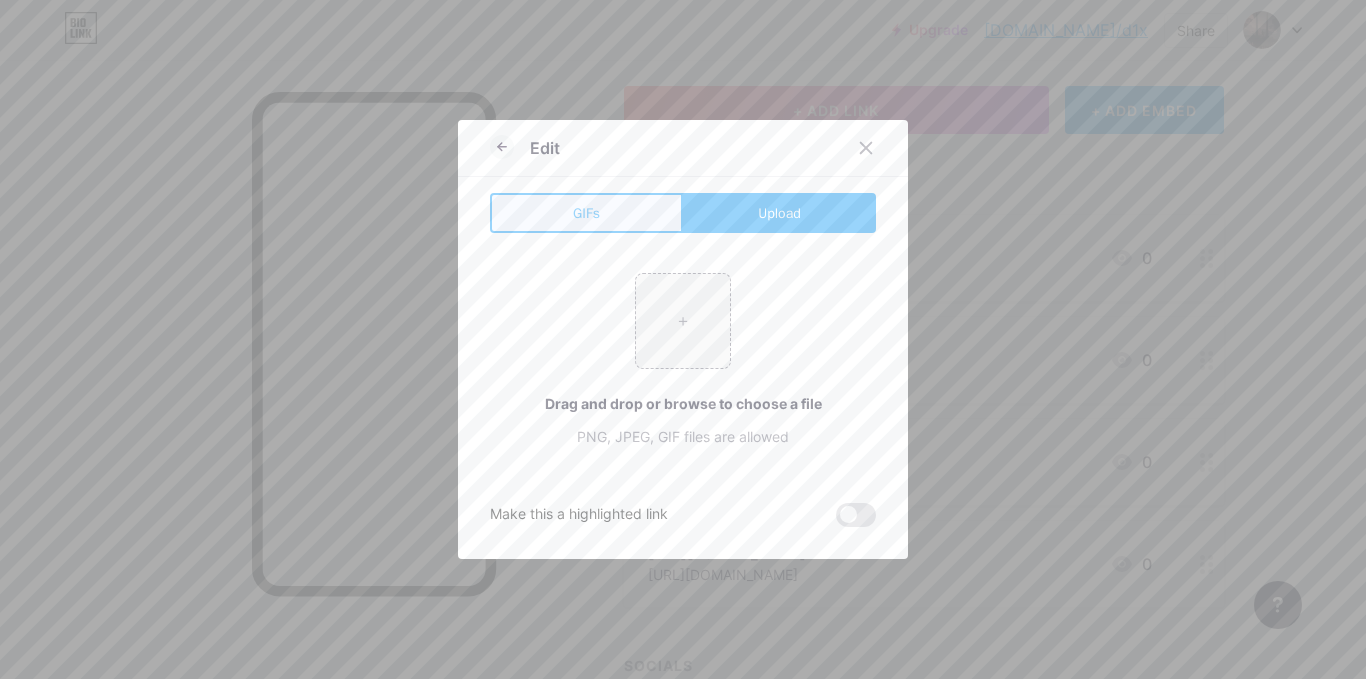 click on "GIFs" at bounding box center (586, 213) 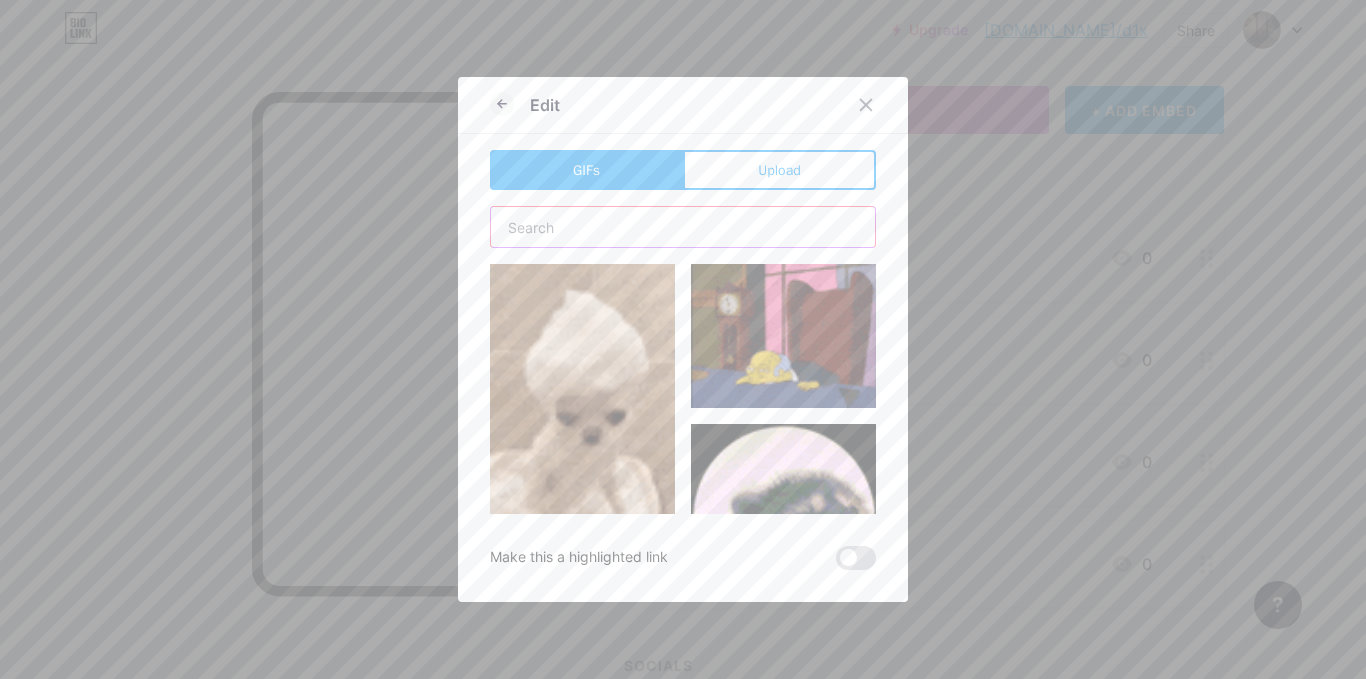 click at bounding box center (683, 227) 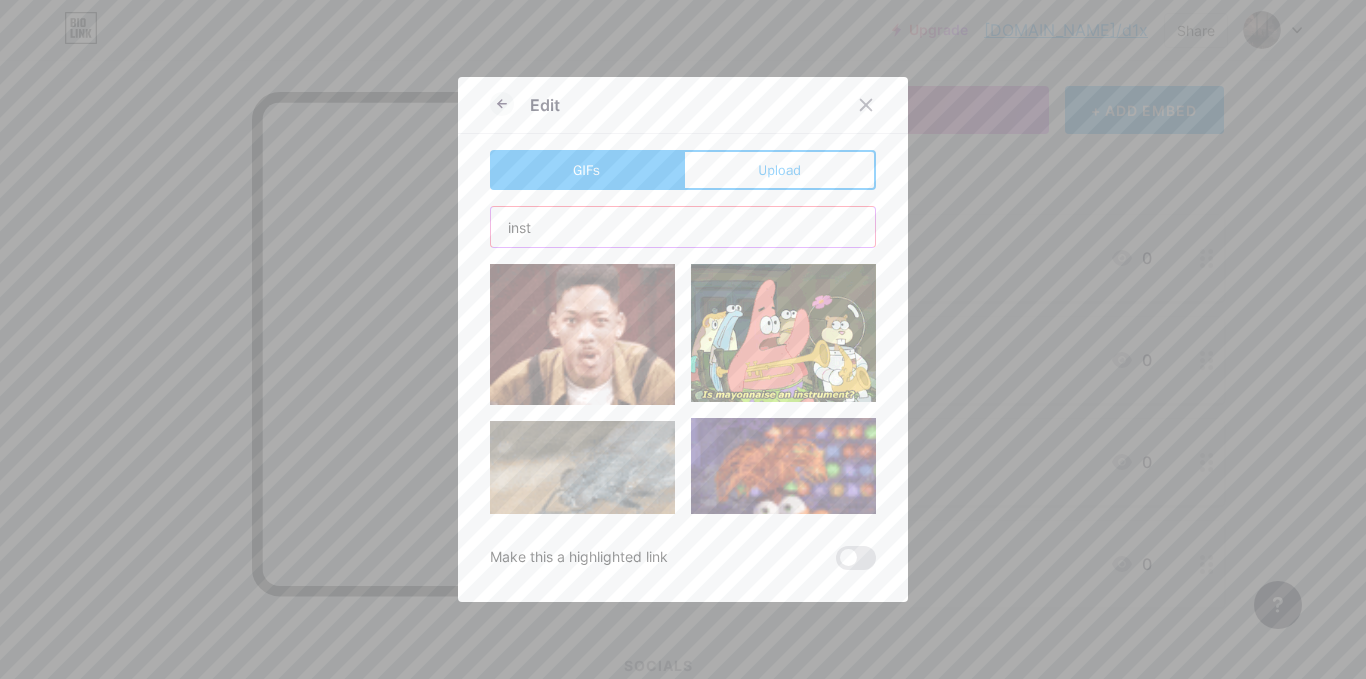 type on "insta" 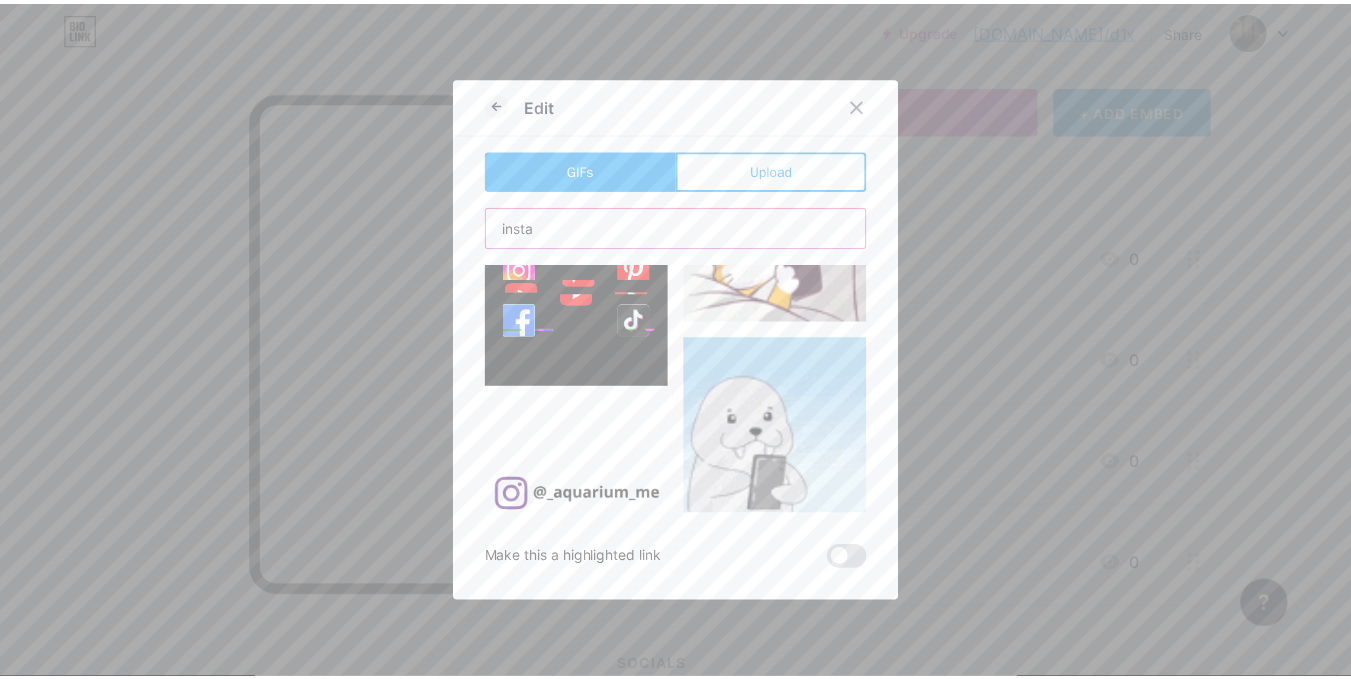 scroll, scrollTop: 1239, scrollLeft: 0, axis: vertical 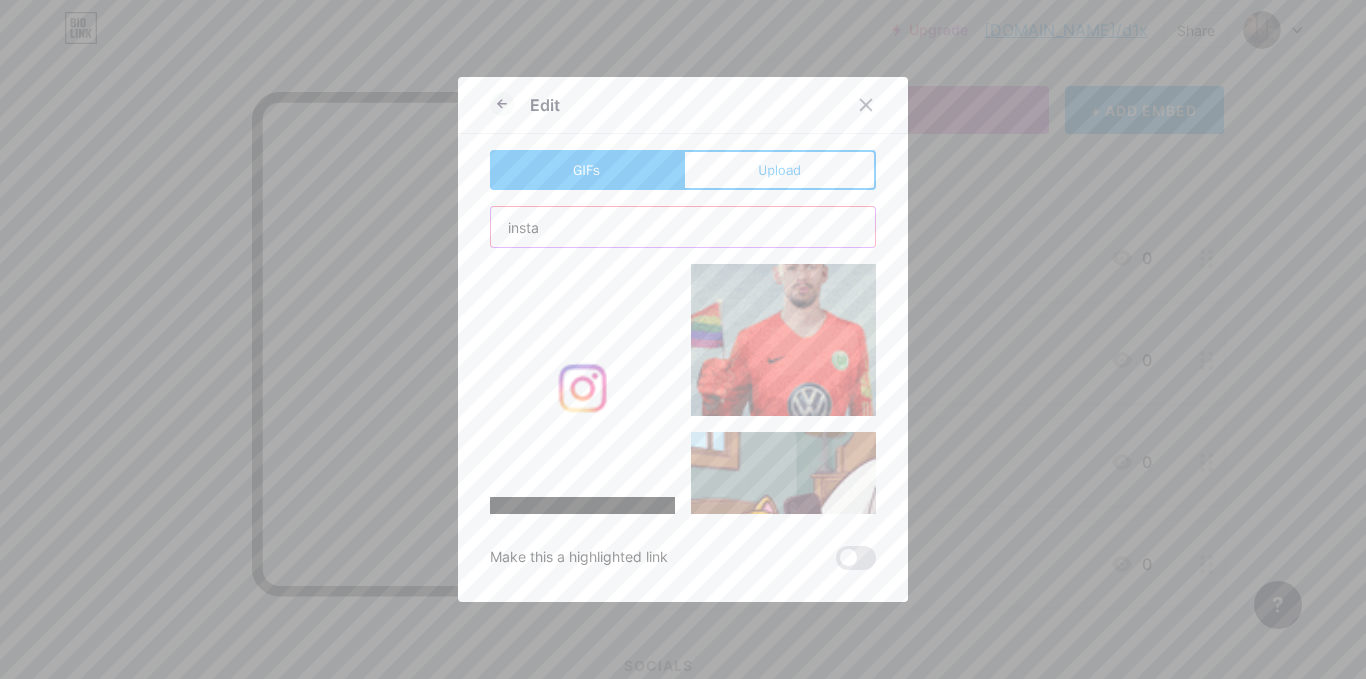 drag, startPoint x: 682, startPoint y: 226, endPoint x: 464, endPoint y: 222, distance: 218.0367 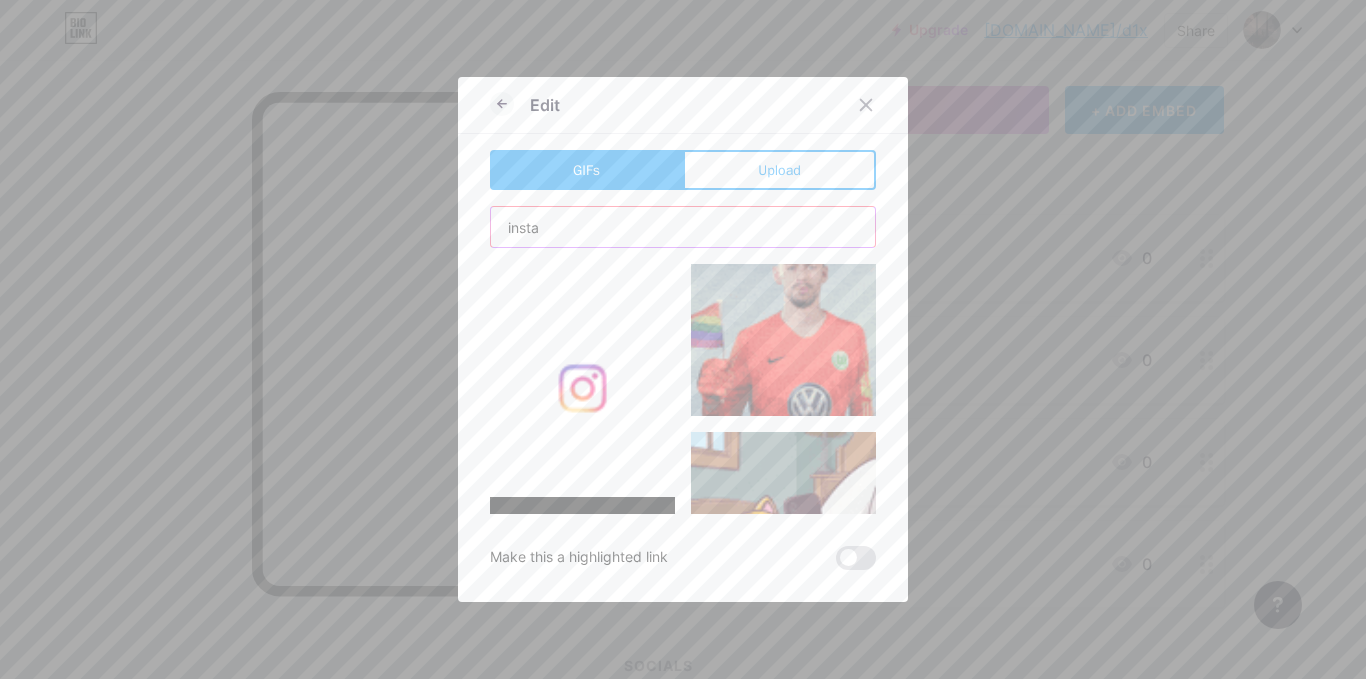 click on "Edit       GIFs     Upload       Content
YouTube
Play YouTube video without leaving your page.
ADD
Vimeo
Play Vimeo video without leaving your page.
ADD
Tiktok
Grow your TikTok following
ADD
Tweet
Embed a tweet.
ADD
Reddit
Showcase your Reddit profile
ADD
Spotify
Embed Spotify to play the preview of a track.
ADD
Twitch
Play Twitch video without leaving your page.
ADD
ADD" at bounding box center (683, 339) 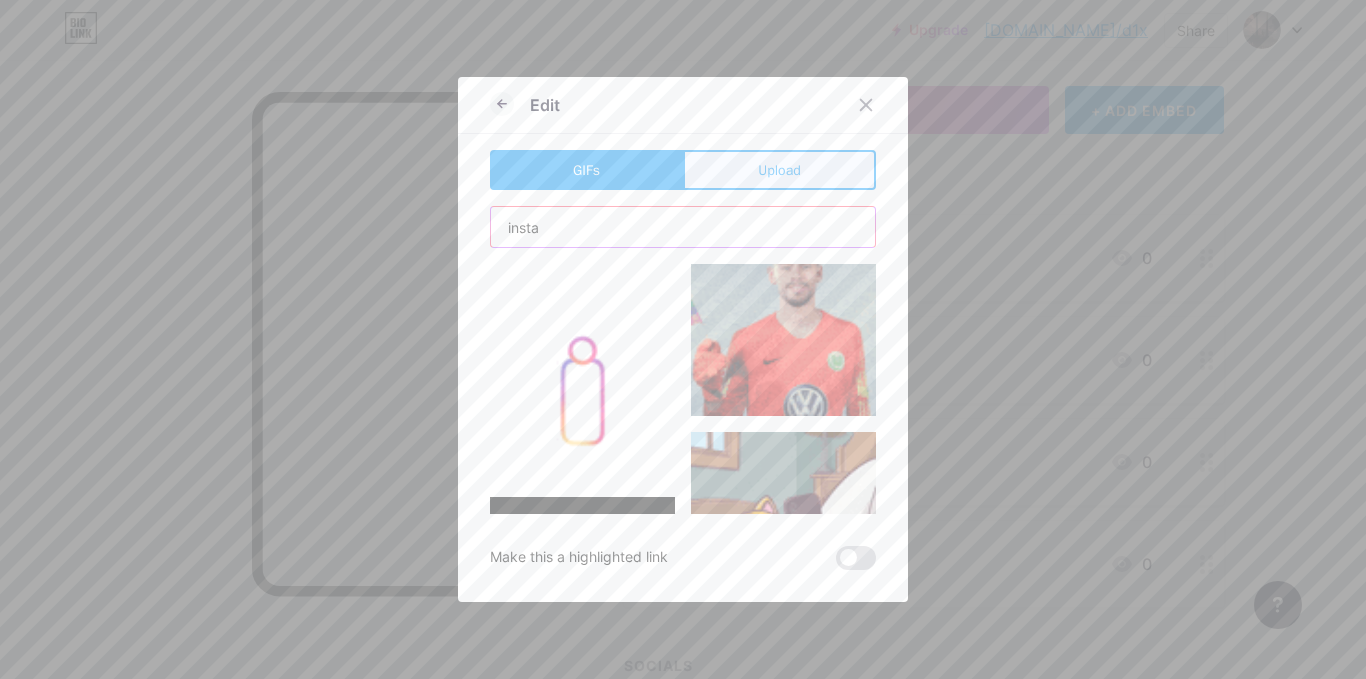 type 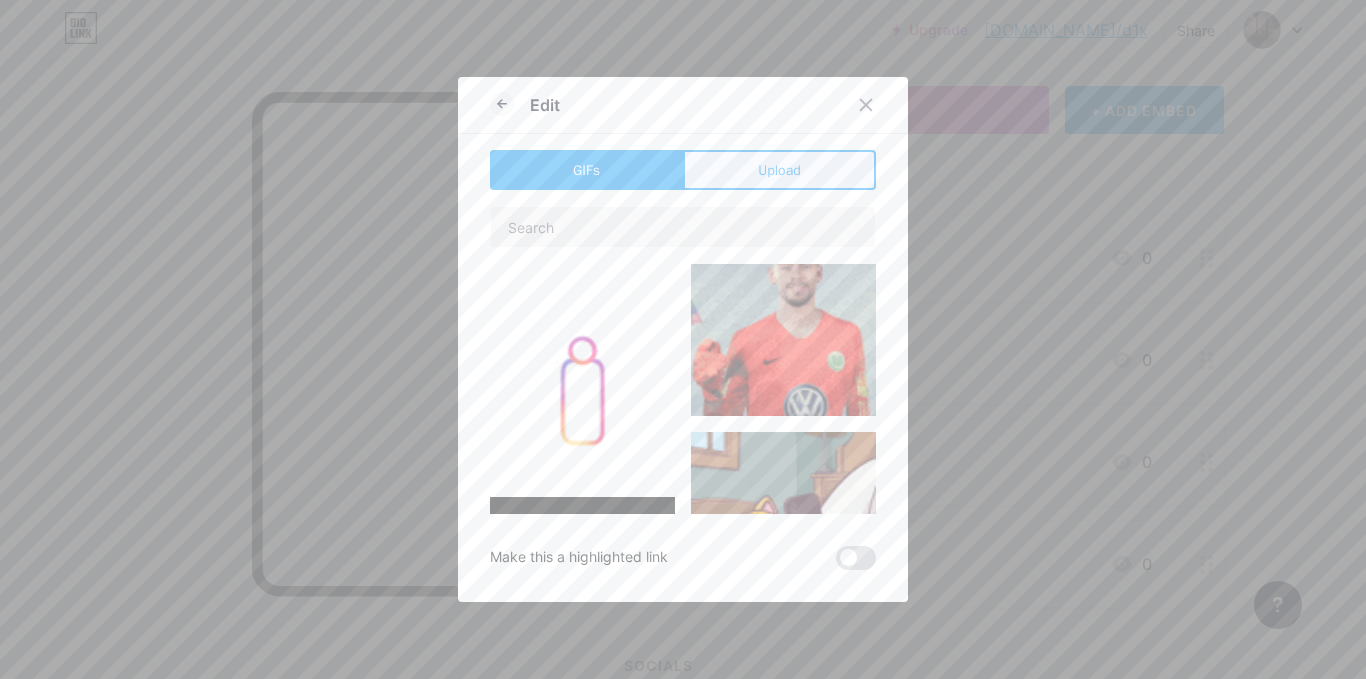click on "Upload" at bounding box center [779, 170] 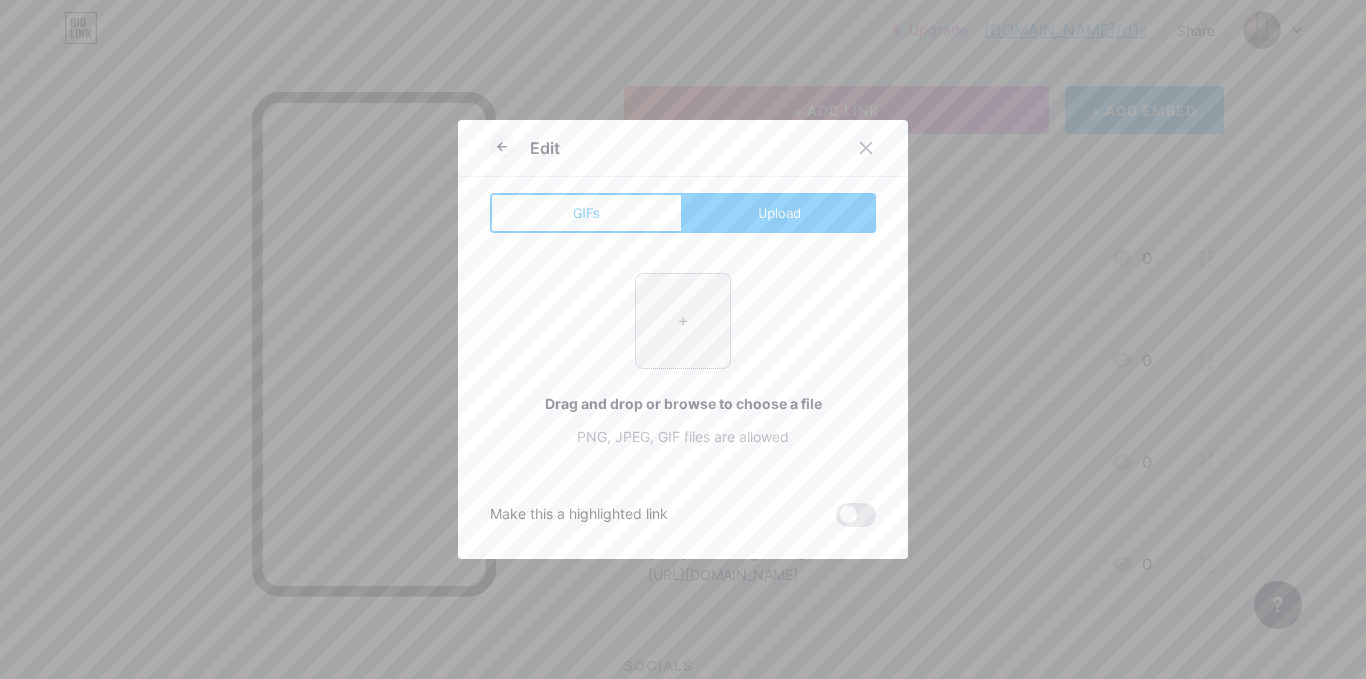 click at bounding box center (683, 321) 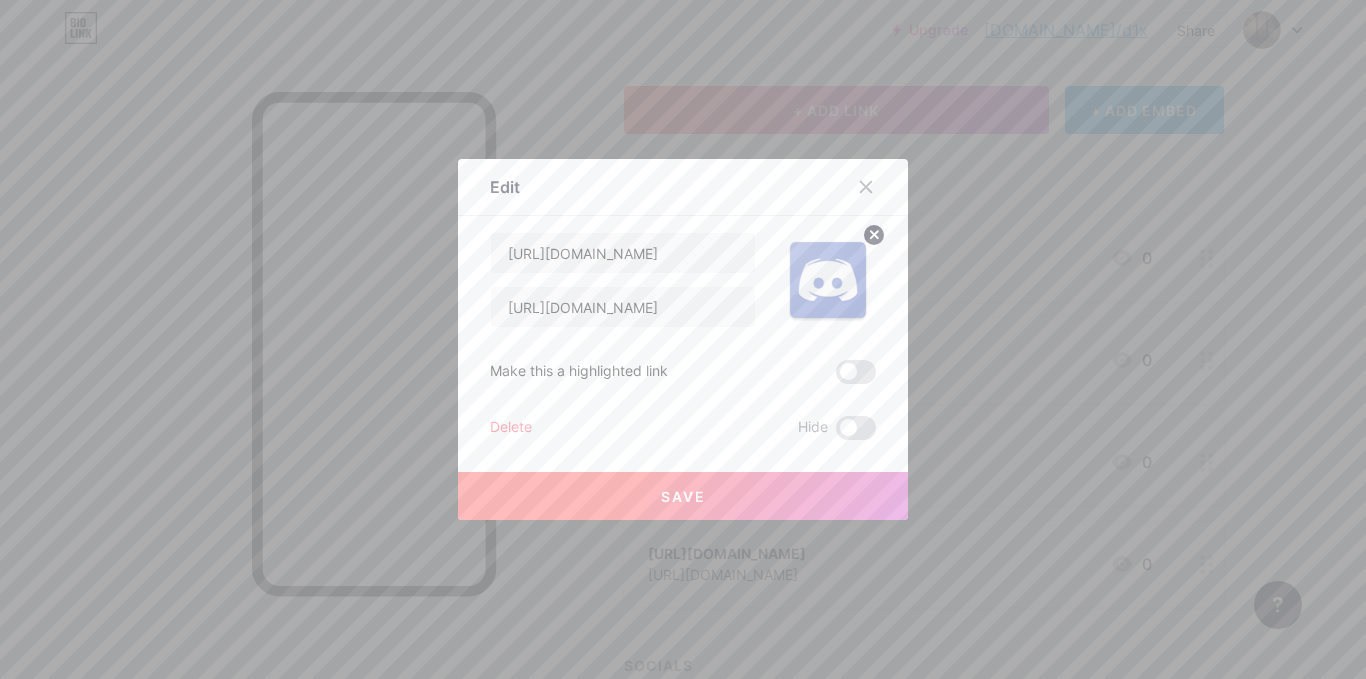 click 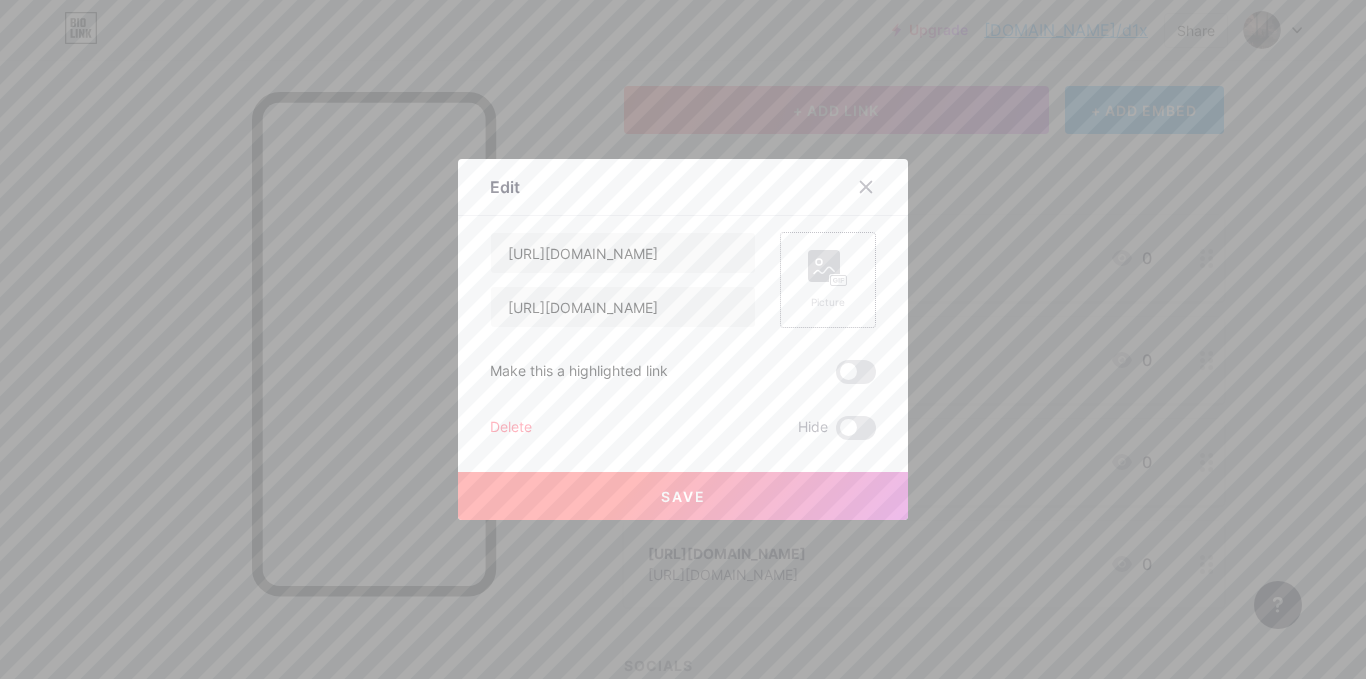 click 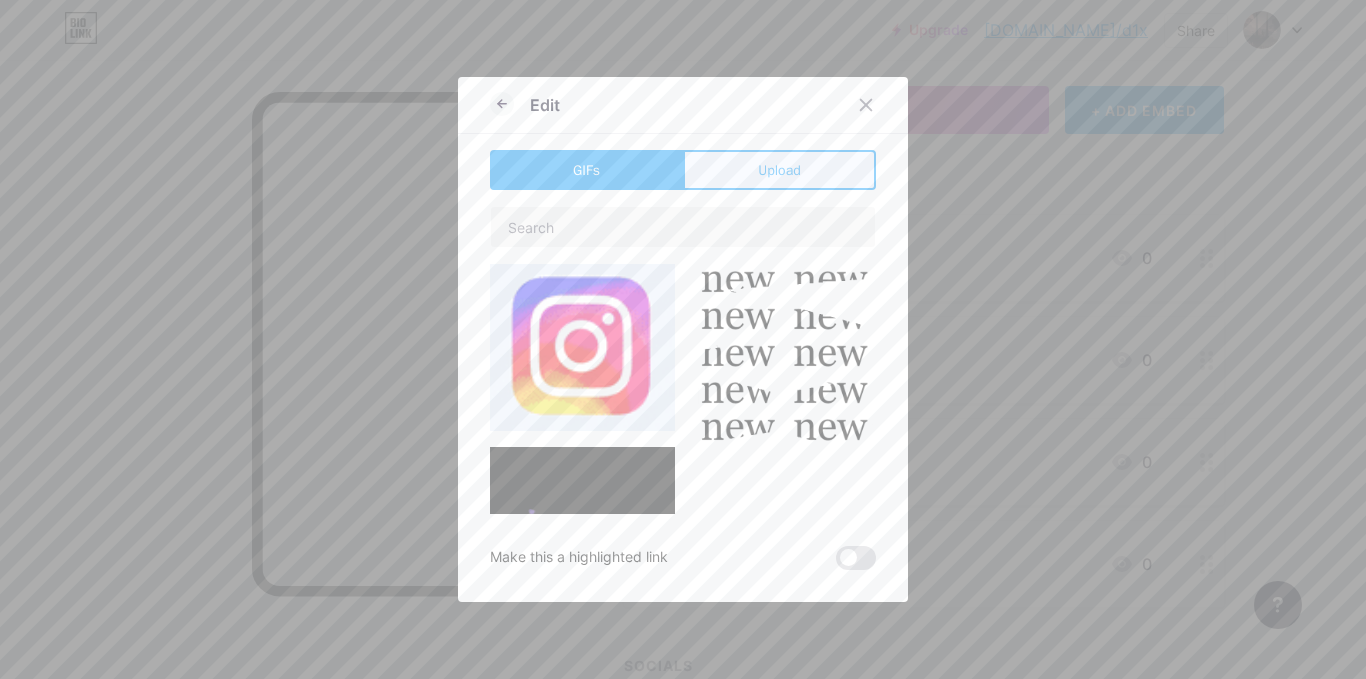 click on "Upload" at bounding box center (779, 170) 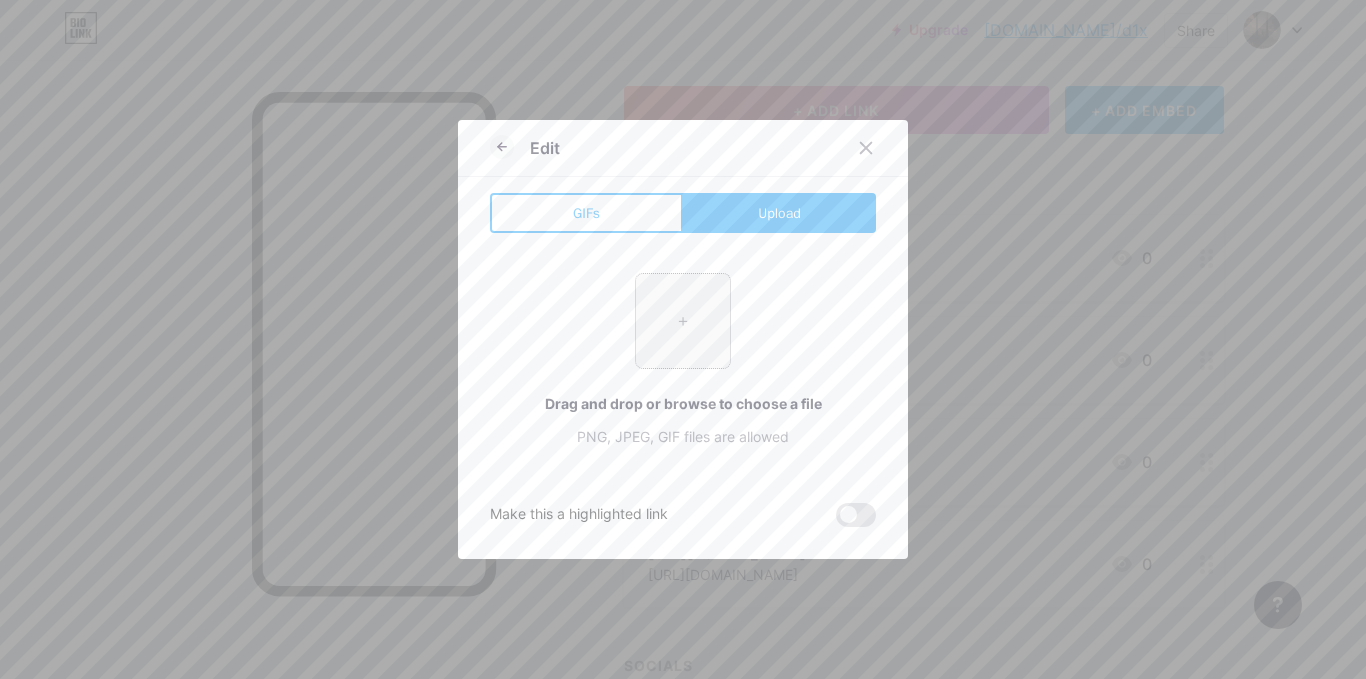 click at bounding box center [683, 321] 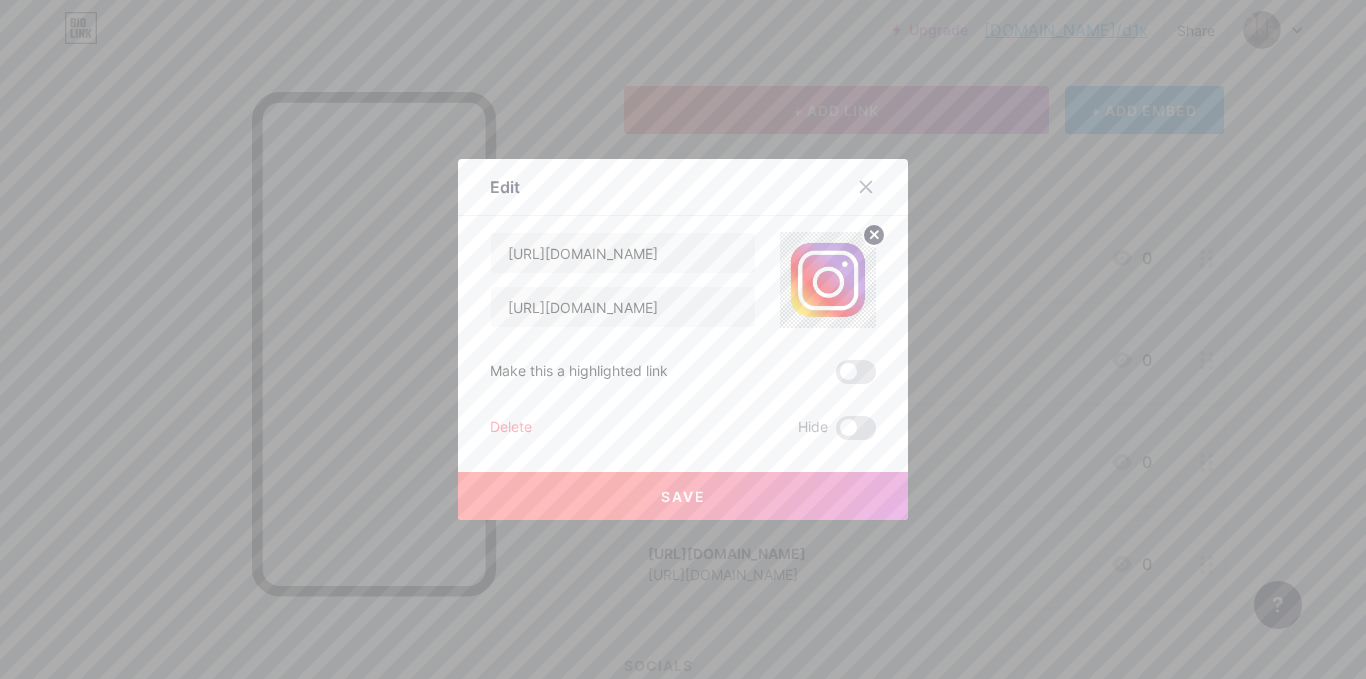 click on "Save" at bounding box center (683, 496) 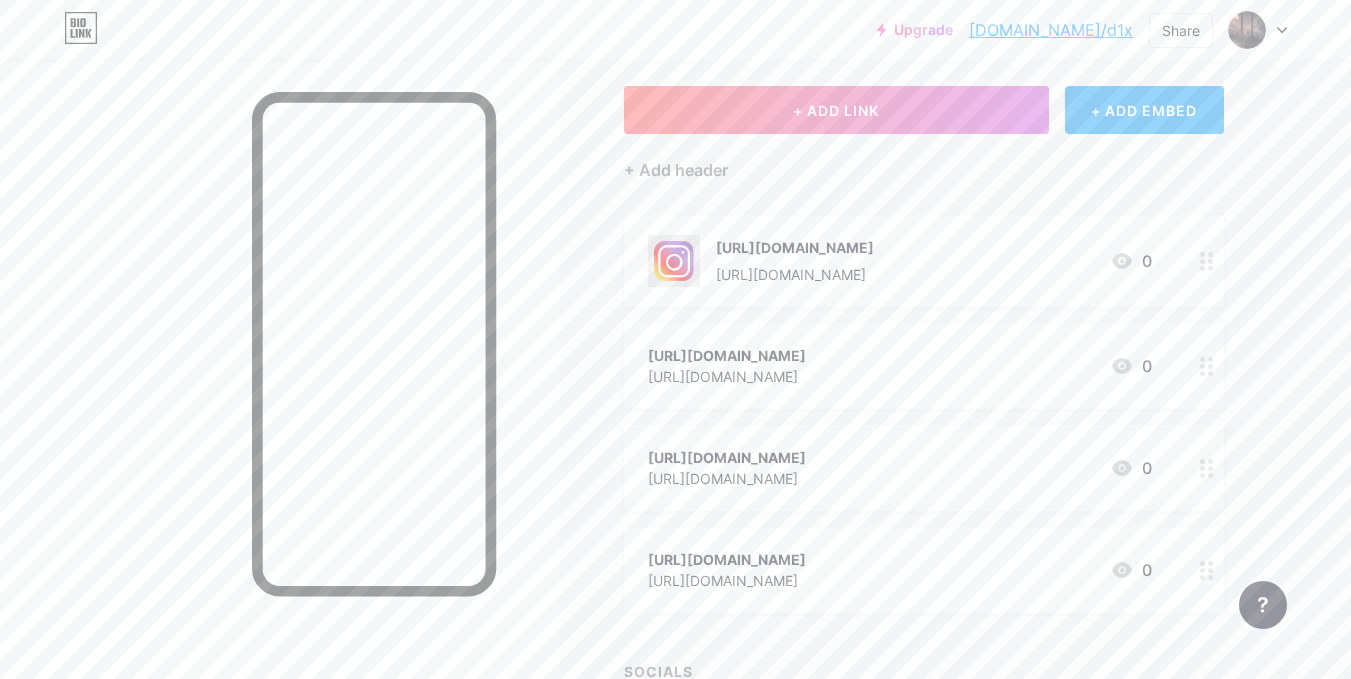 click at bounding box center [1207, 366] 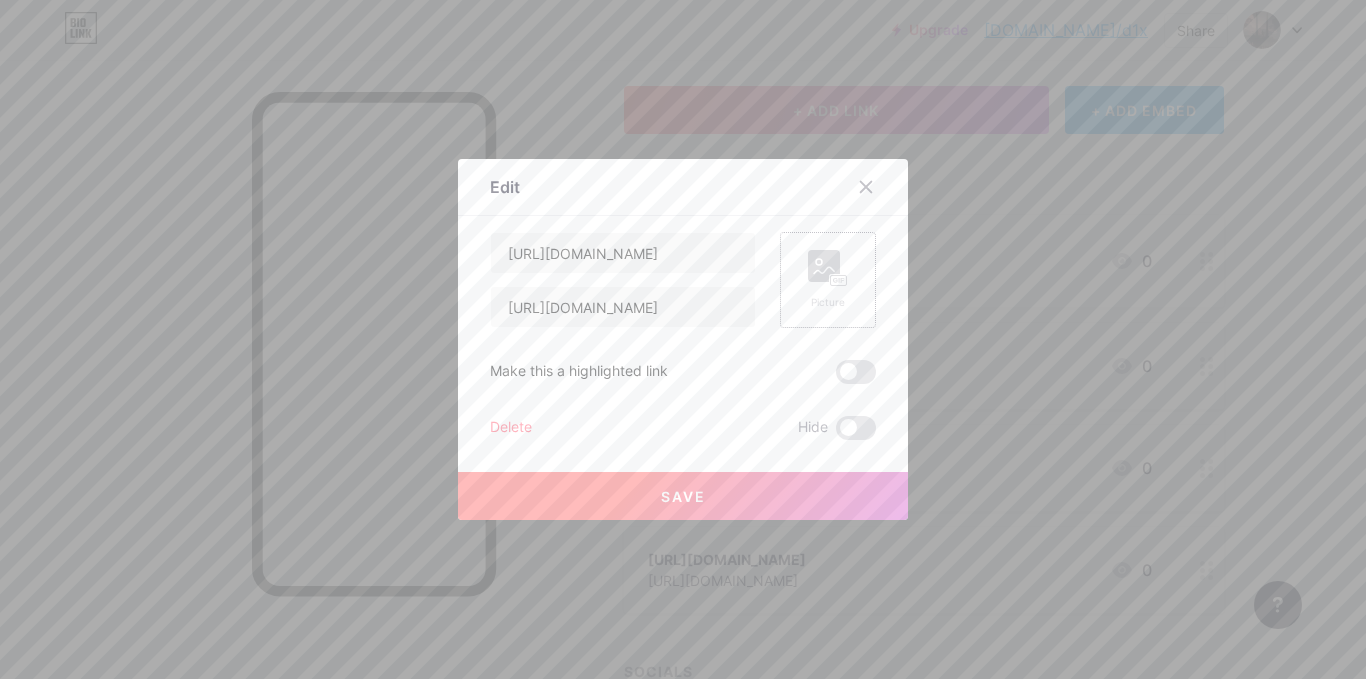 click on "Picture" at bounding box center (828, 280) 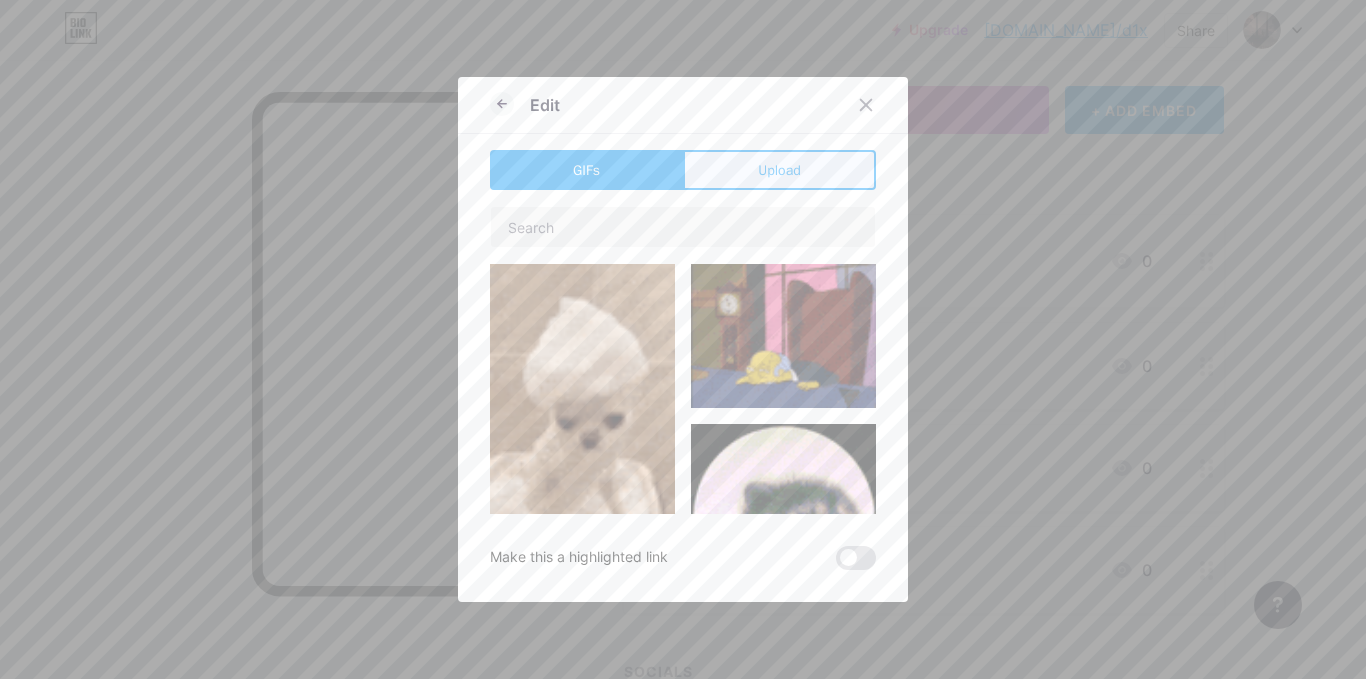 click on "Upload" at bounding box center (779, 170) 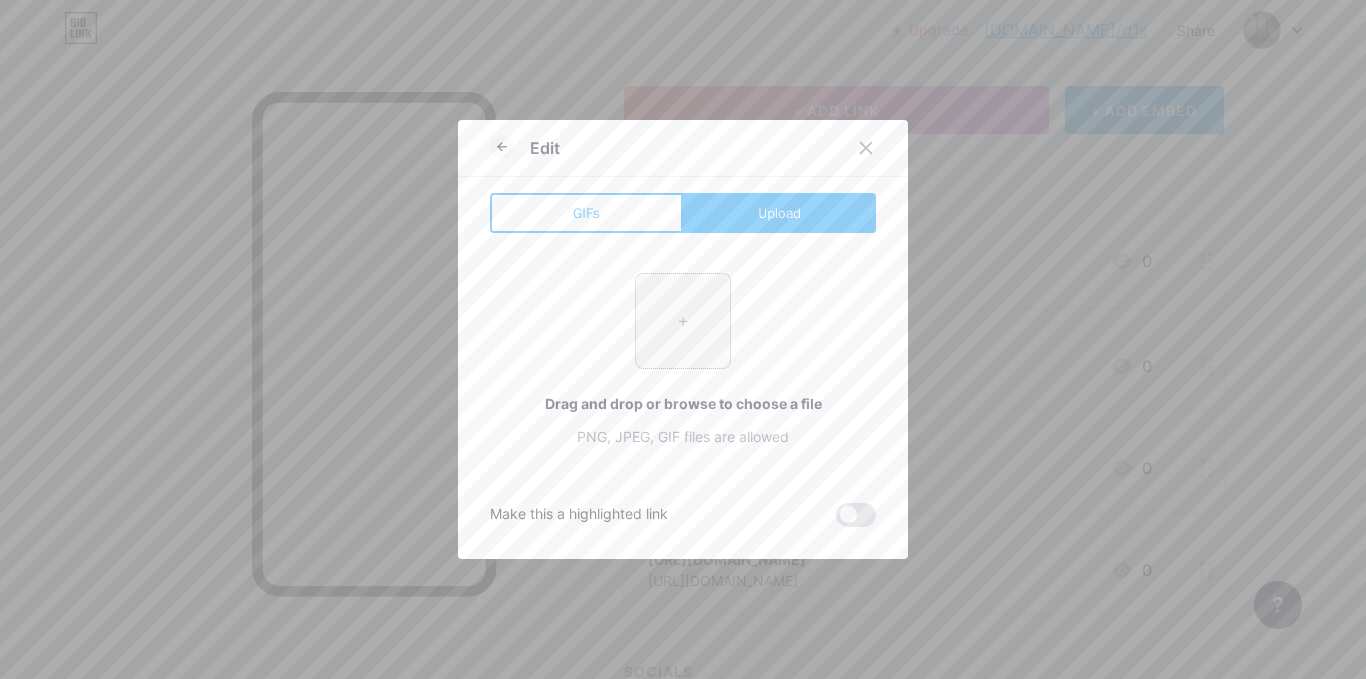 click at bounding box center (683, 321) 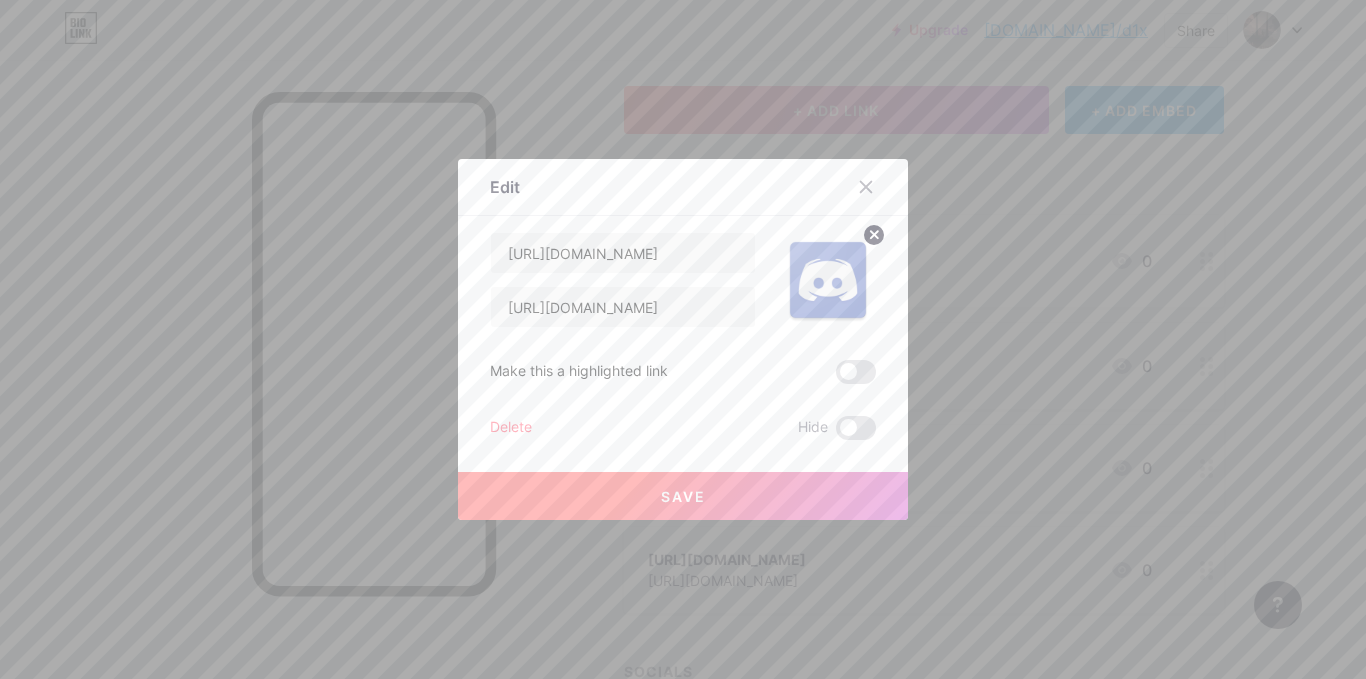 click on "Save" at bounding box center (683, 496) 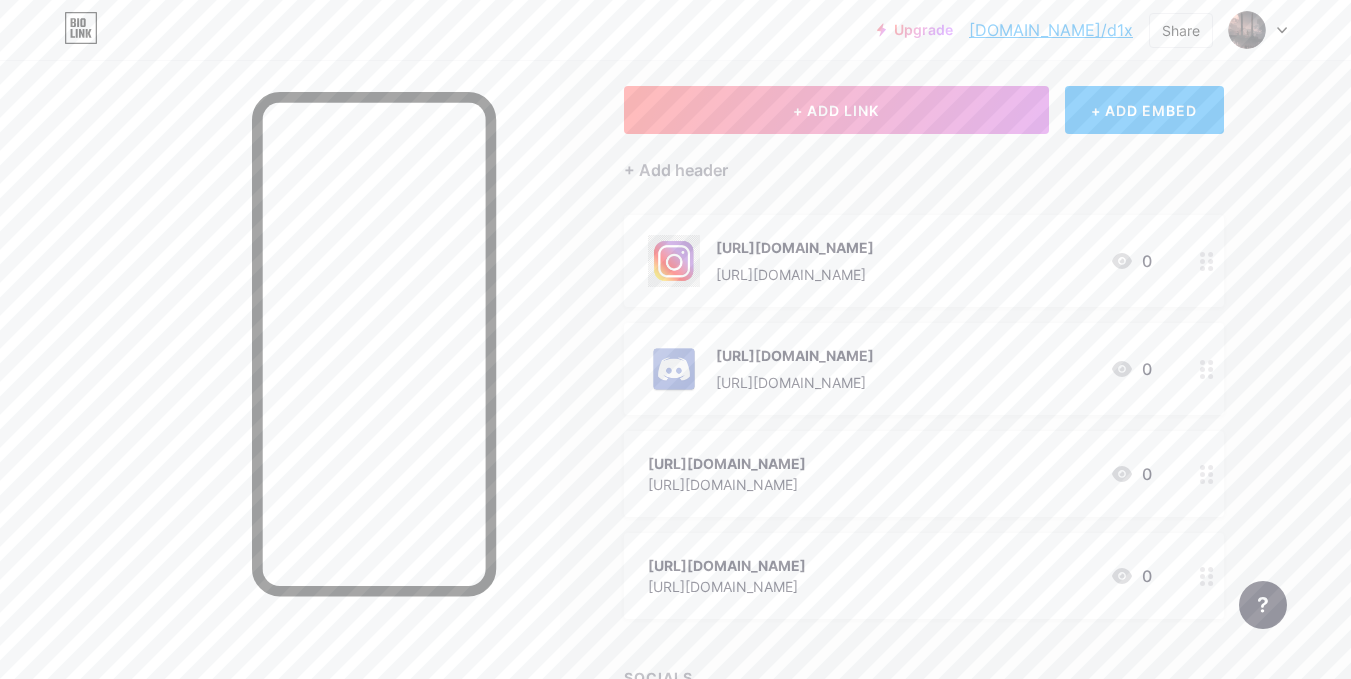 click at bounding box center (1207, 369) 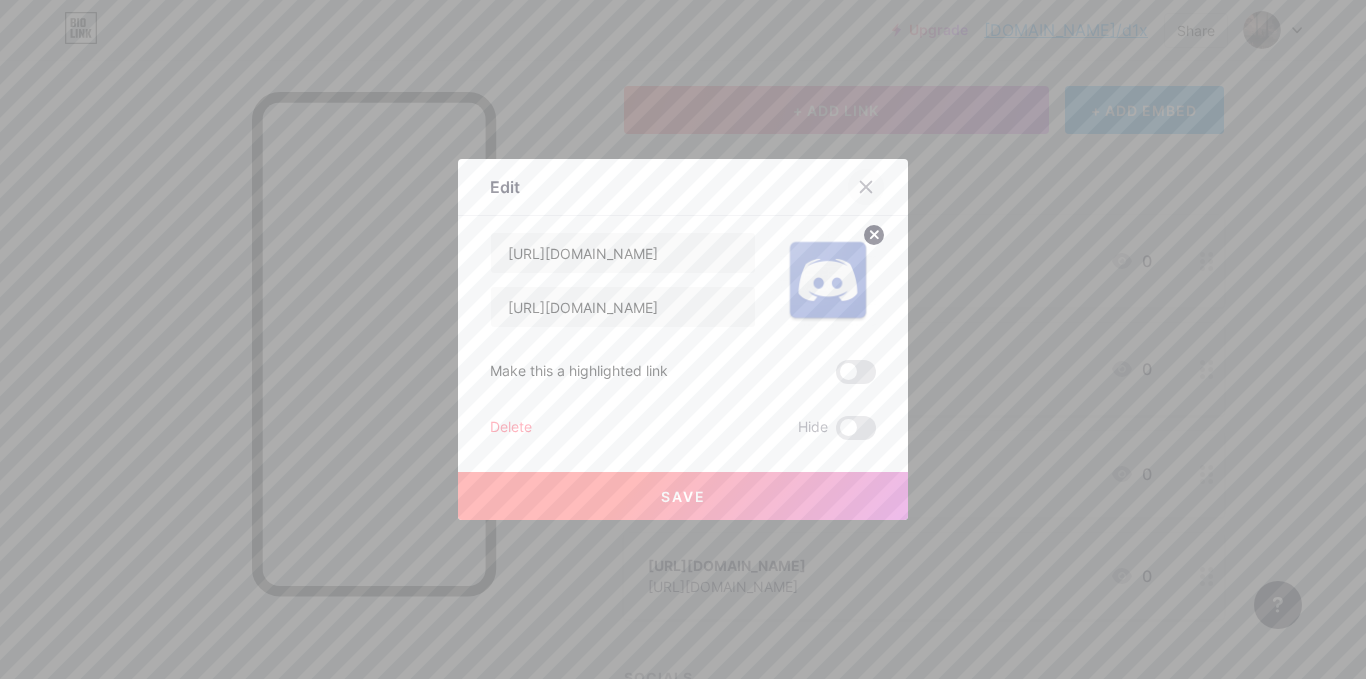 click 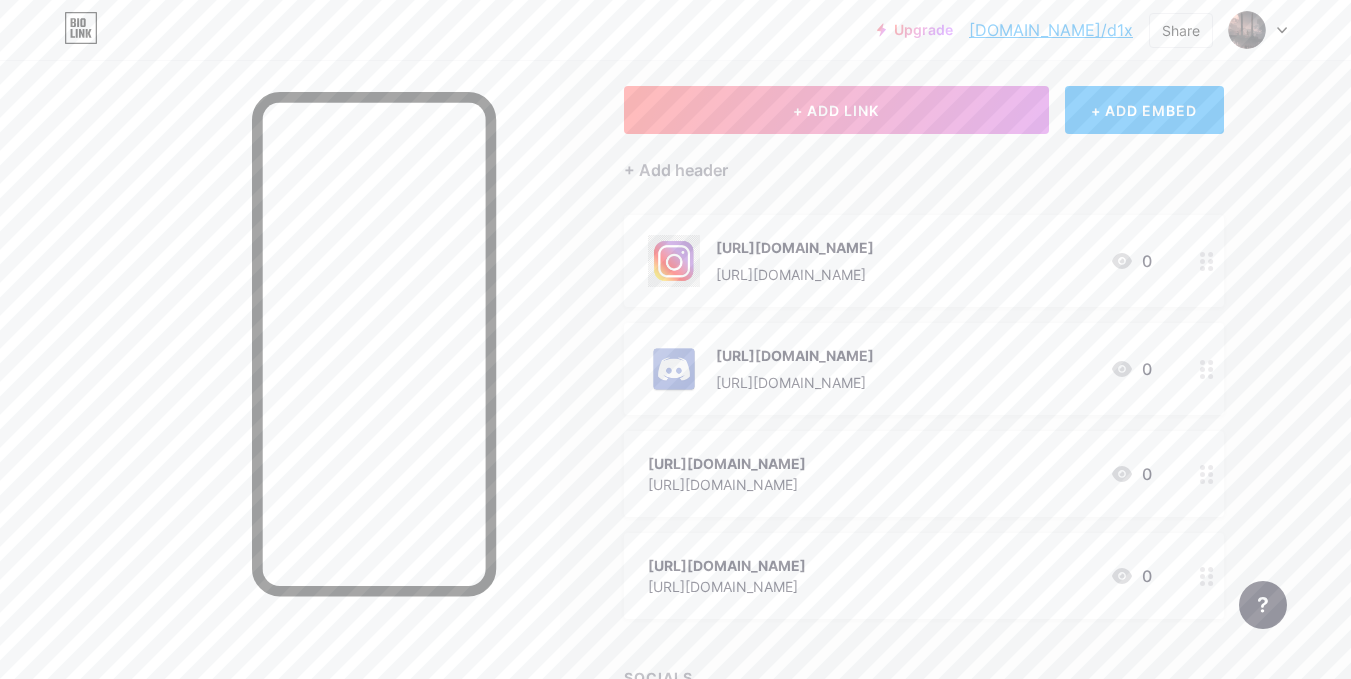 click 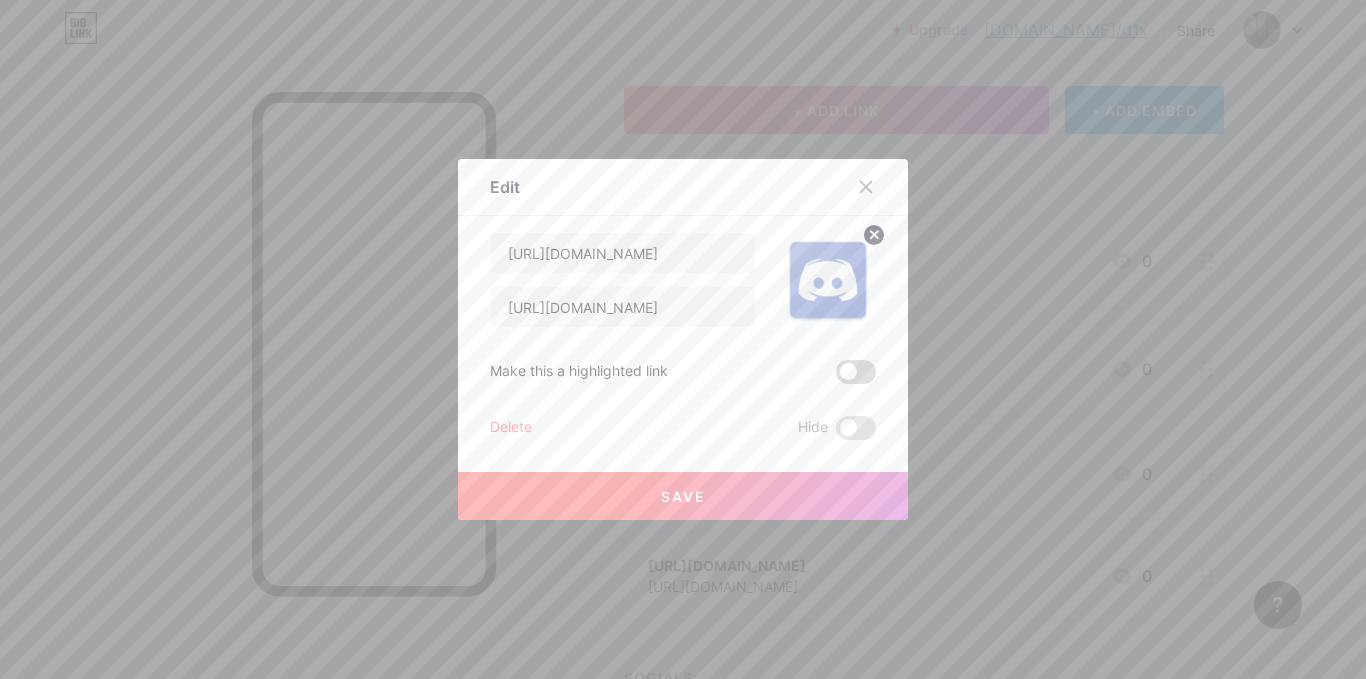 click at bounding box center (856, 372) 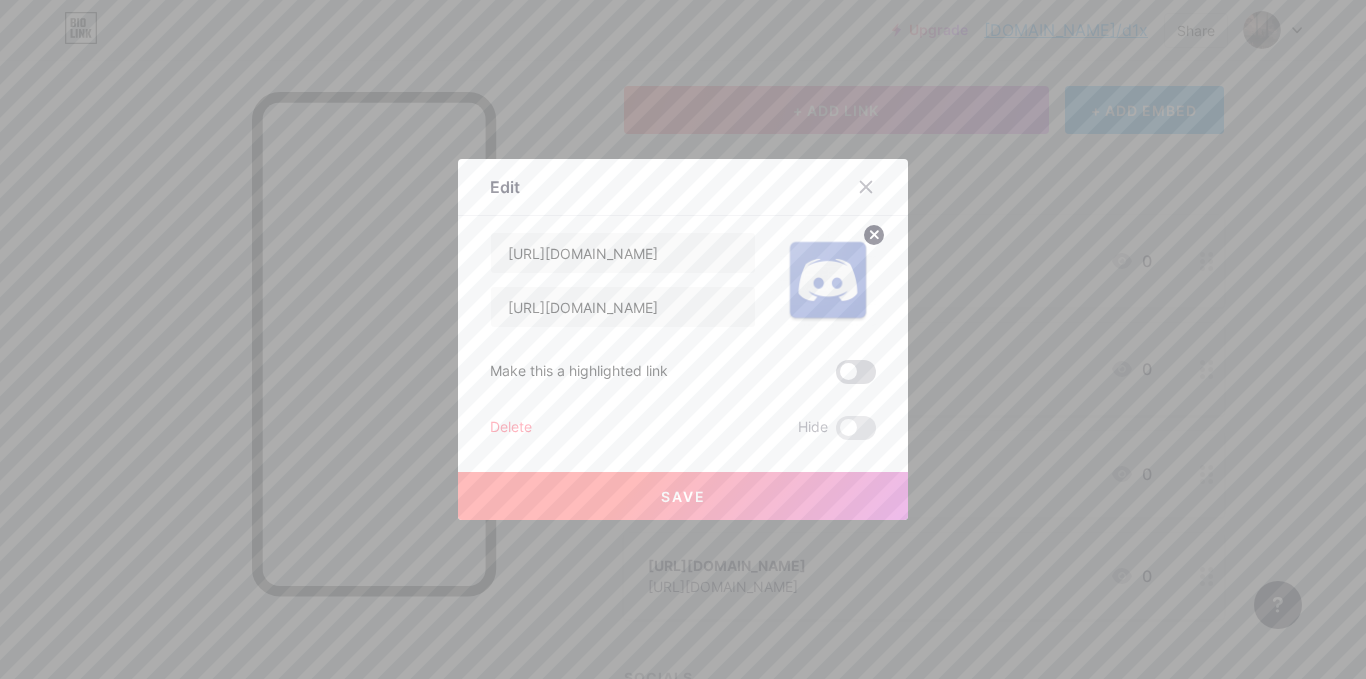 click at bounding box center (836, 377) 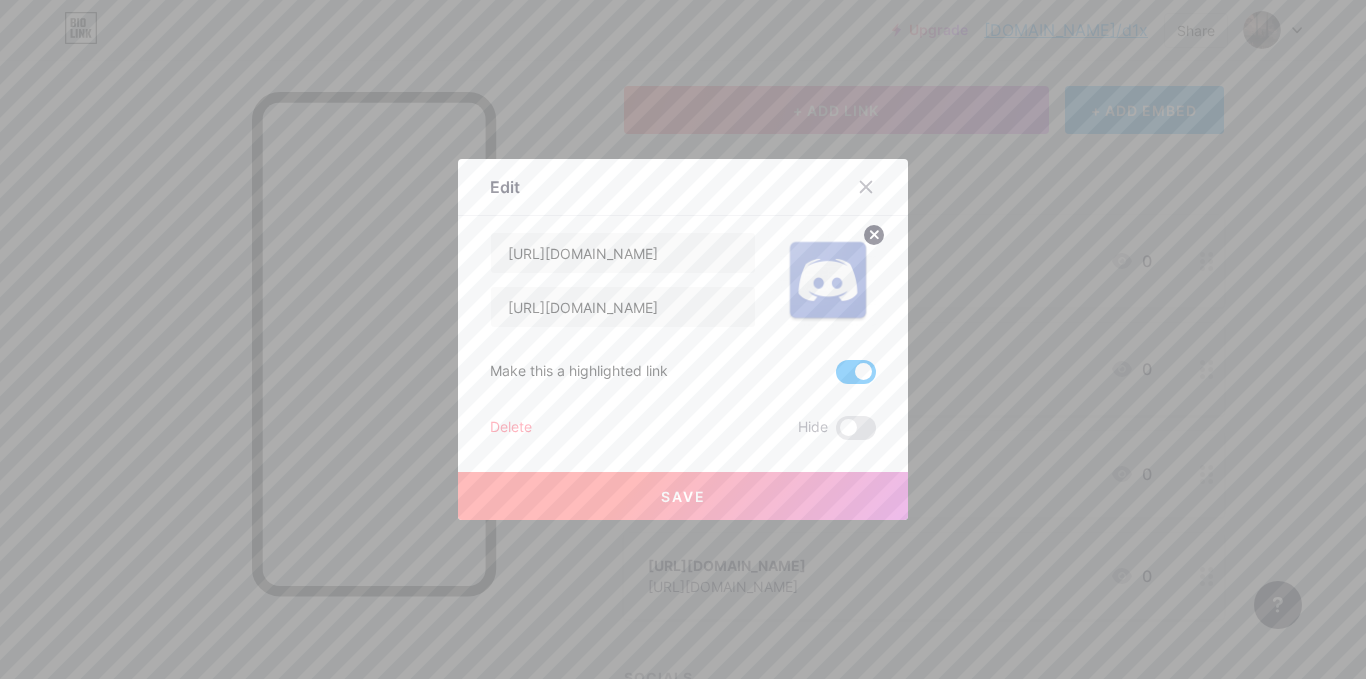 click on "Save" at bounding box center (683, 496) 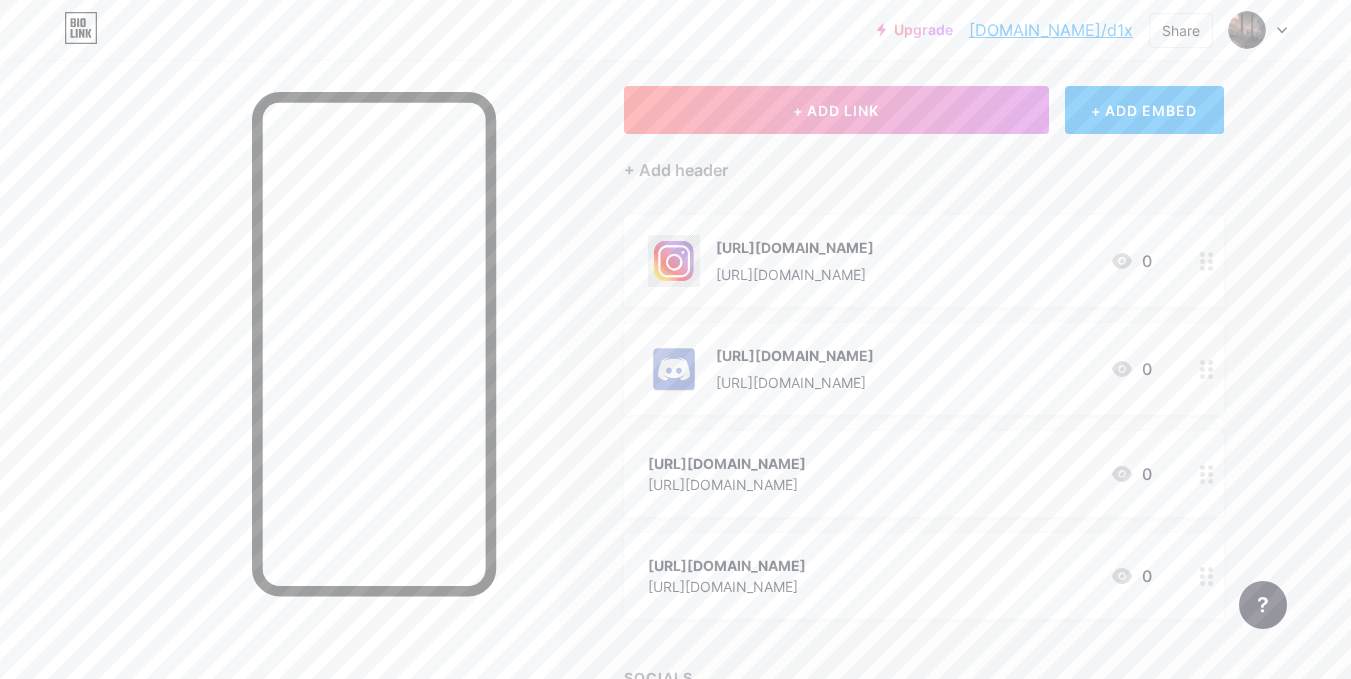 click 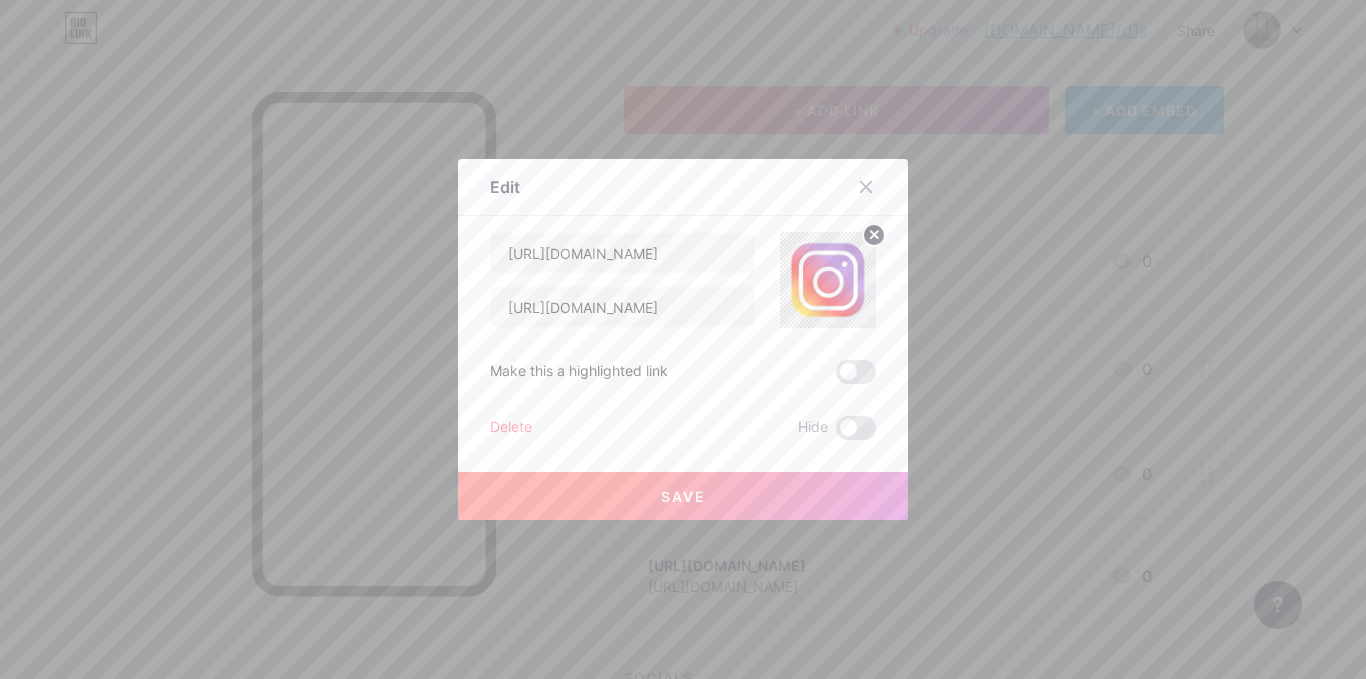 click at bounding box center (856, 372) 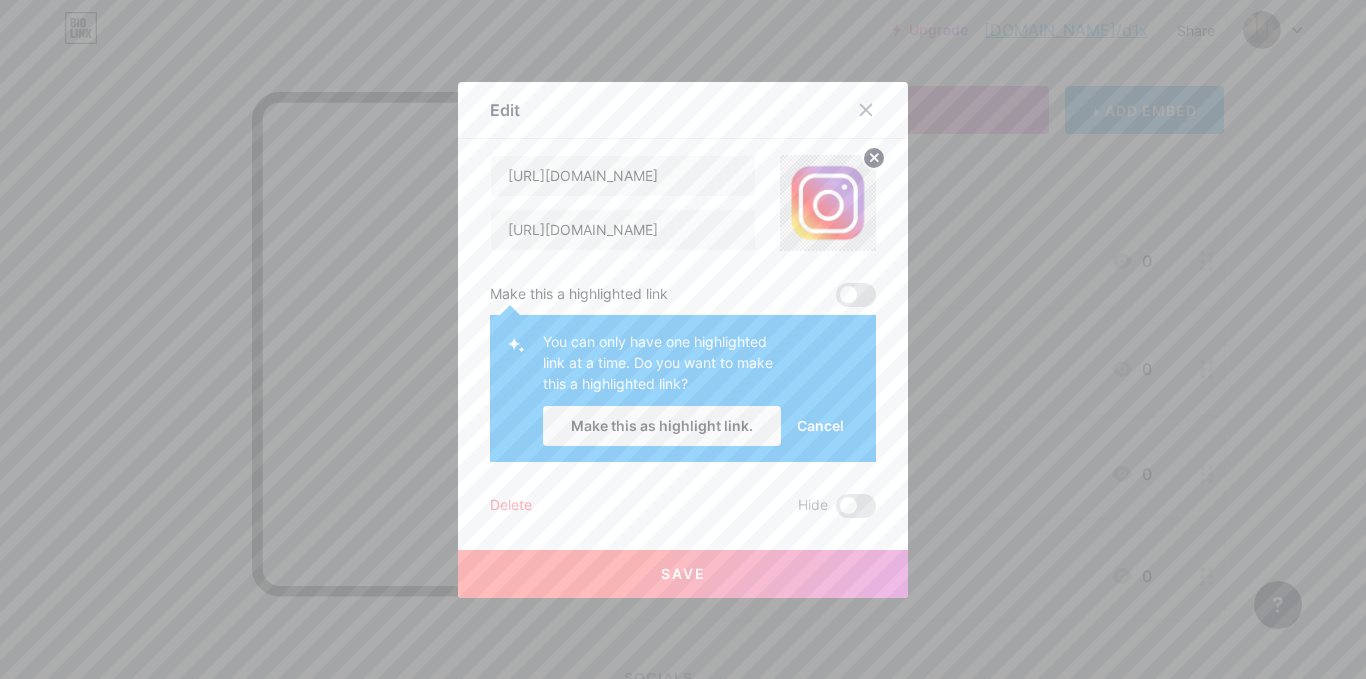 click at bounding box center [856, 295] 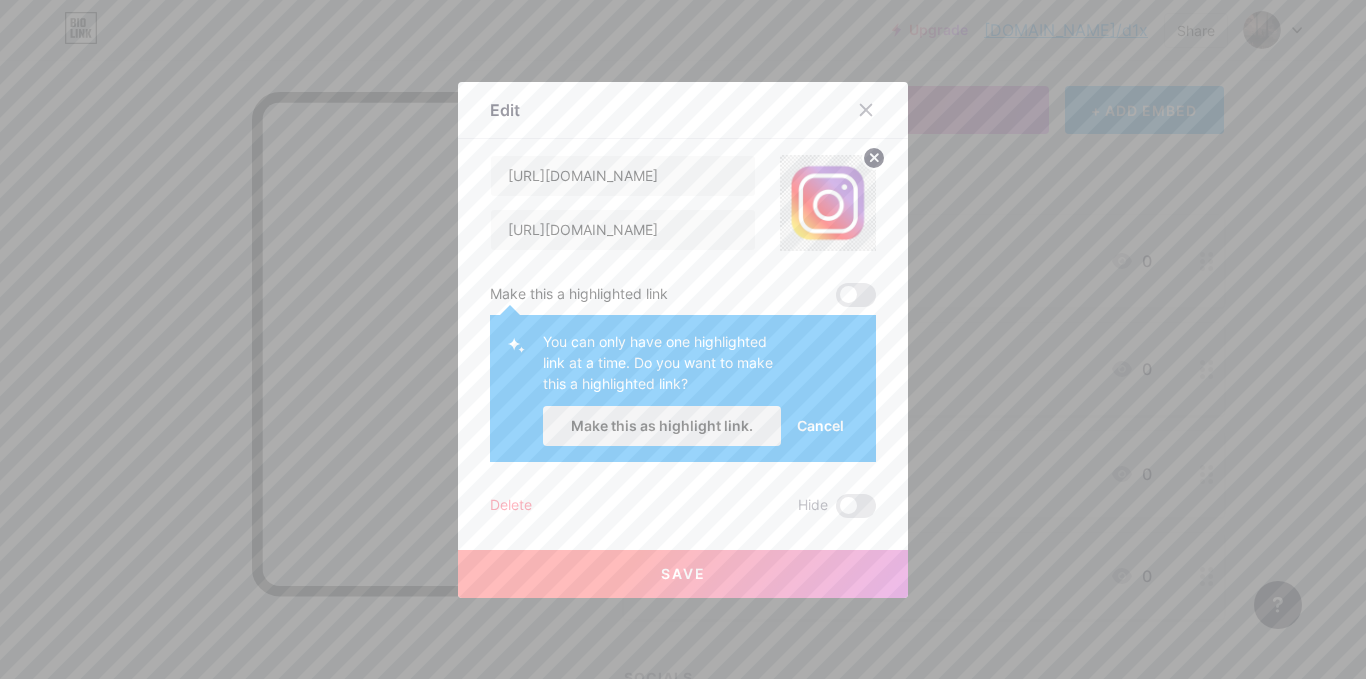 click on "Make this as highlight link." at bounding box center [662, 426] 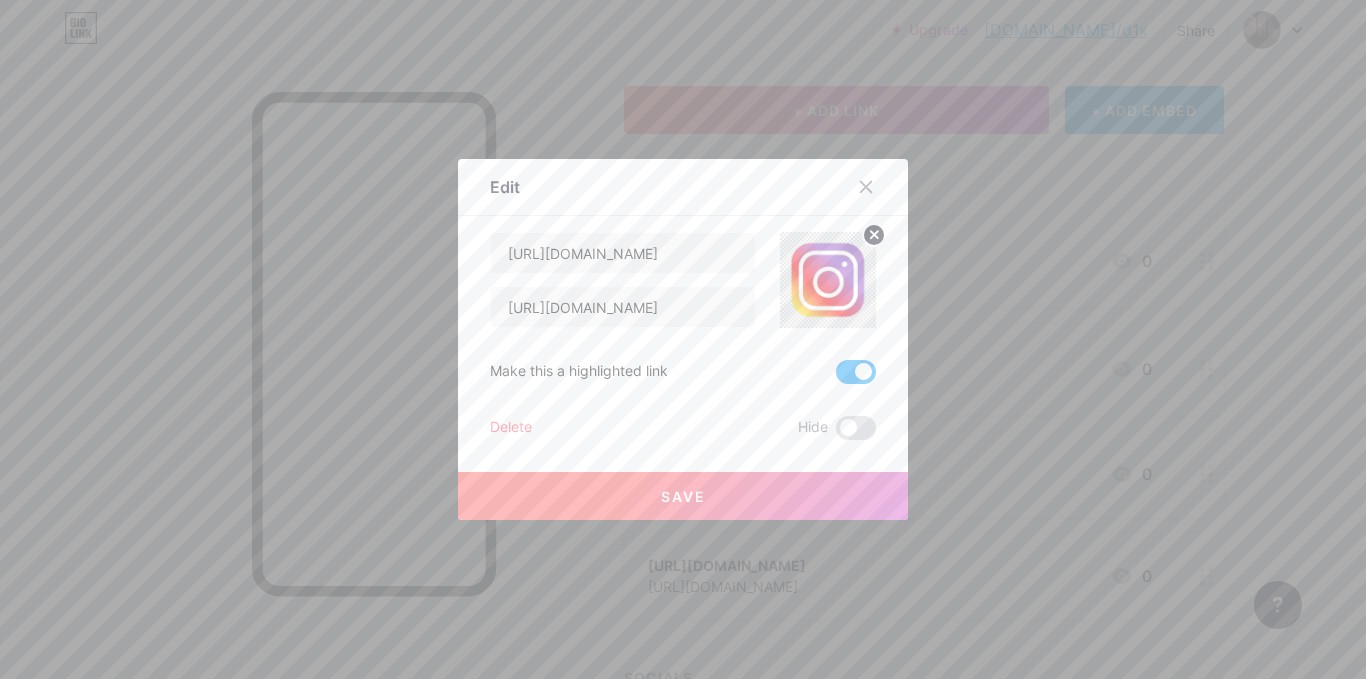 click on "Save" at bounding box center (683, 496) 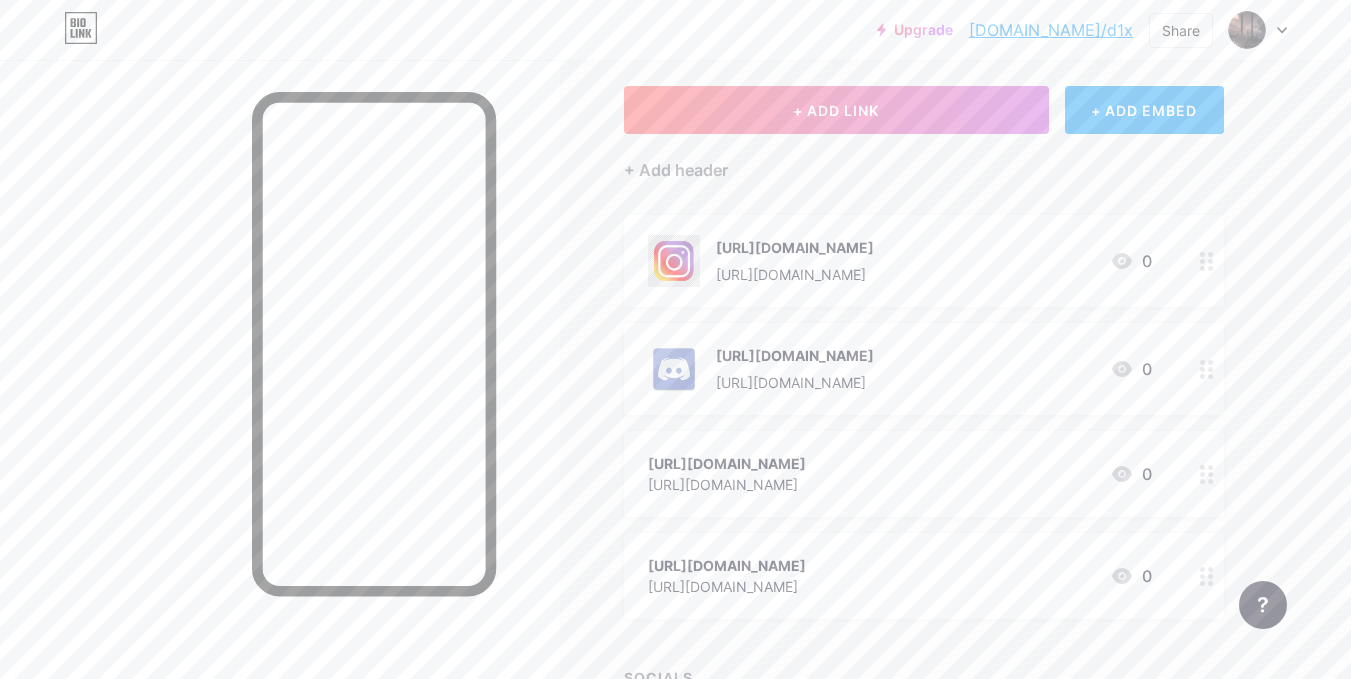 click 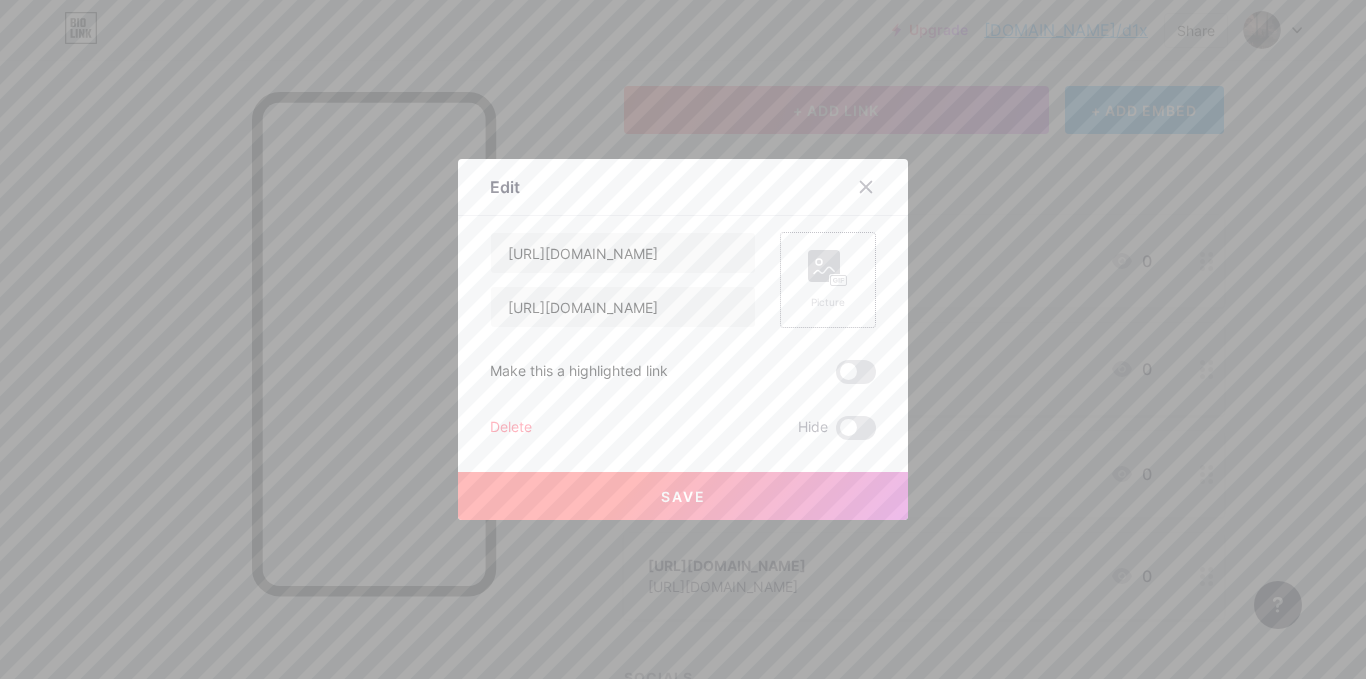 click on "Picture" at bounding box center [828, 280] 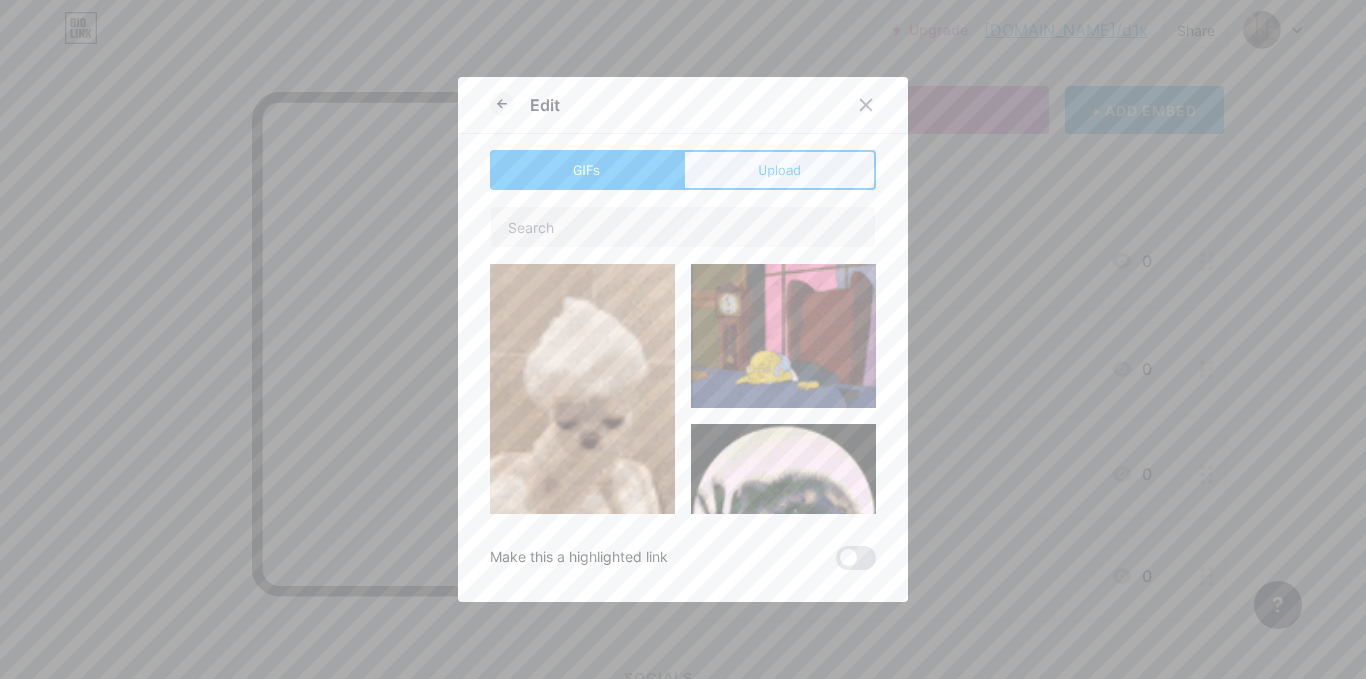 click on "Upload" at bounding box center [779, 170] 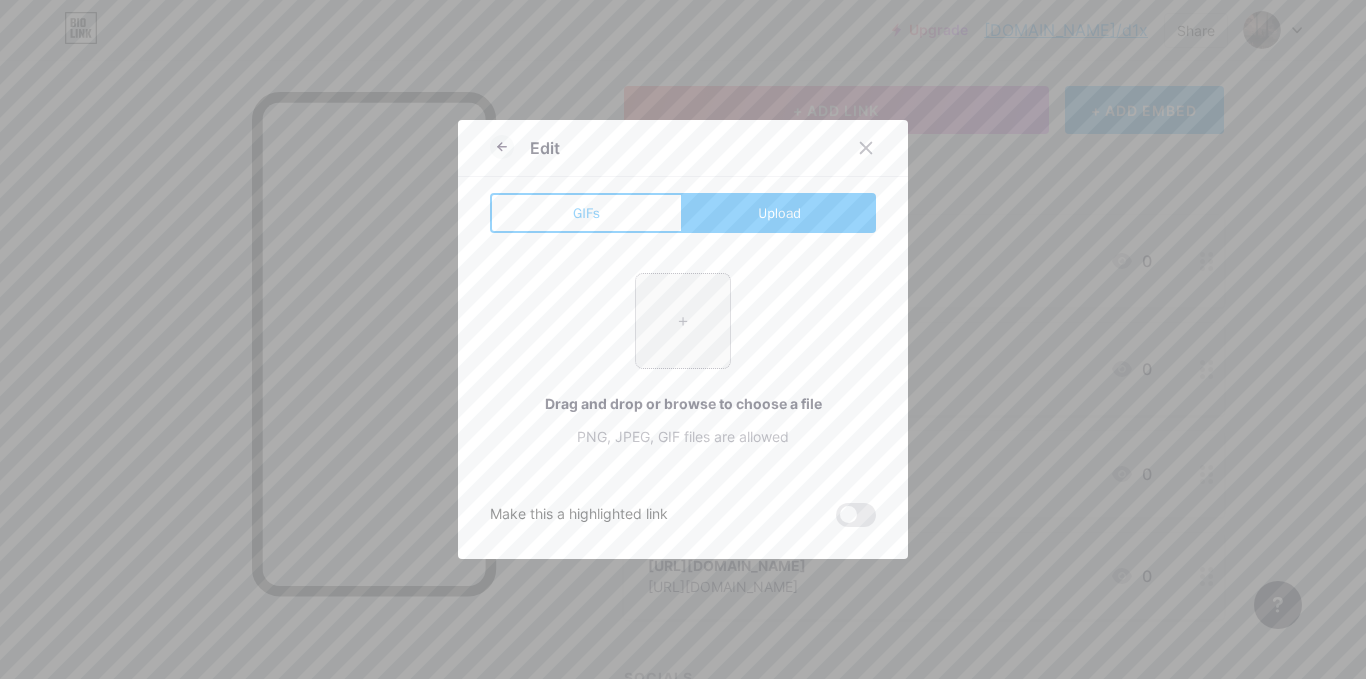click at bounding box center [683, 321] 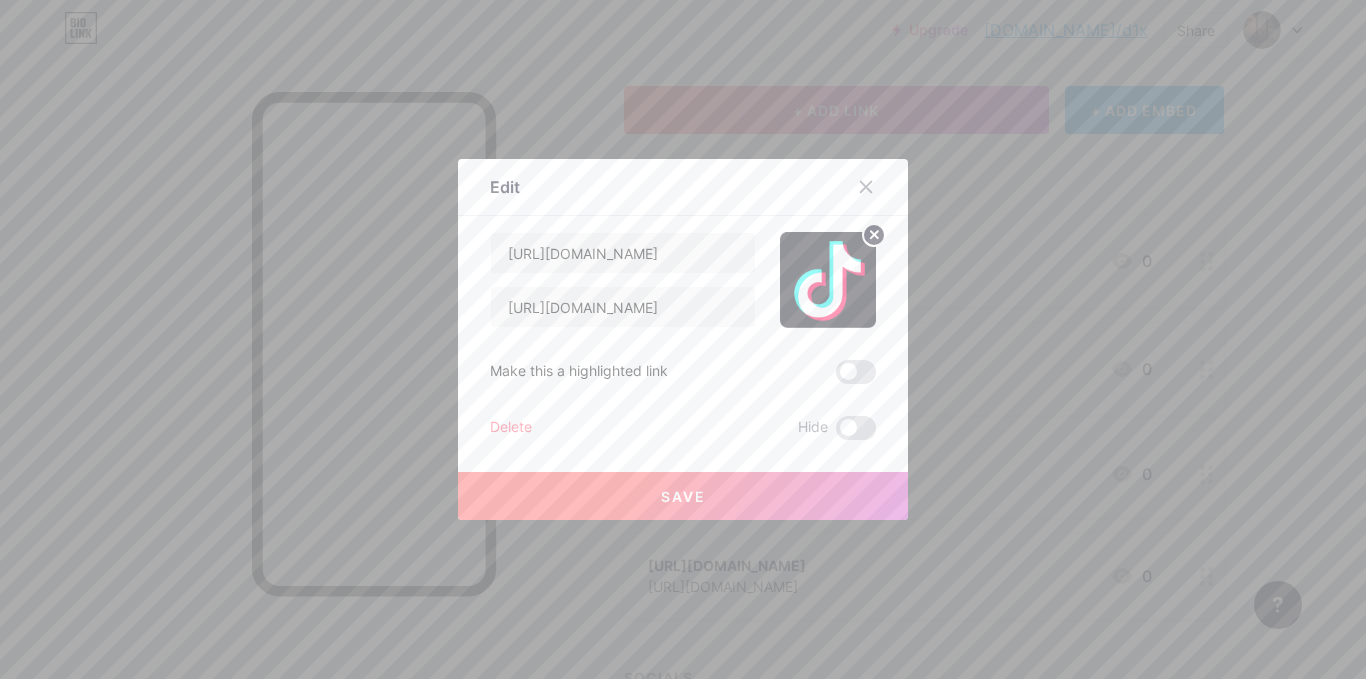 click on "Save" at bounding box center (683, 496) 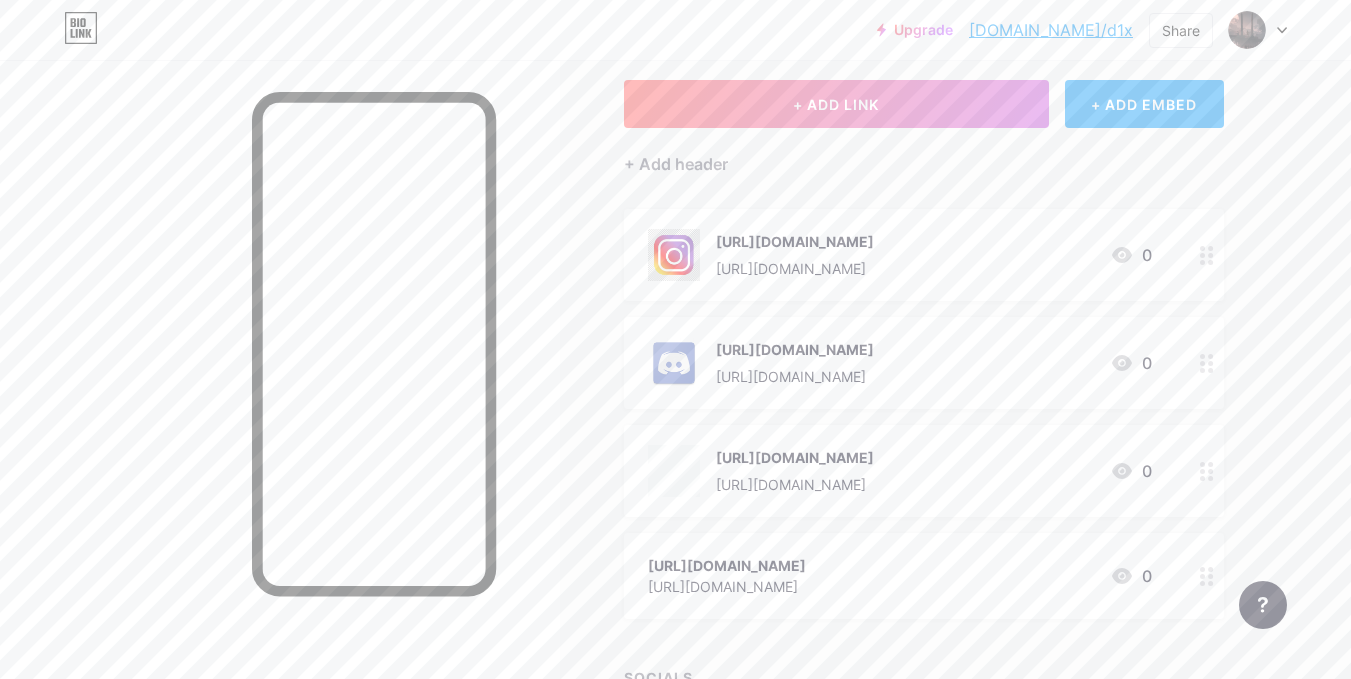 scroll, scrollTop: 200, scrollLeft: 0, axis: vertical 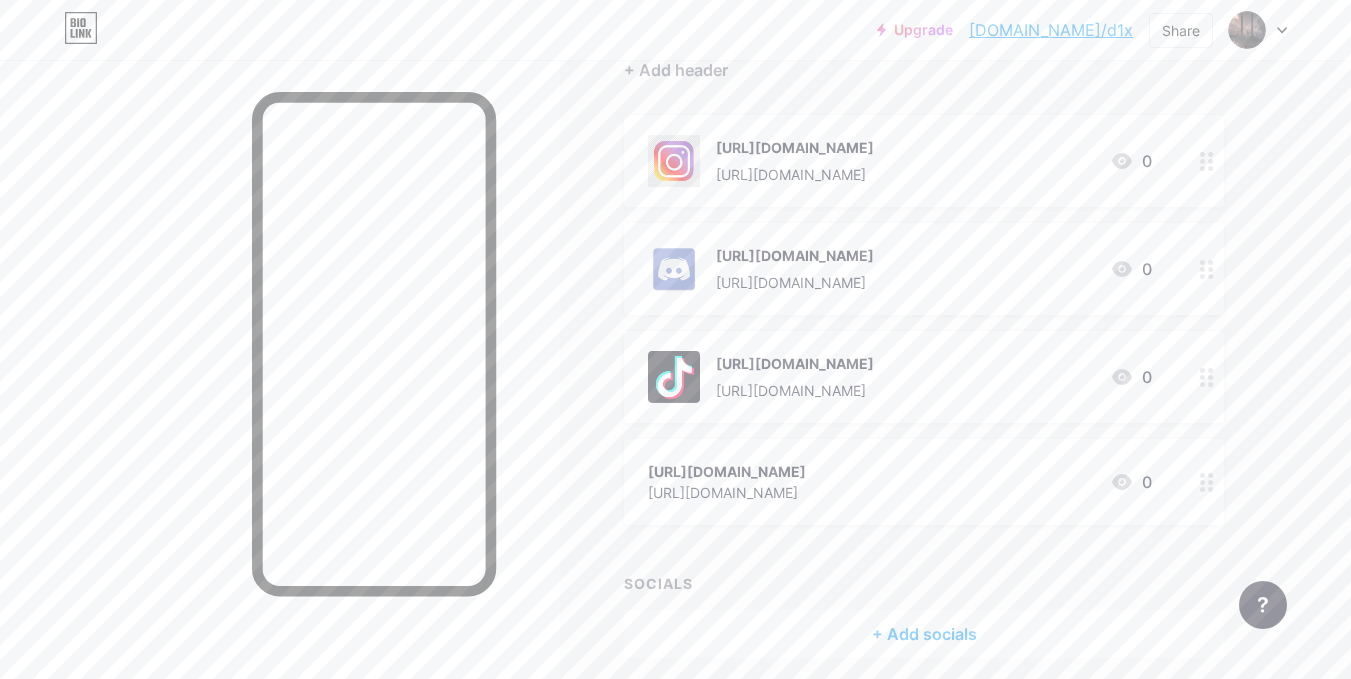 click at bounding box center (1207, 482) 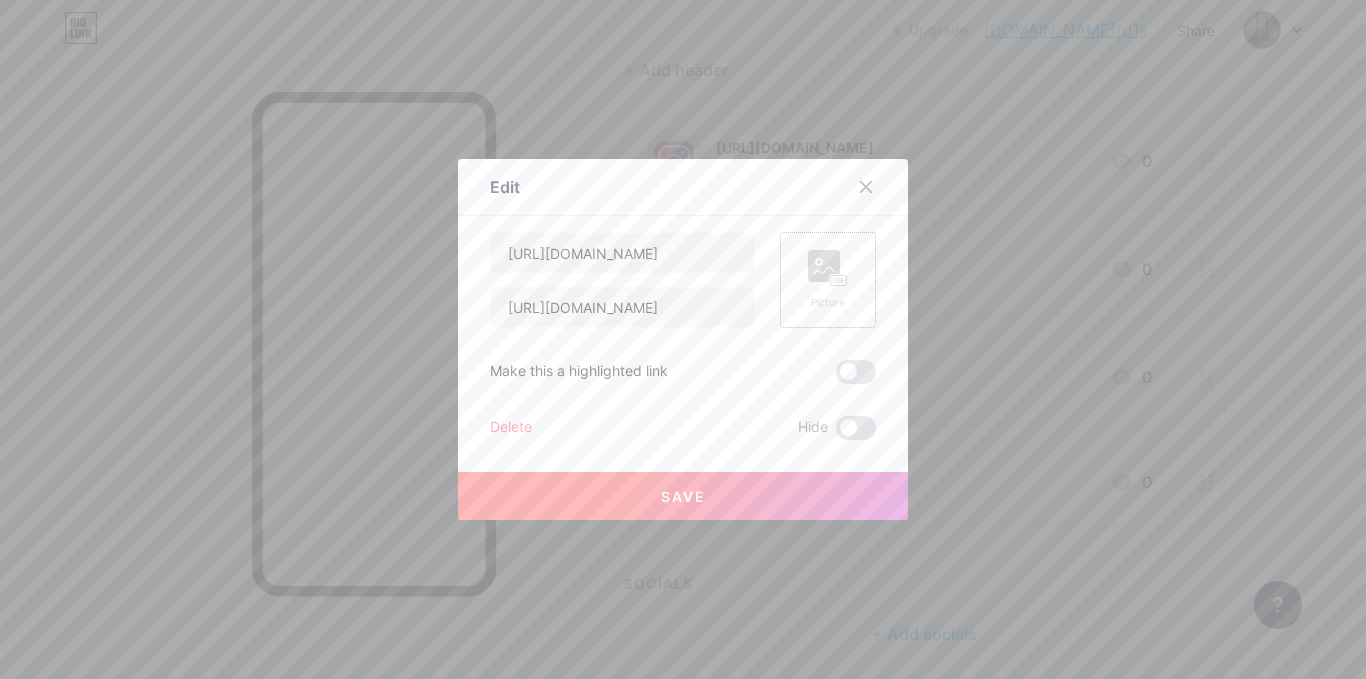 click 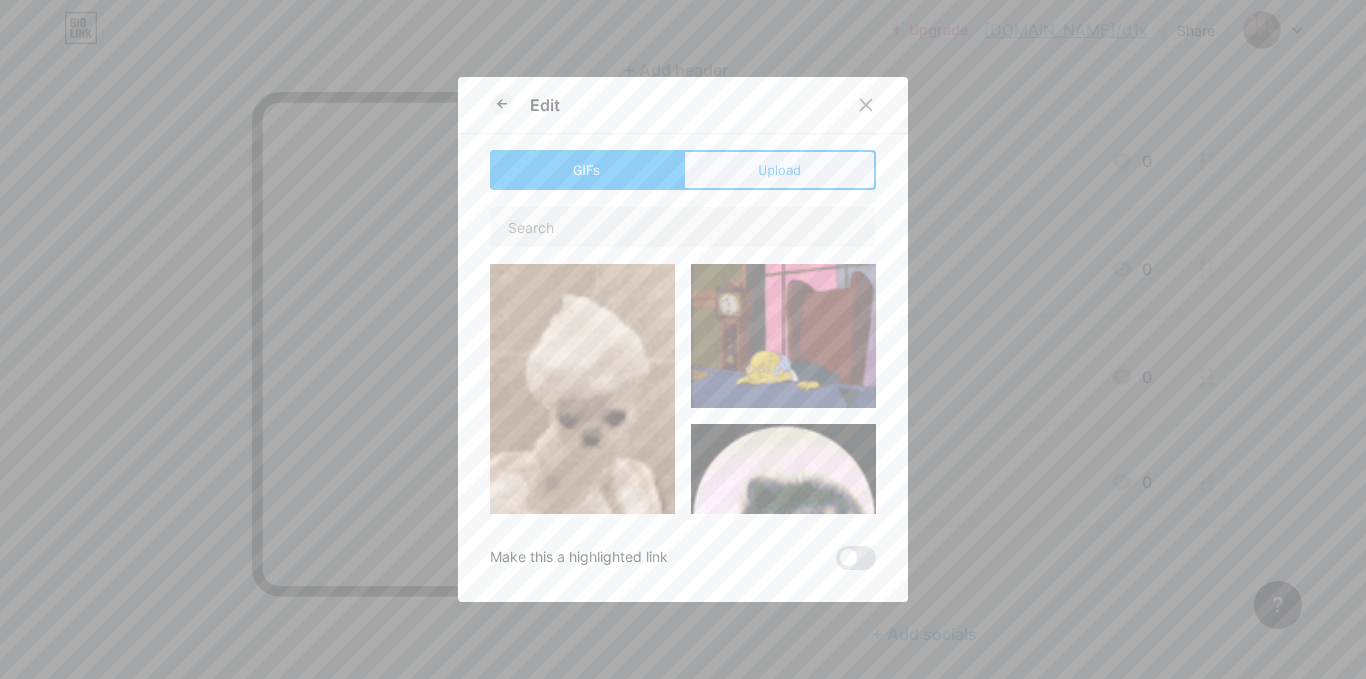 click on "Upload" at bounding box center (779, 170) 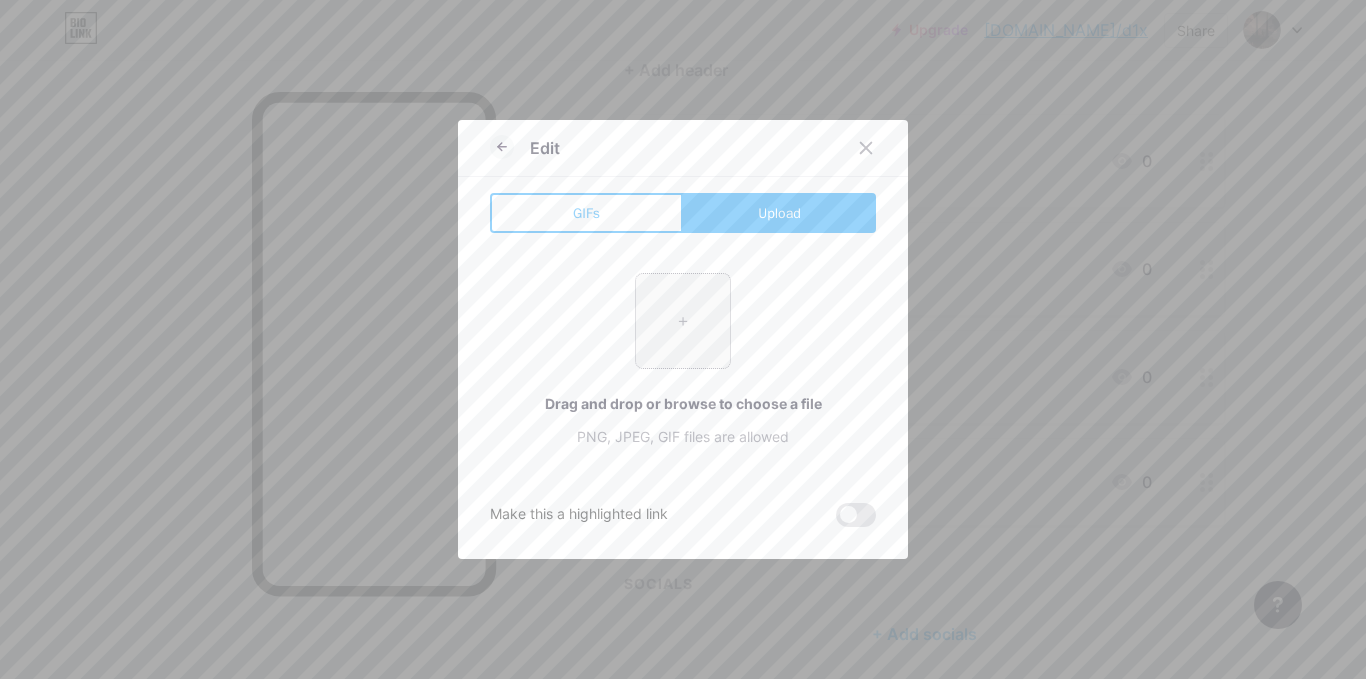click at bounding box center [683, 321] 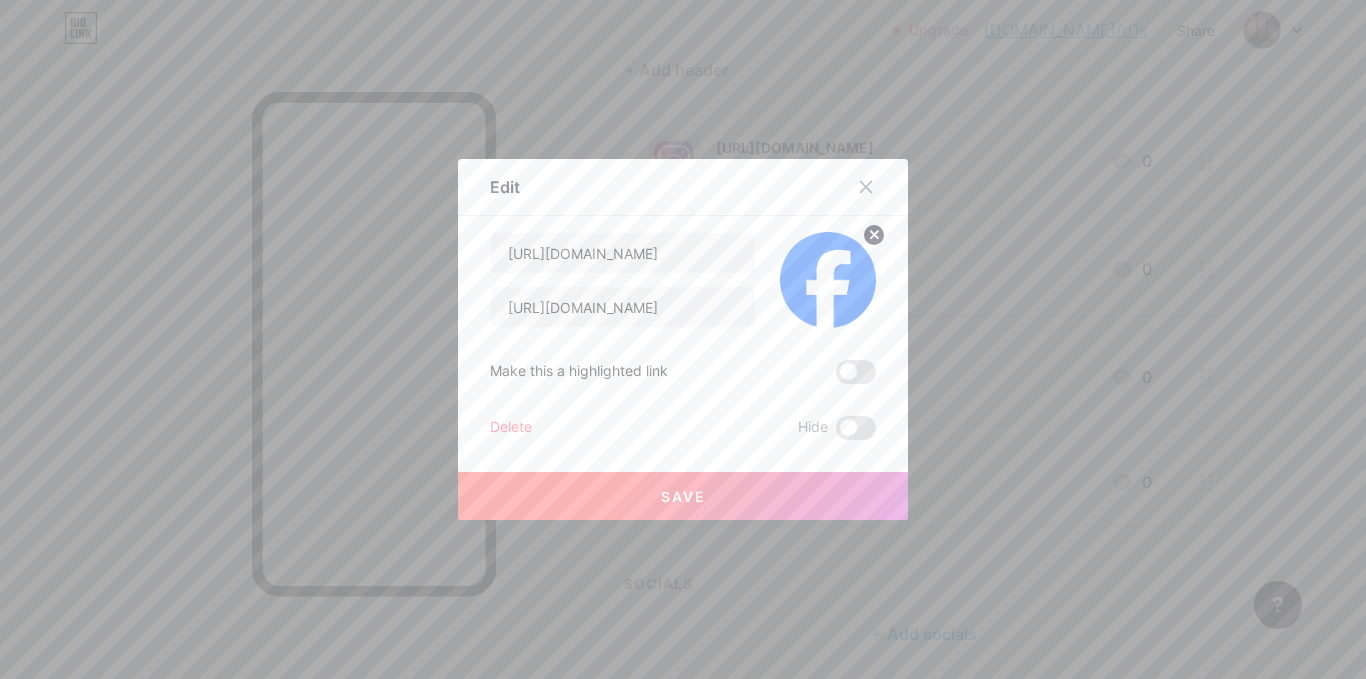 click on "Save" at bounding box center (683, 496) 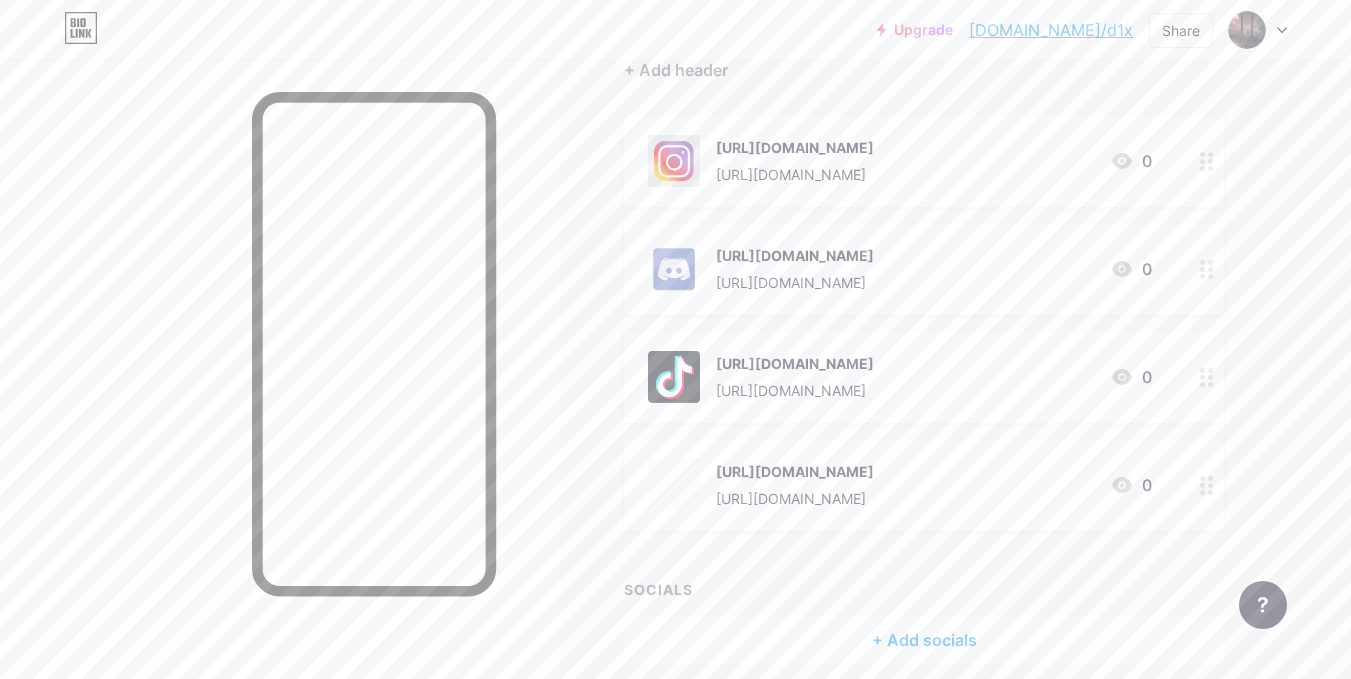 click at bounding box center (1207, 161) 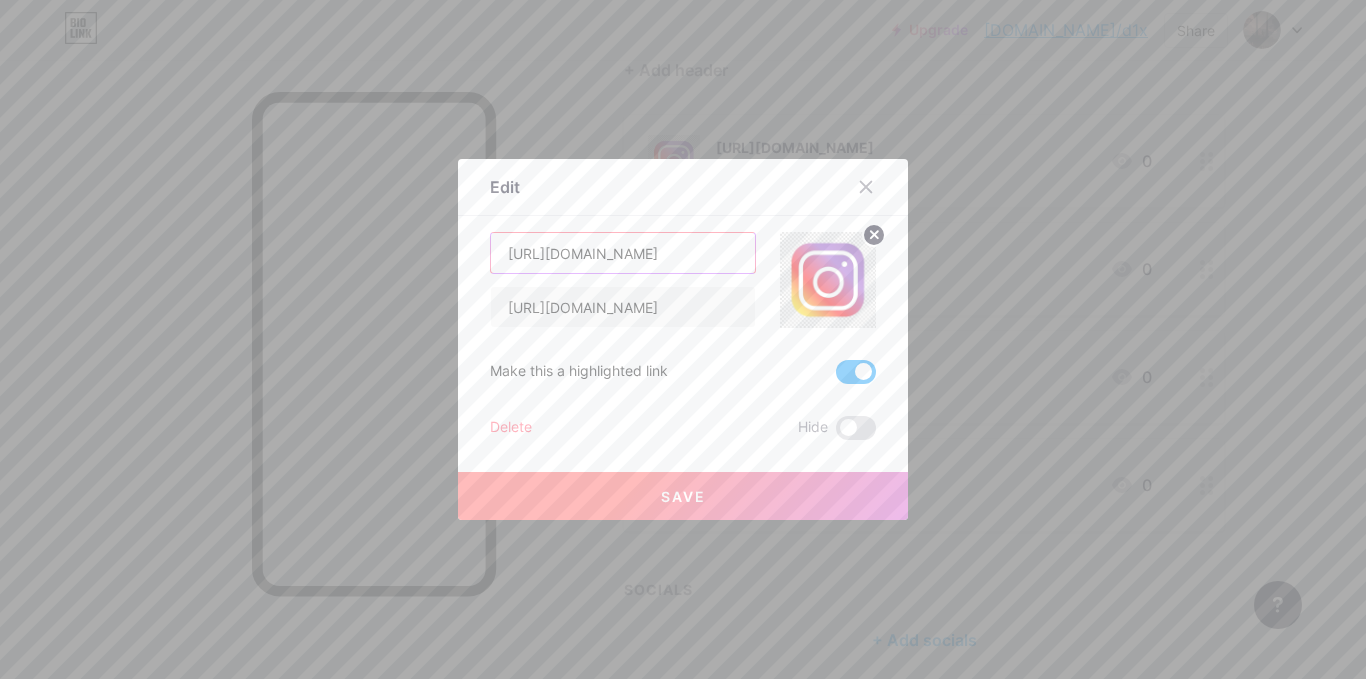drag, startPoint x: 684, startPoint y: 246, endPoint x: 492, endPoint y: 245, distance: 192.00261 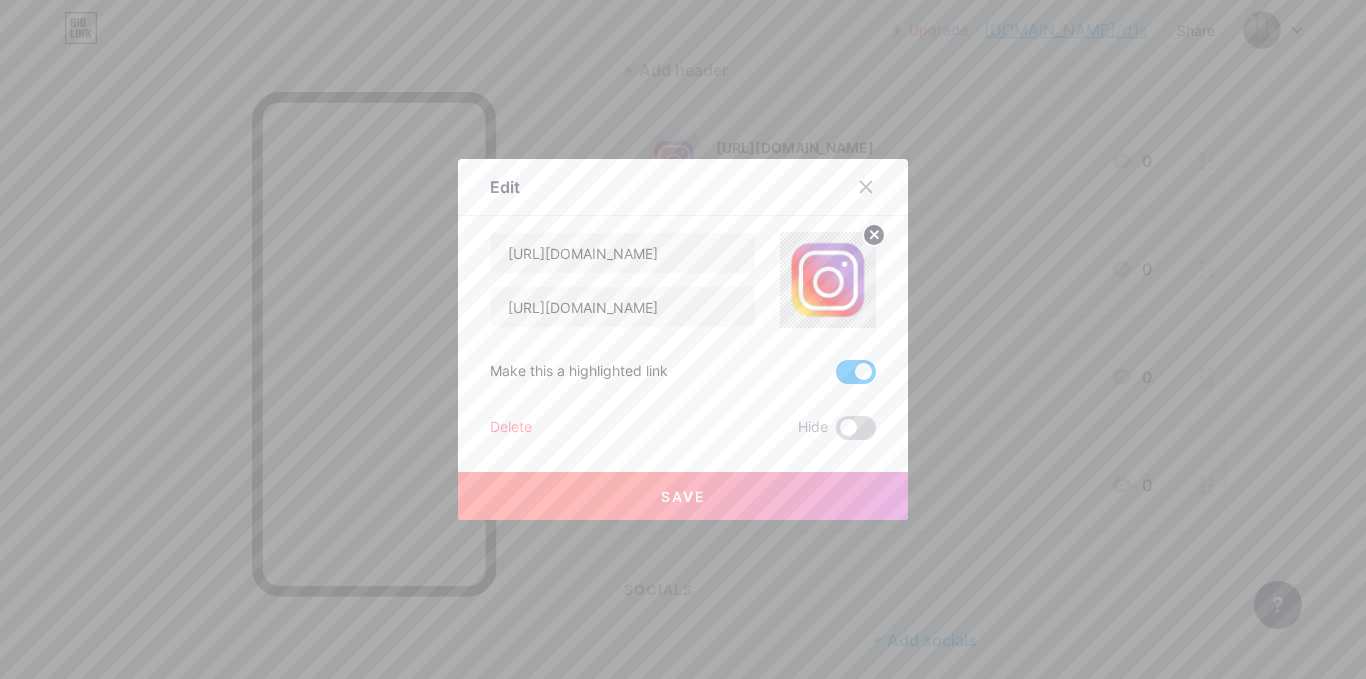 click at bounding box center (856, 428) 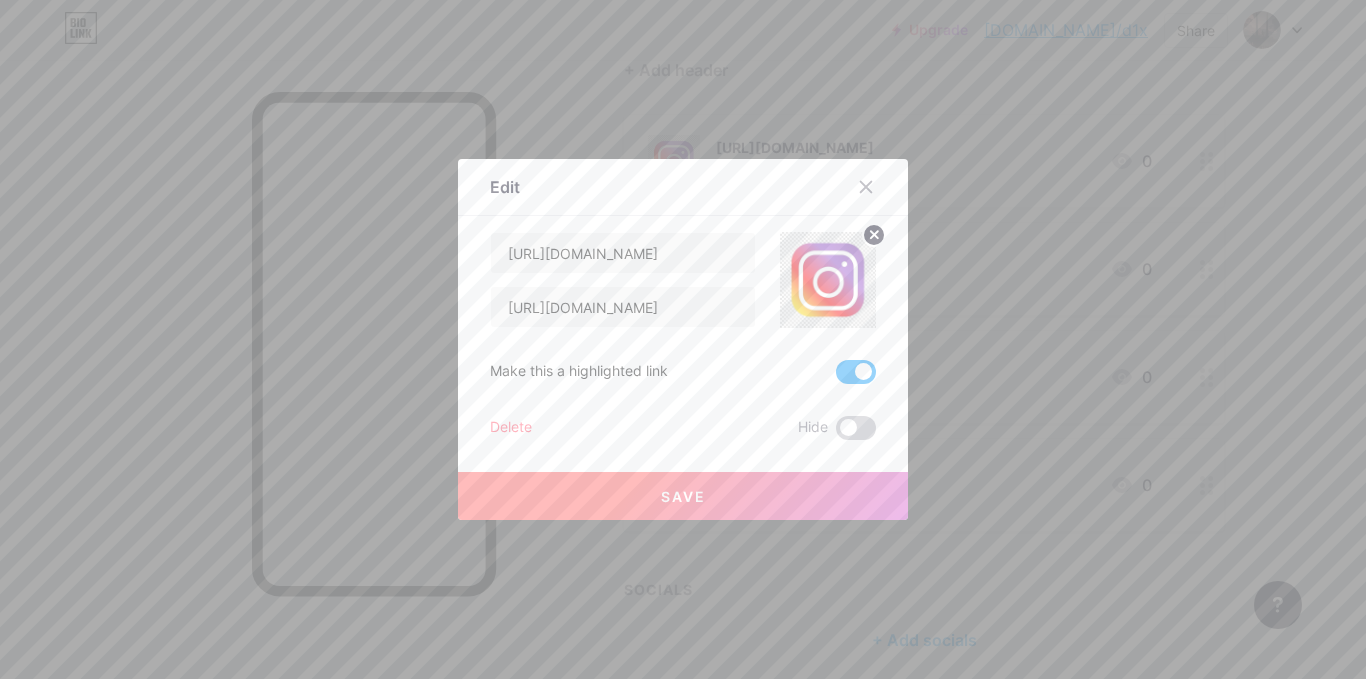 click at bounding box center (836, 433) 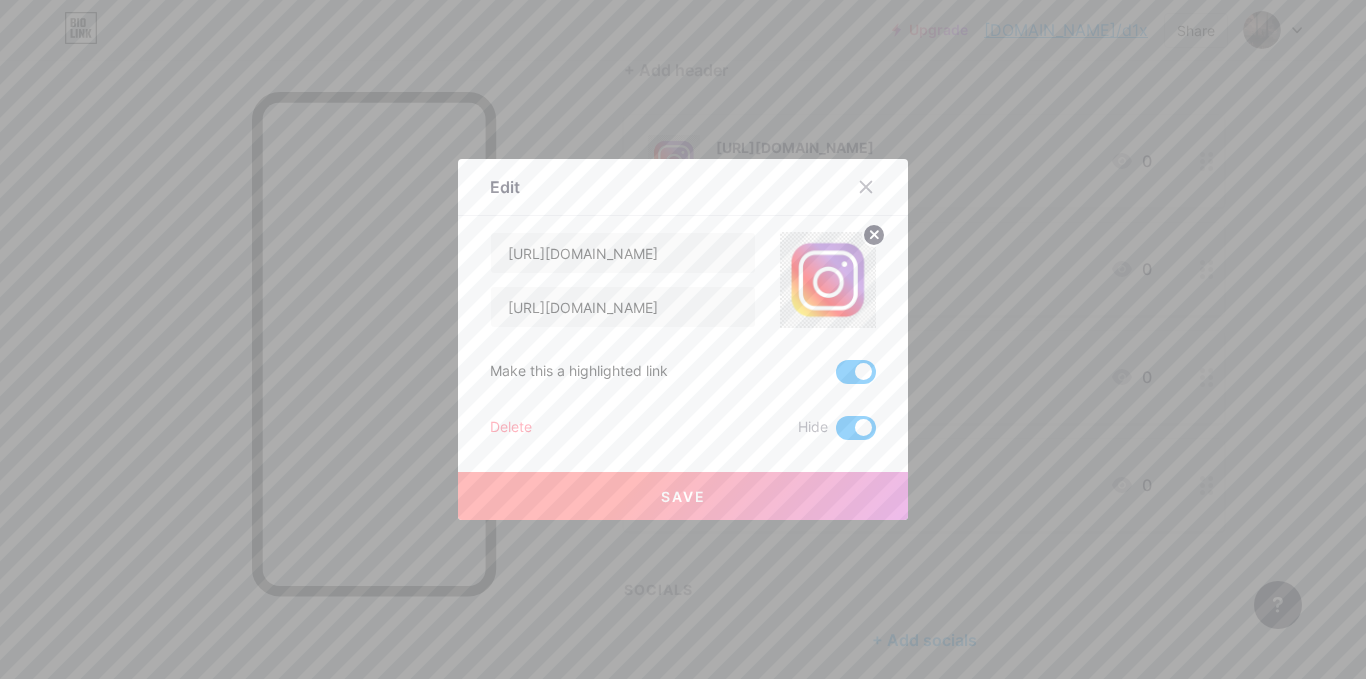 click on "Save" at bounding box center [683, 496] 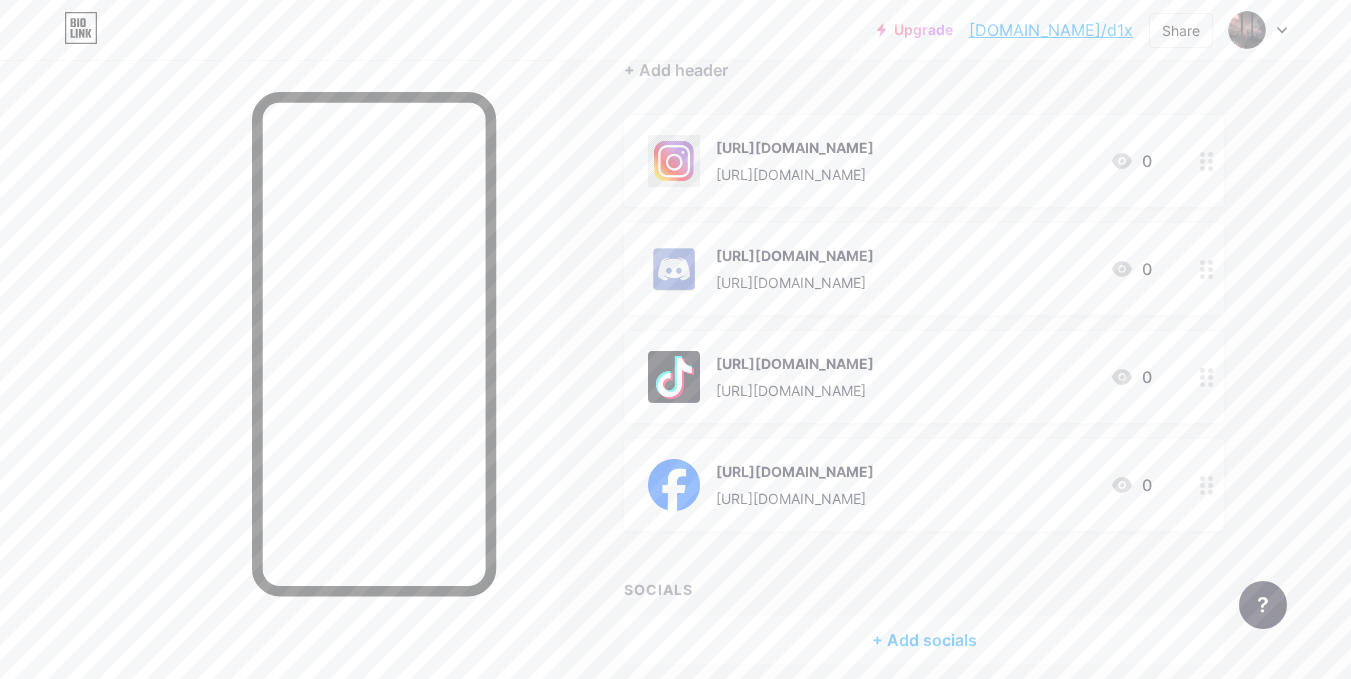click 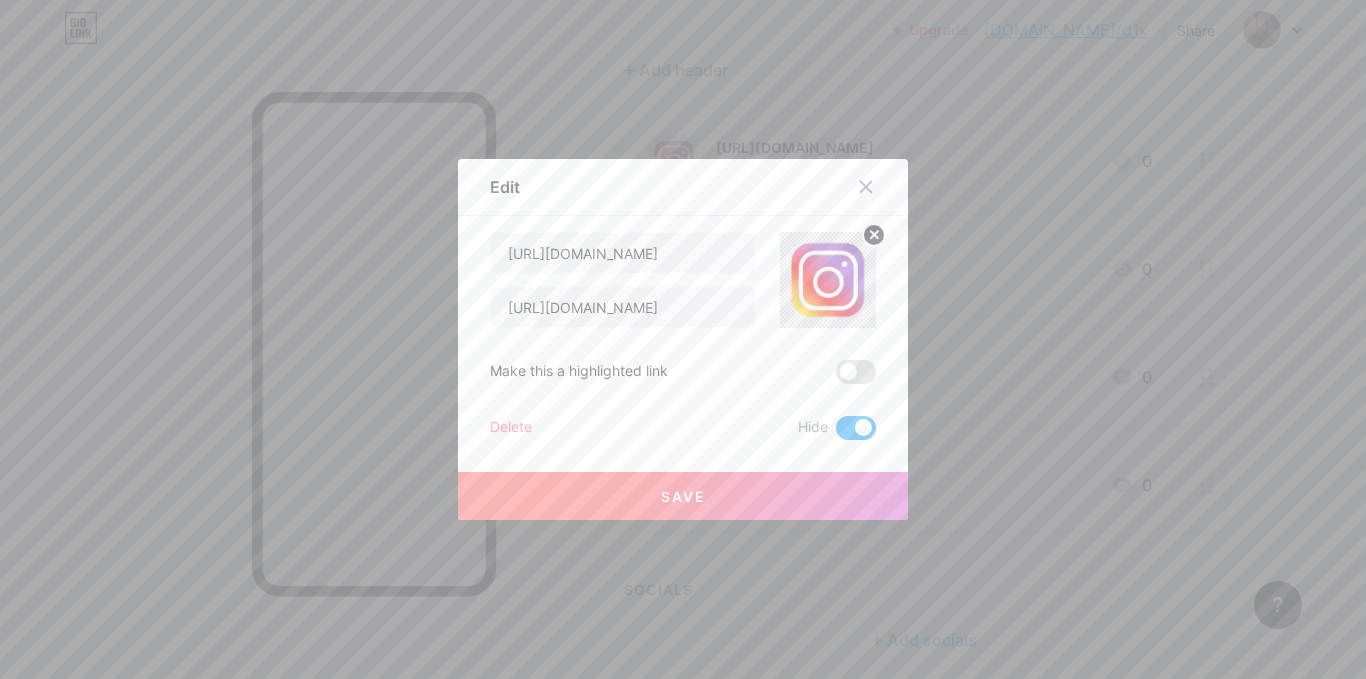 click at bounding box center [856, 428] 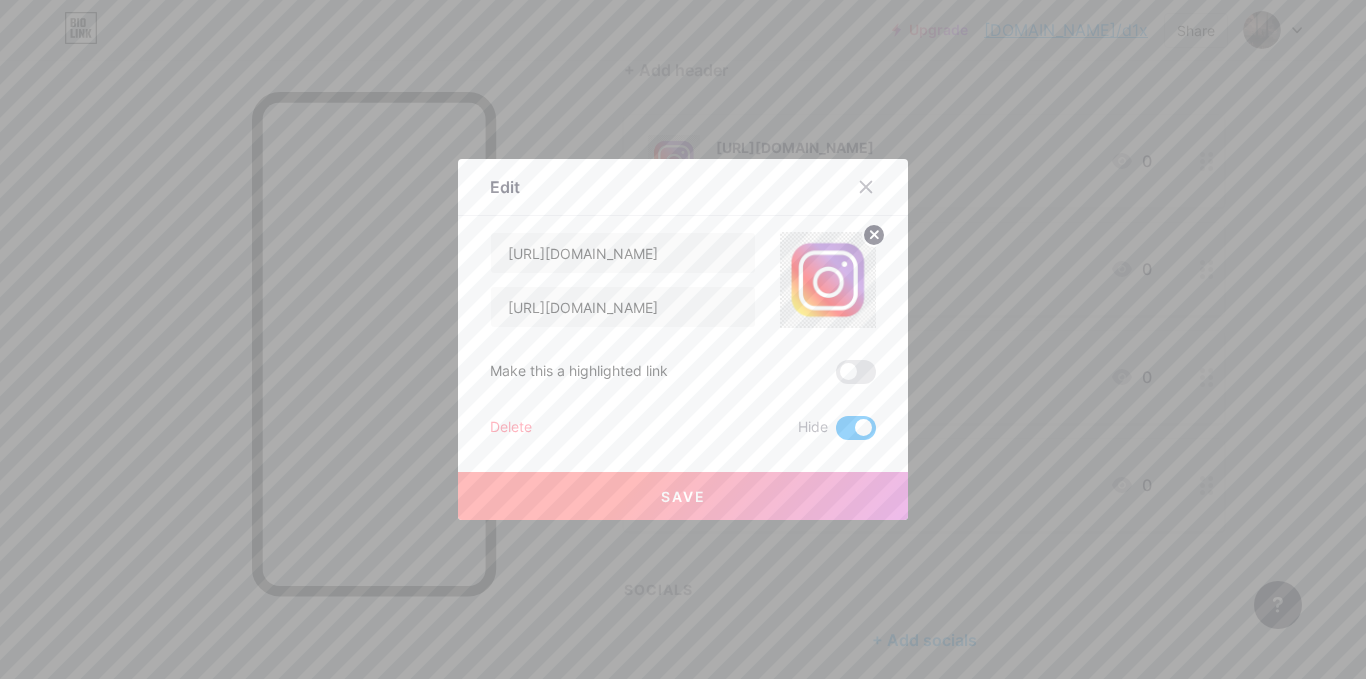 click at bounding box center [836, 433] 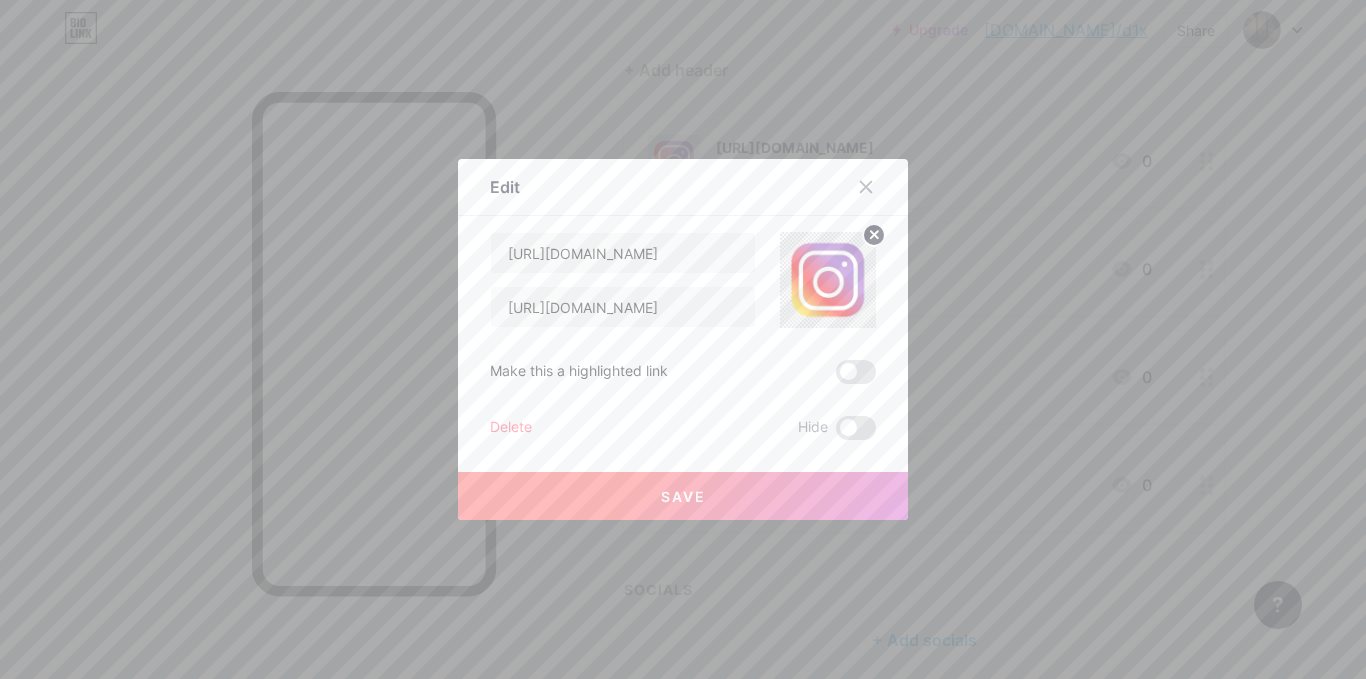 click on "Save" at bounding box center (683, 496) 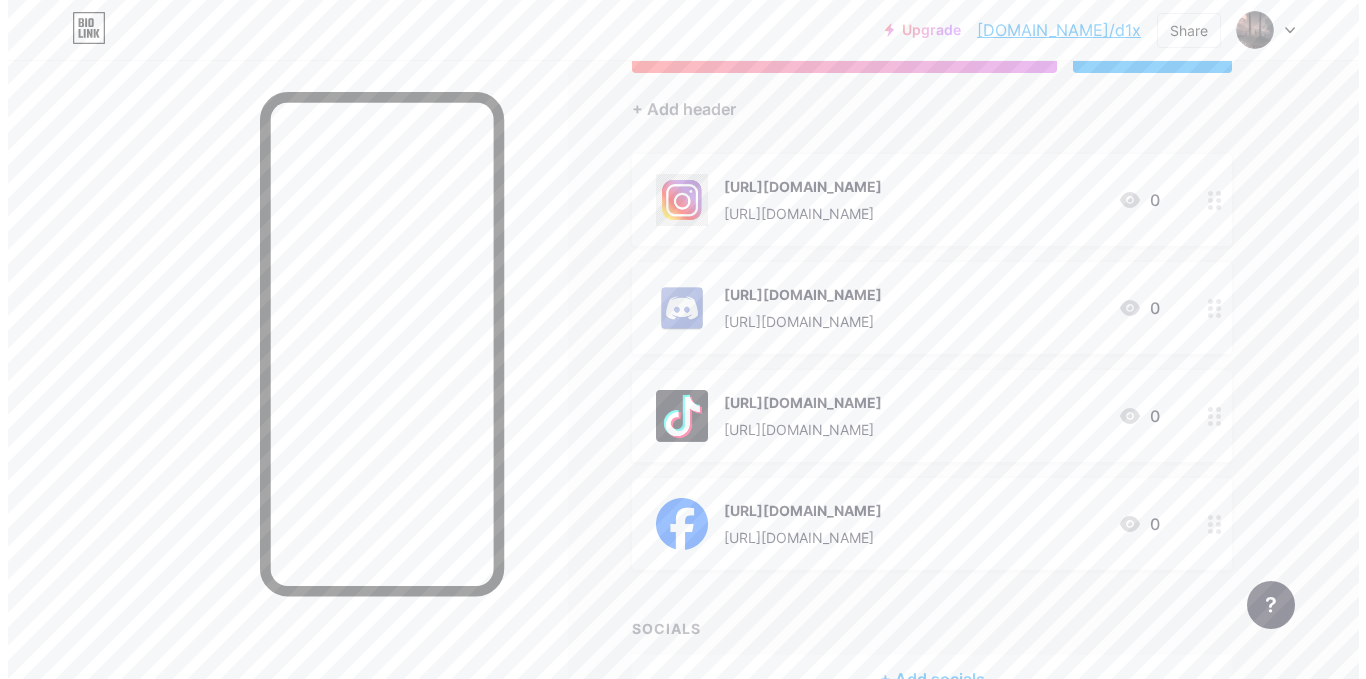scroll, scrollTop: 0, scrollLeft: 0, axis: both 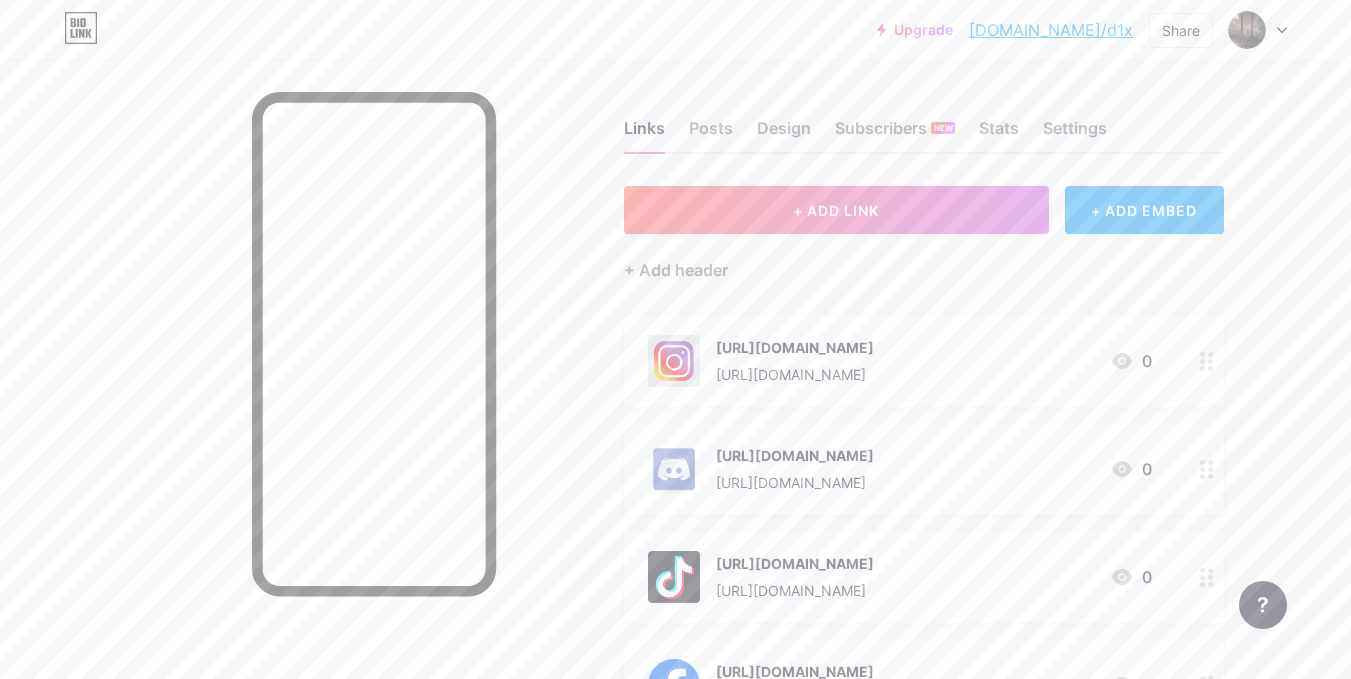 click 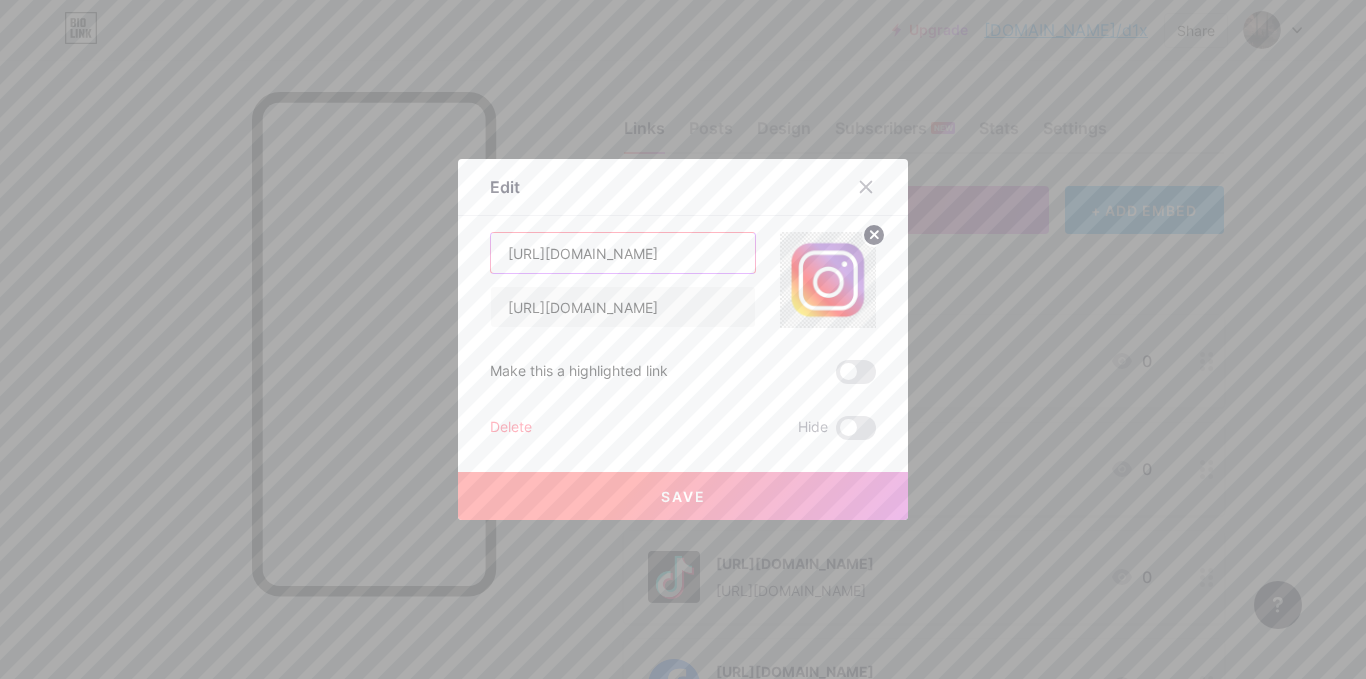 scroll, scrollTop: 0, scrollLeft: 0, axis: both 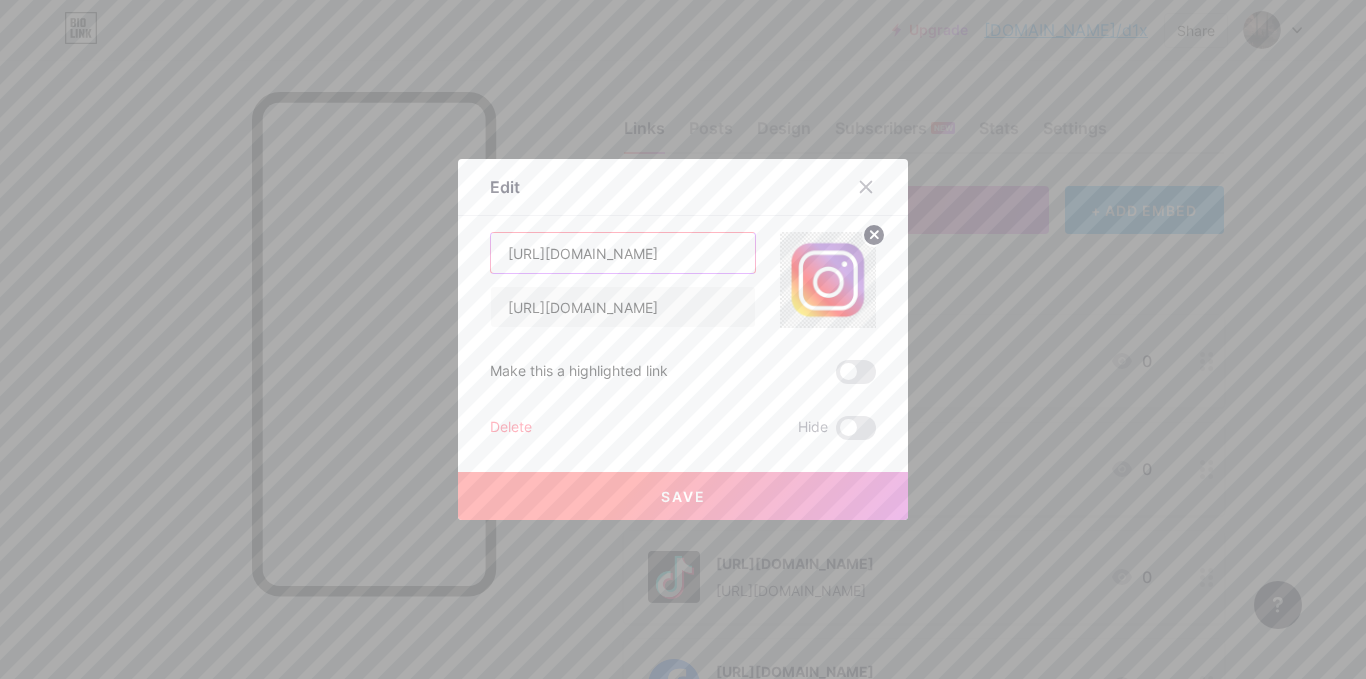 click on "[URL][DOMAIN_NAME]" at bounding box center (623, 253) 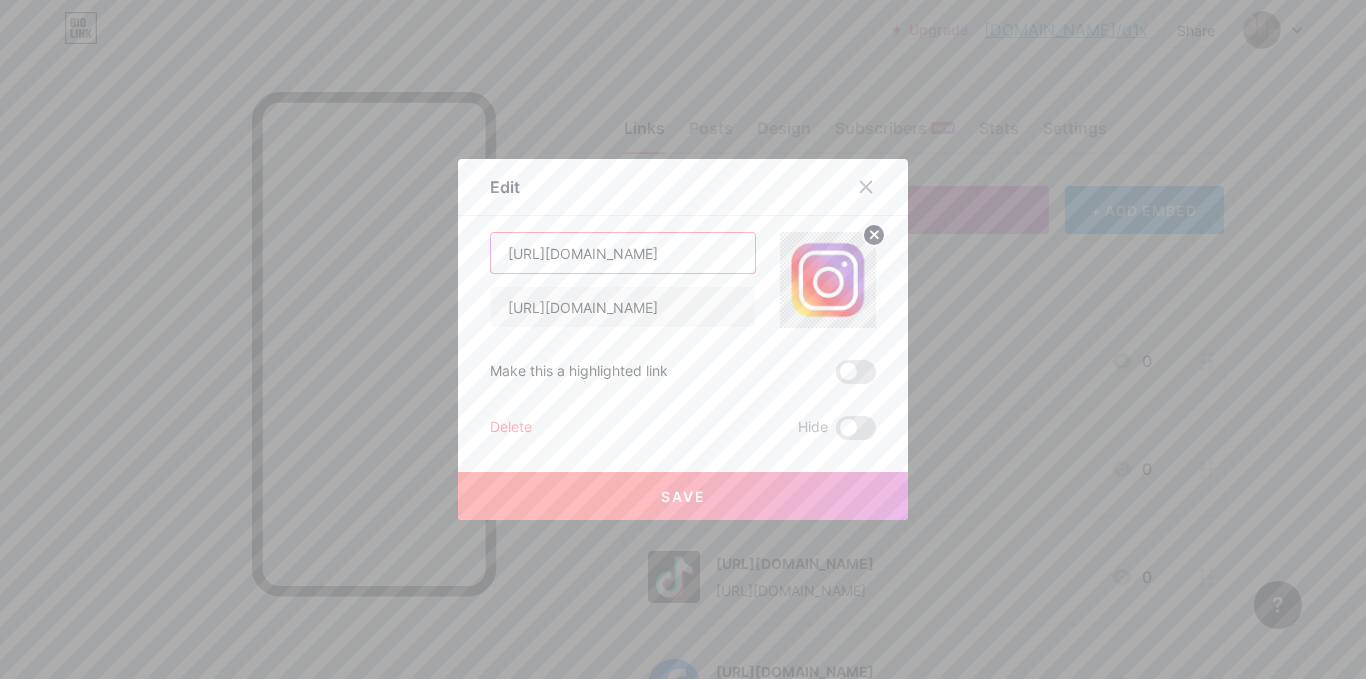 click on "[URL][DOMAIN_NAME]" at bounding box center [623, 253] 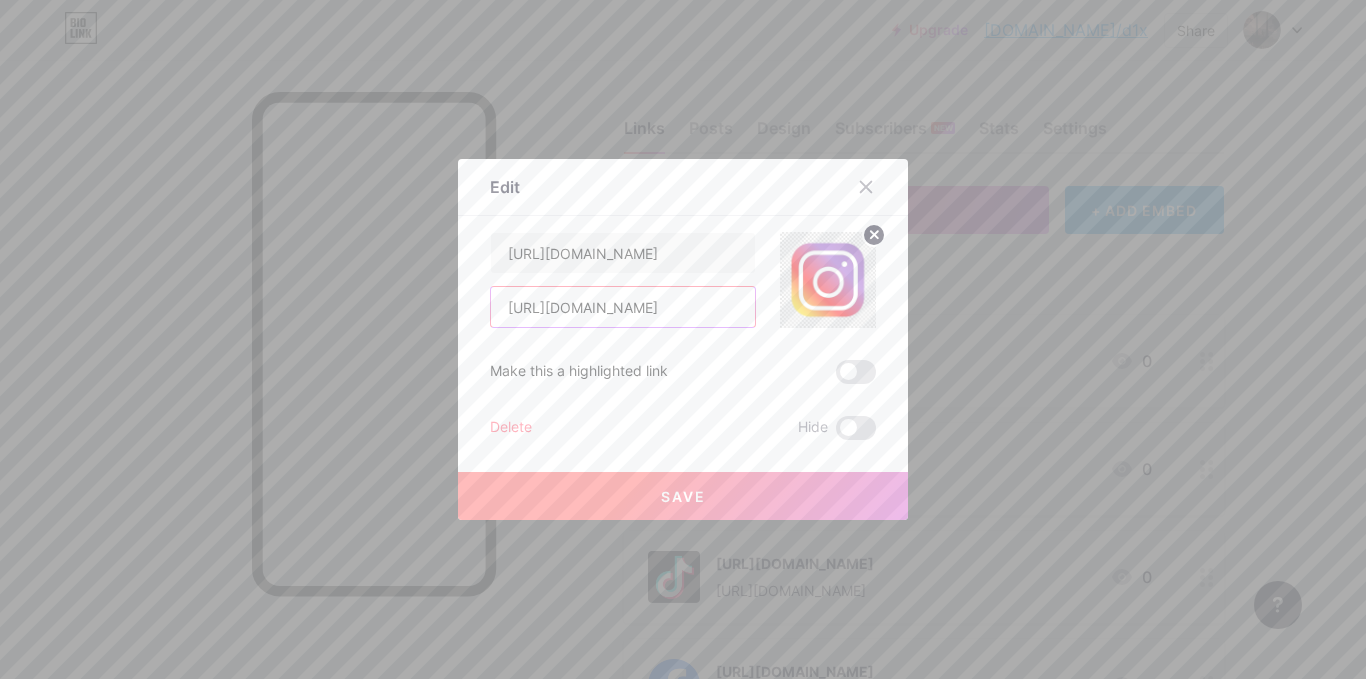 click on "[URL][DOMAIN_NAME]" at bounding box center (623, 307) 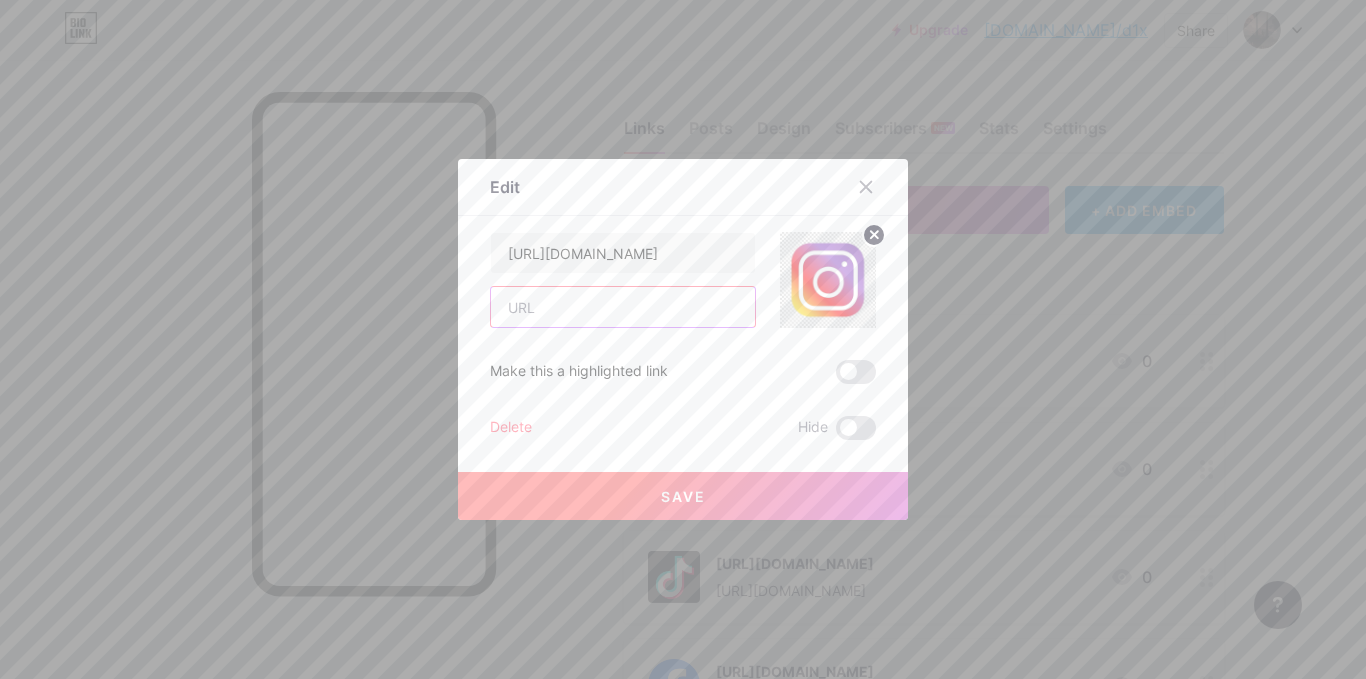 paste on "[URL][DOMAIN_NAME]" 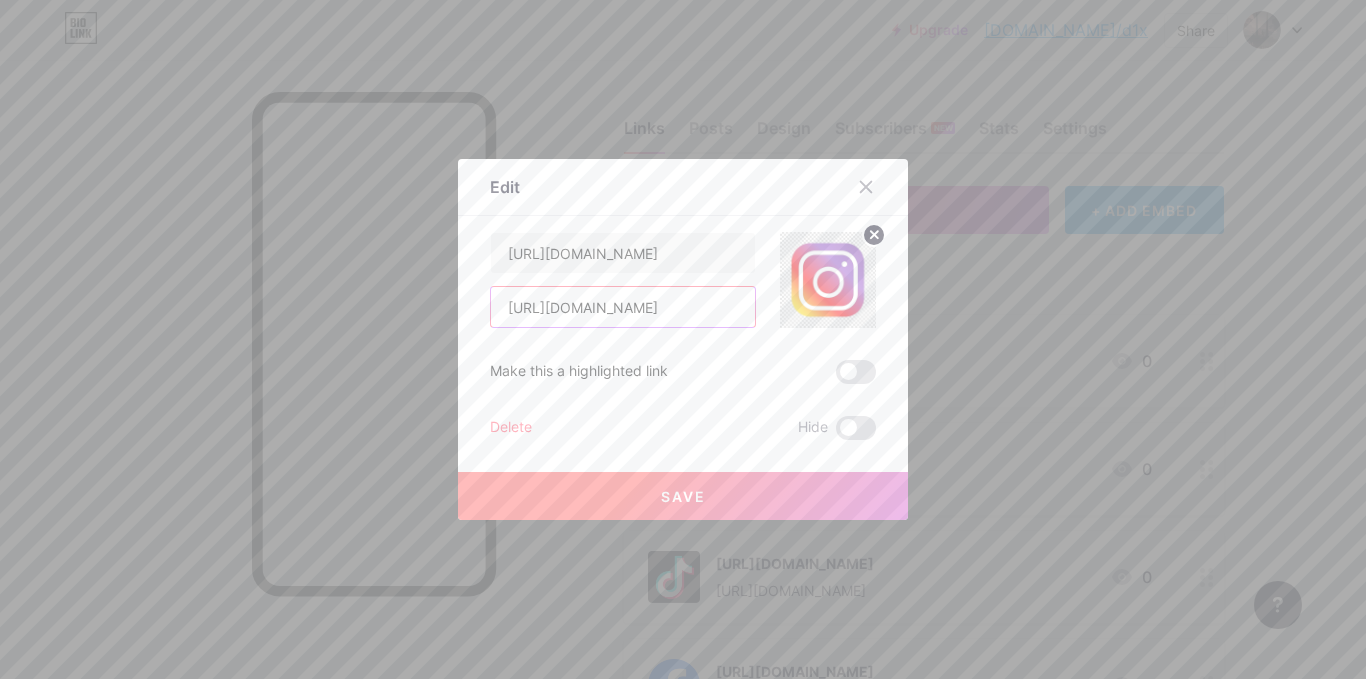 scroll, scrollTop: 0, scrollLeft: 60, axis: horizontal 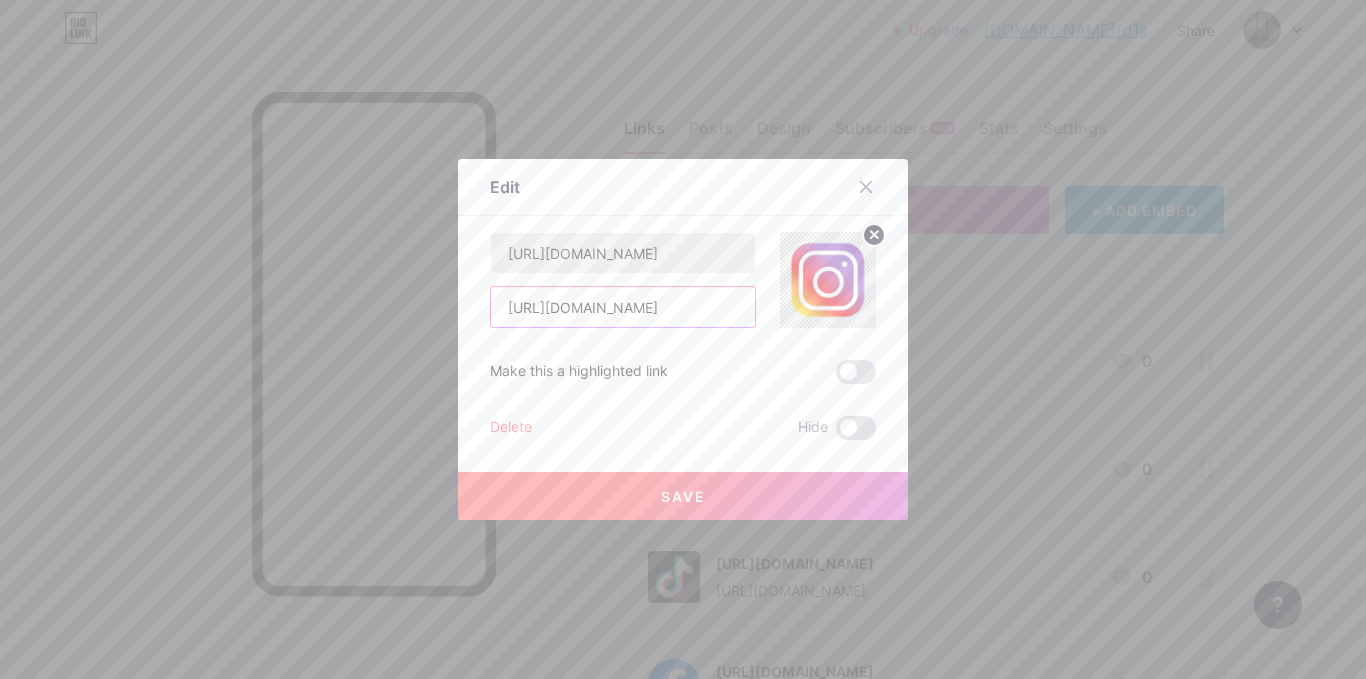 type on "[URL][DOMAIN_NAME]" 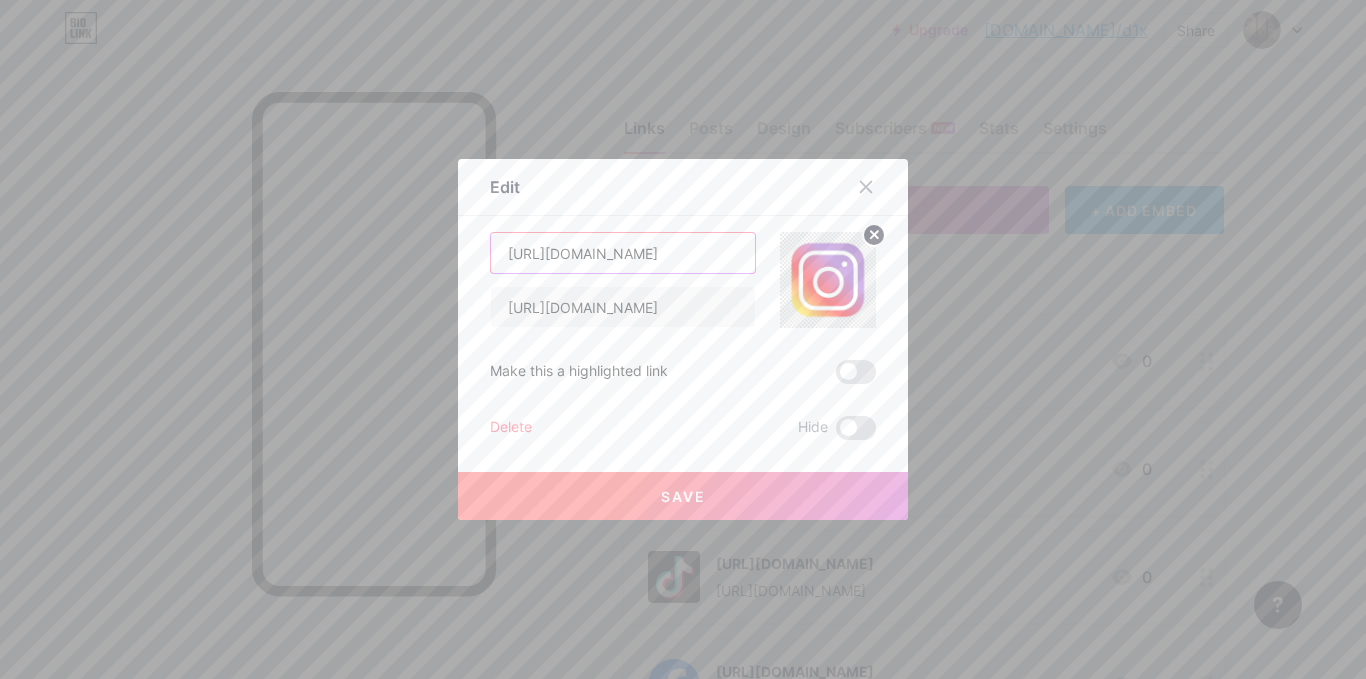 click on "[URL][DOMAIN_NAME]" at bounding box center [623, 253] 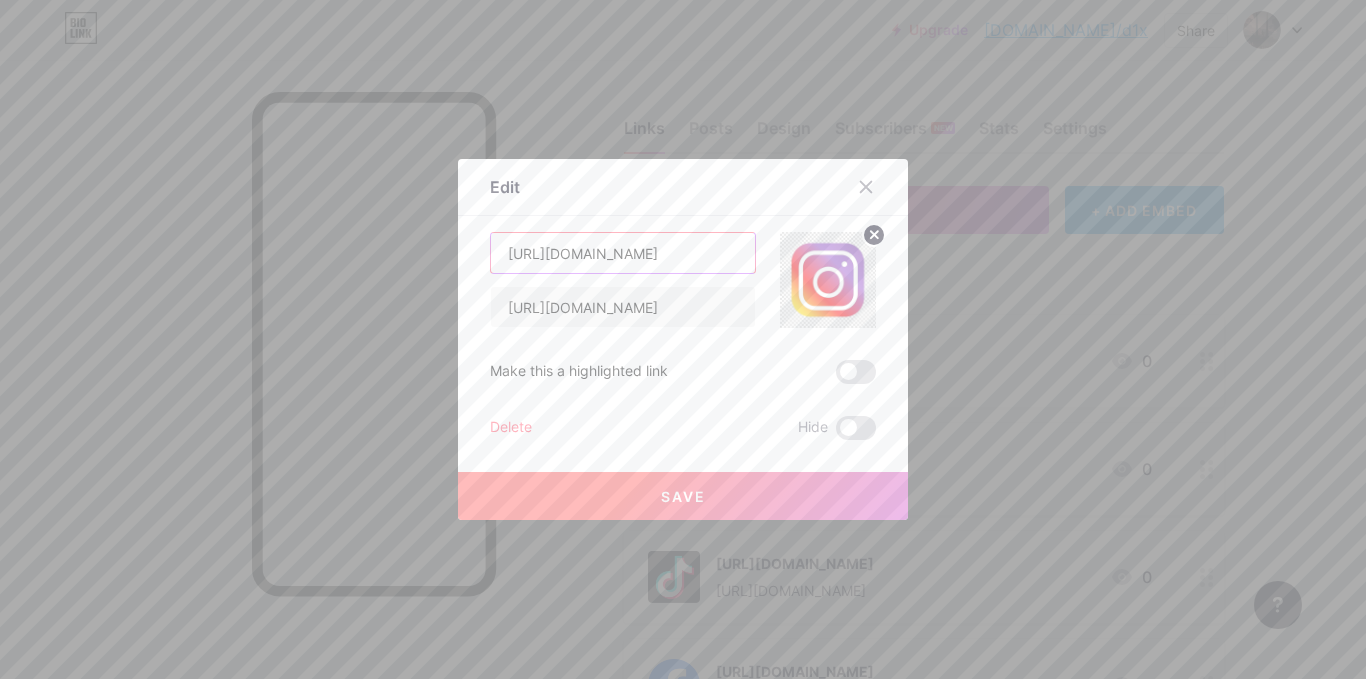 paste on "[URL][DOMAIN_NAME]" 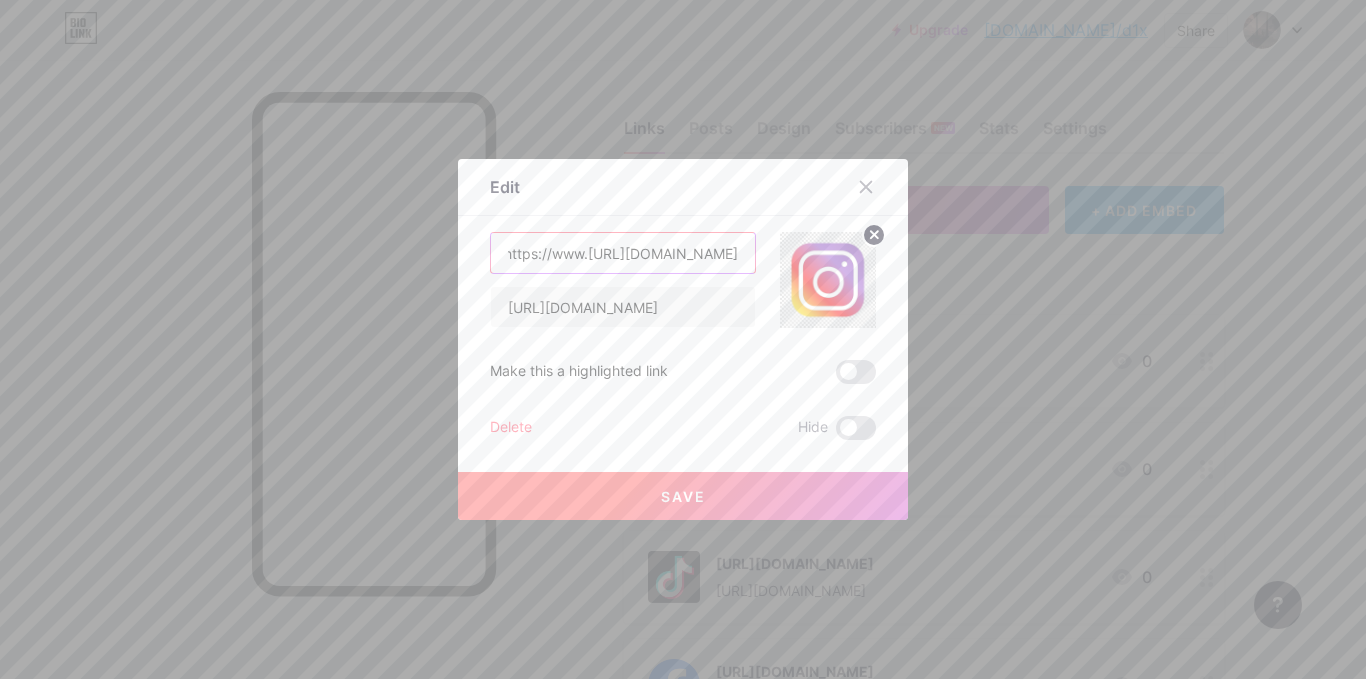 scroll, scrollTop: 0, scrollLeft: 91, axis: horizontal 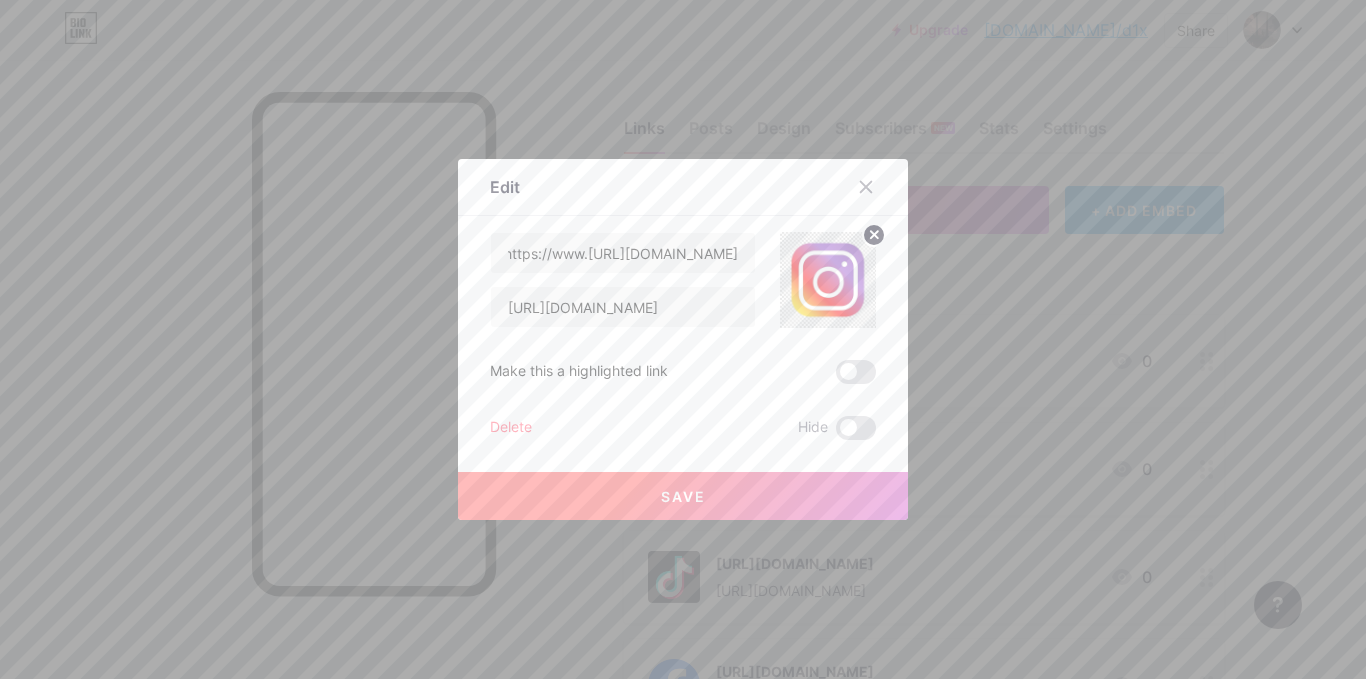 drag, startPoint x: 694, startPoint y: 220, endPoint x: 688, endPoint y: 231, distance: 12.529964 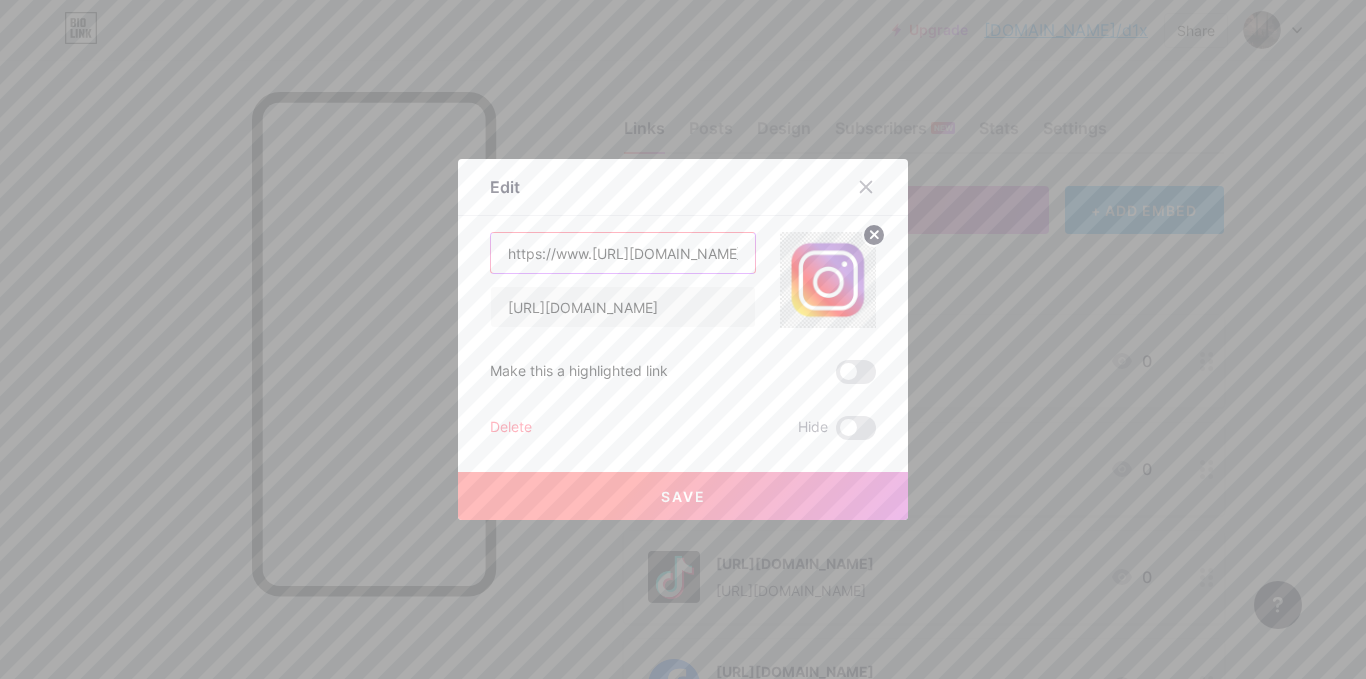 click on "https://www.[URL][DOMAIN_NAME]" at bounding box center (623, 253) 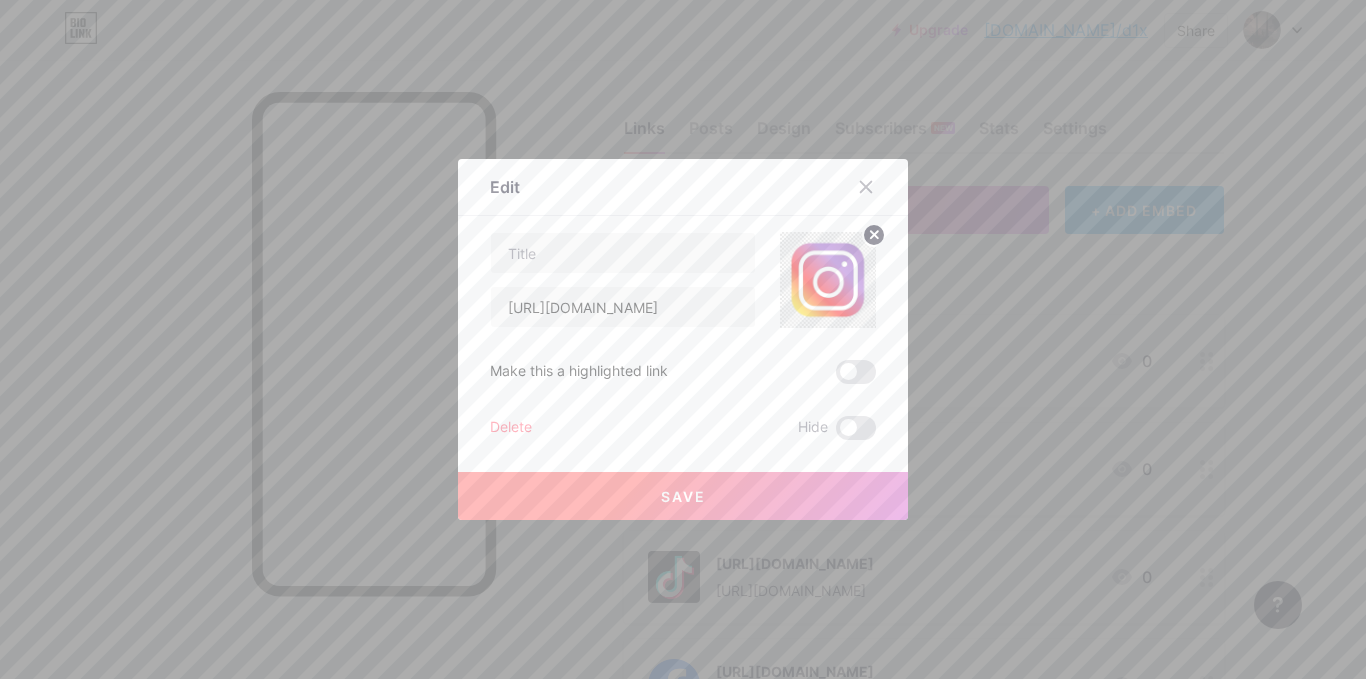 click on "Save" at bounding box center (683, 496) 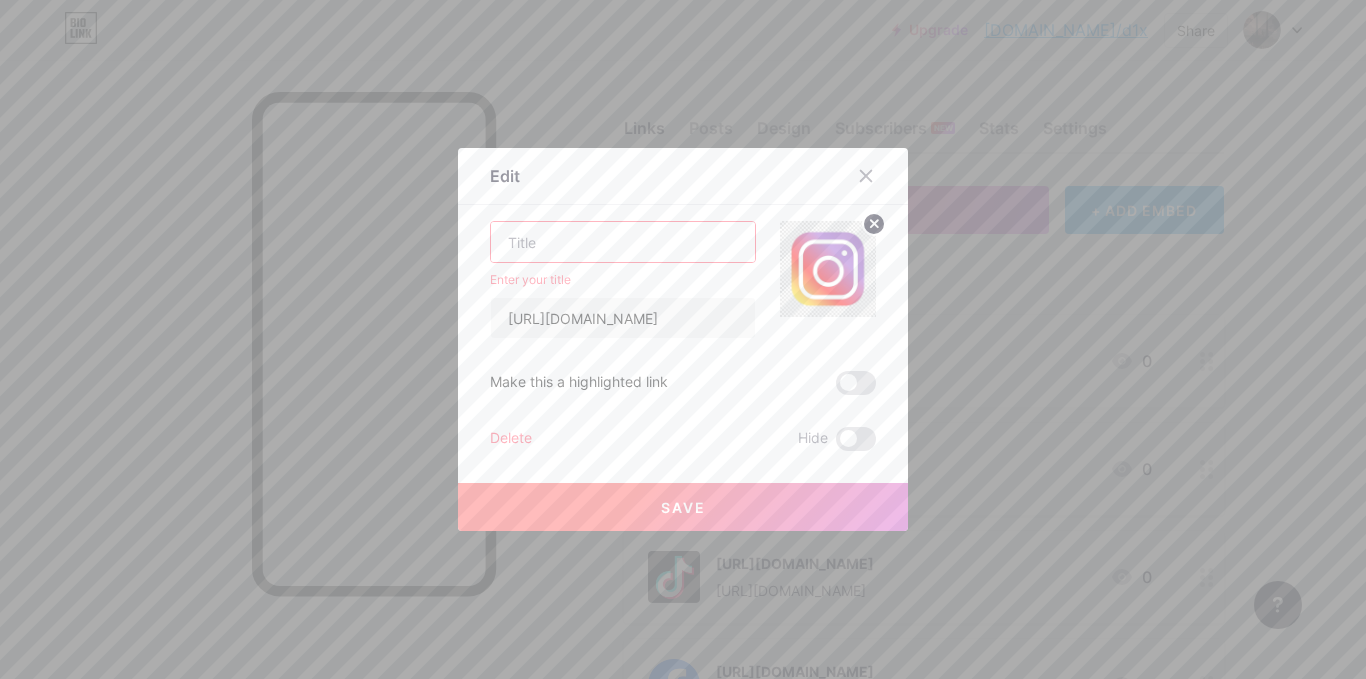 click at bounding box center [623, 242] 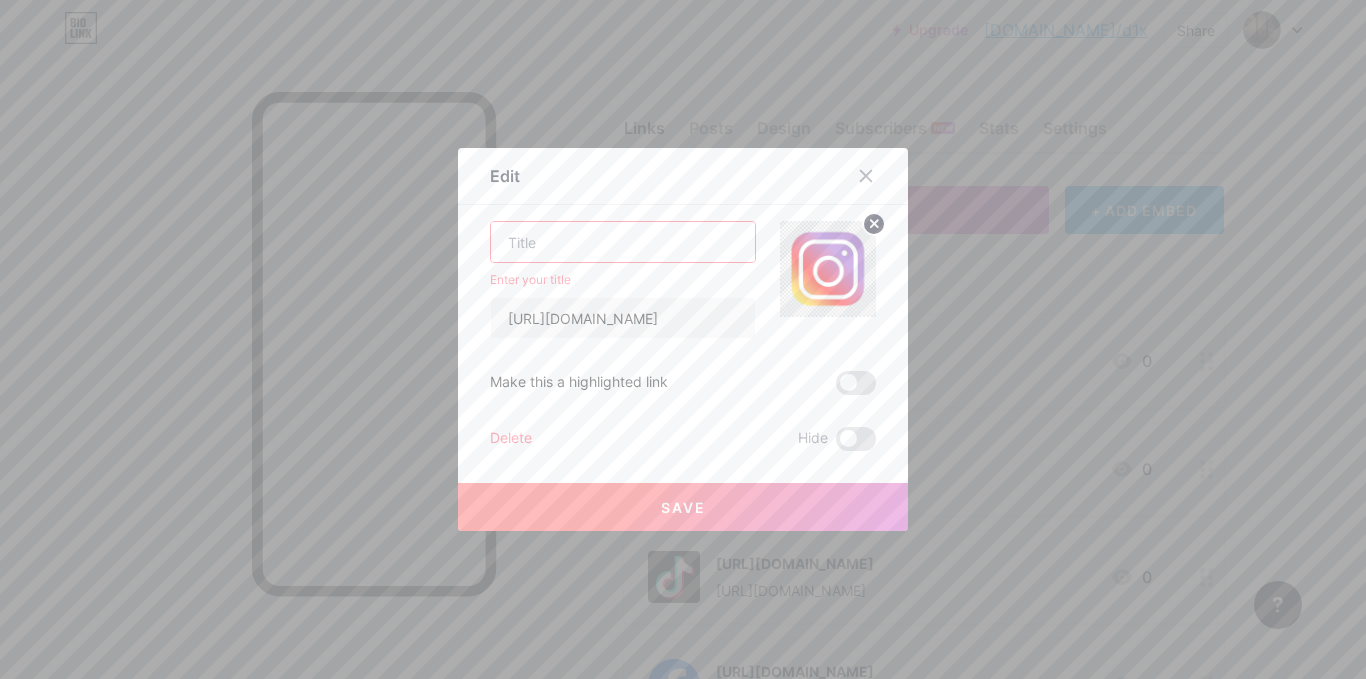 click at bounding box center (623, 242) 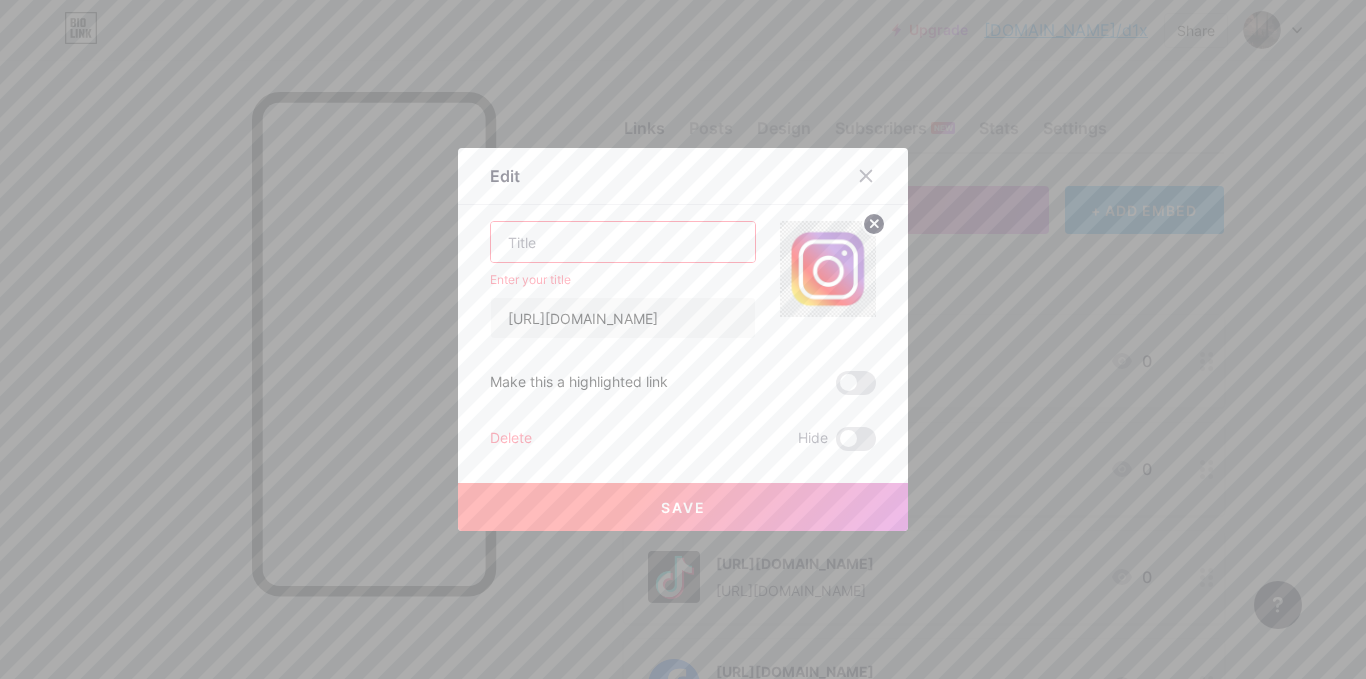 paste on "instagram" 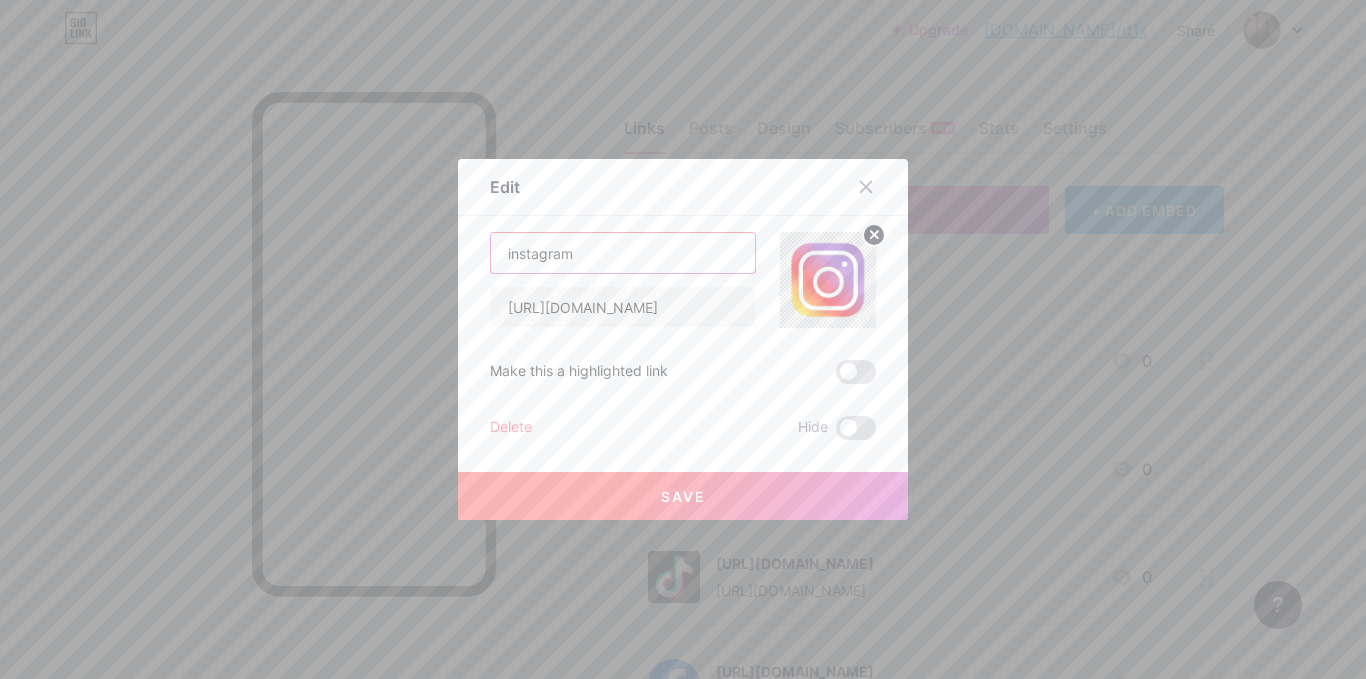 type on "instagram" 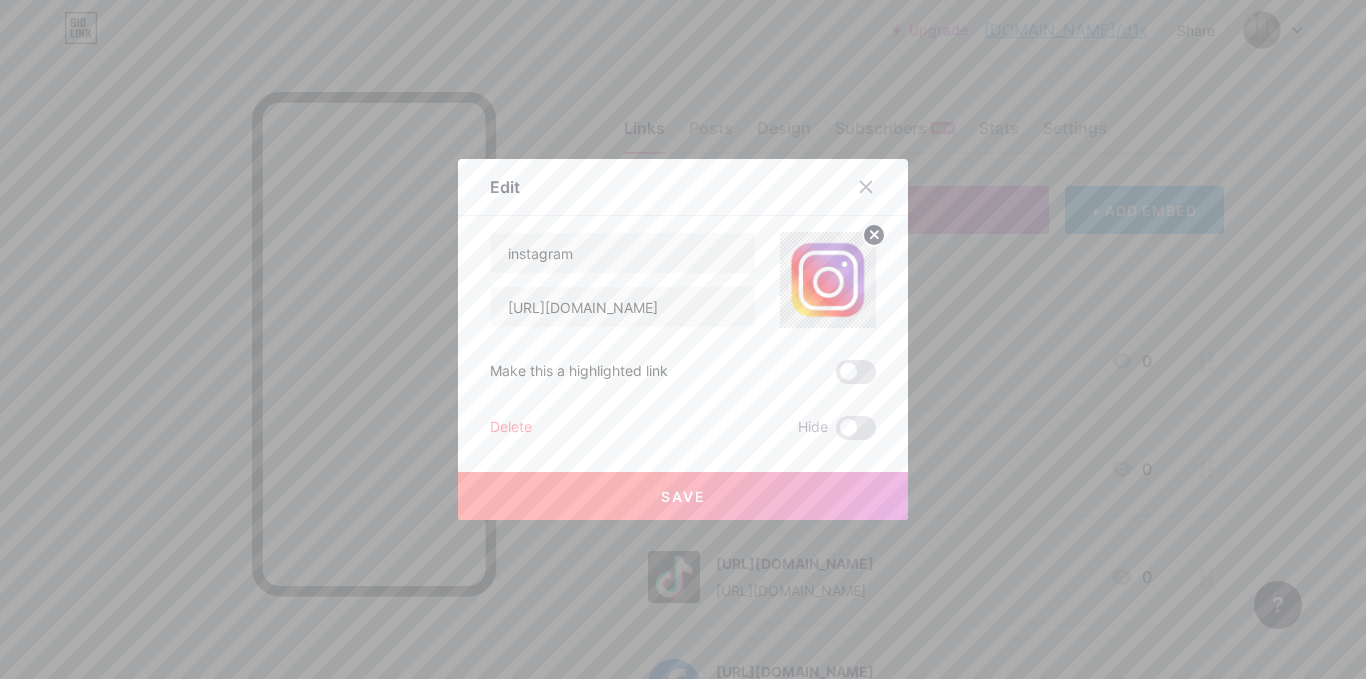 click at bounding box center (683, 339) 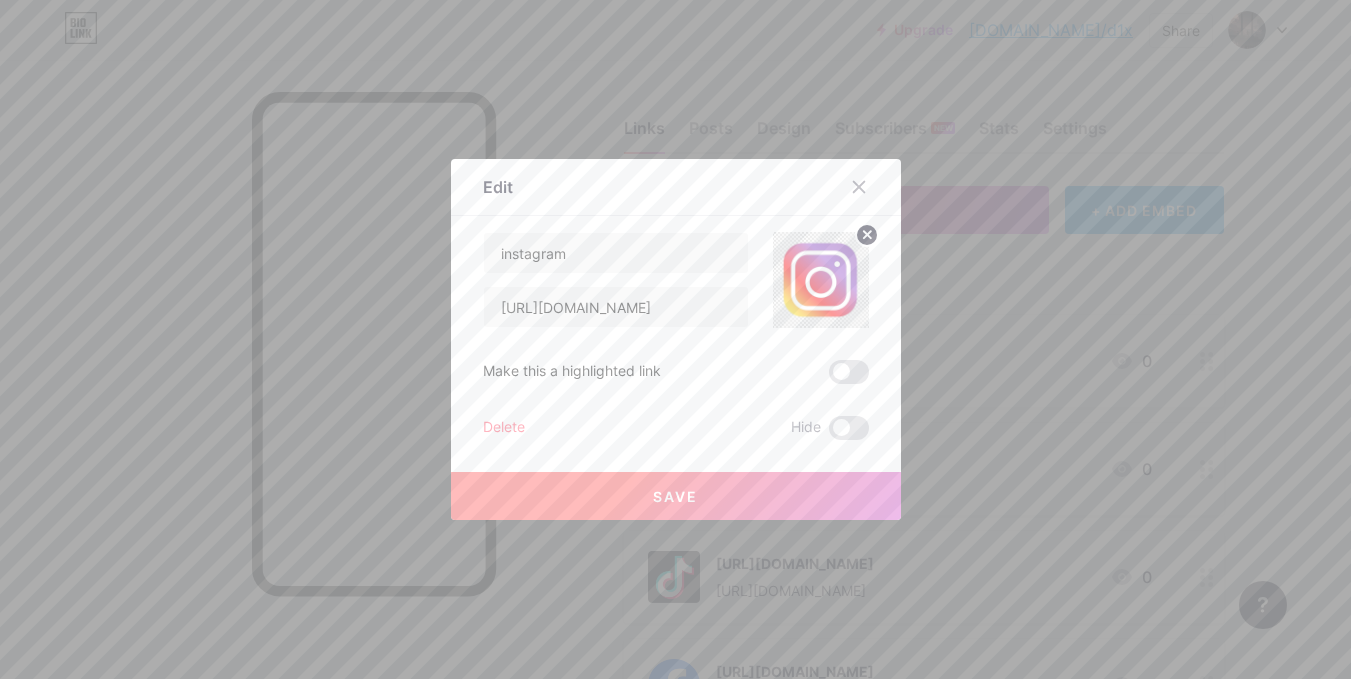 click on "[URL][DOMAIN_NAME]
[URL][DOMAIN_NAME]
0" at bounding box center (924, 469) 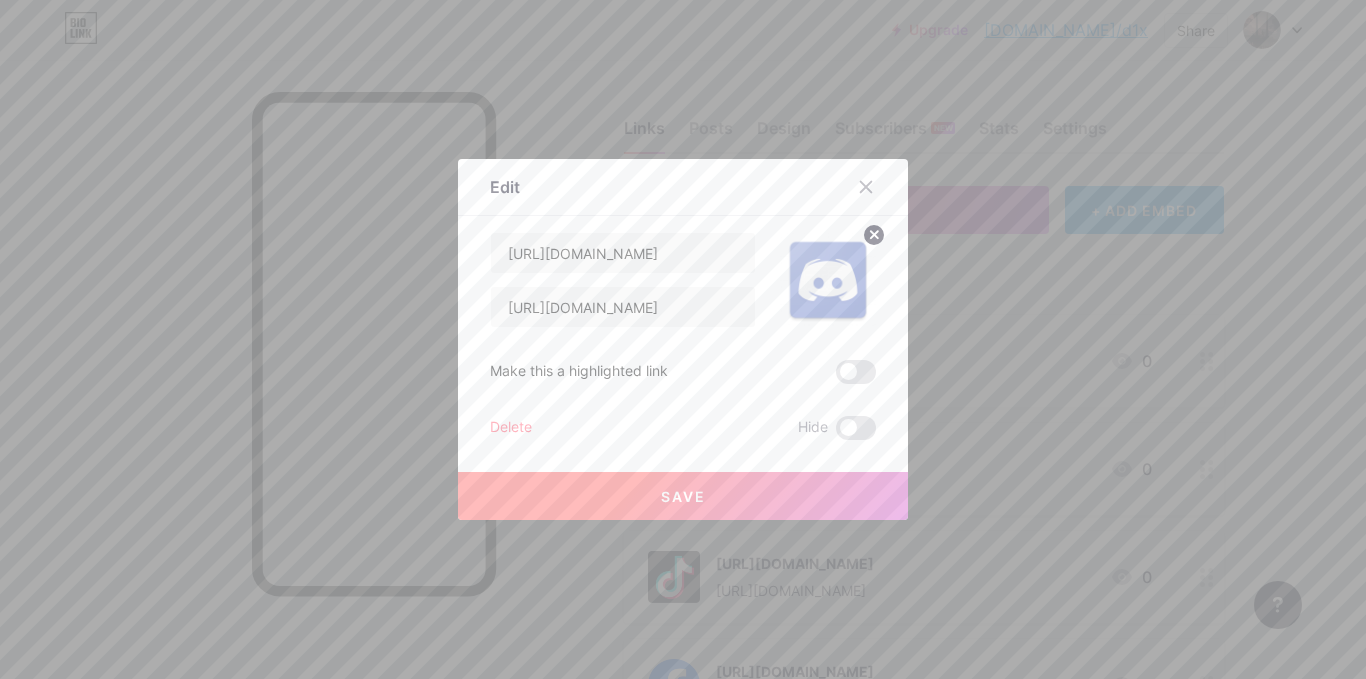 drag, startPoint x: 871, startPoint y: 191, endPoint x: 902, endPoint y: 245, distance: 62.26556 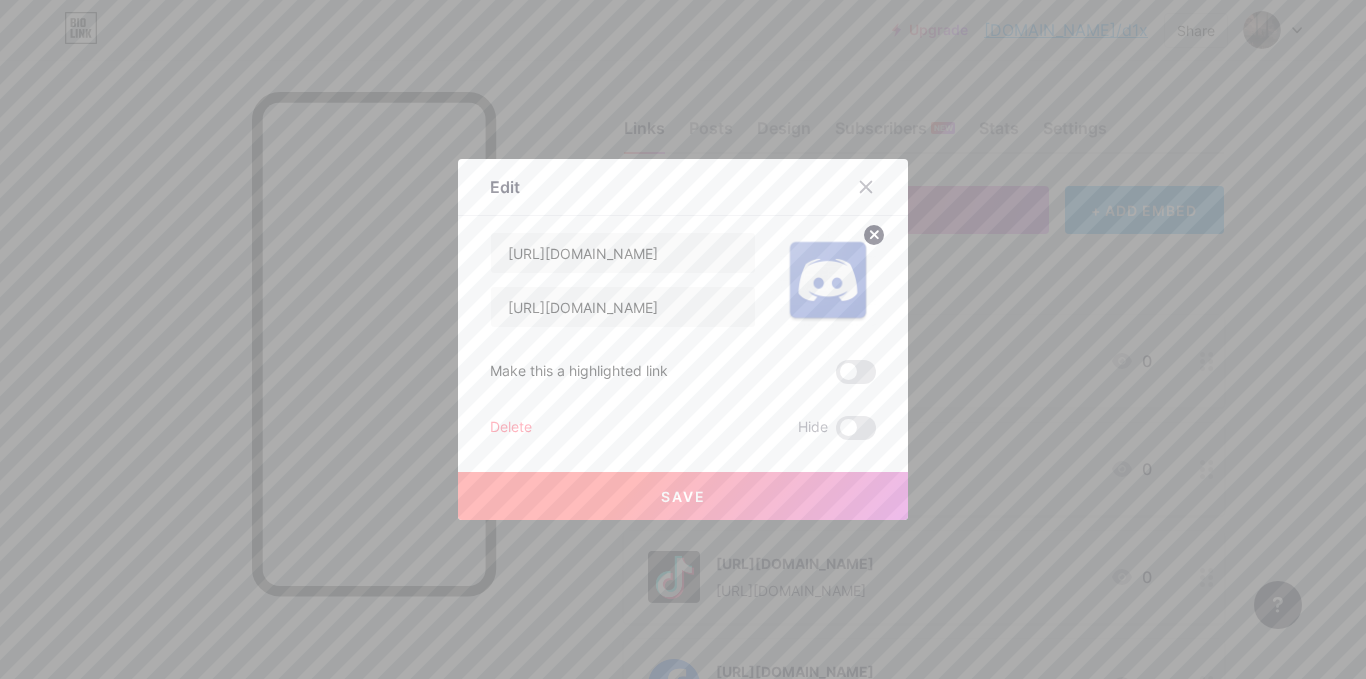 click at bounding box center [866, 187] 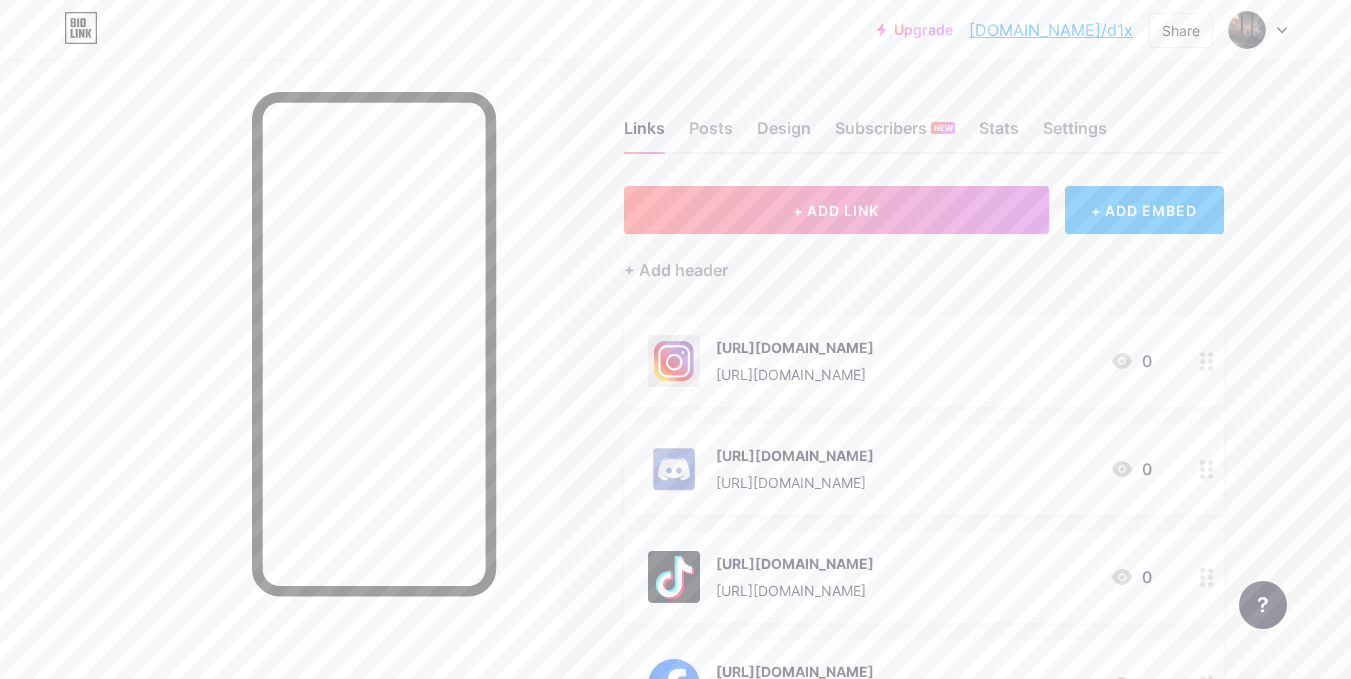 click 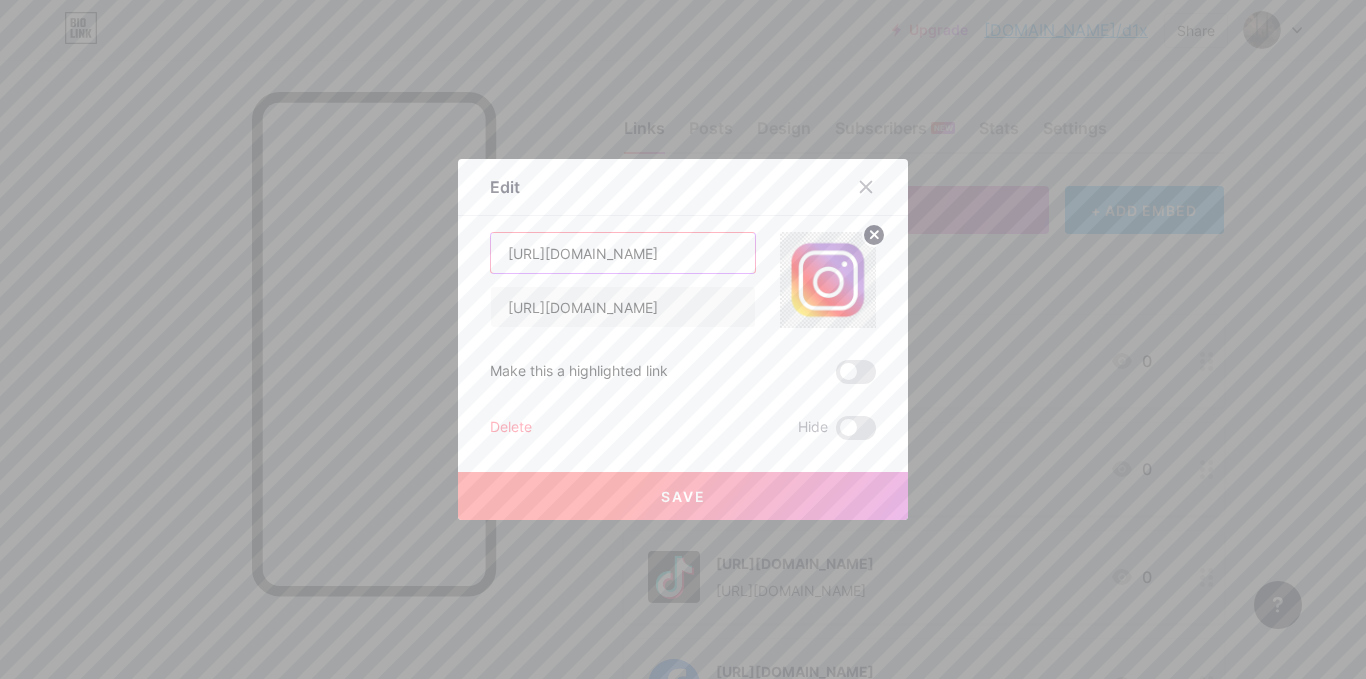 click on "[URL][DOMAIN_NAME]" at bounding box center [623, 253] 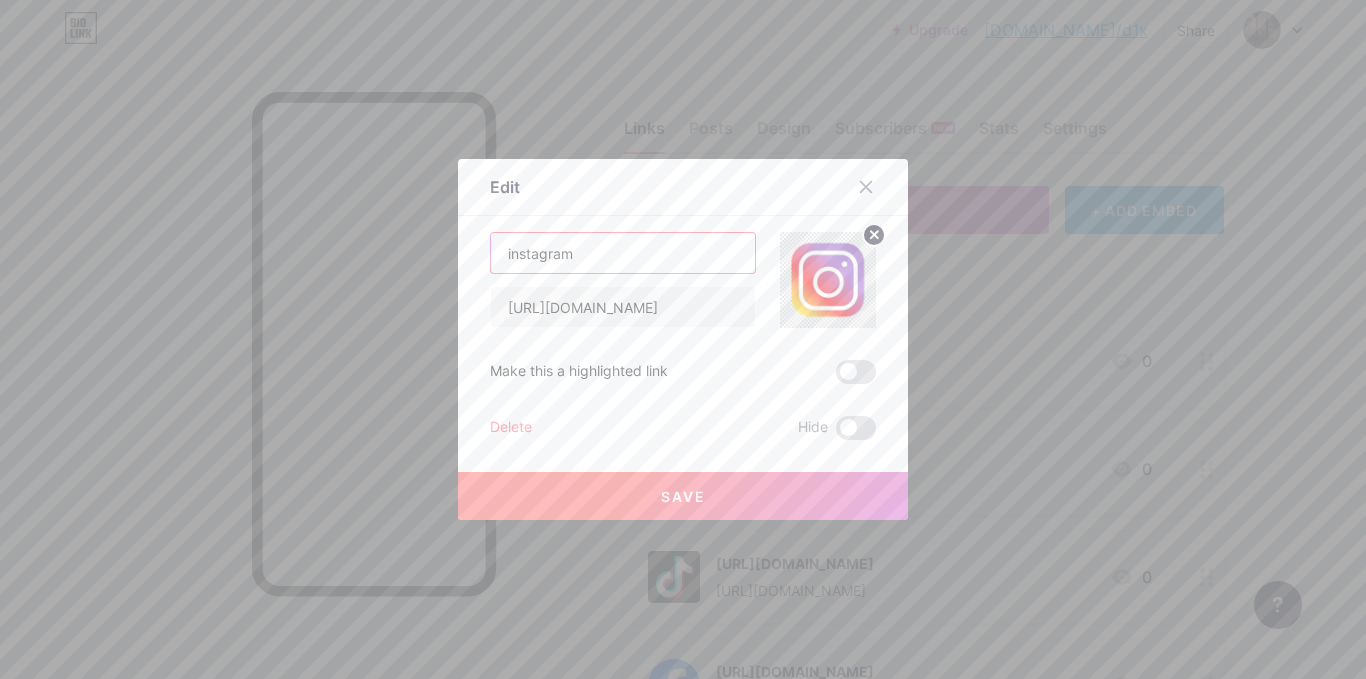 type on "instagram" 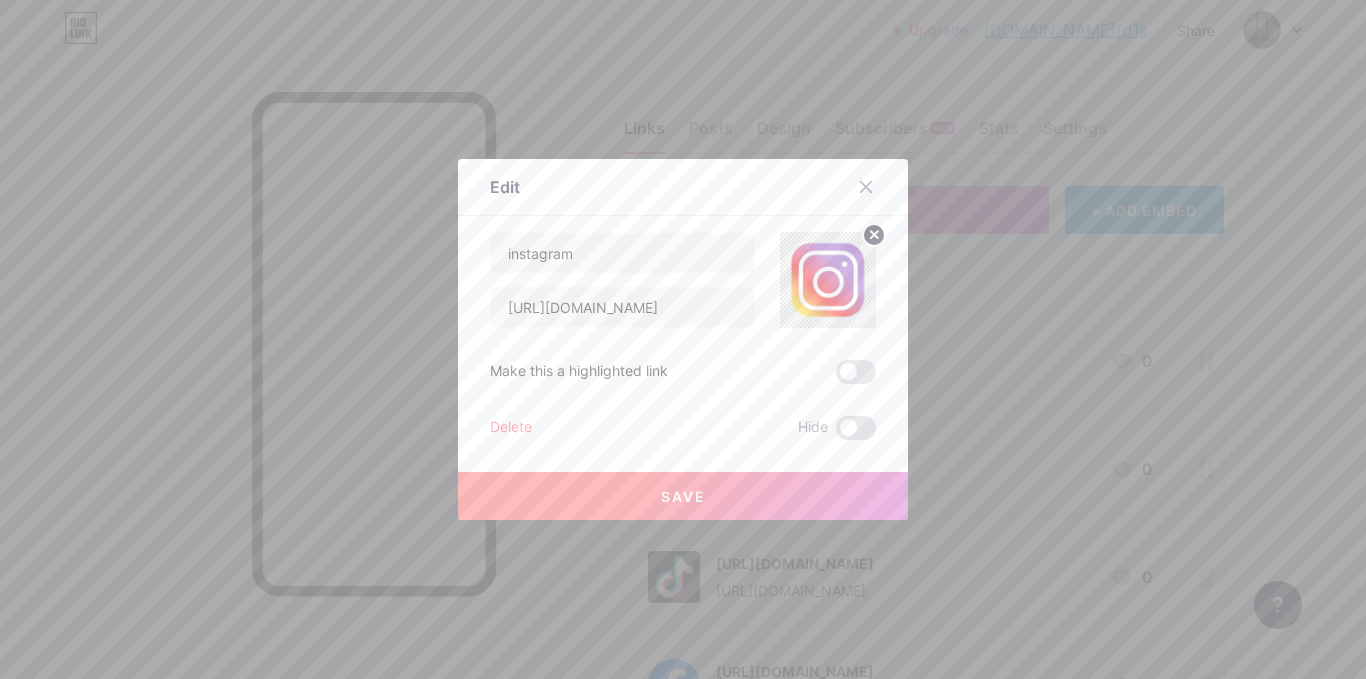 click on "Save" at bounding box center (683, 496) 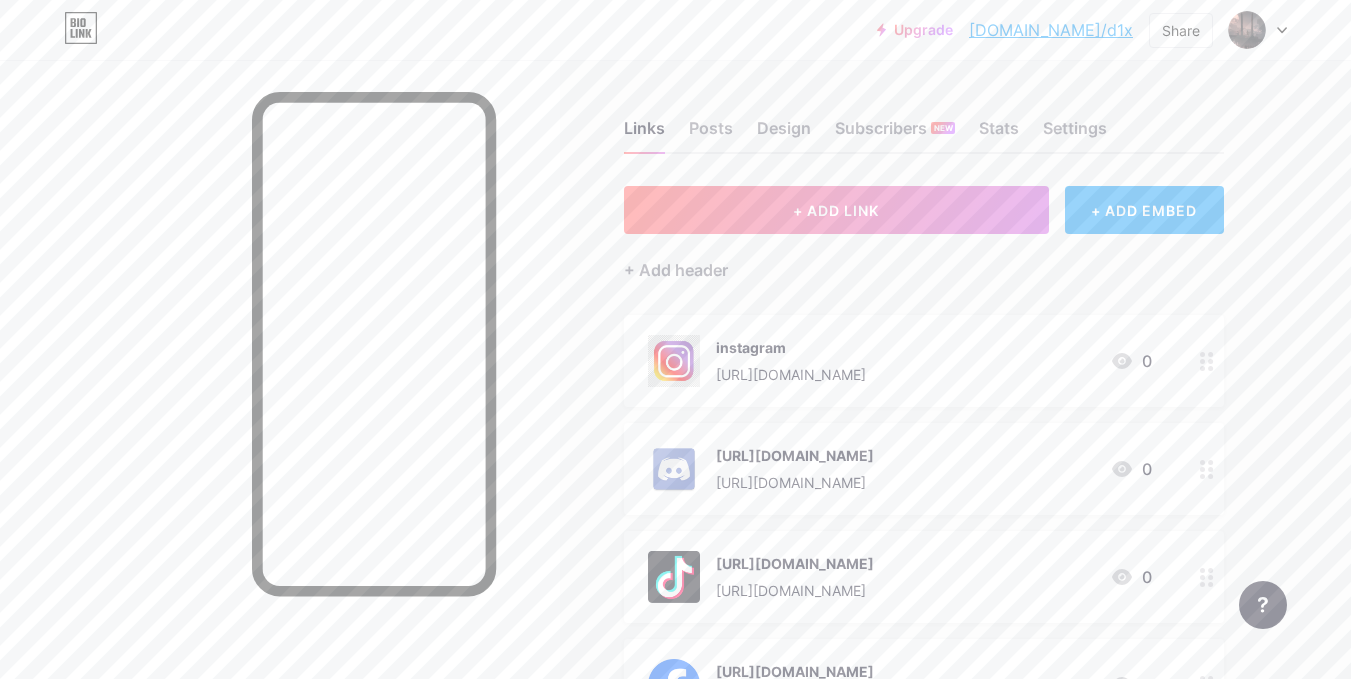 click on "Links
Posts
Design
Subscribers
NEW
Stats
Settings       + ADD LINK     + ADD EMBED
+ Add header
instagram
[URL][DOMAIN_NAME]
0
[URL][DOMAIN_NAME]
[URL][DOMAIN_NAME]
0
[URL][DOMAIN_NAME]
[URL][DOMAIN_NAME]
0
[URL][DOMAIN_NAME]
[URL][DOMAIN_NAME]
0
SOCIALS     + Add socials                       Feature requests" at bounding box center [654, 512] 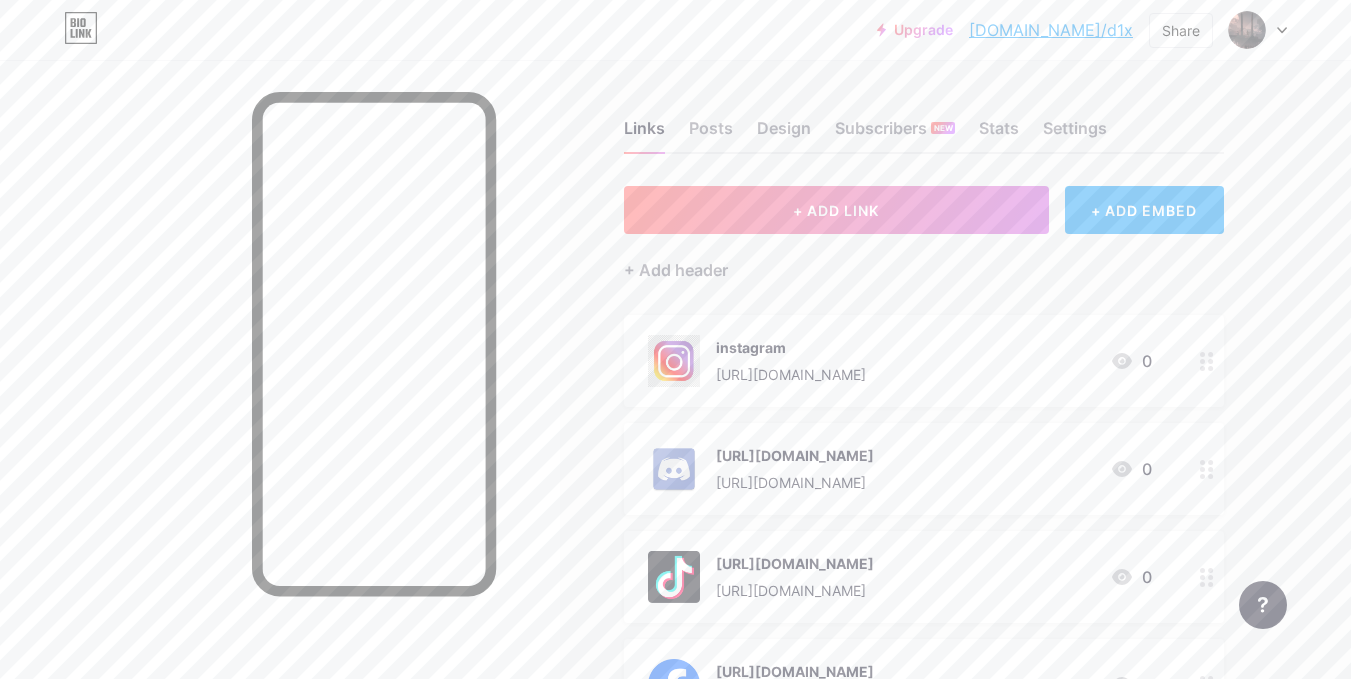 click 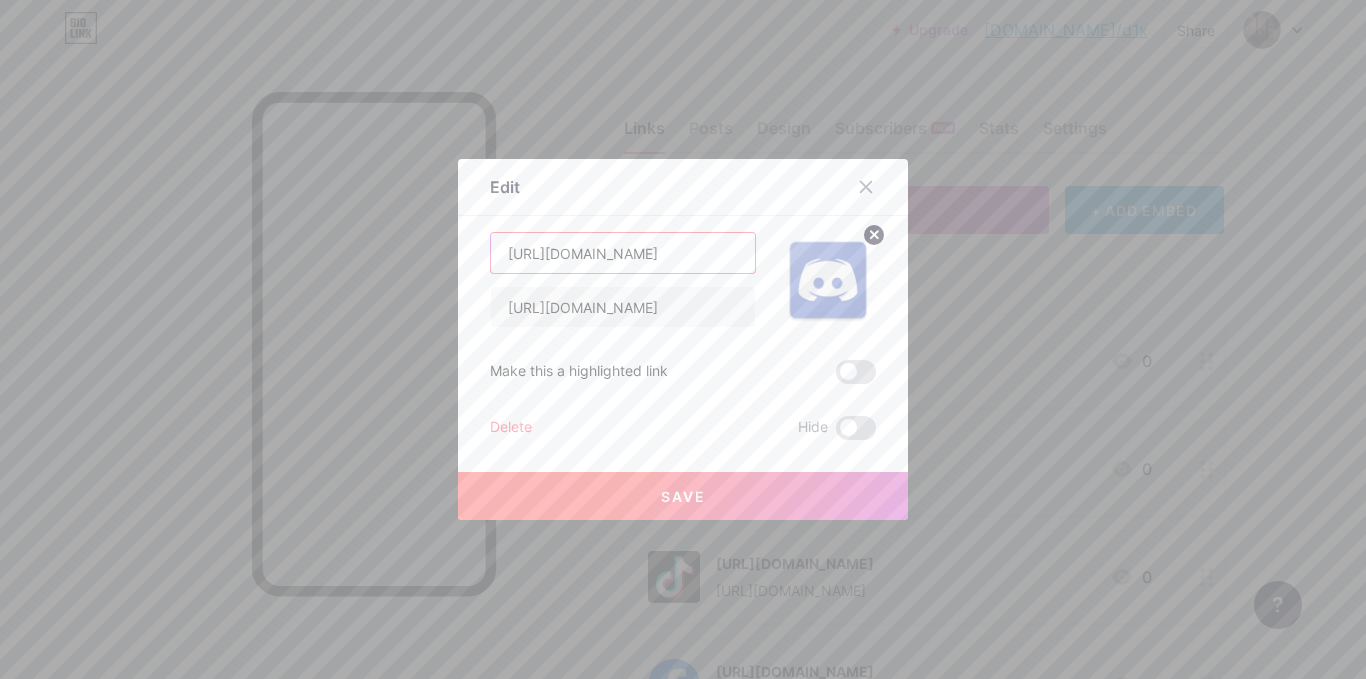 drag, startPoint x: 692, startPoint y: 253, endPoint x: 496, endPoint y: 245, distance: 196.1632 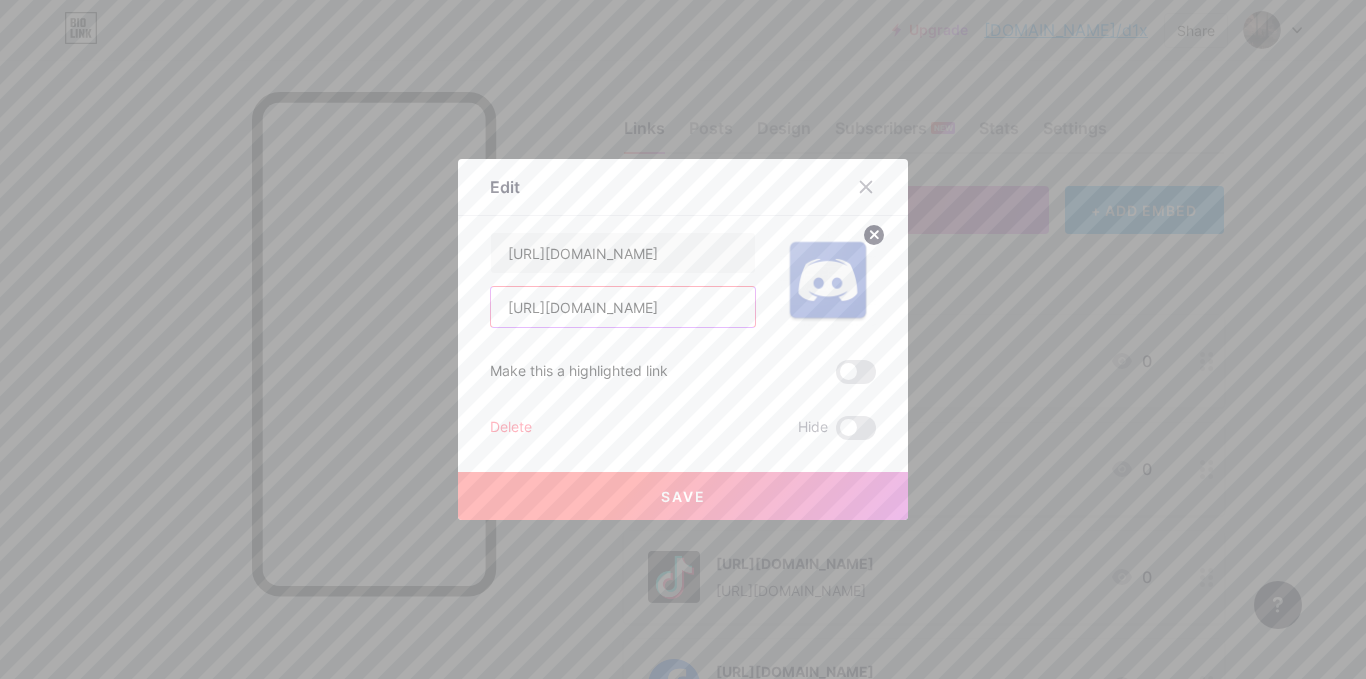 click on "[URL][DOMAIN_NAME]" at bounding box center (623, 307) 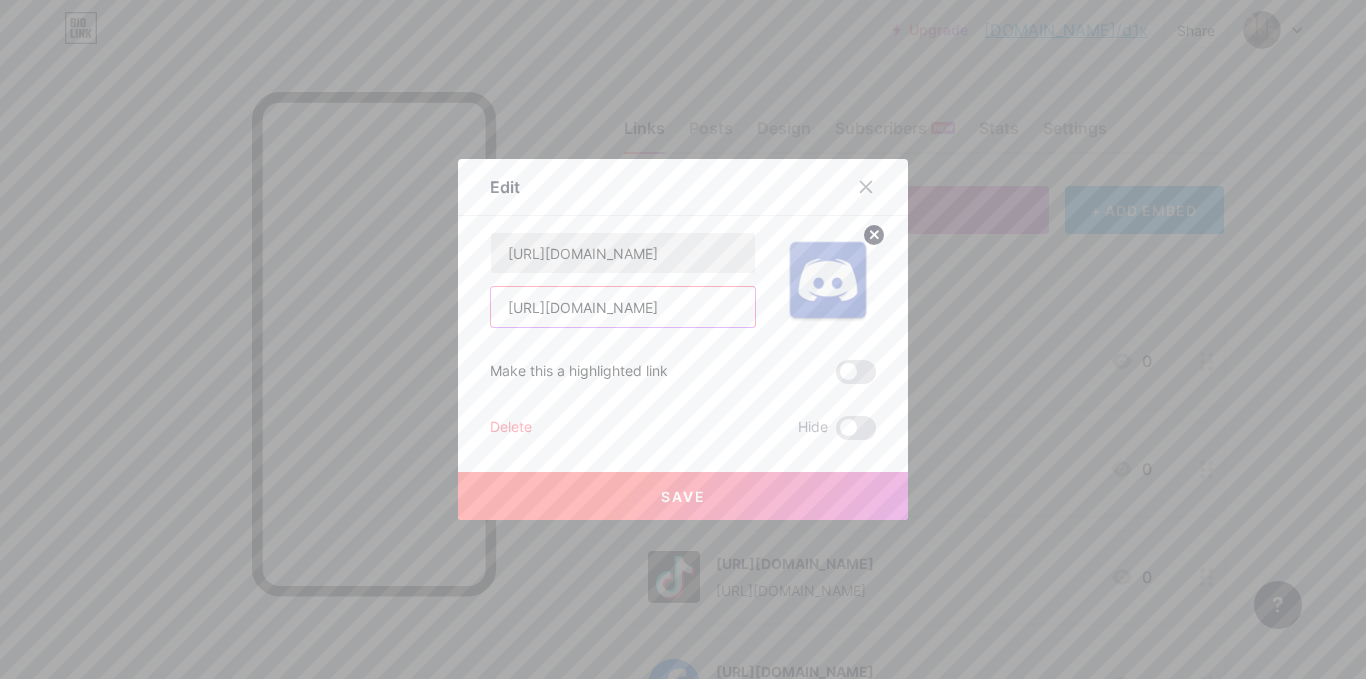 type on "[URL][DOMAIN_NAME]" 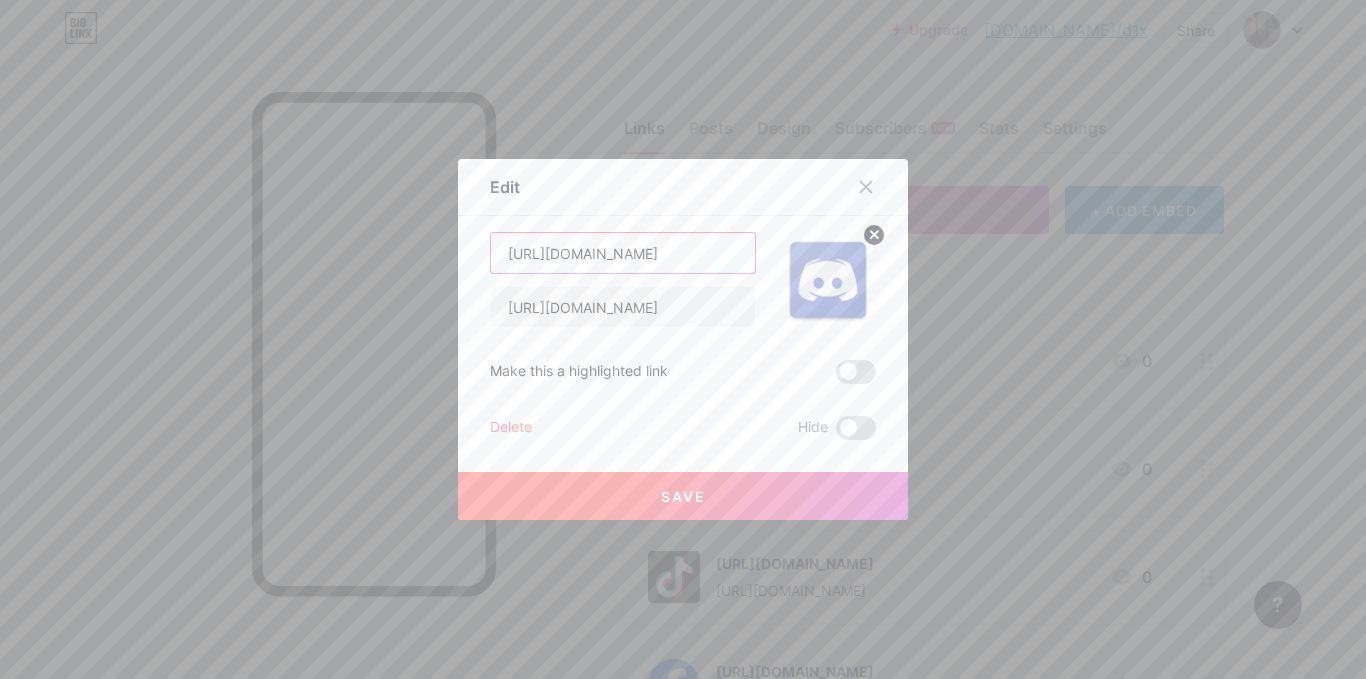 drag, startPoint x: 698, startPoint y: 252, endPoint x: 313, endPoint y: 228, distance: 385.7473 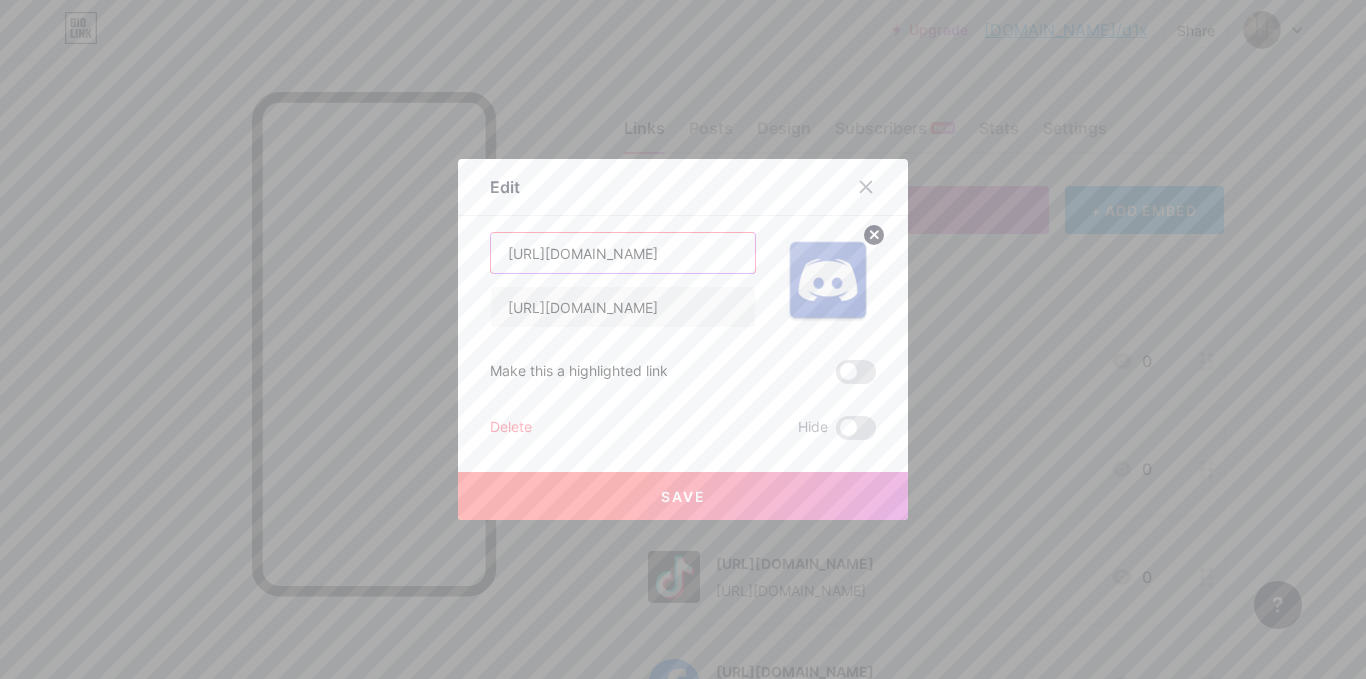 paste on "discord" 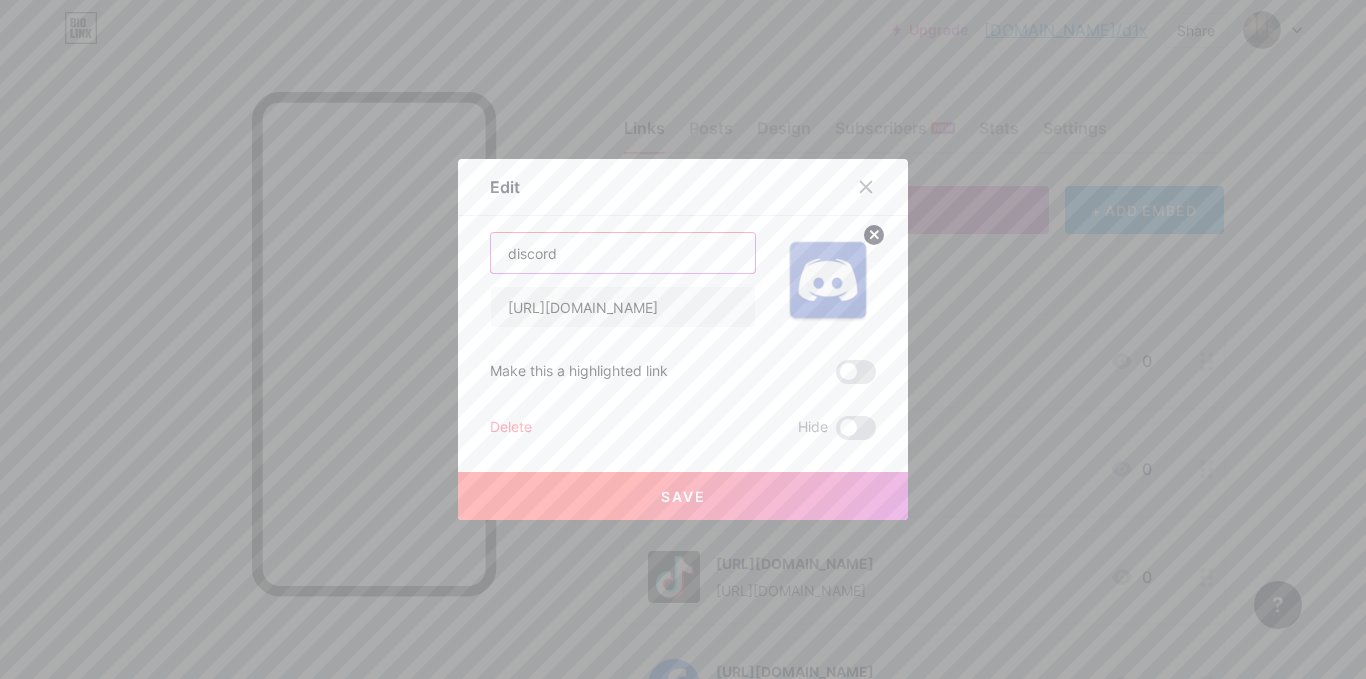 type on "discord" 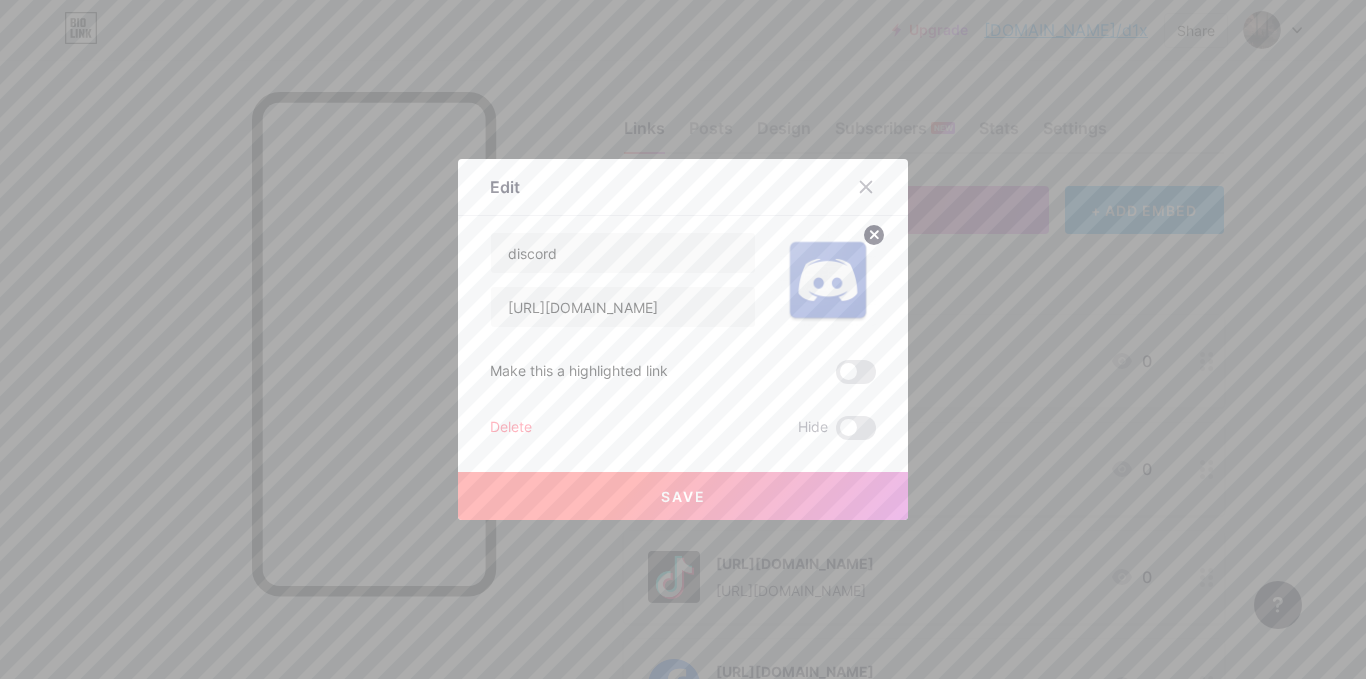 click on "Save" at bounding box center (683, 496) 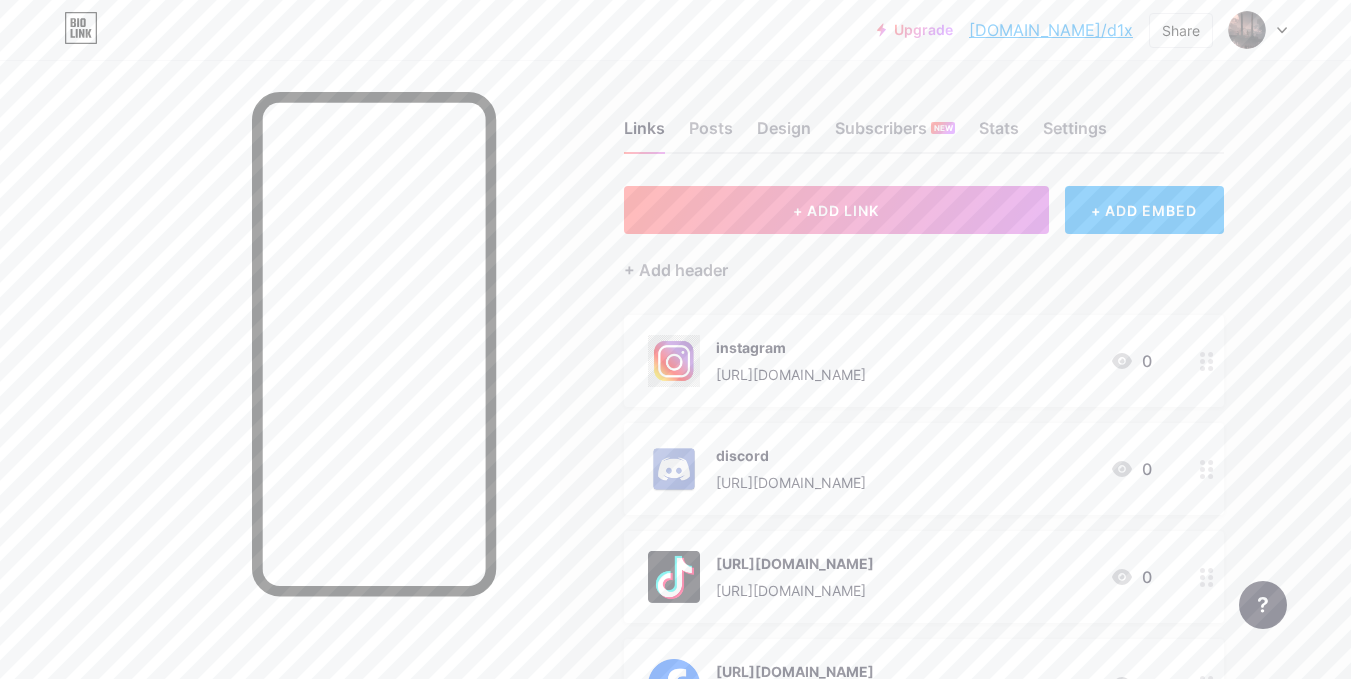 click 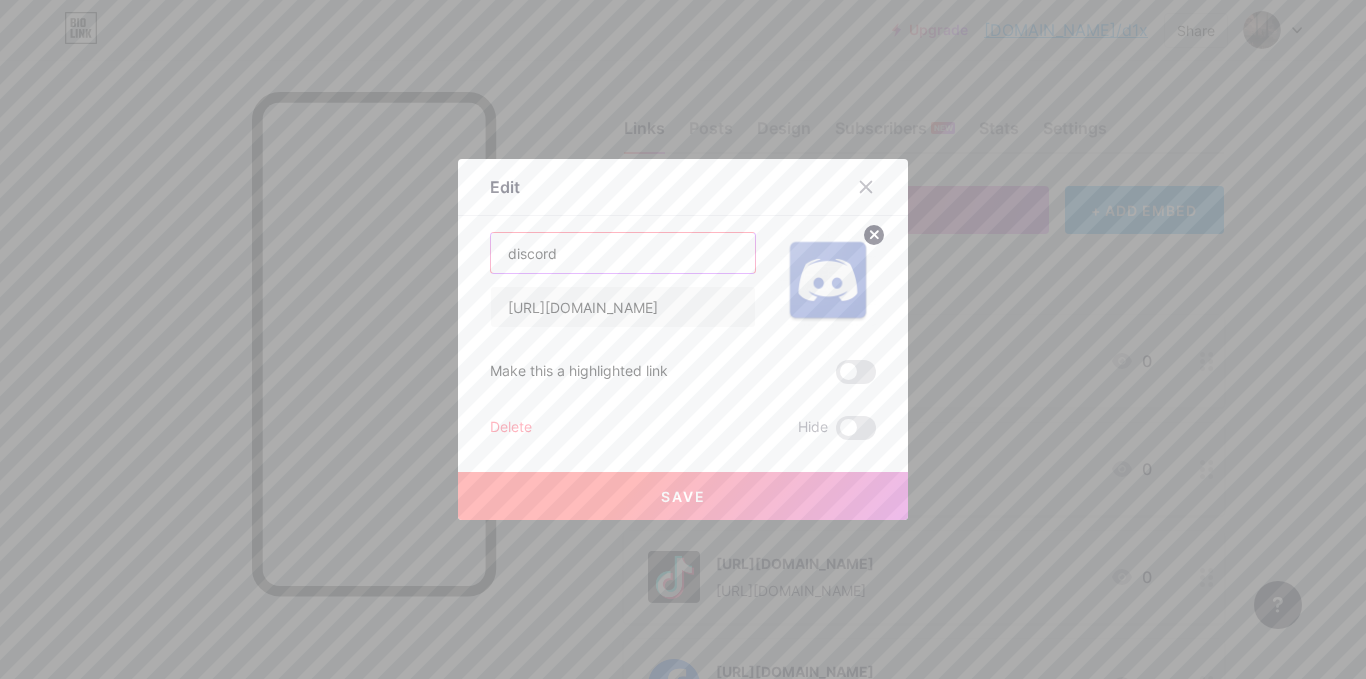 drag, startPoint x: 613, startPoint y: 252, endPoint x: 551, endPoint y: 253, distance: 62.008064 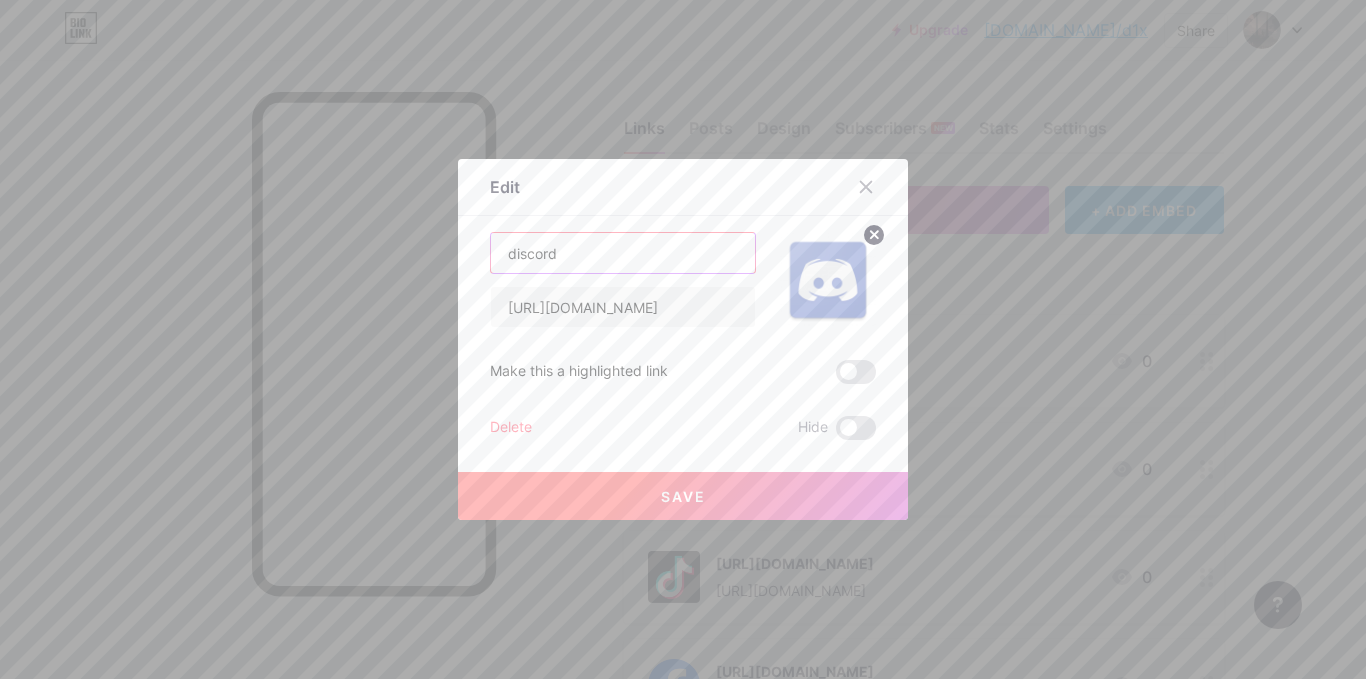 click on "discord" at bounding box center [623, 253] 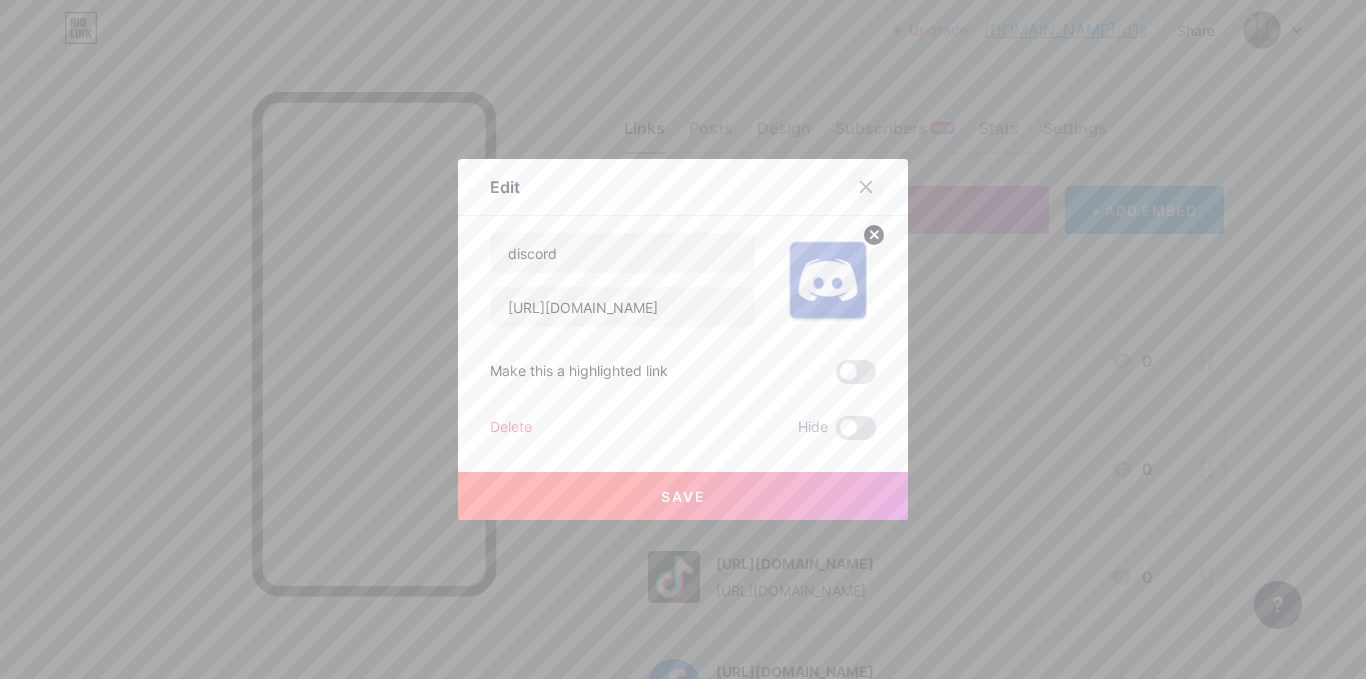 click 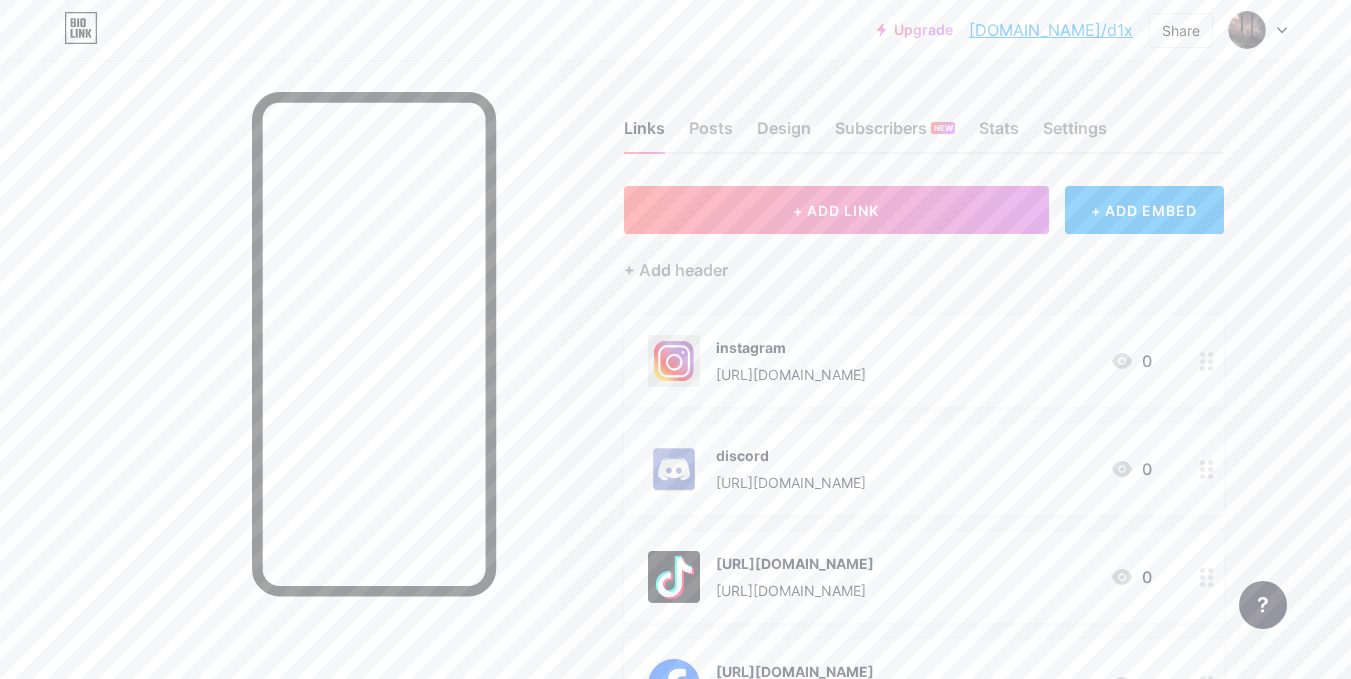 click at bounding box center [1207, 577] 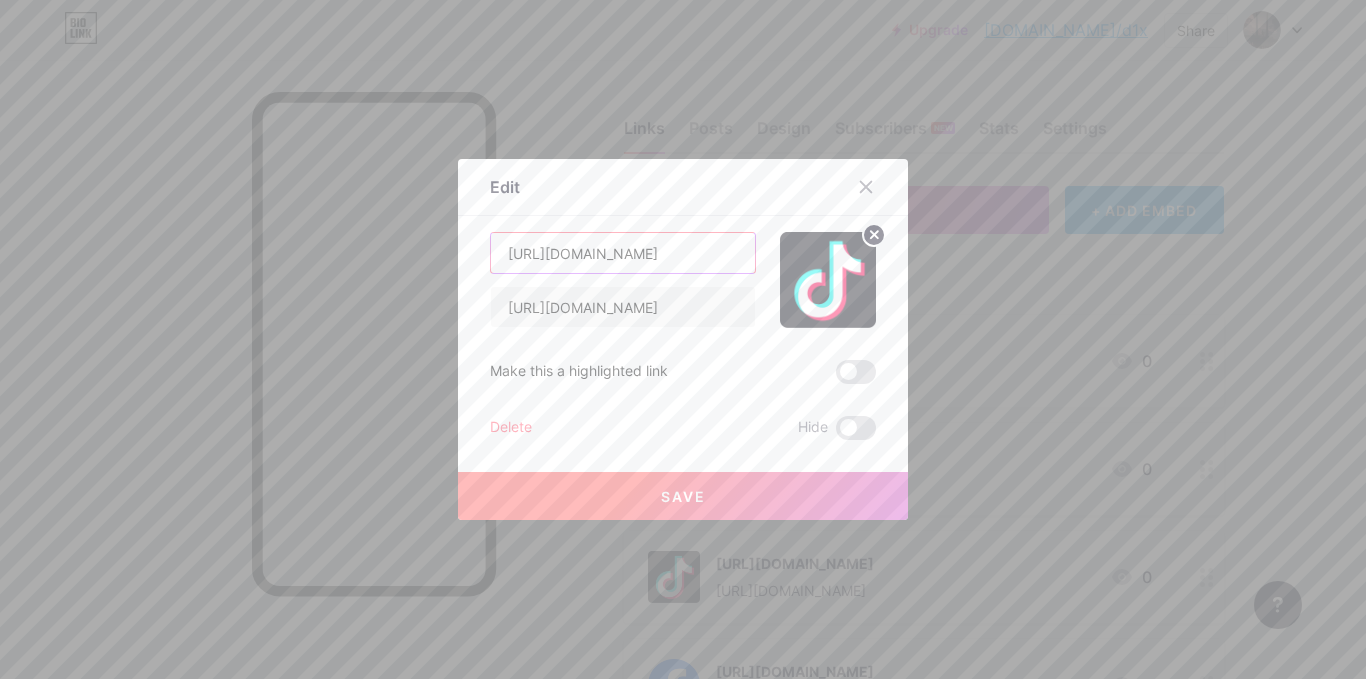 scroll, scrollTop: 0, scrollLeft: 11, axis: horizontal 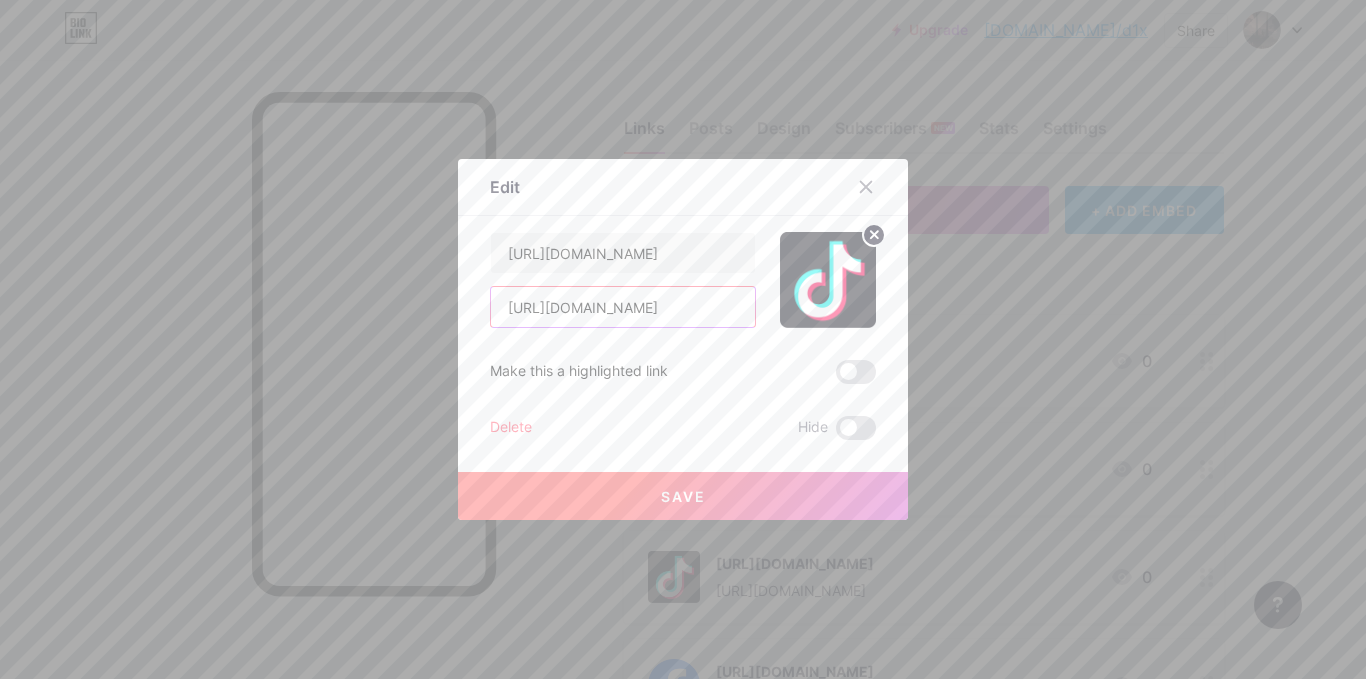 click on "[URL][DOMAIN_NAME]" at bounding box center (623, 307) 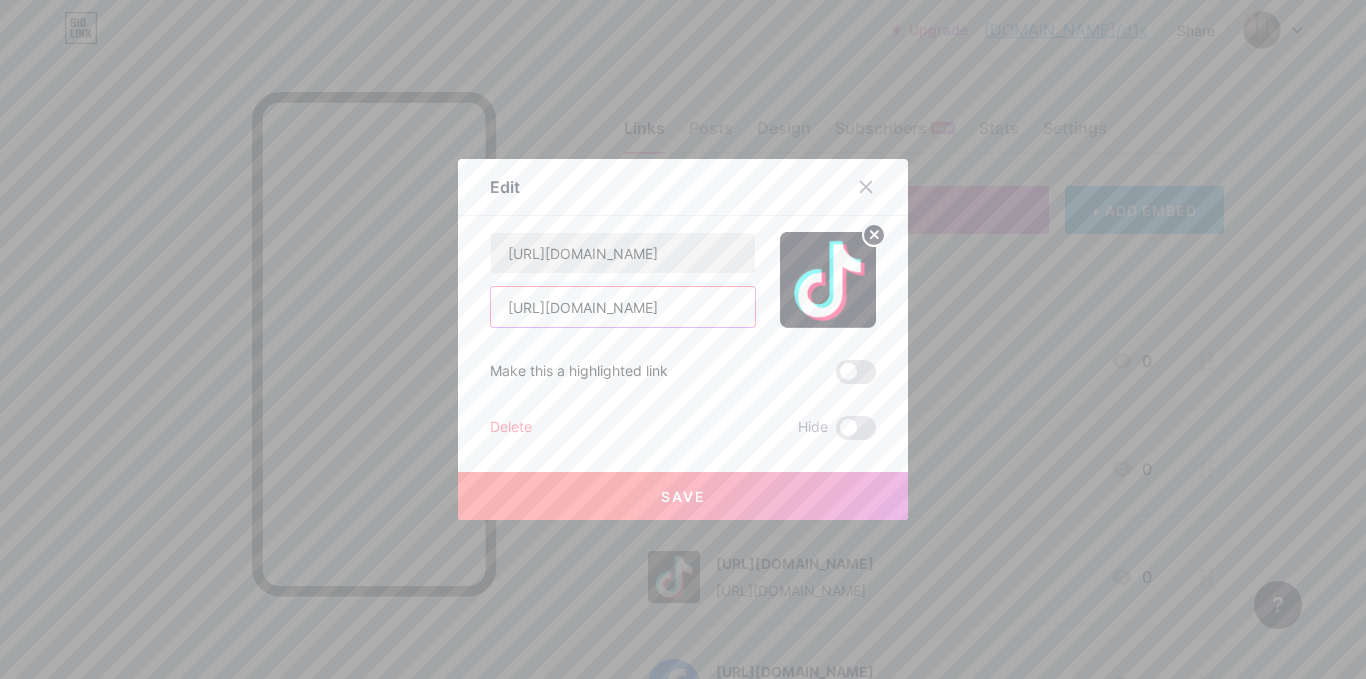 type on "[URL][DOMAIN_NAME]" 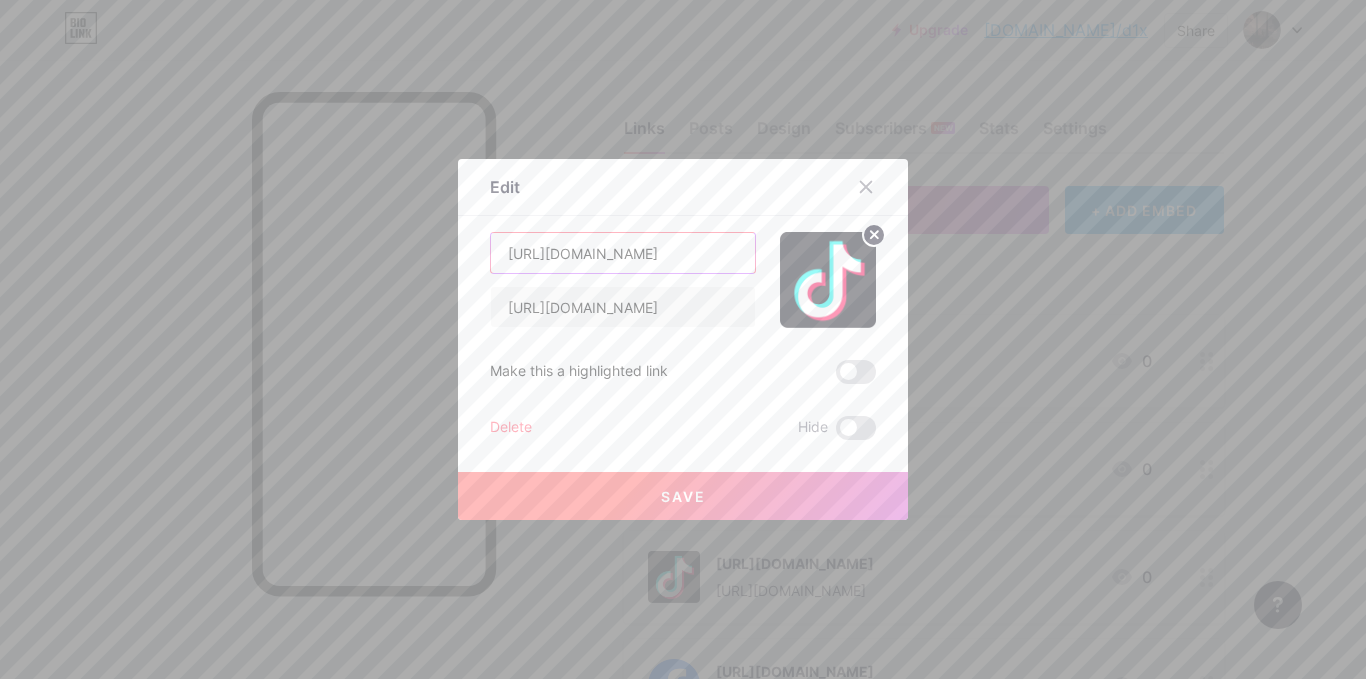 scroll, scrollTop: 0, scrollLeft: 0, axis: both 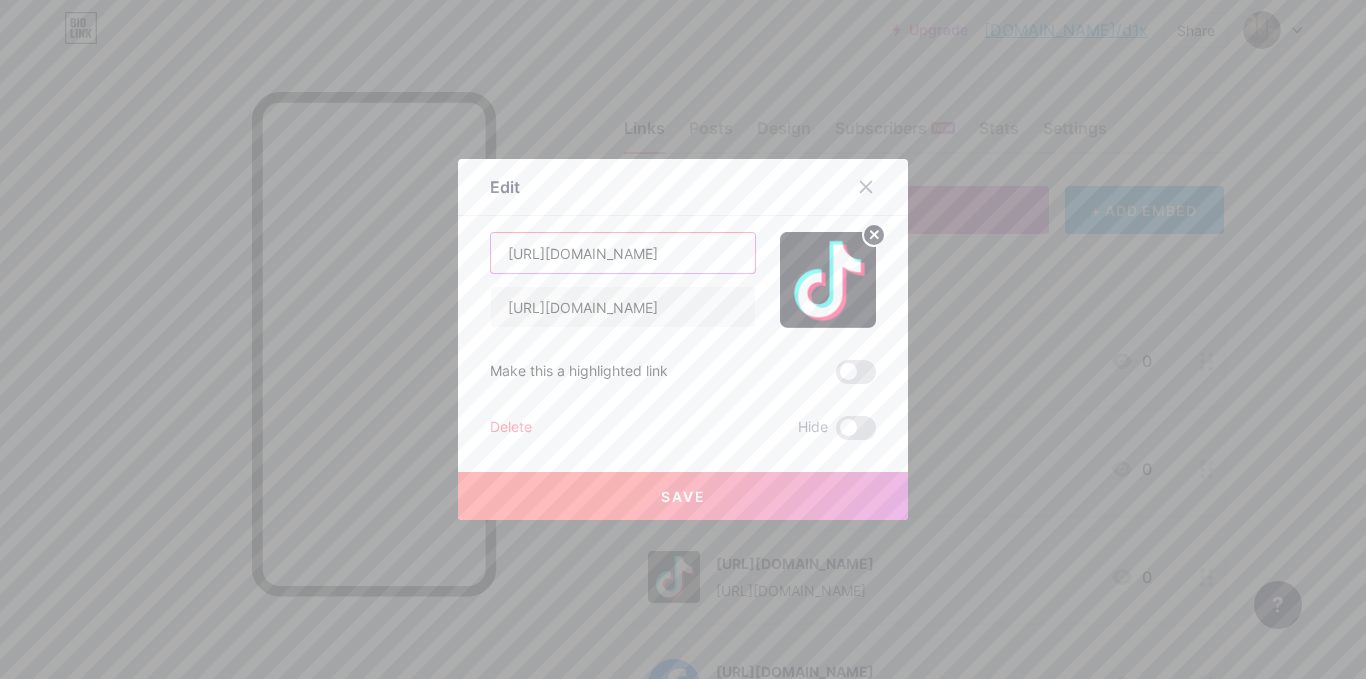 drag, startPoint x: 741, startPoint y: 262, endPoint x: 368, endPoint y: 258, distance: 373.02145 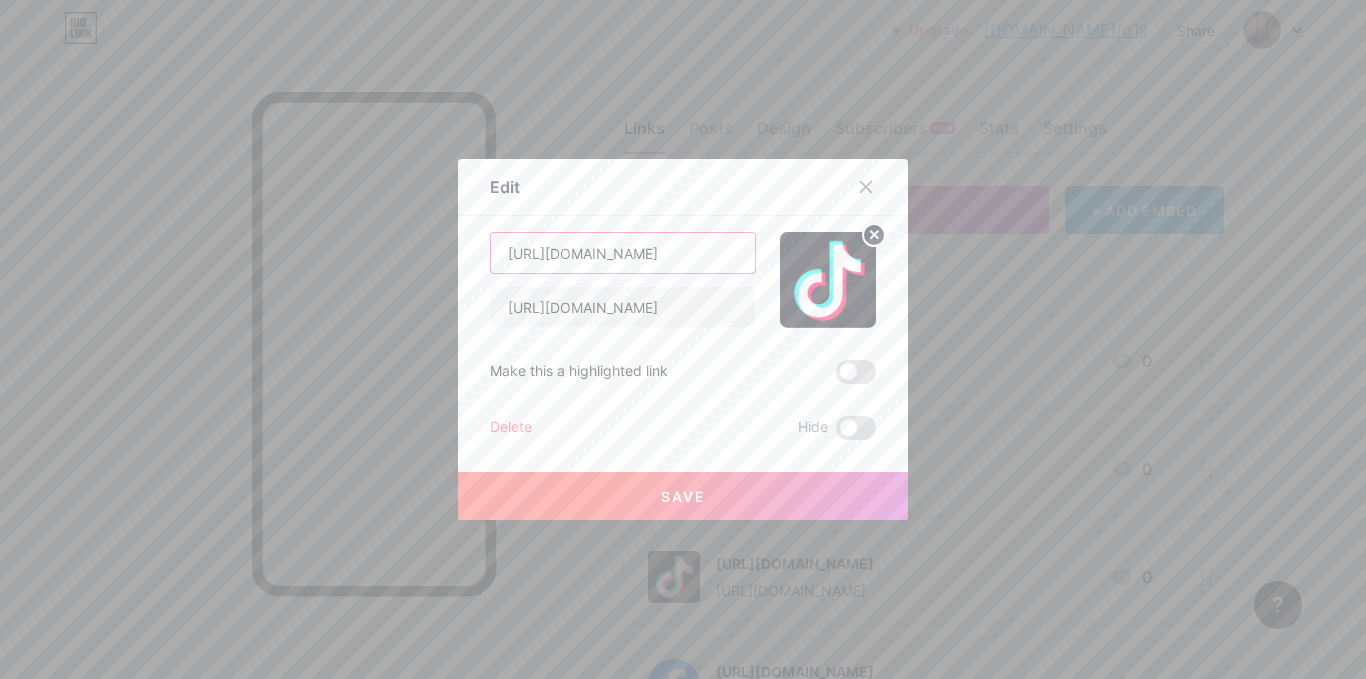 click on "Edit           Content
YouTube
Play YouTube video without leaving your page.
ADD
Vimeo
Play Vimeo video without leaving your page.
ADD
Tiktok
Grow your TikTok following
ADD
Tweet
Embed a tweet.
ADD
Reddit
Showcase your Reddit profile
ADD
Spotify
Embed Spotify to play the preview of a track.
ADD
Twitch
Play Twitch video without leaving your page.
ADD
SoundCloud" at bounding box center [683, 339] 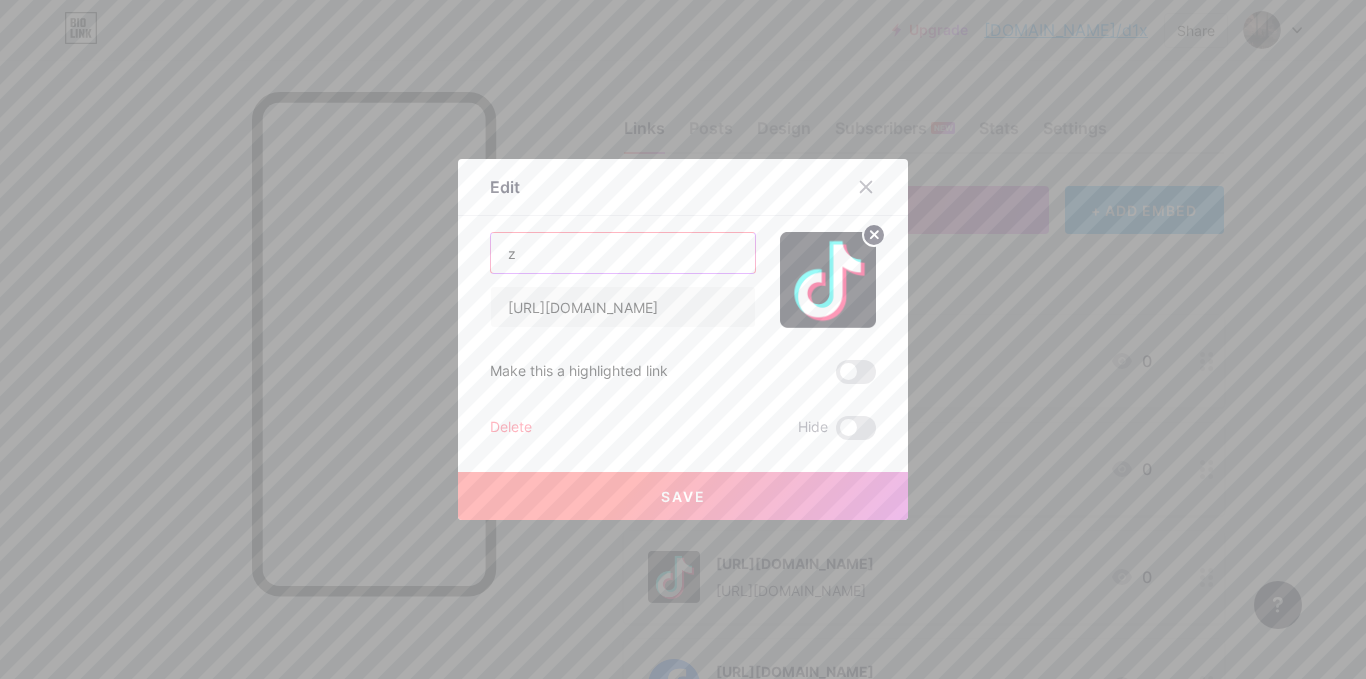 click on "z" at bounding box center [623, 253] 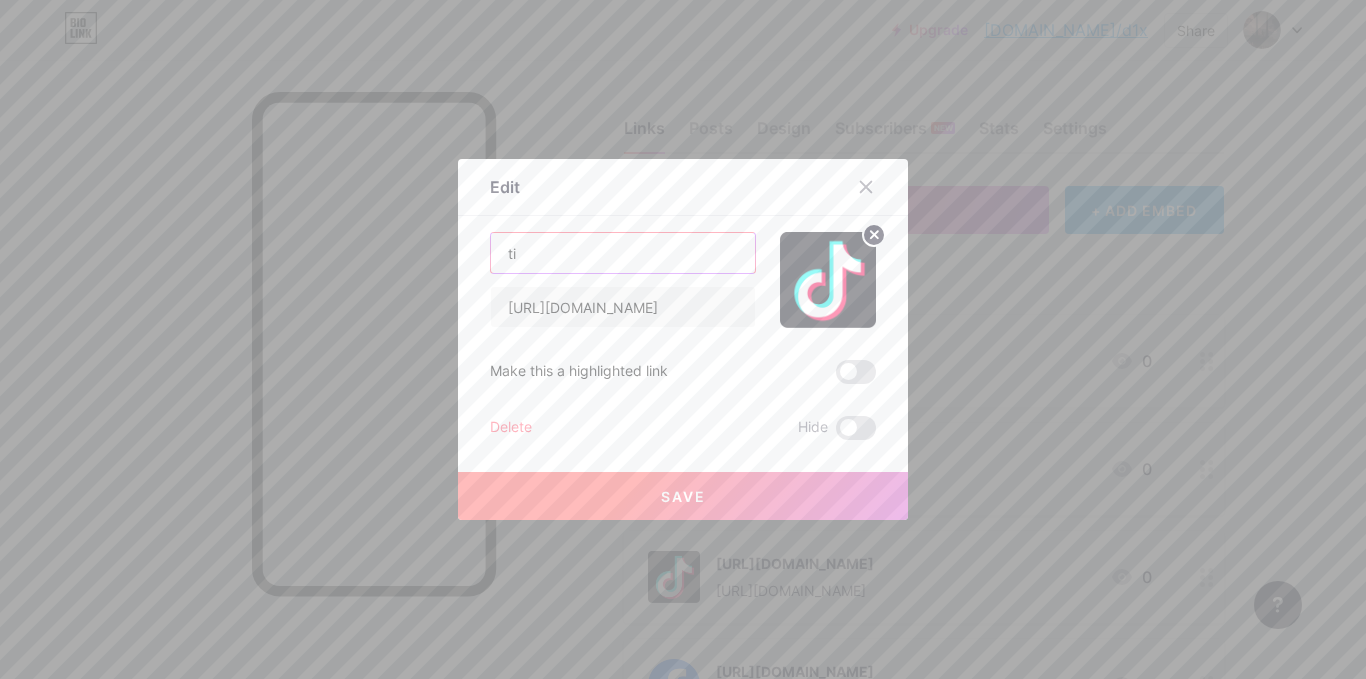type on "t" 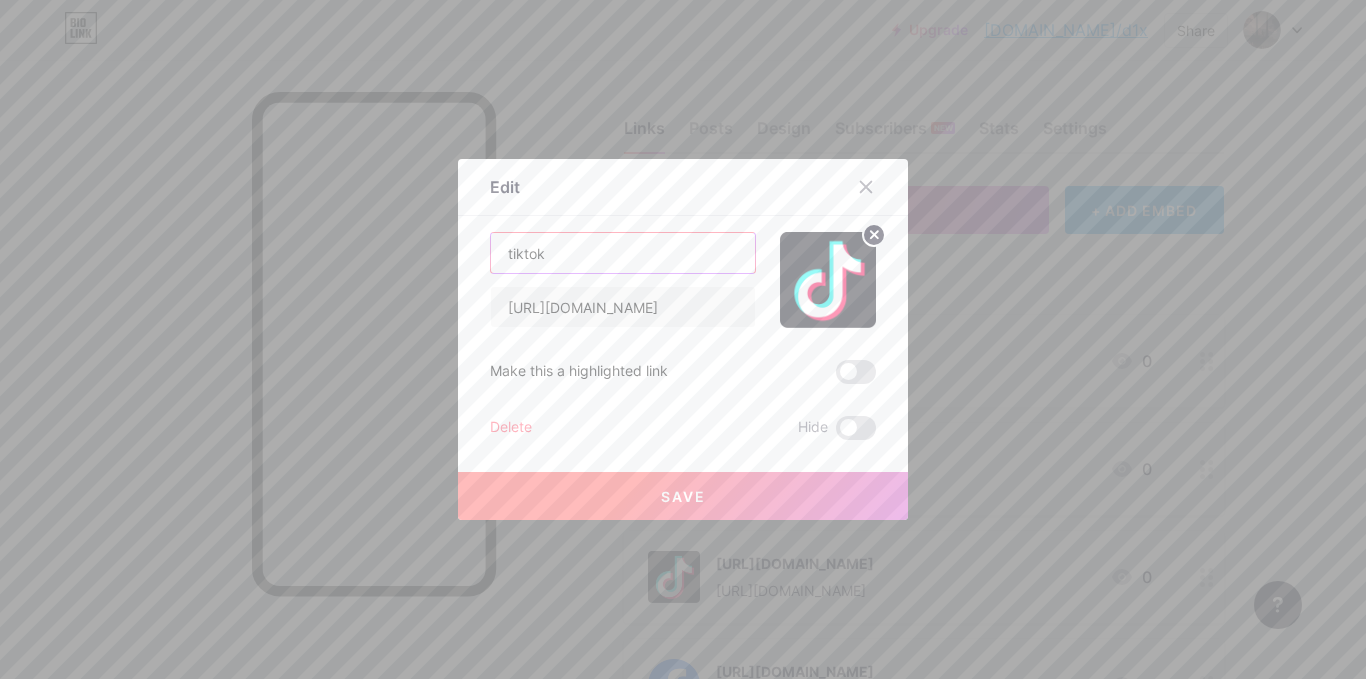 type on "tiktok" 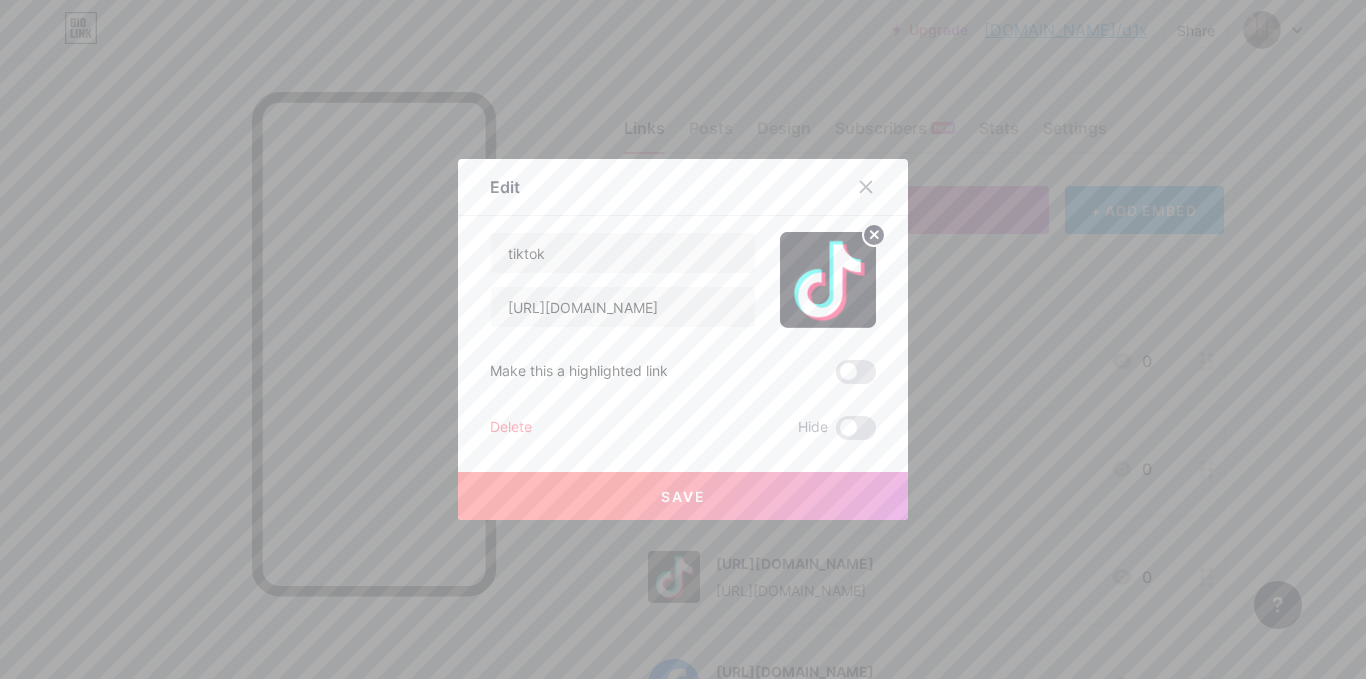 click on "Save" at bounding box center (683, 496) 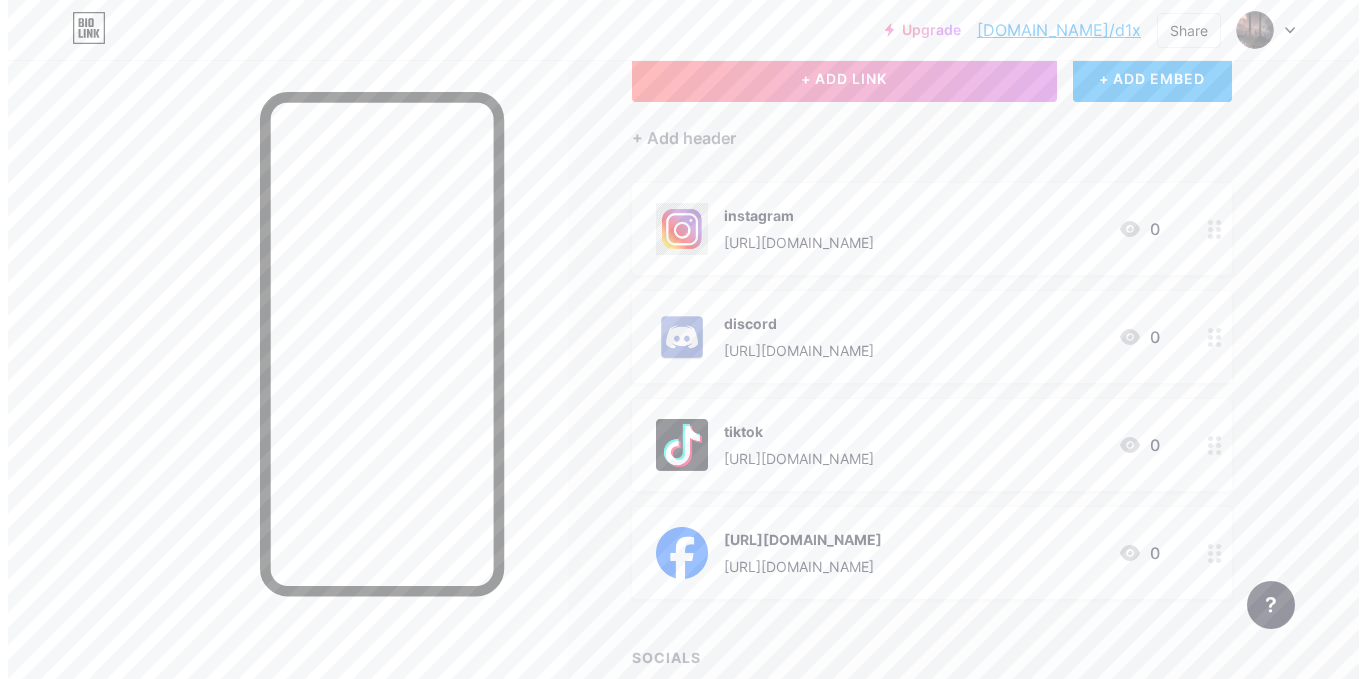 scroll, scrollTop: 299, scrollLeft: 0, axis: vertical 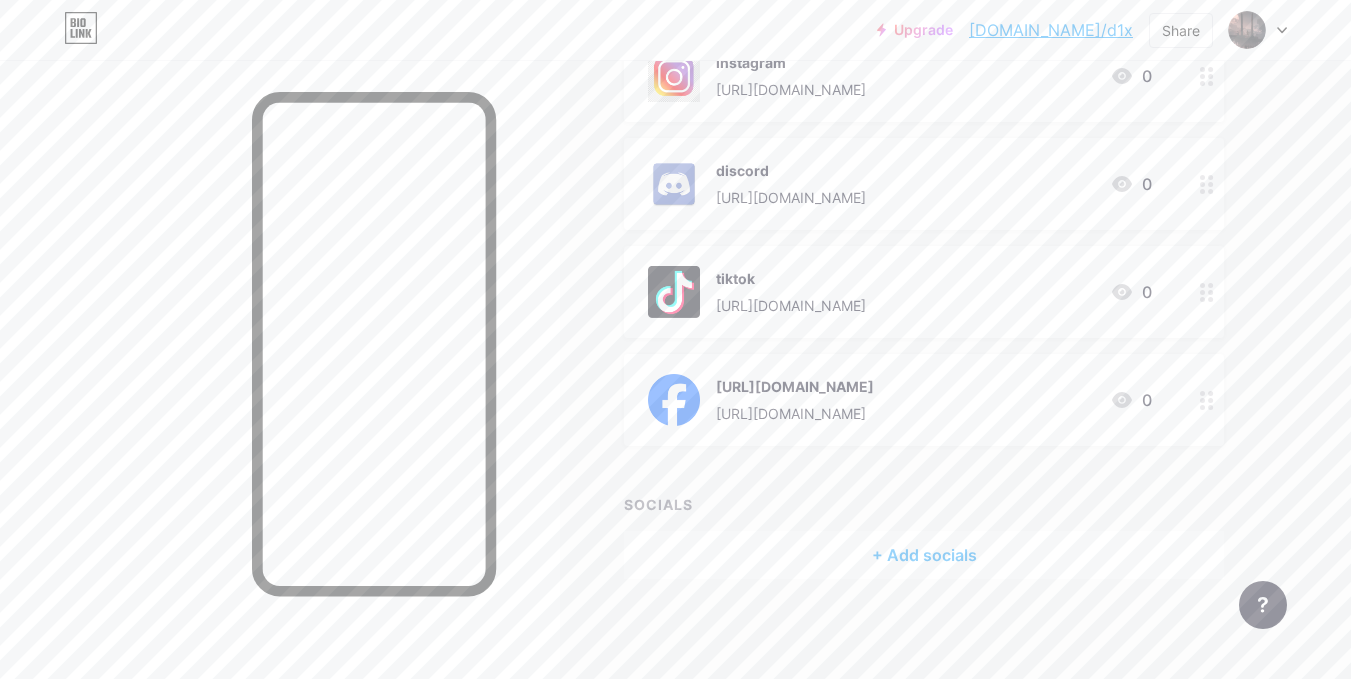 click 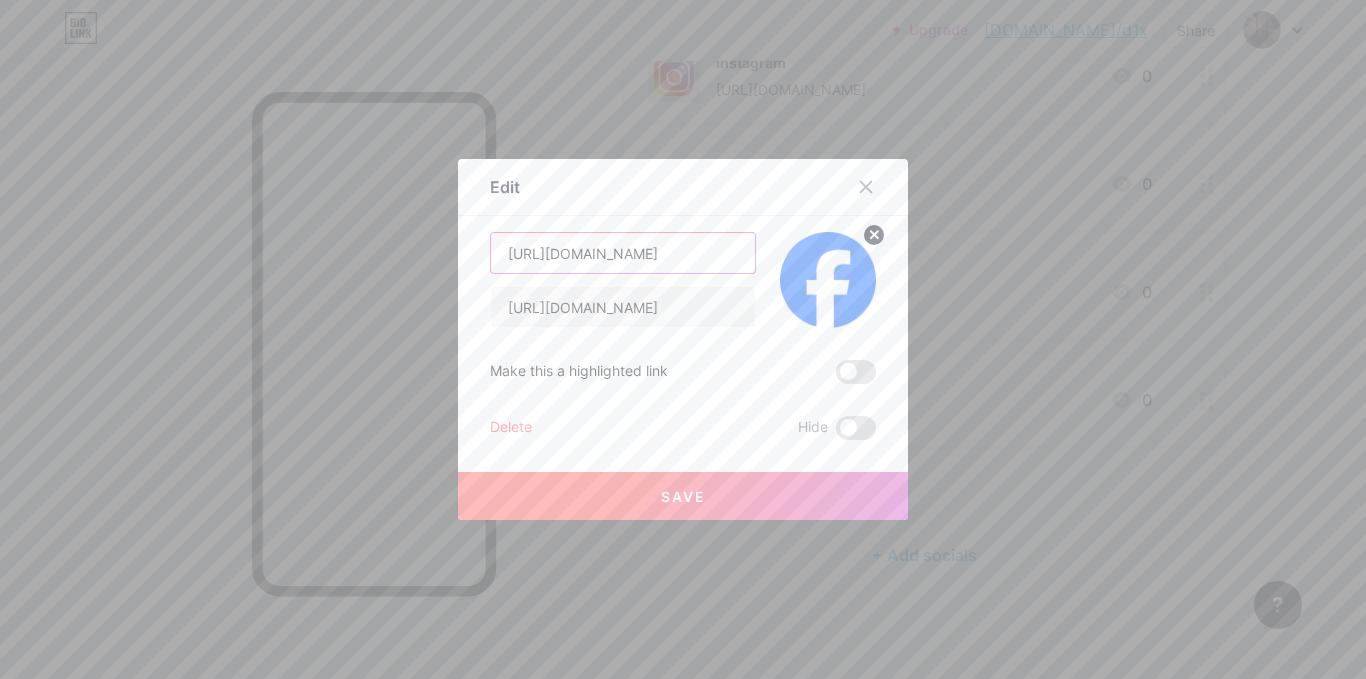 click on "[URL][DOMAIN_NAME]" at bounding box center [623, 253] 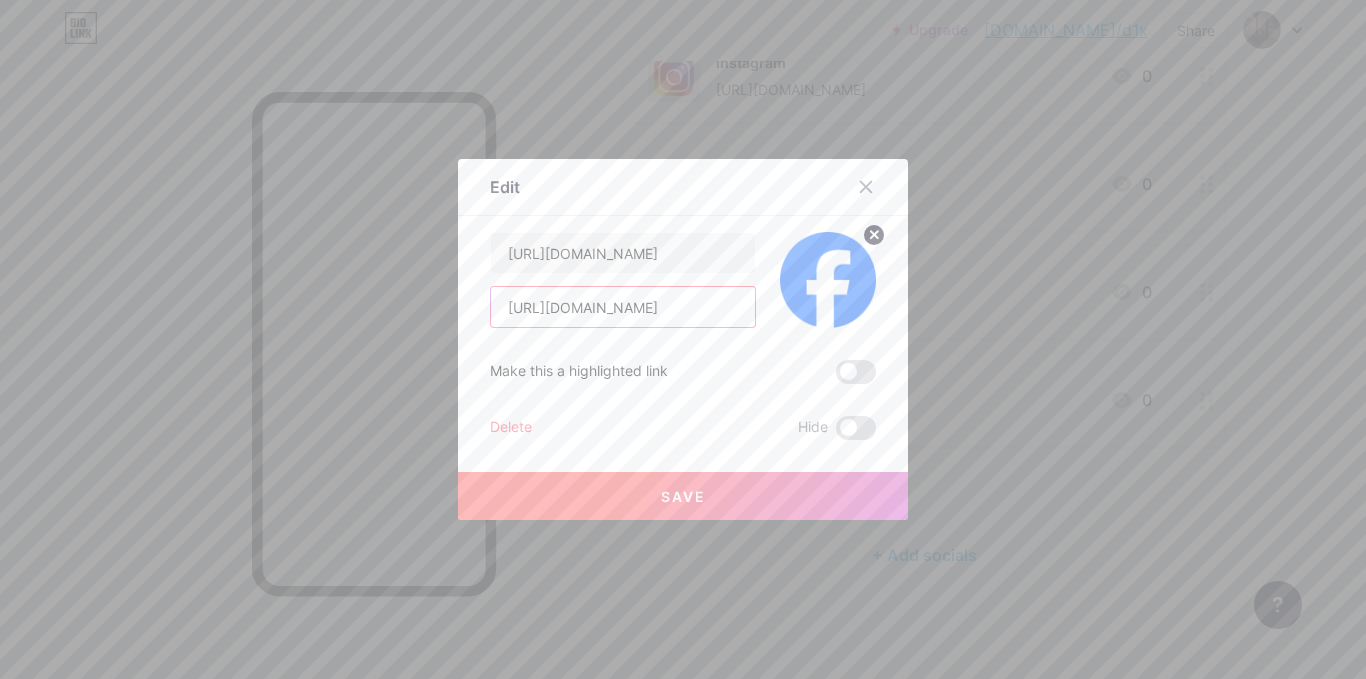click on "[URL][DOMAIN_NAME]" at bounding box center (623, 307) 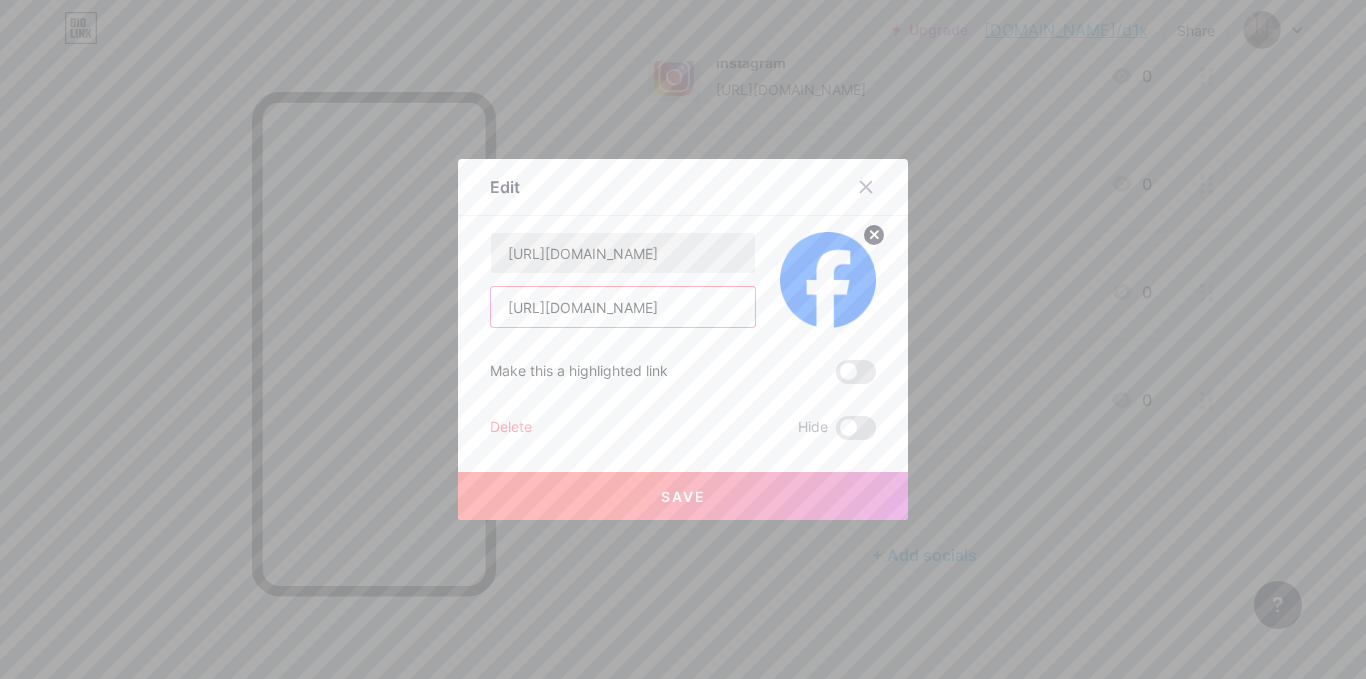 scroll, scrollTop: 0, scrollLeft: 169, axis: horizontal 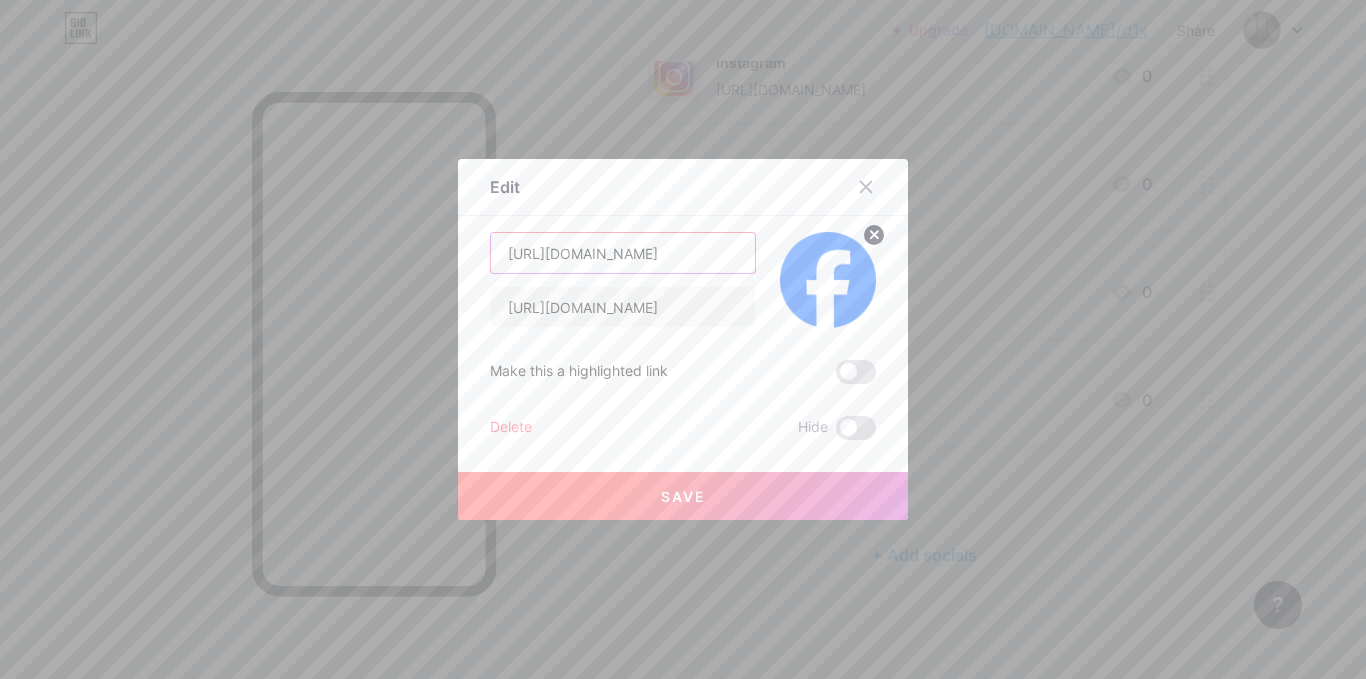 click on "[URL][DOMAIN_NAME]" at bounding box center (623, 253) 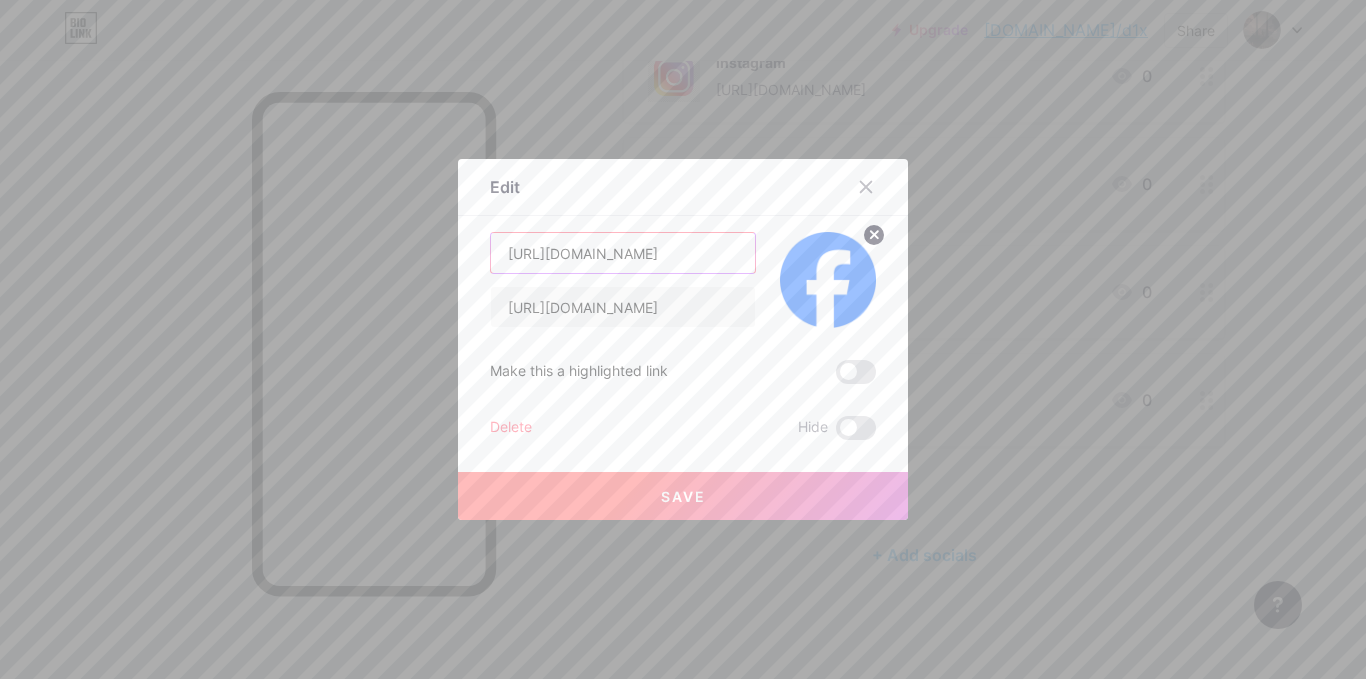 paste on "facebook" 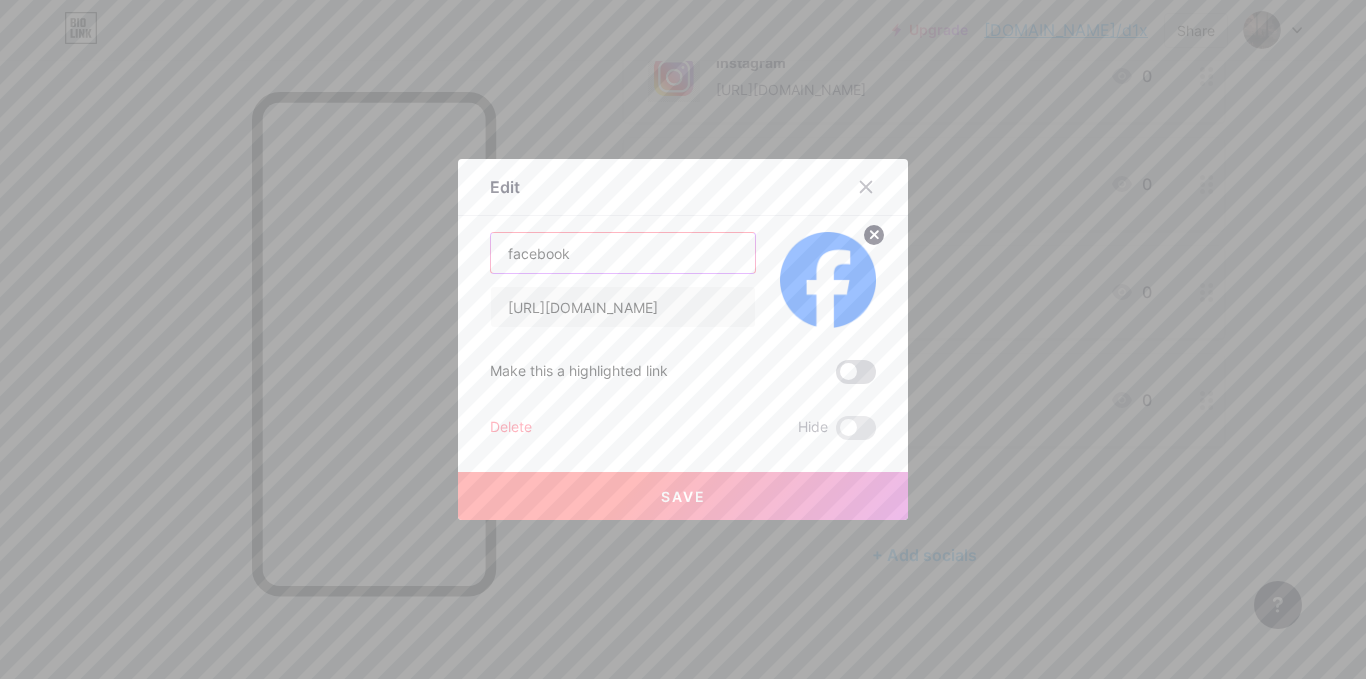 type on "facebook" 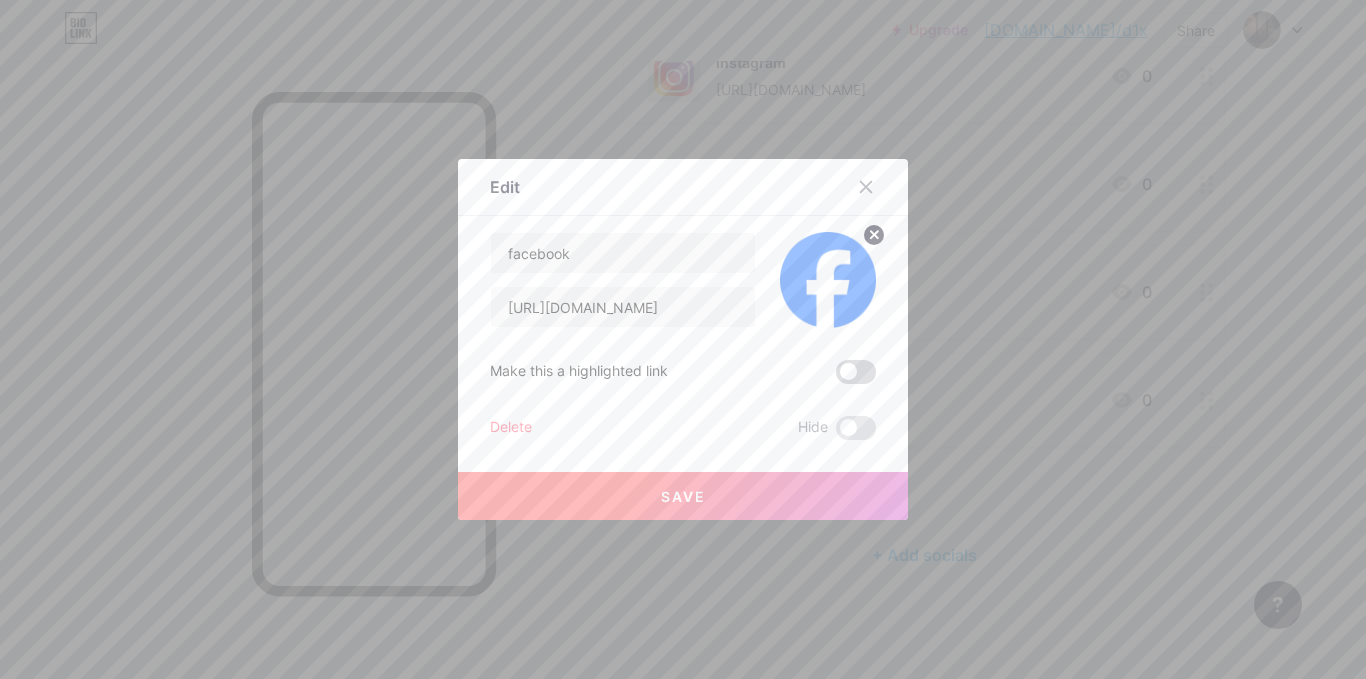 click at bounding box center [856, 372] 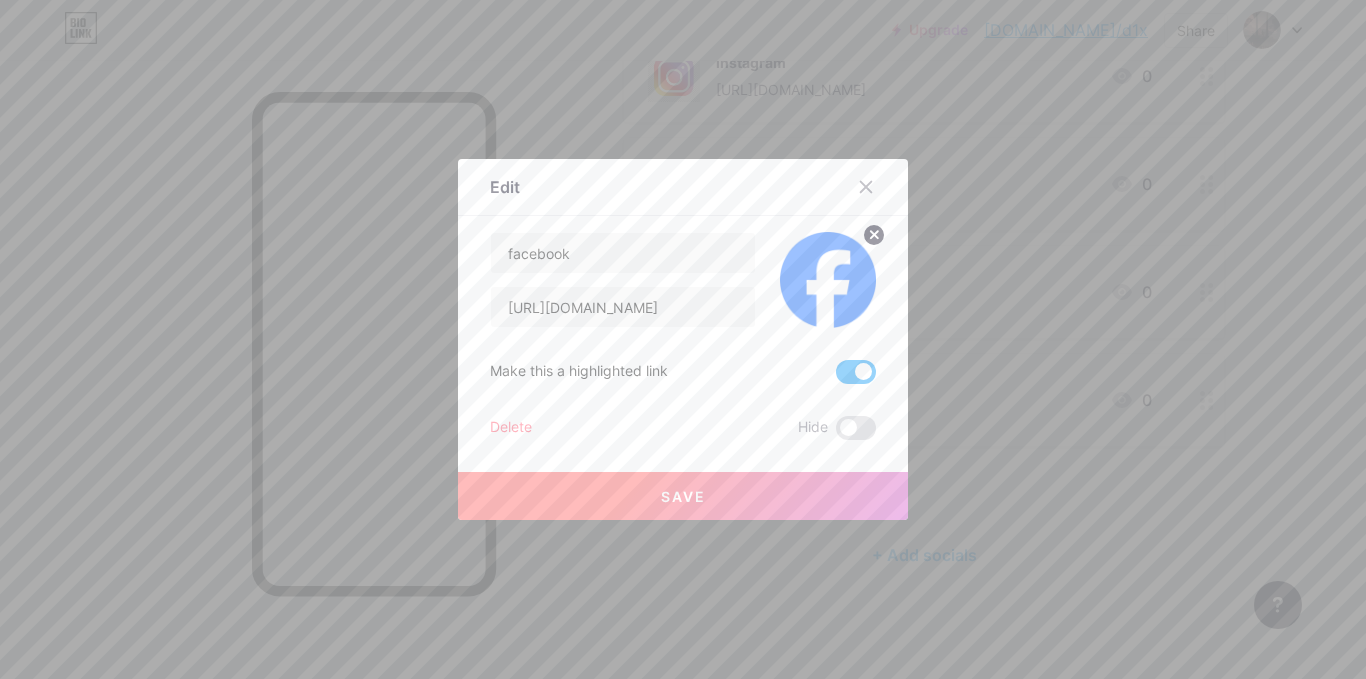 click on "Save" at bounding box center (683, 496) 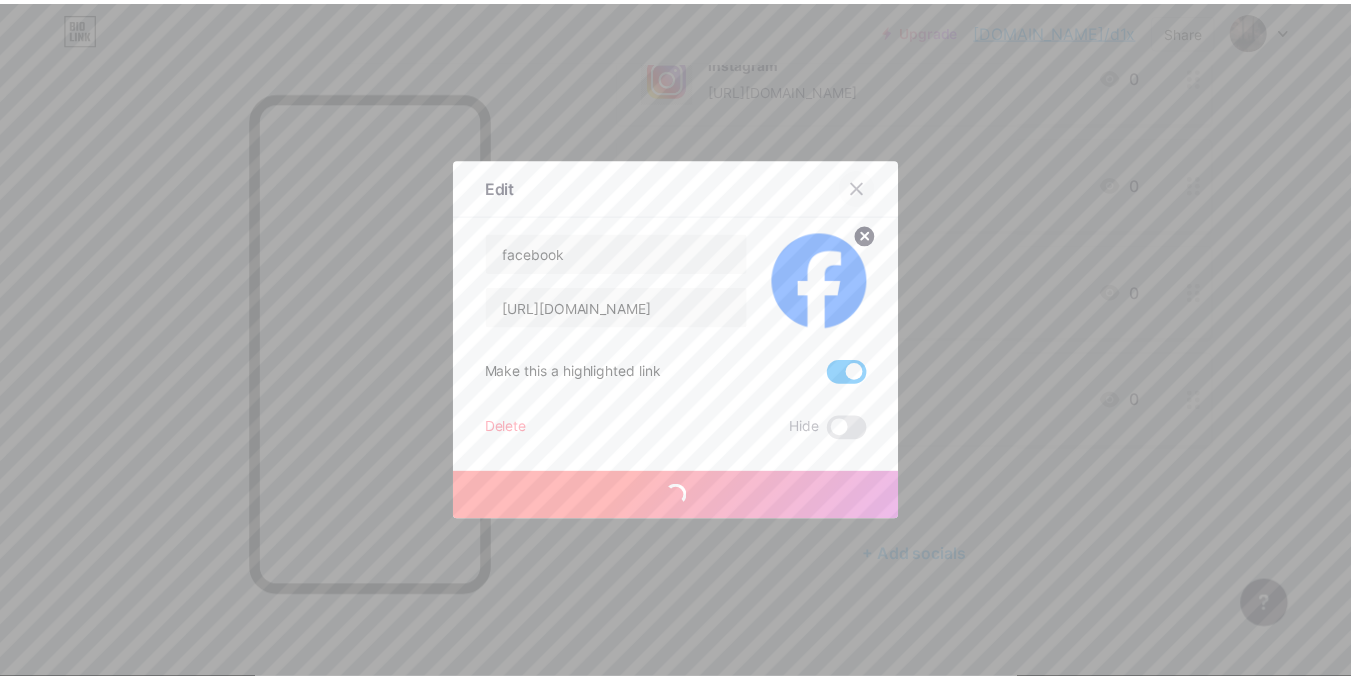scroll, scrollTop: 284, scrollLeft: 0, axis: vertical 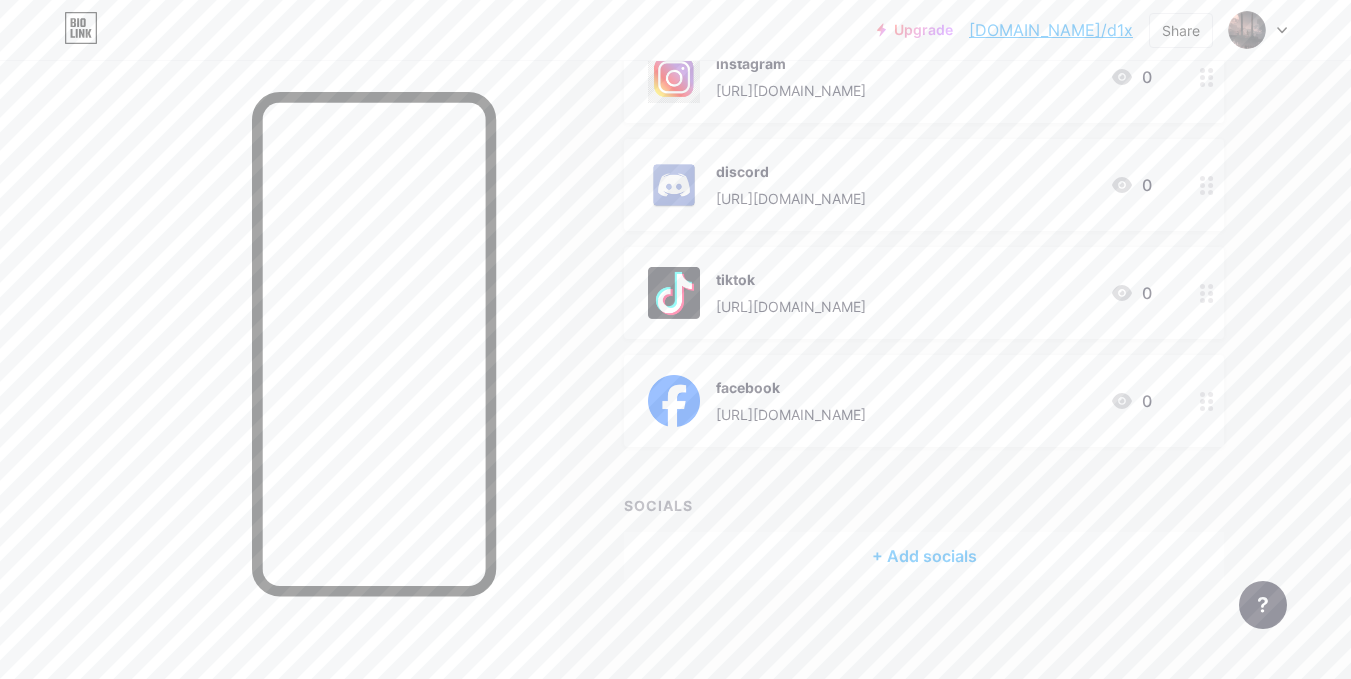 click 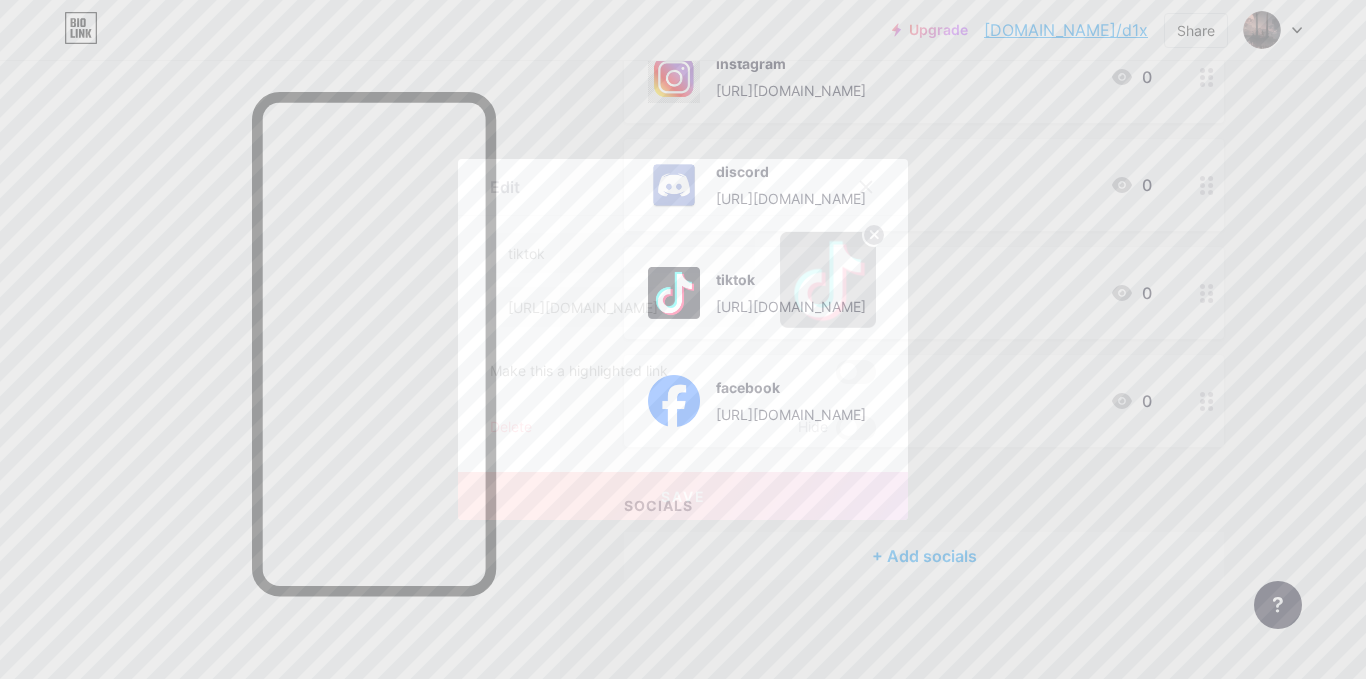 click at bounding box center [856, 372] 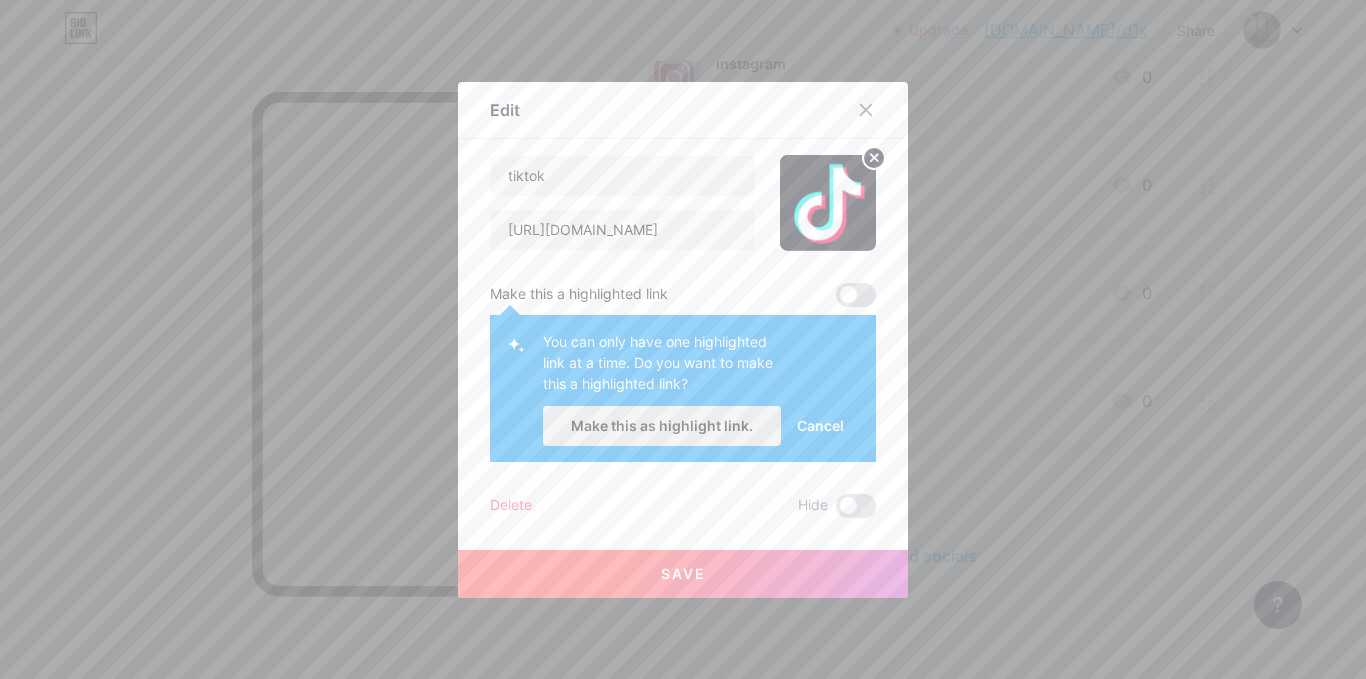 click on "Make this as highlight link." at bounding box center [662, 425] 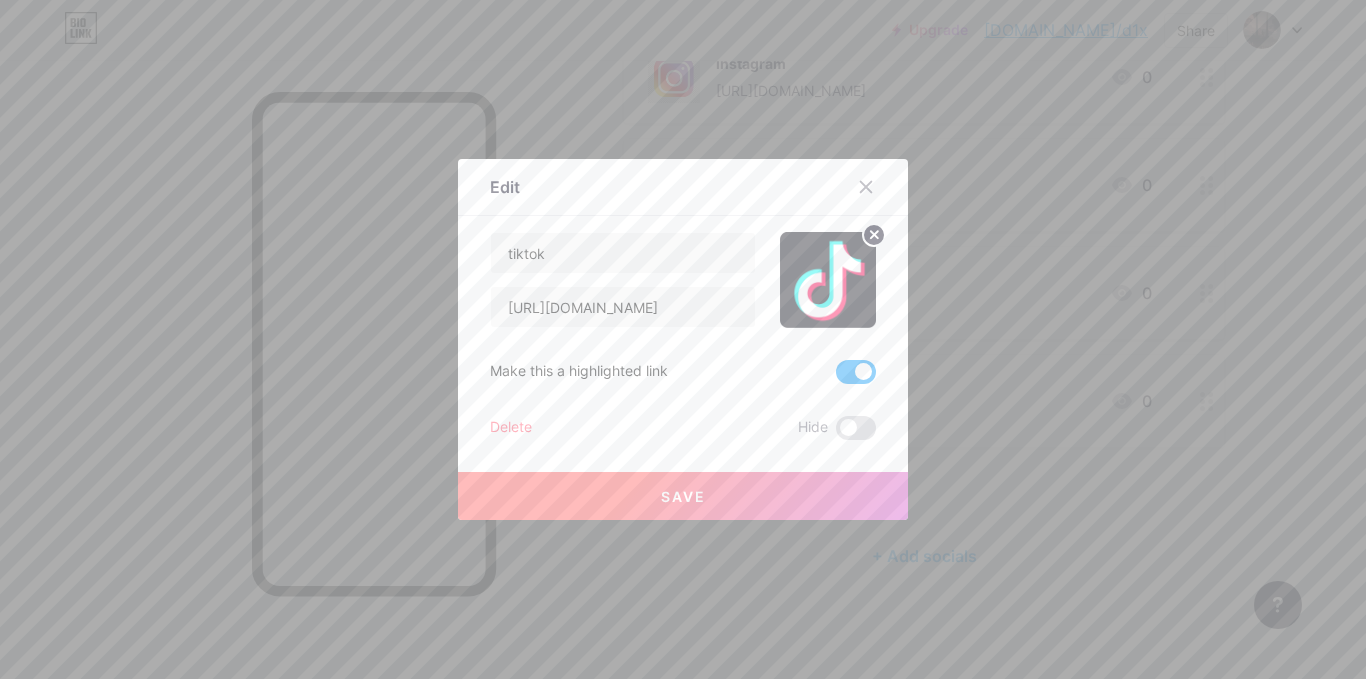 click on "Save" at bounding box center [683, 496] 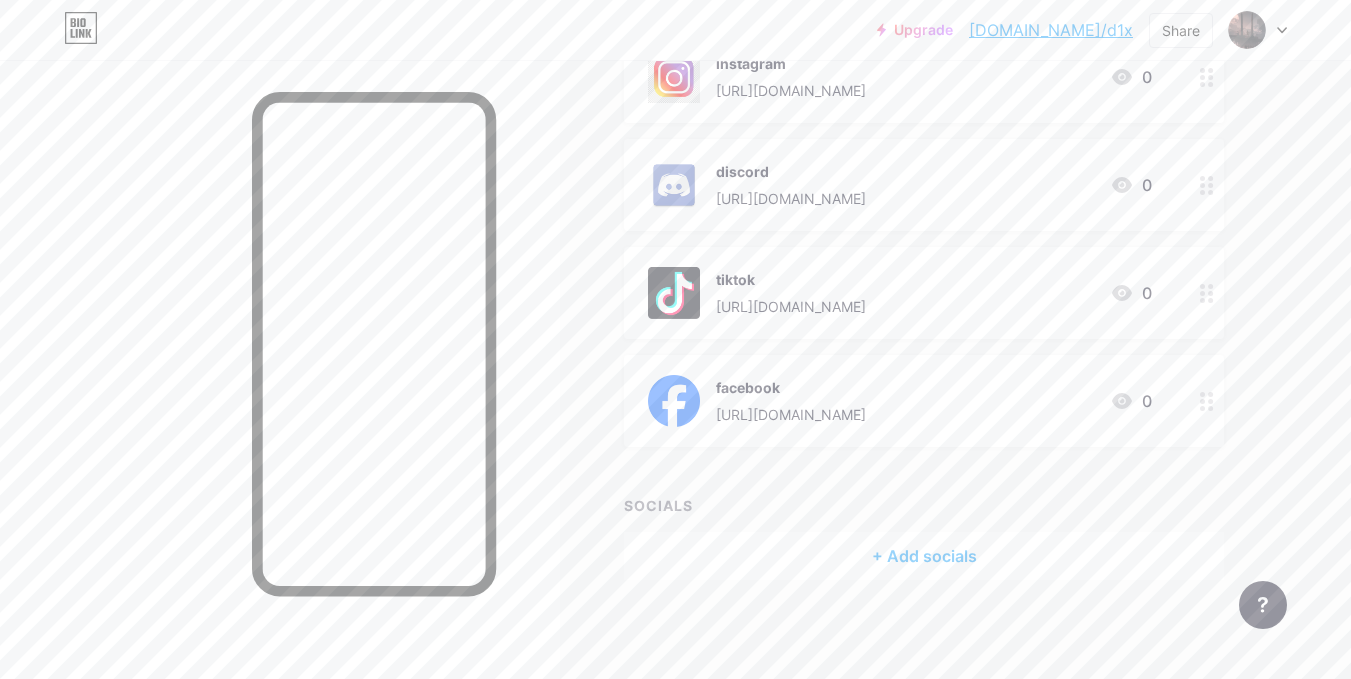 click at bounding box center (1207, 293) 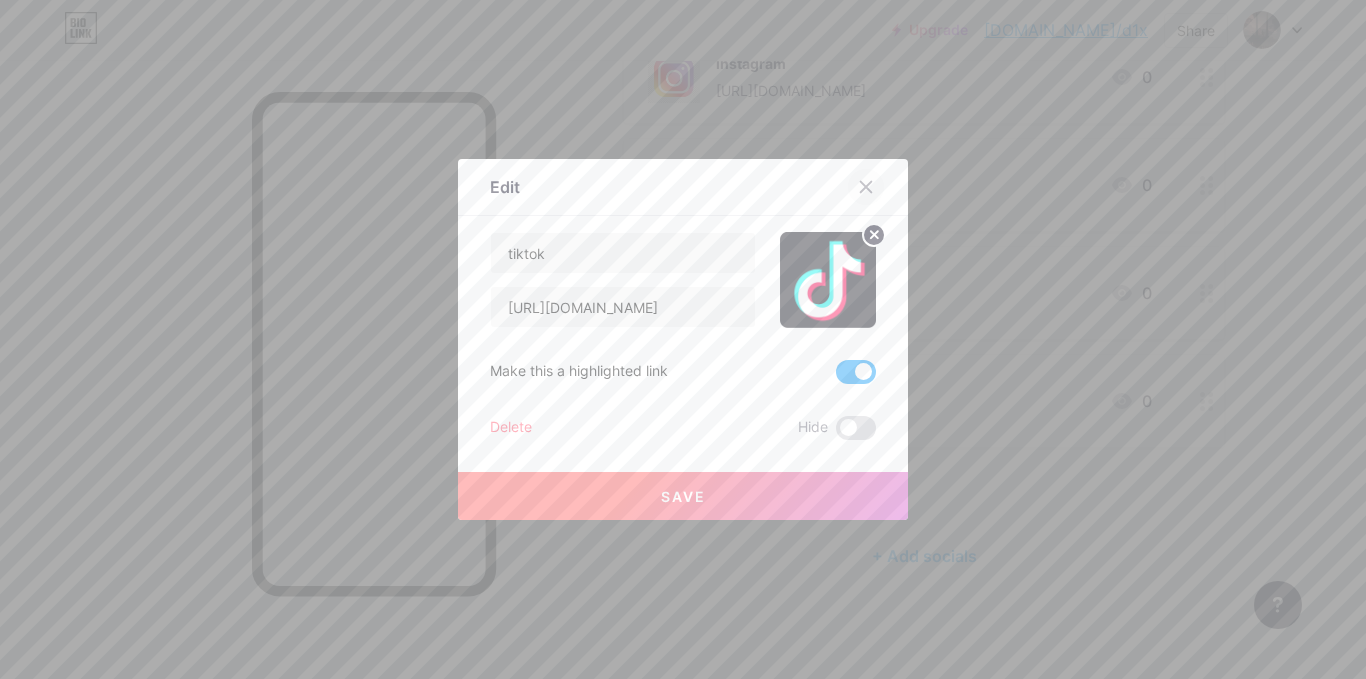 click 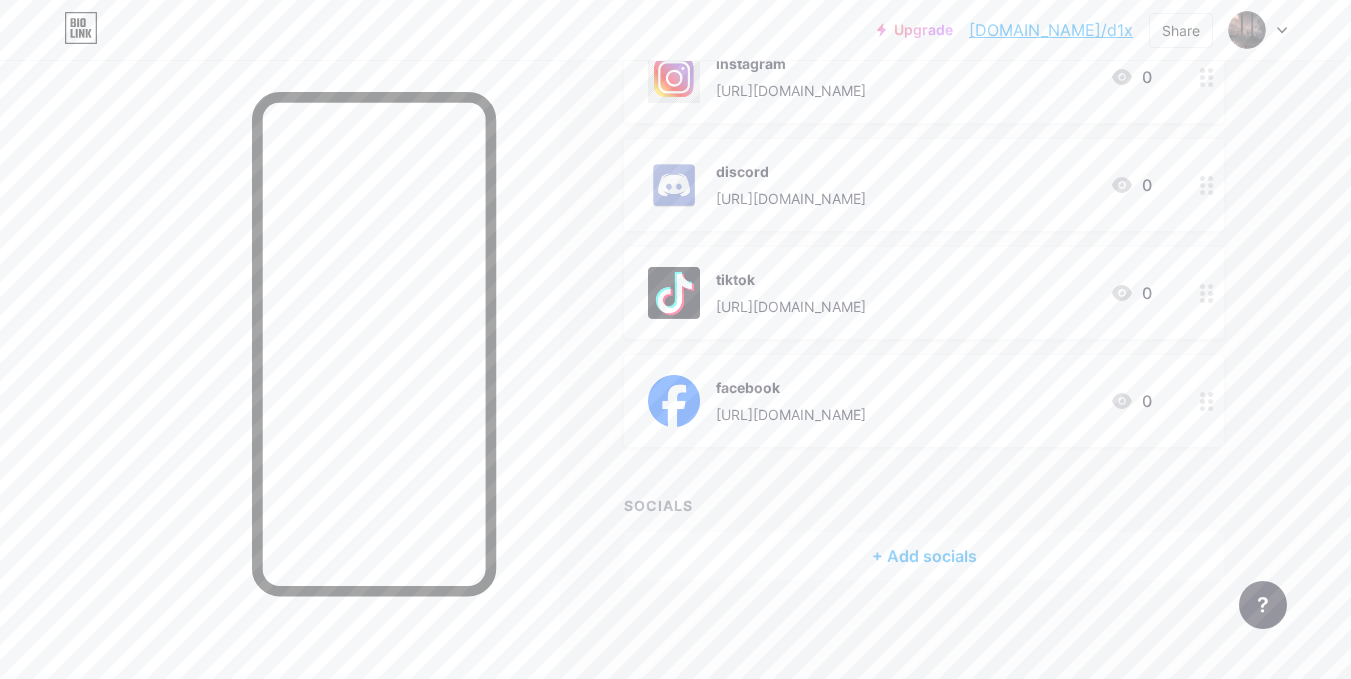 click 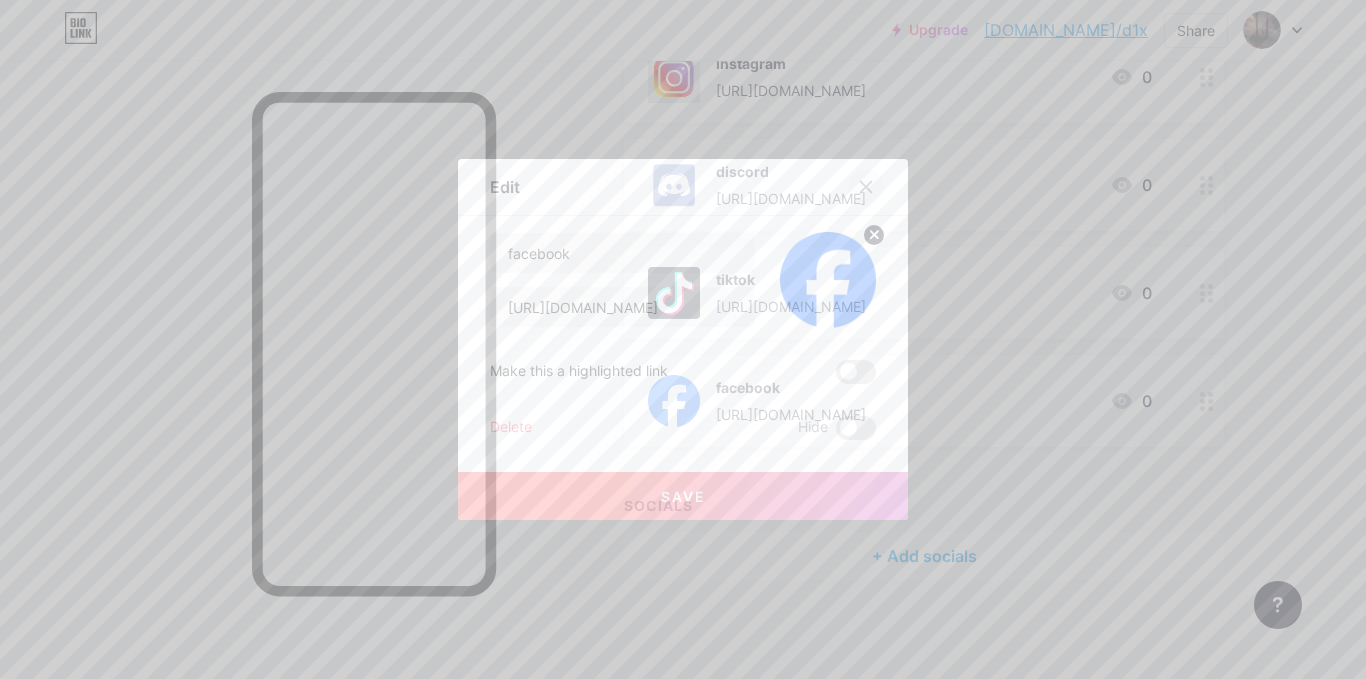 click at bounding box center [866, 187] 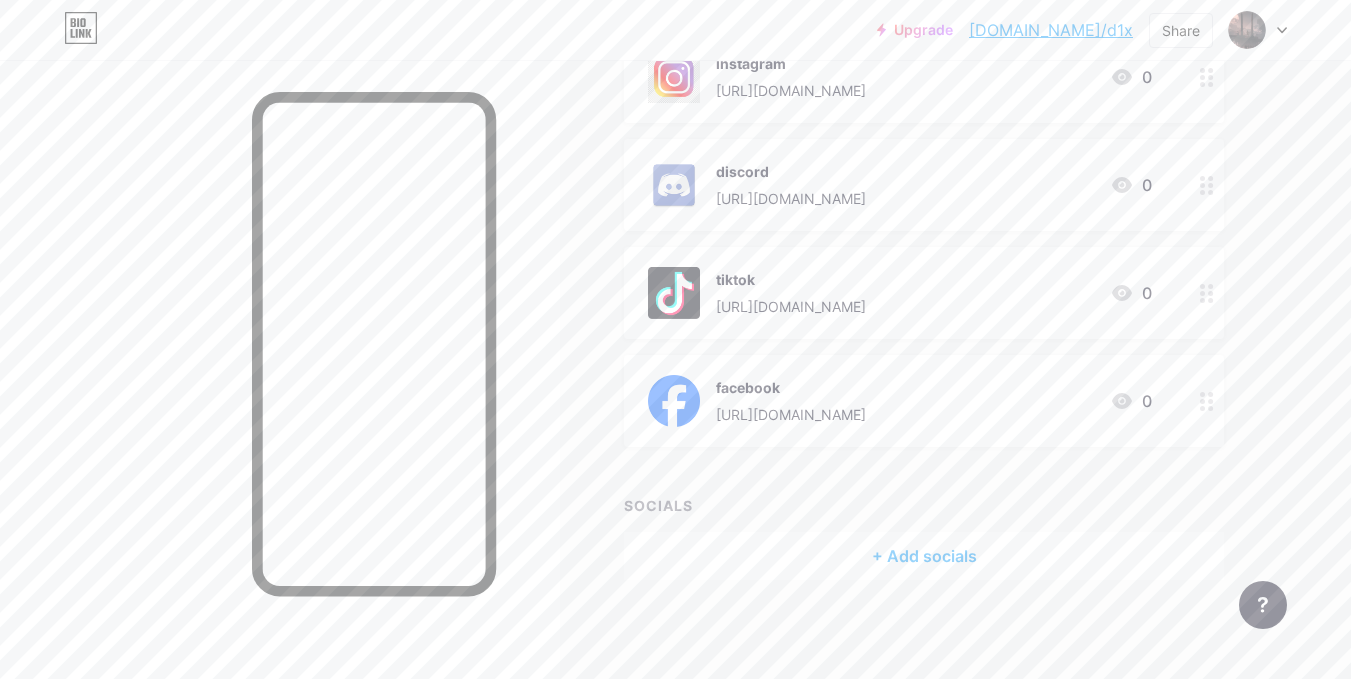 click 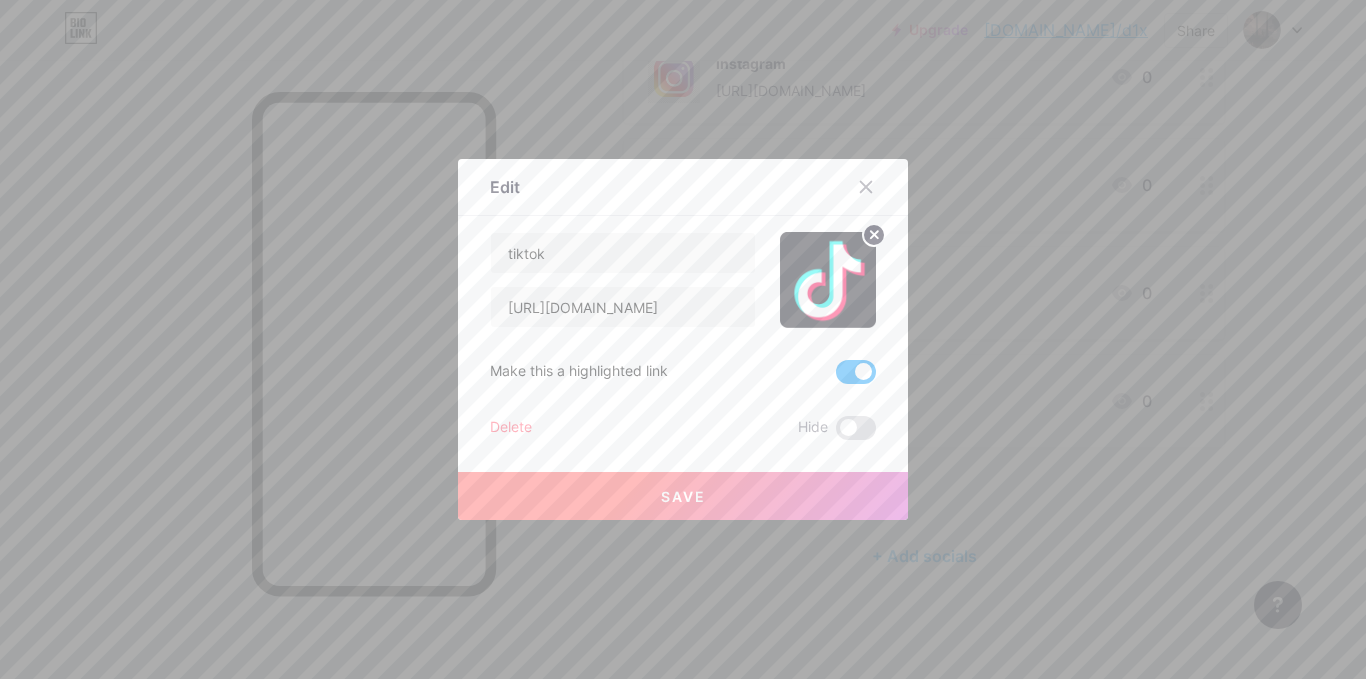 click at bounding box center [856, 372] 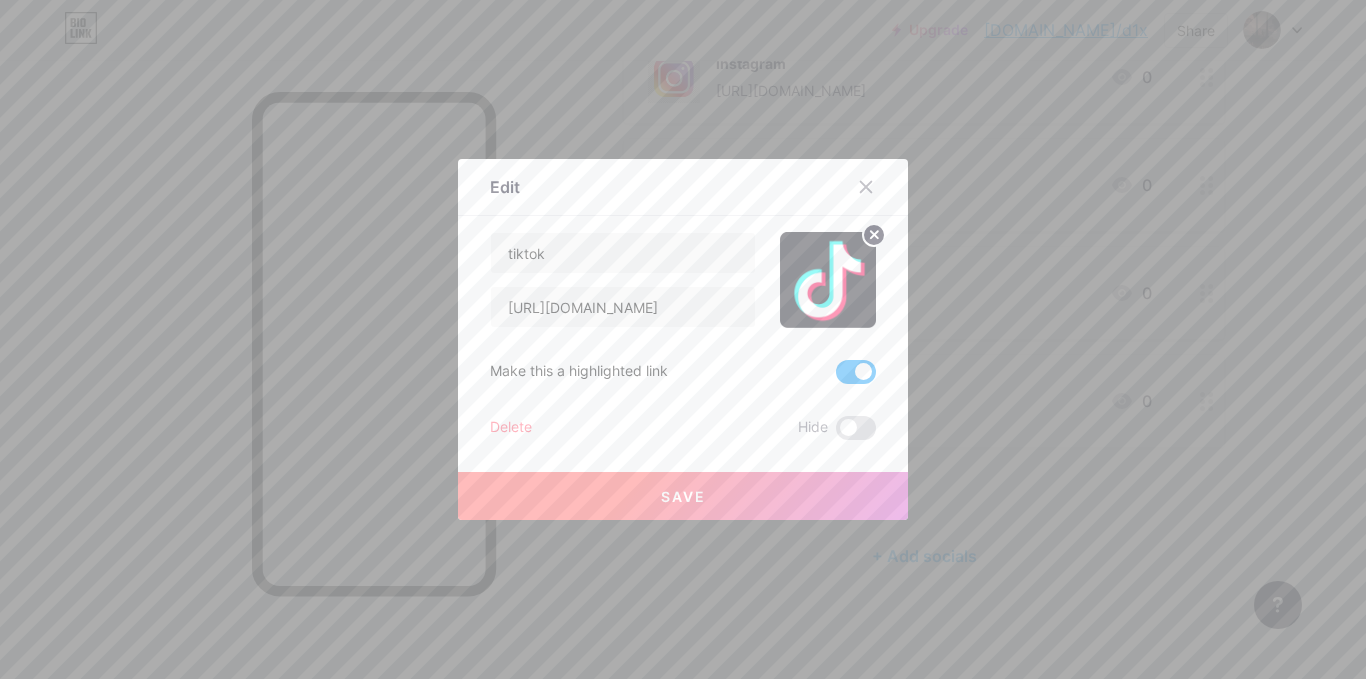 click at bounding box center (836, 377) 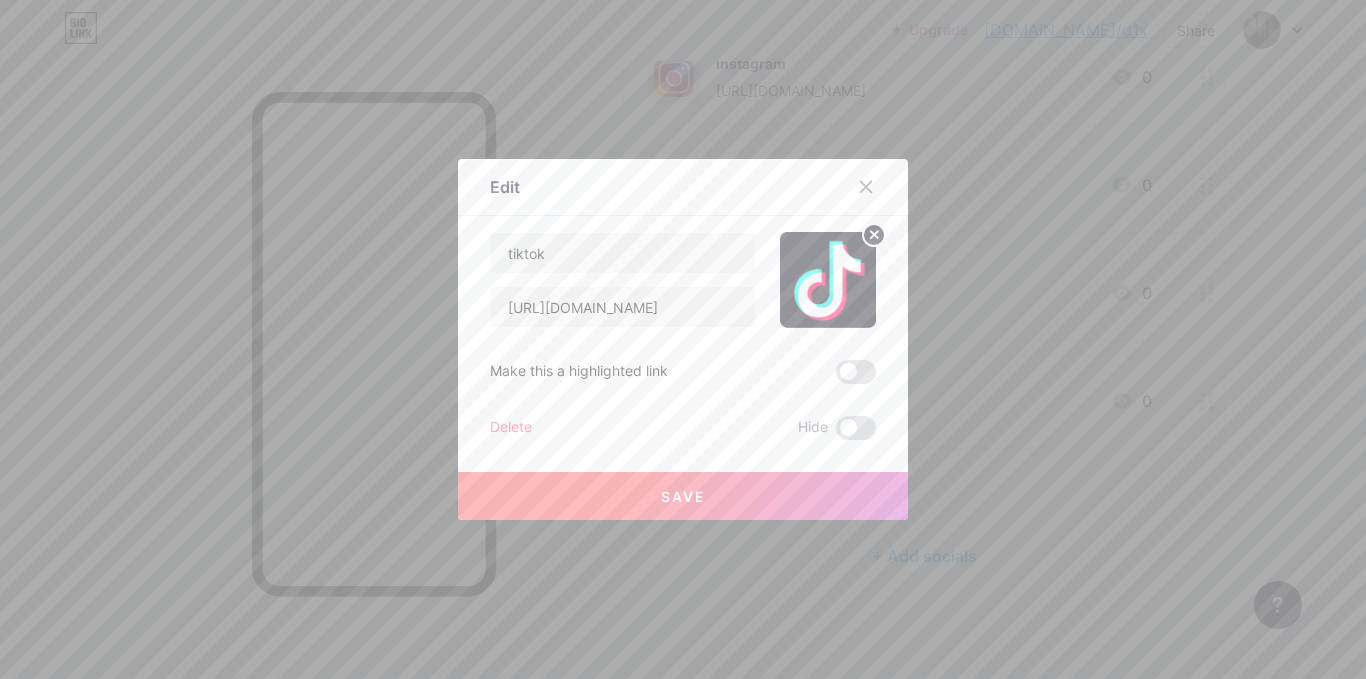 click 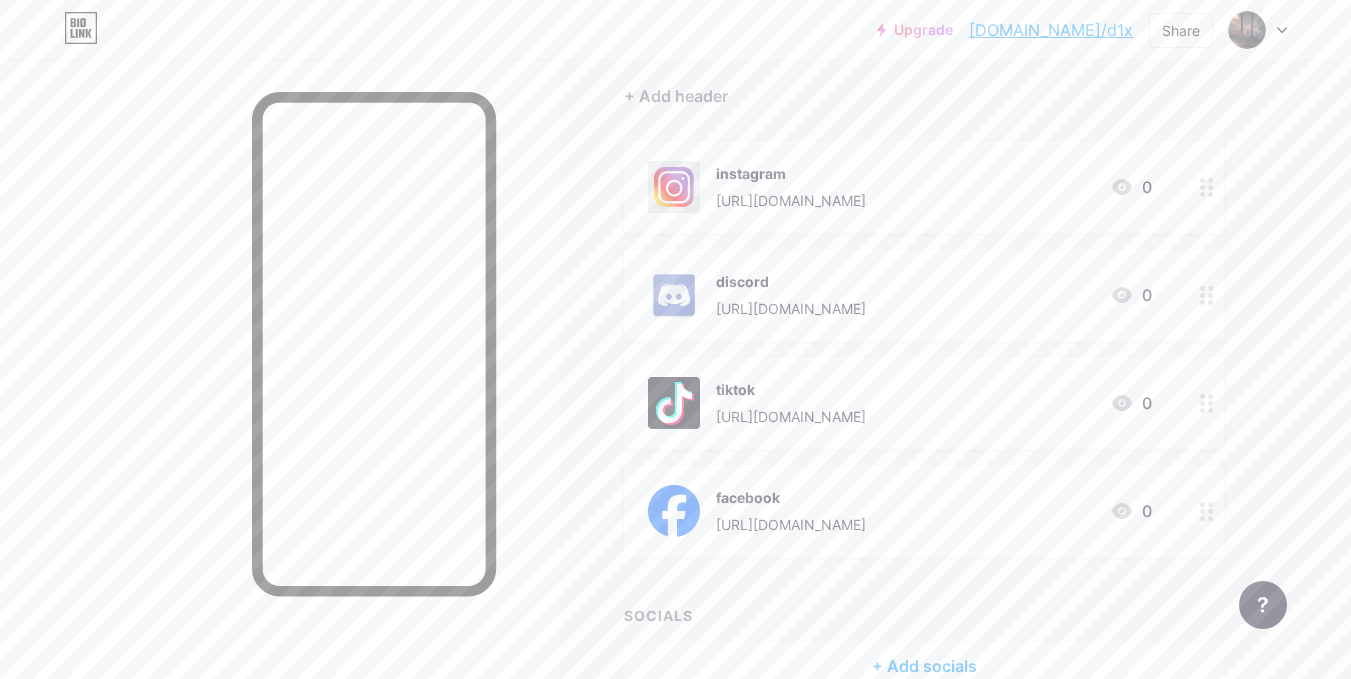 scroll, scrollTop: 0, scrollLeft: 0, axis: both 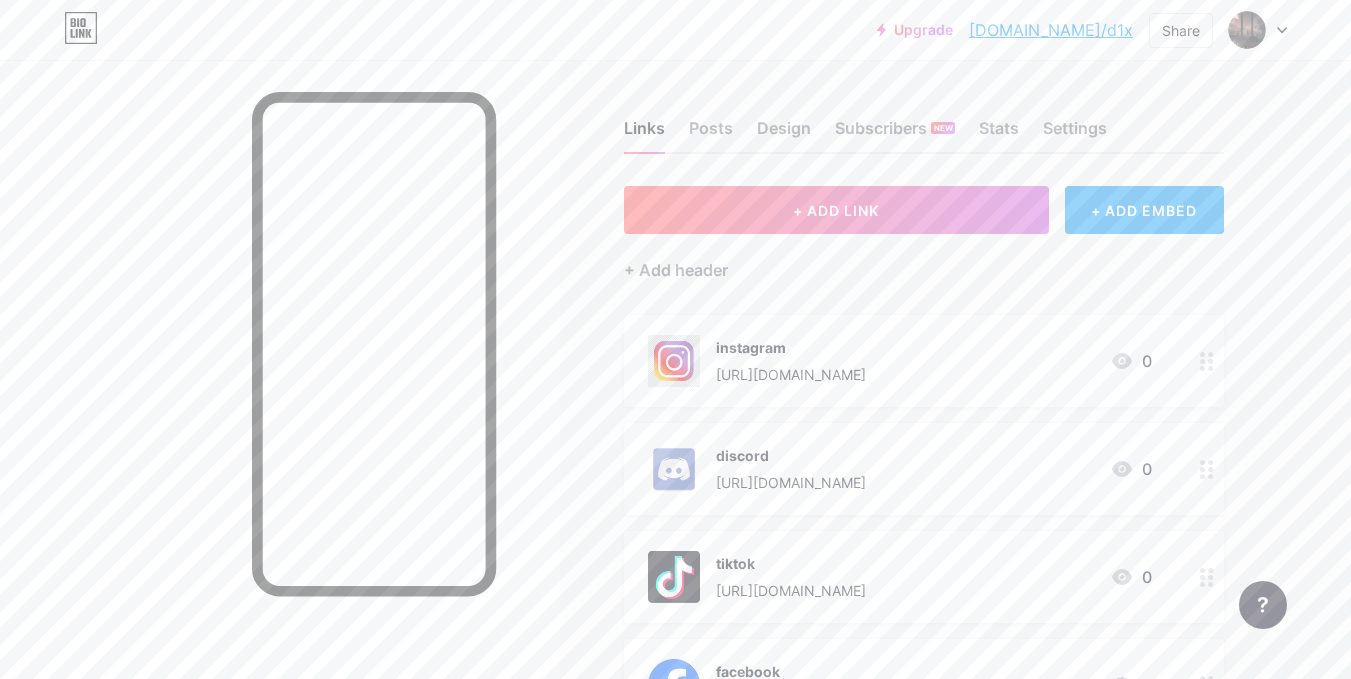 click 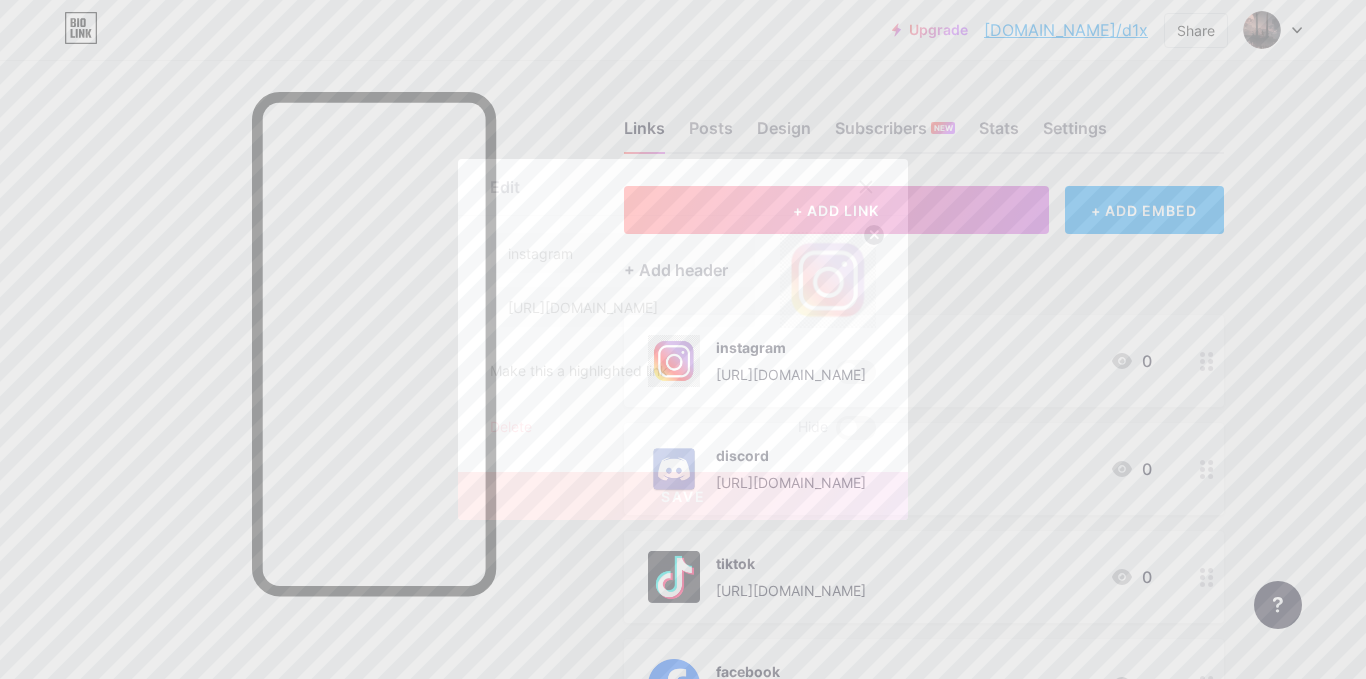 click at bounding box center (856, 372) 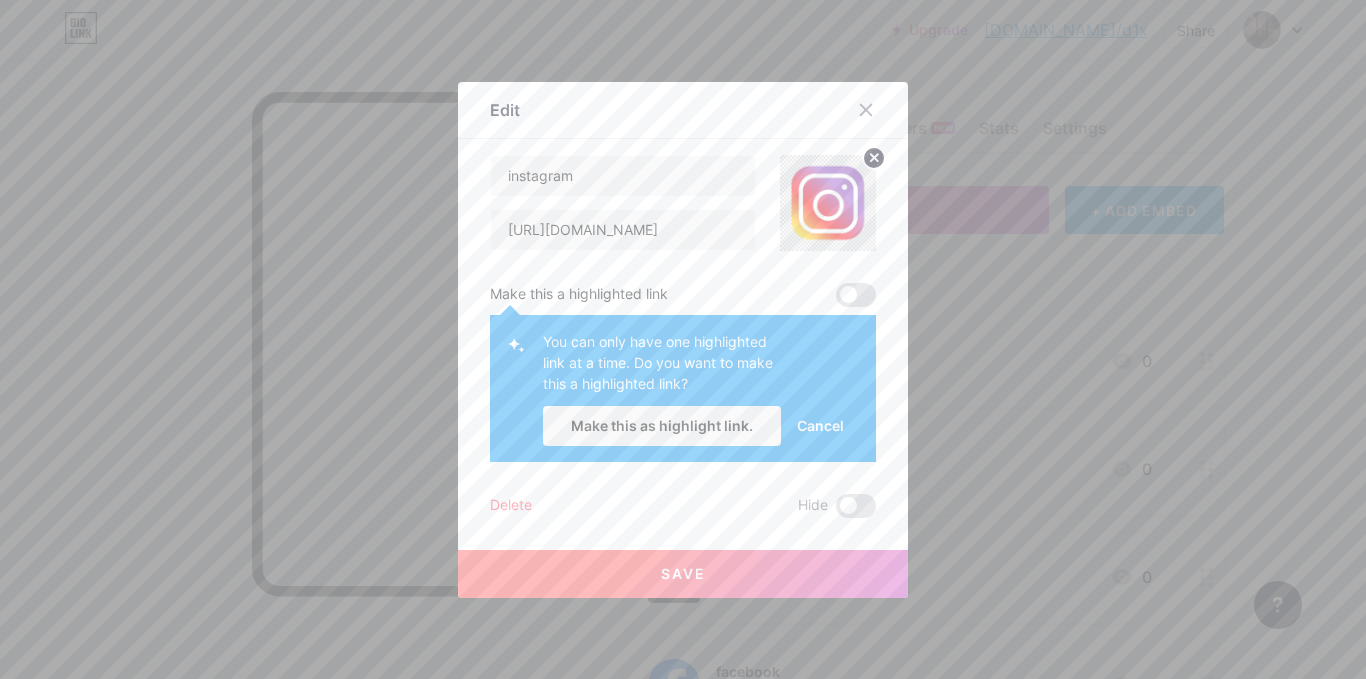 click at bounding box center [856, 506] 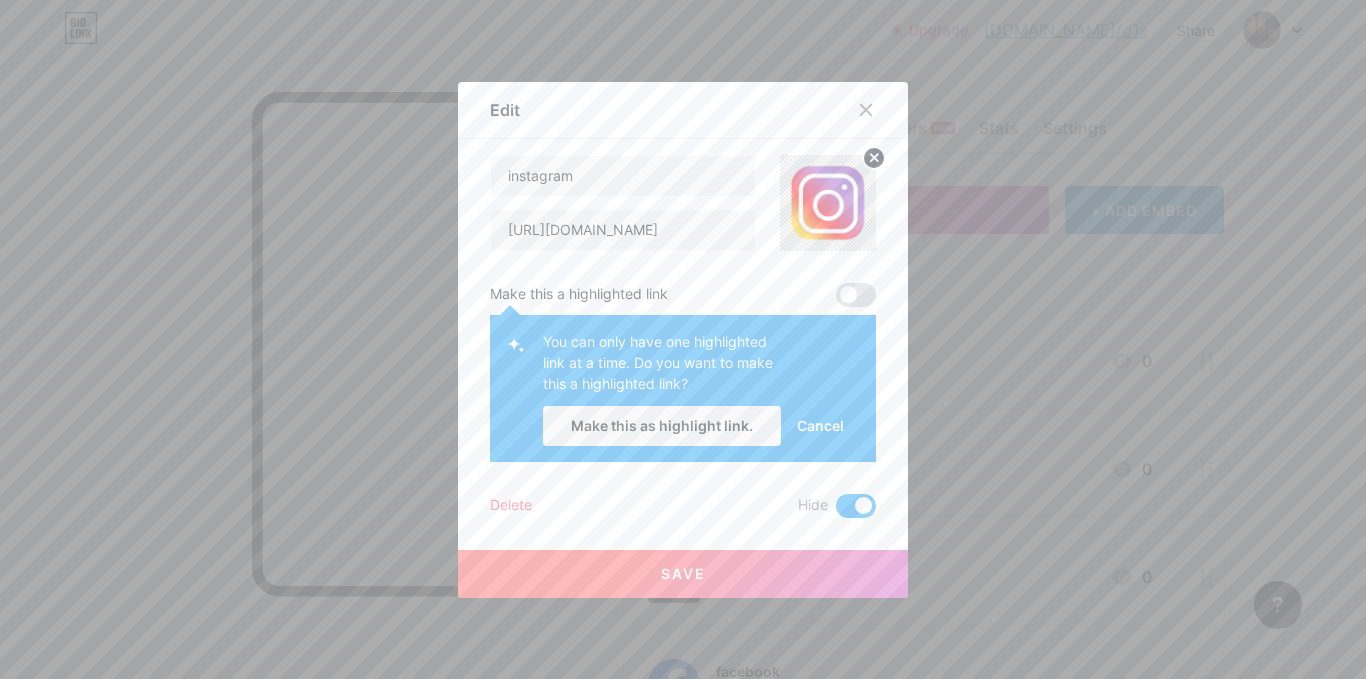 click at bounding box center (856, 506) 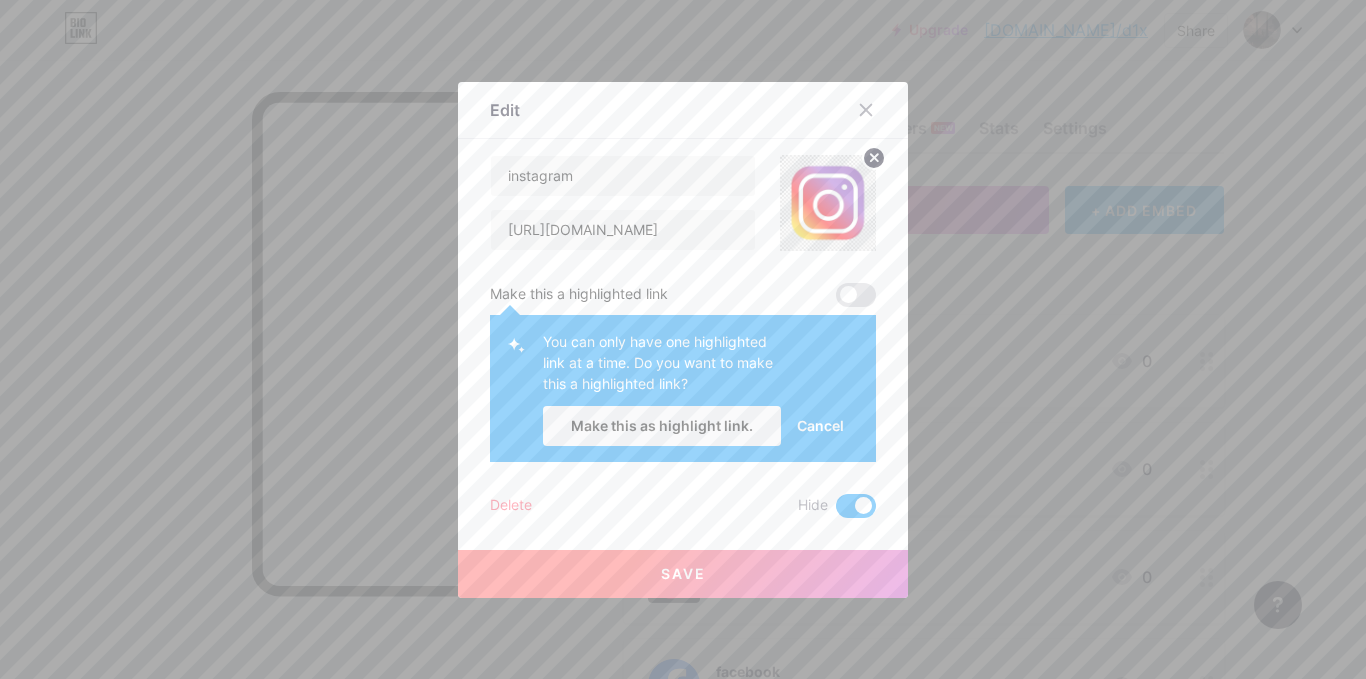 click at bounding box center [836, 511] 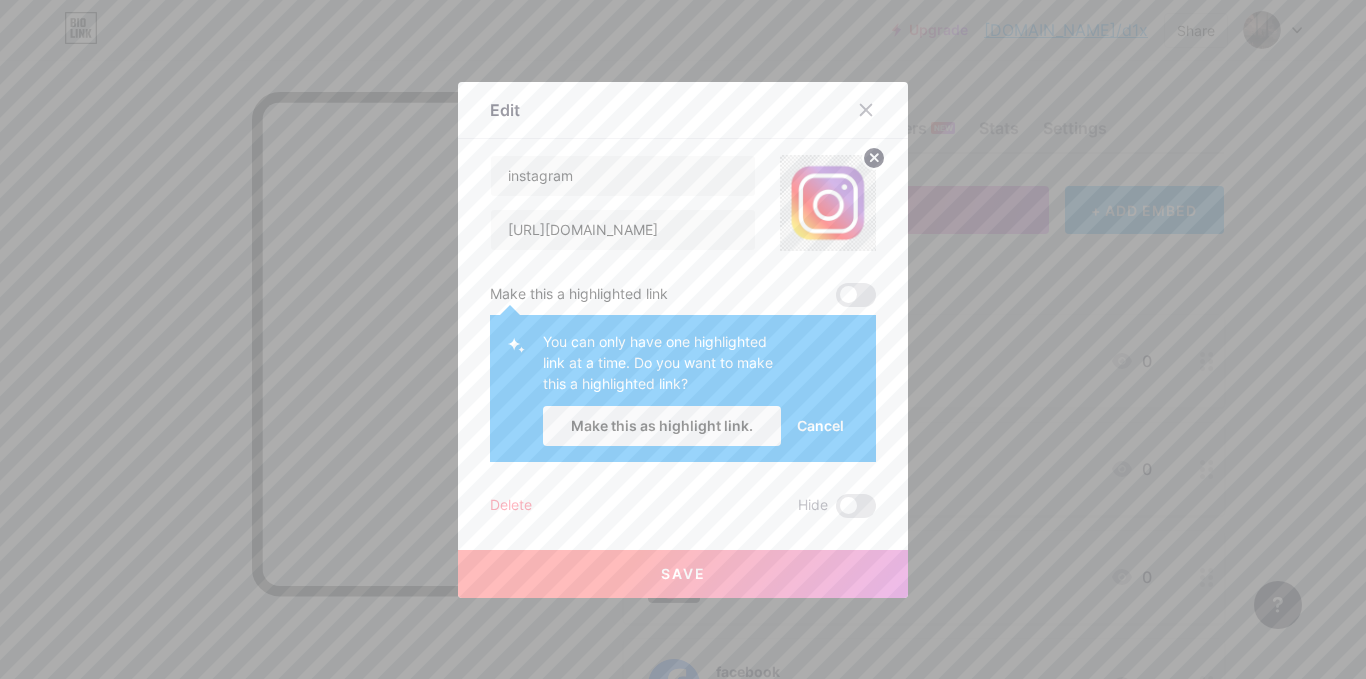 click on "Make this as highlight link." at bounding box center [662, 426] 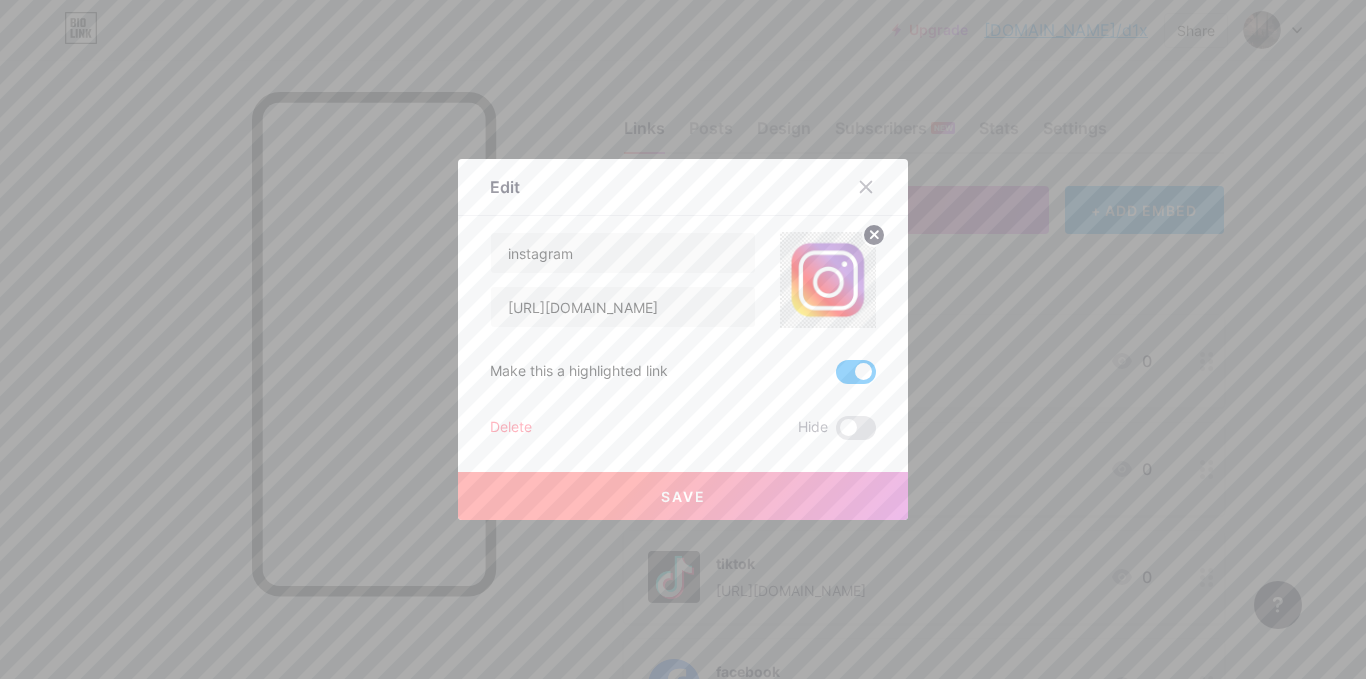 click on "Save" at bounding box center [683, 496] 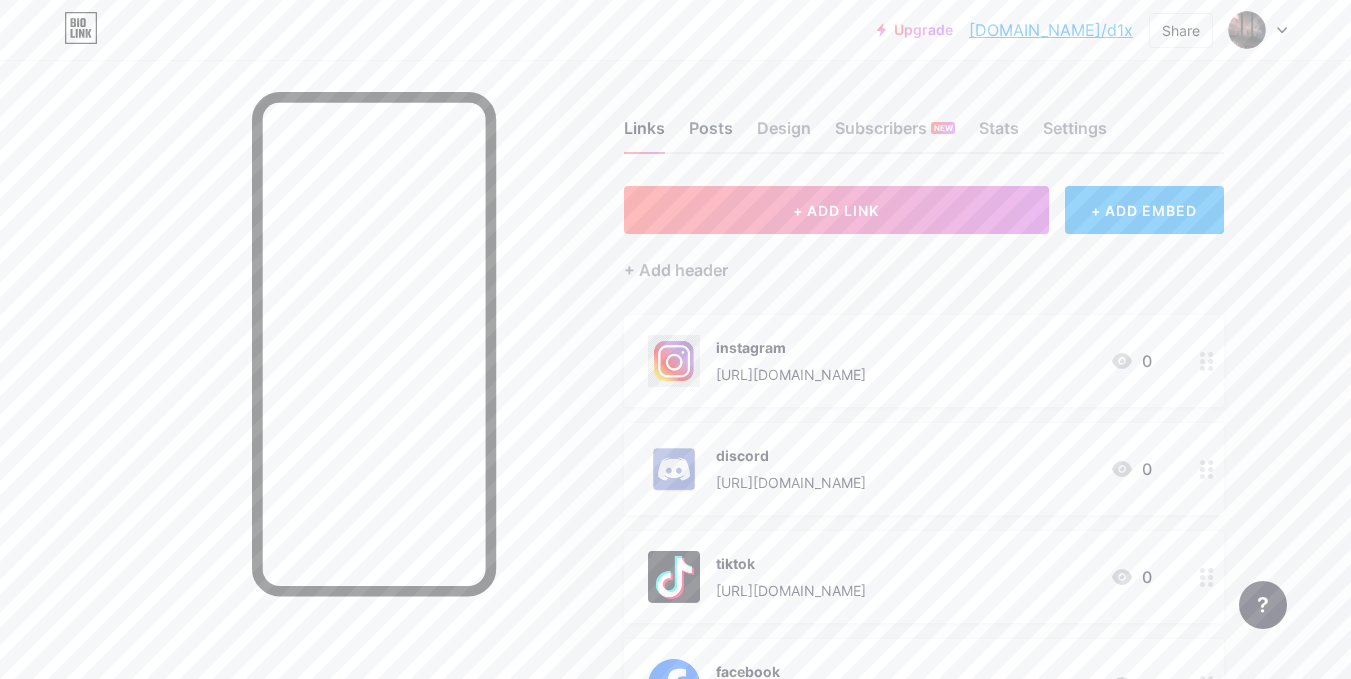 click on "Posts" at bounding box center [711, 134] 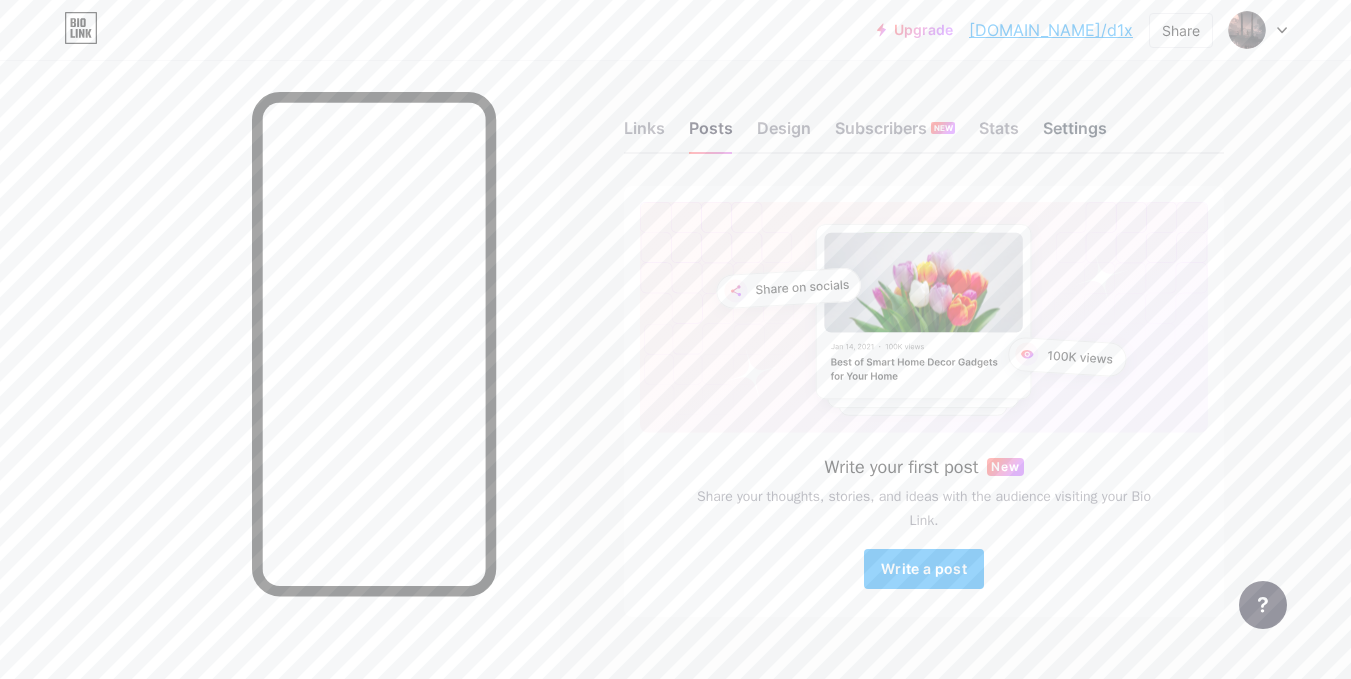 click on "Settings" at bounding box center (1075, 134) 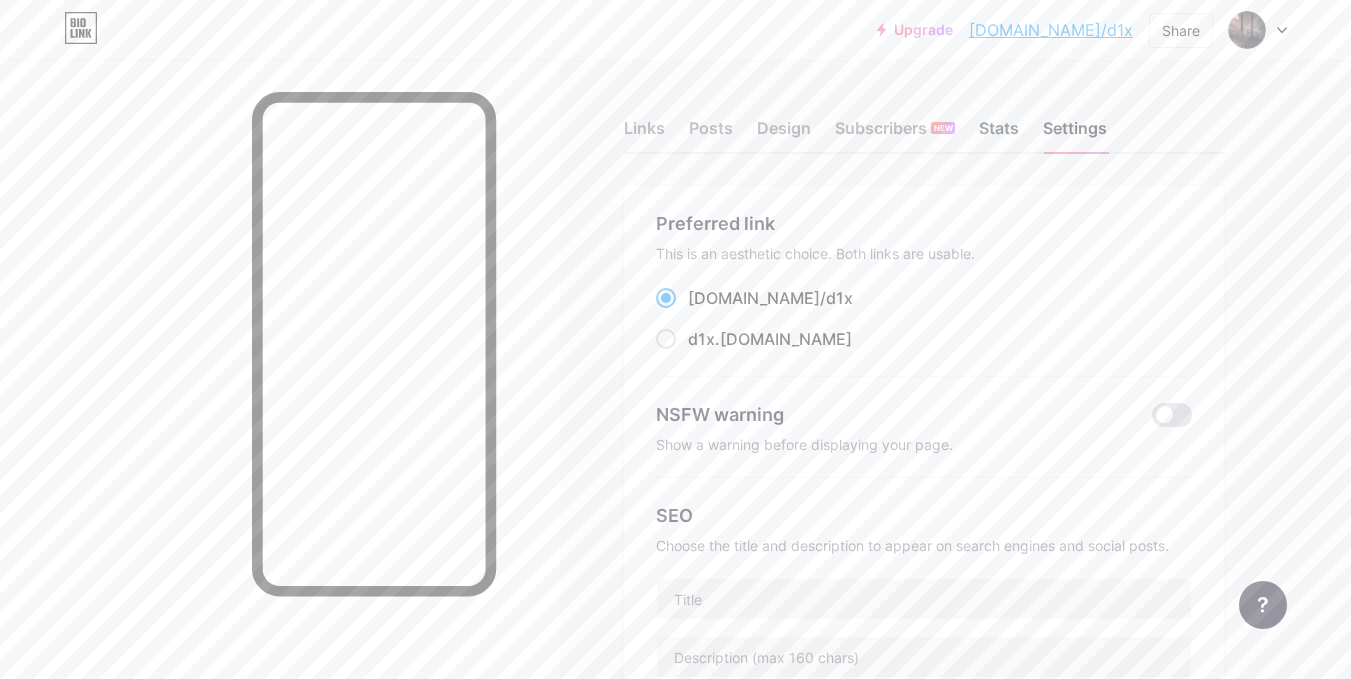 click on "Stats" at bounding box center (999, 134) 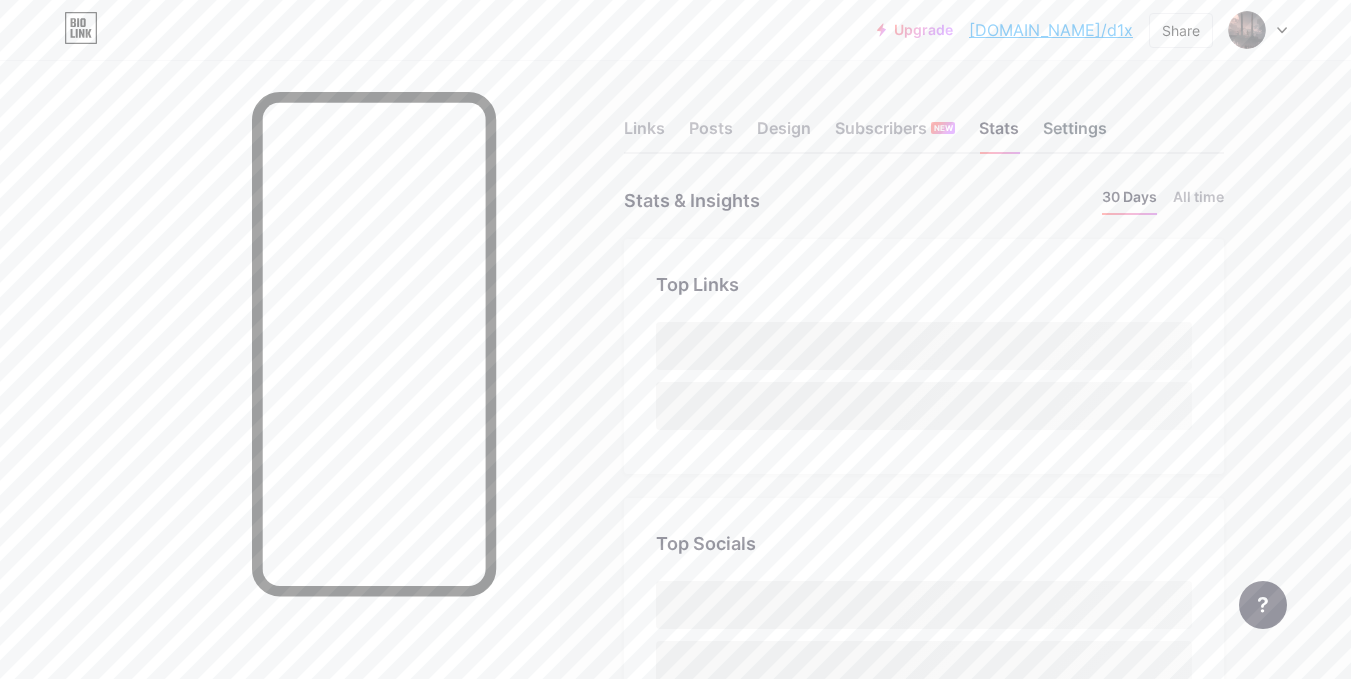 click on "Settings" at bounding box center (1075, 134) 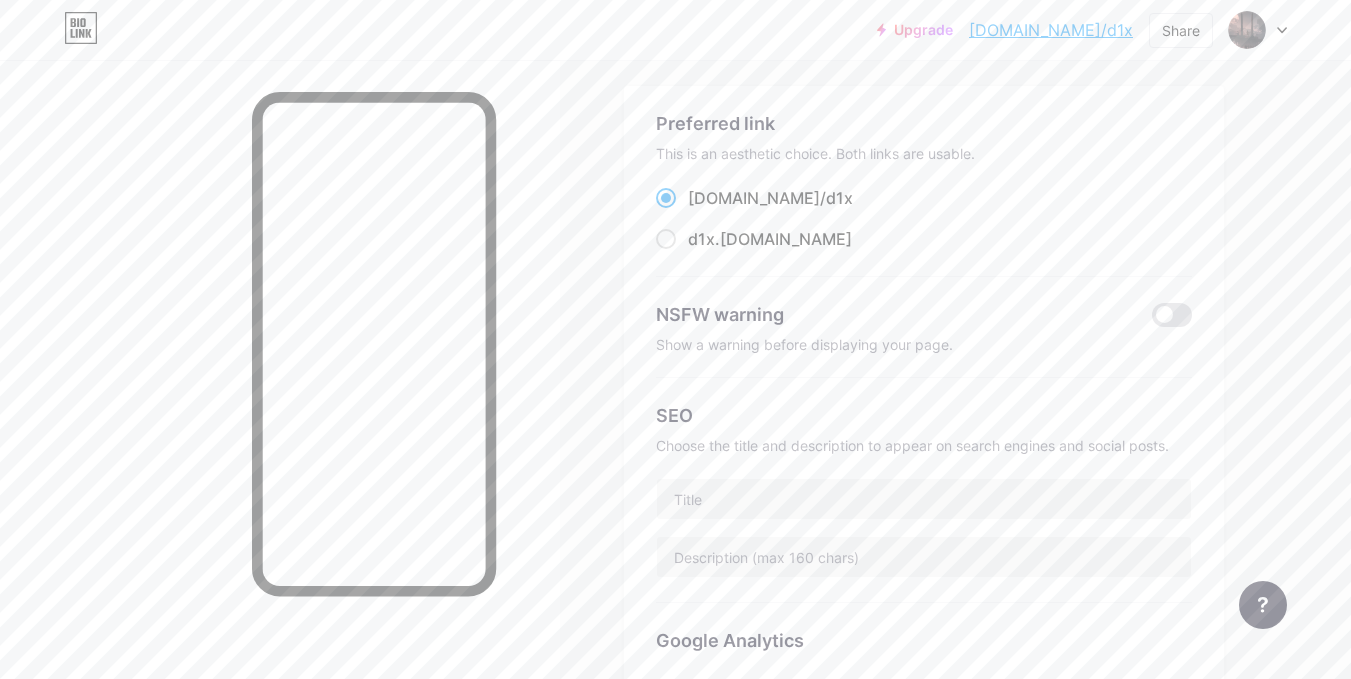 scroll, scrollTop: 0, scrollLeft: 0, axis: both 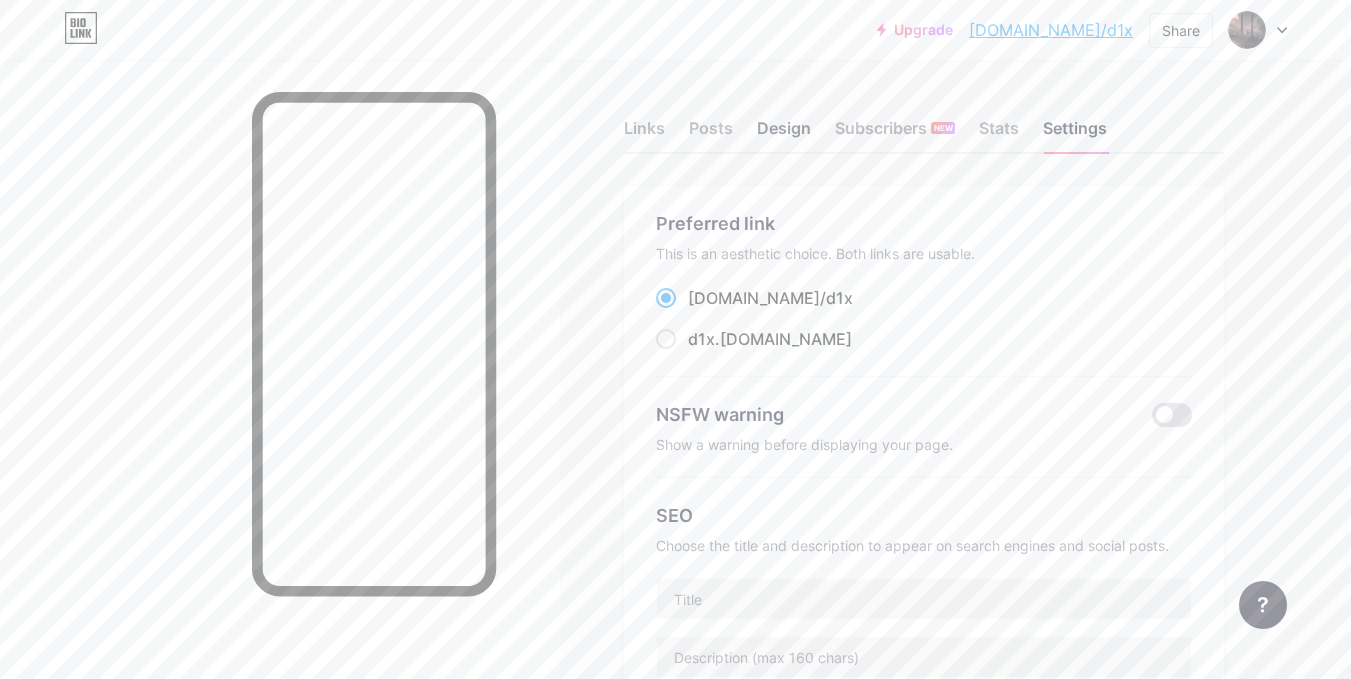 click on "Design" at bounding box center (784, 134) 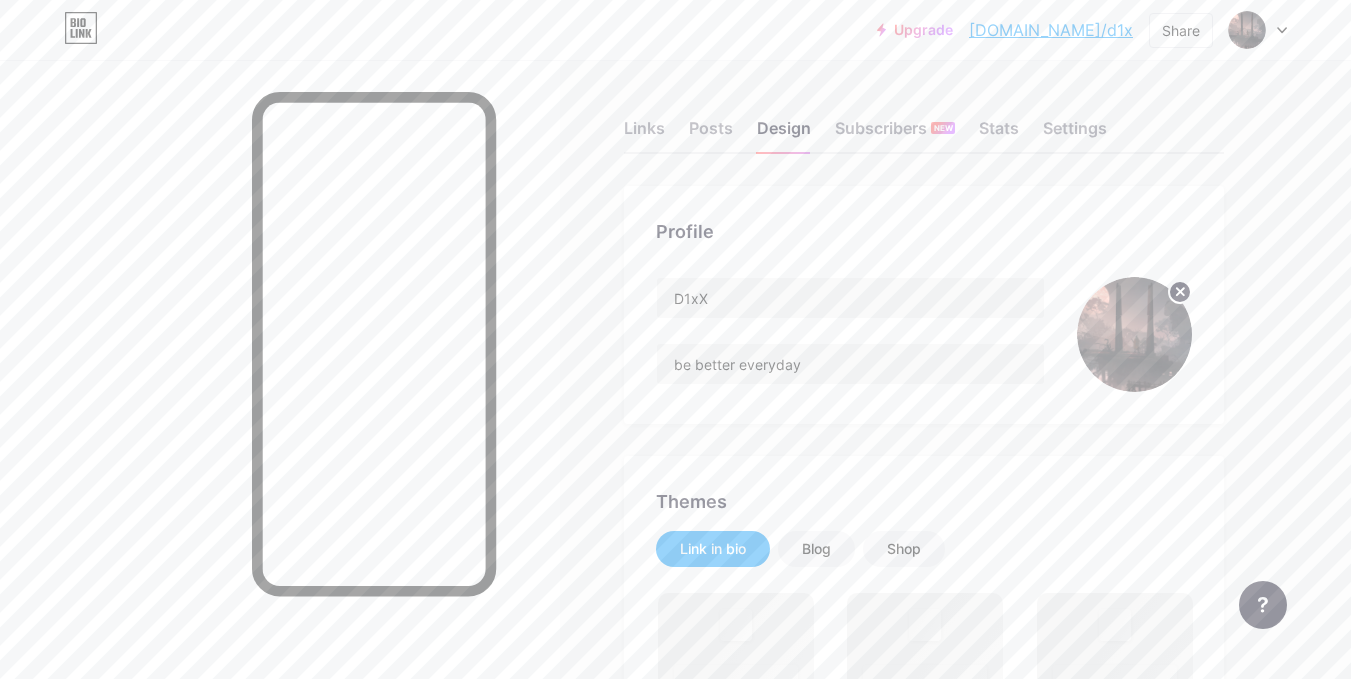 click at bounding box center [1134, 334] 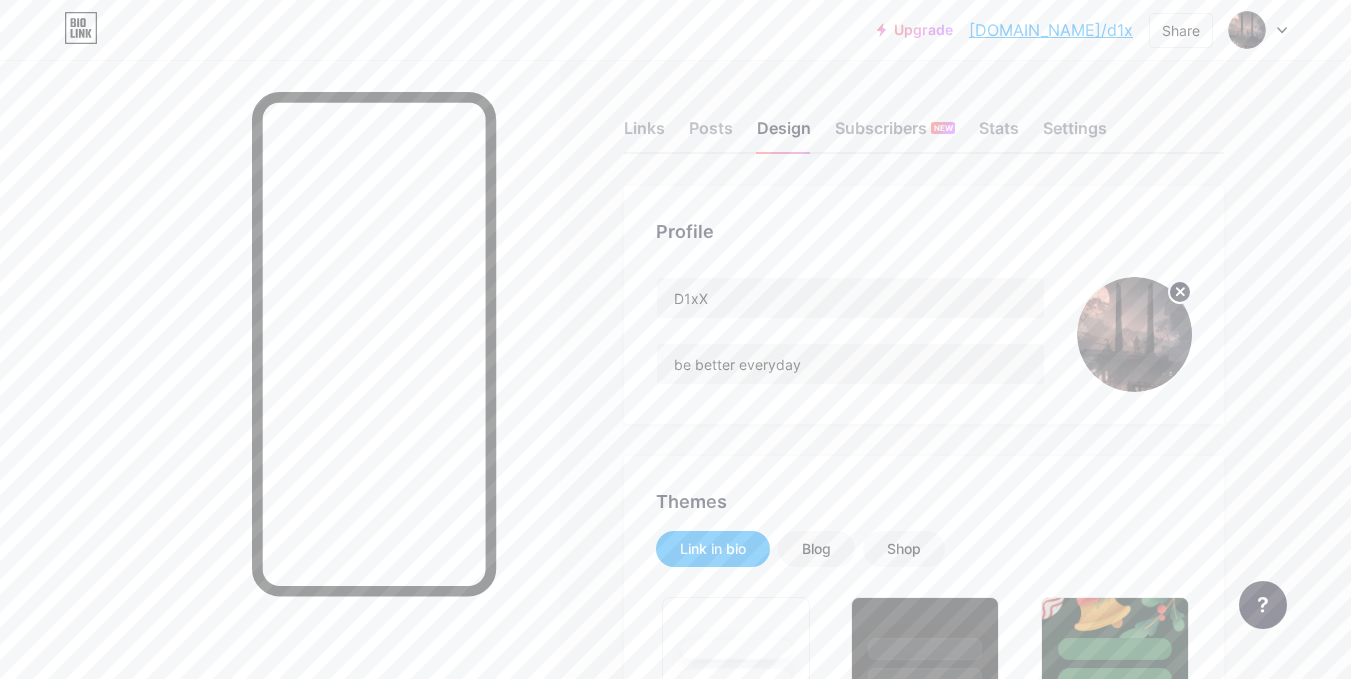 click 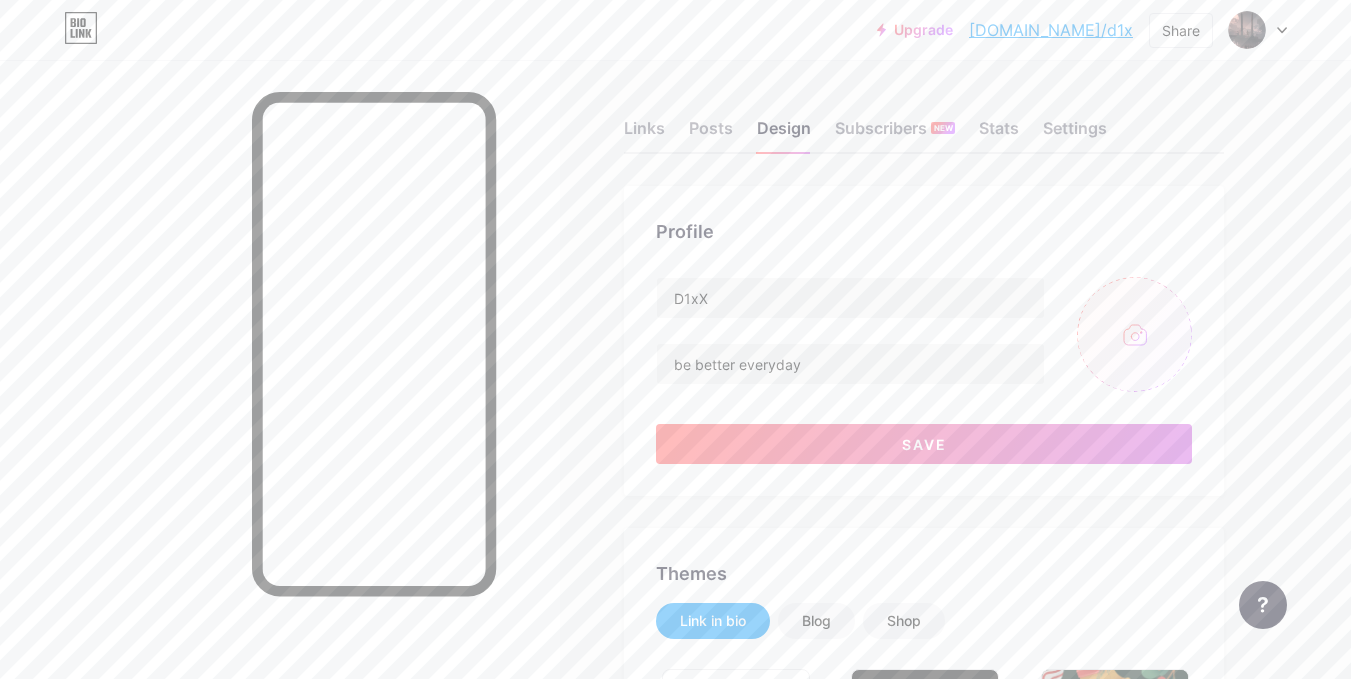 click at bounding box center (1134, 334) 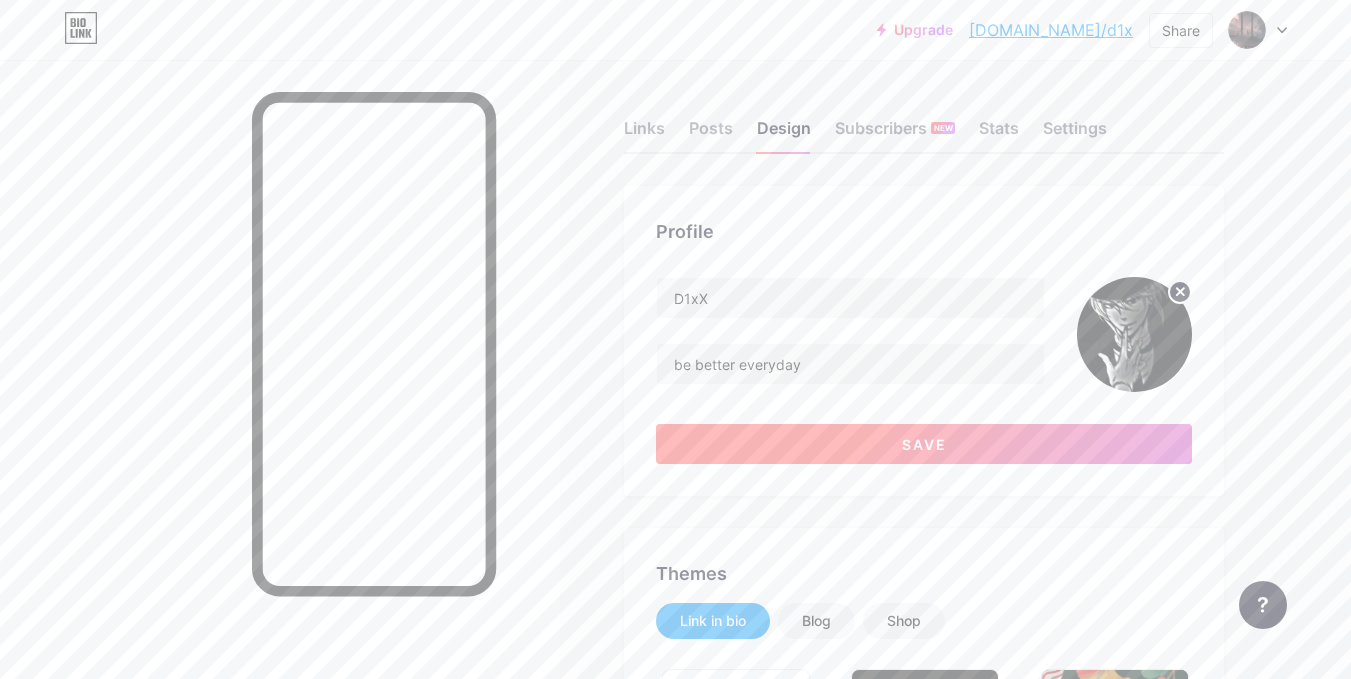 click on "Save" at bounding box center (924, 444) 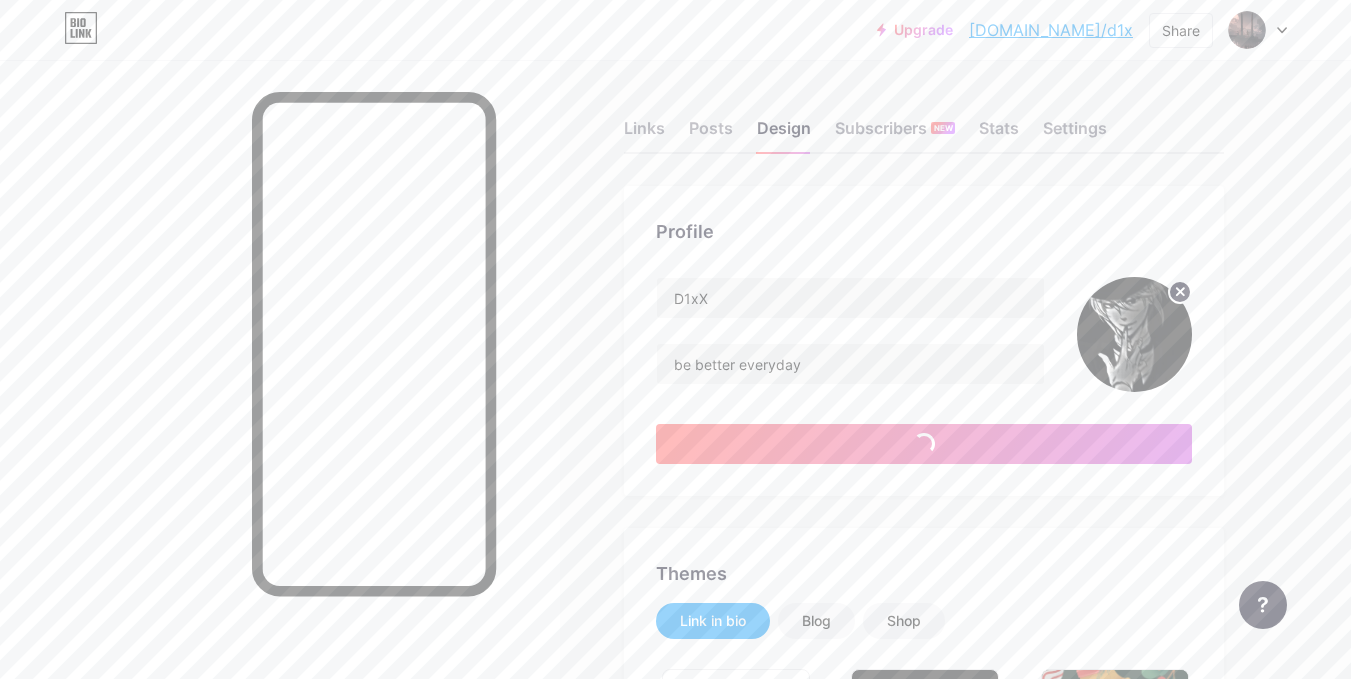 type on "#ffffff" 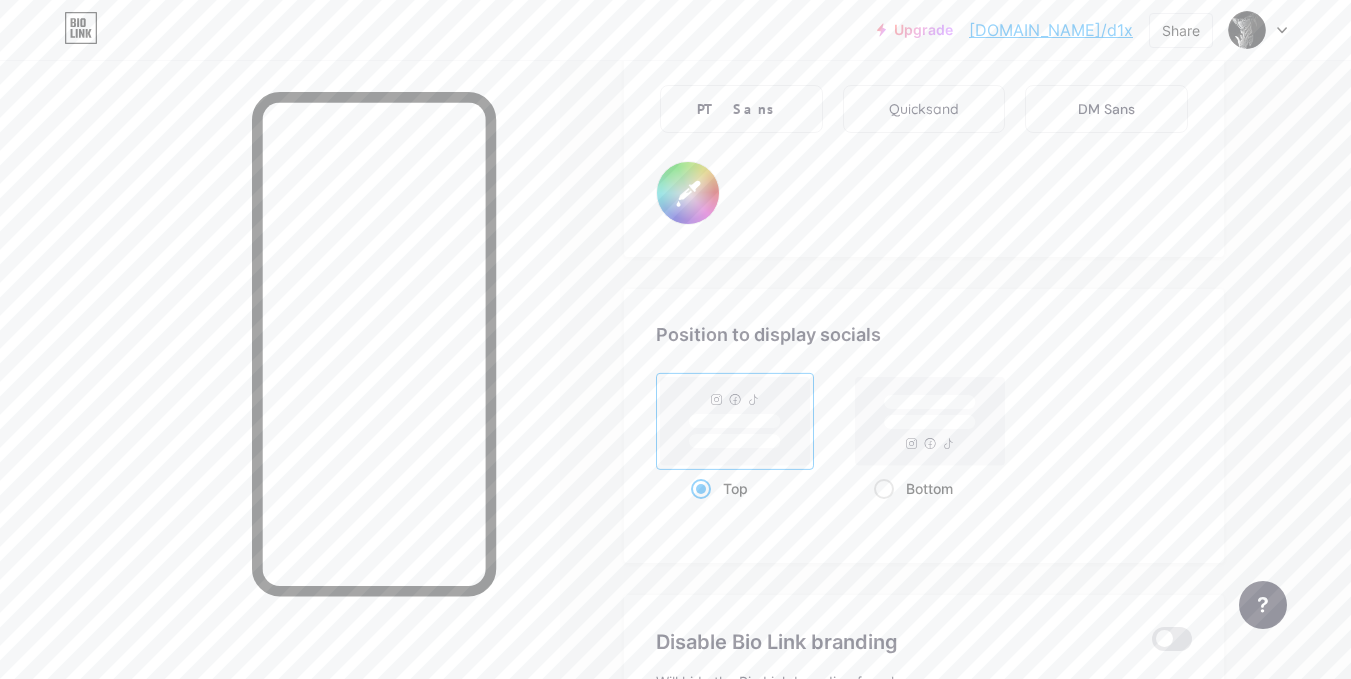 scroll, scrollTop: 3700, scrollLeft: 0, axis: vertical 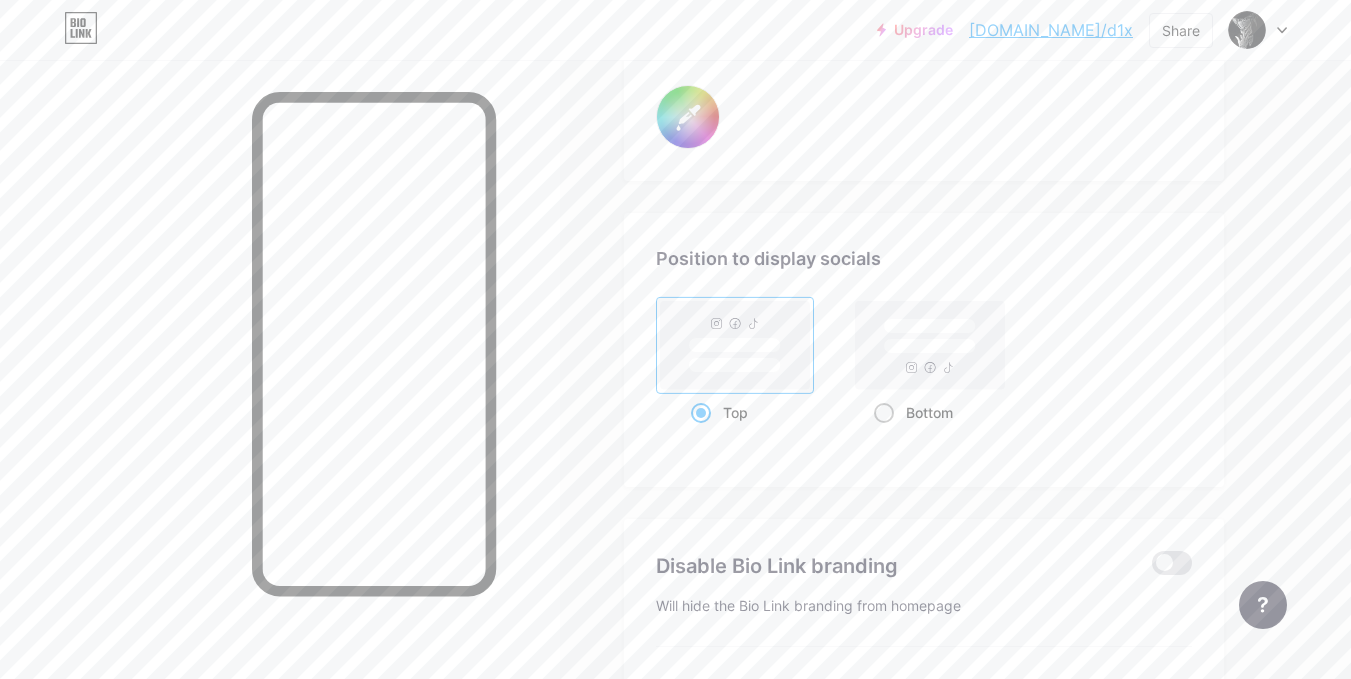 click 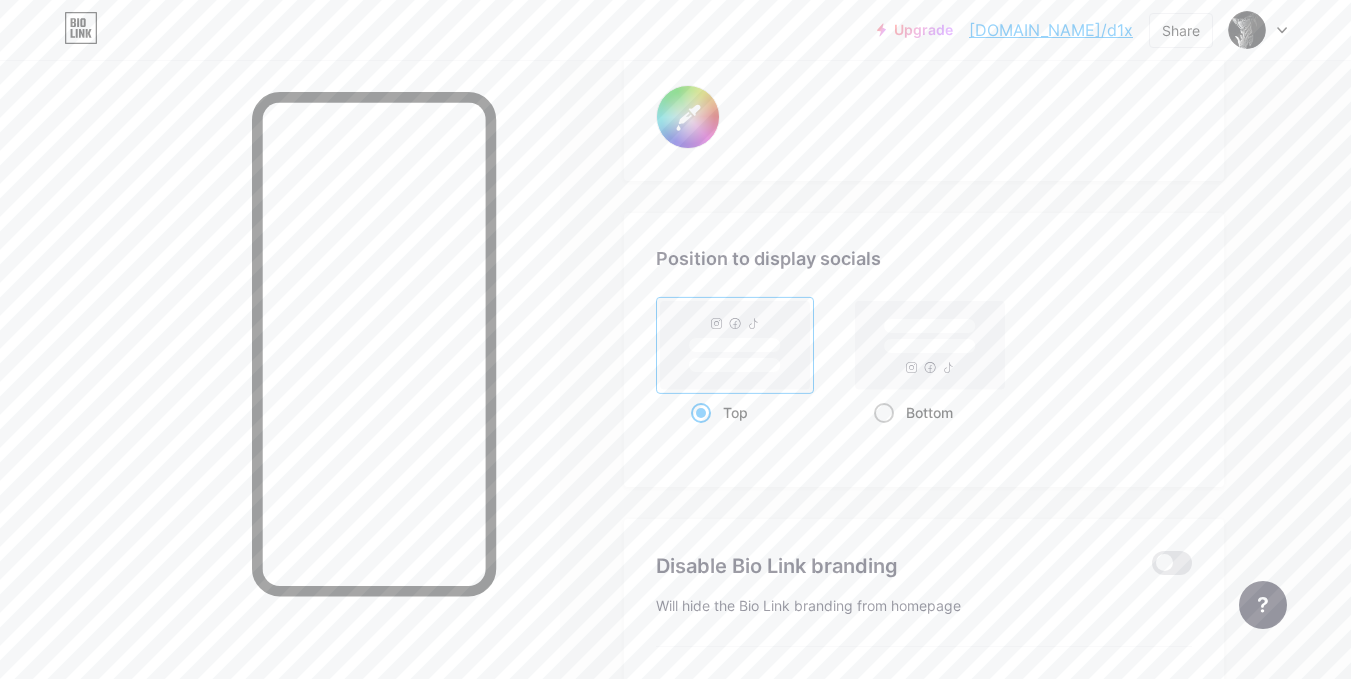 click on "Bottom" at bounding box center [880, 437] 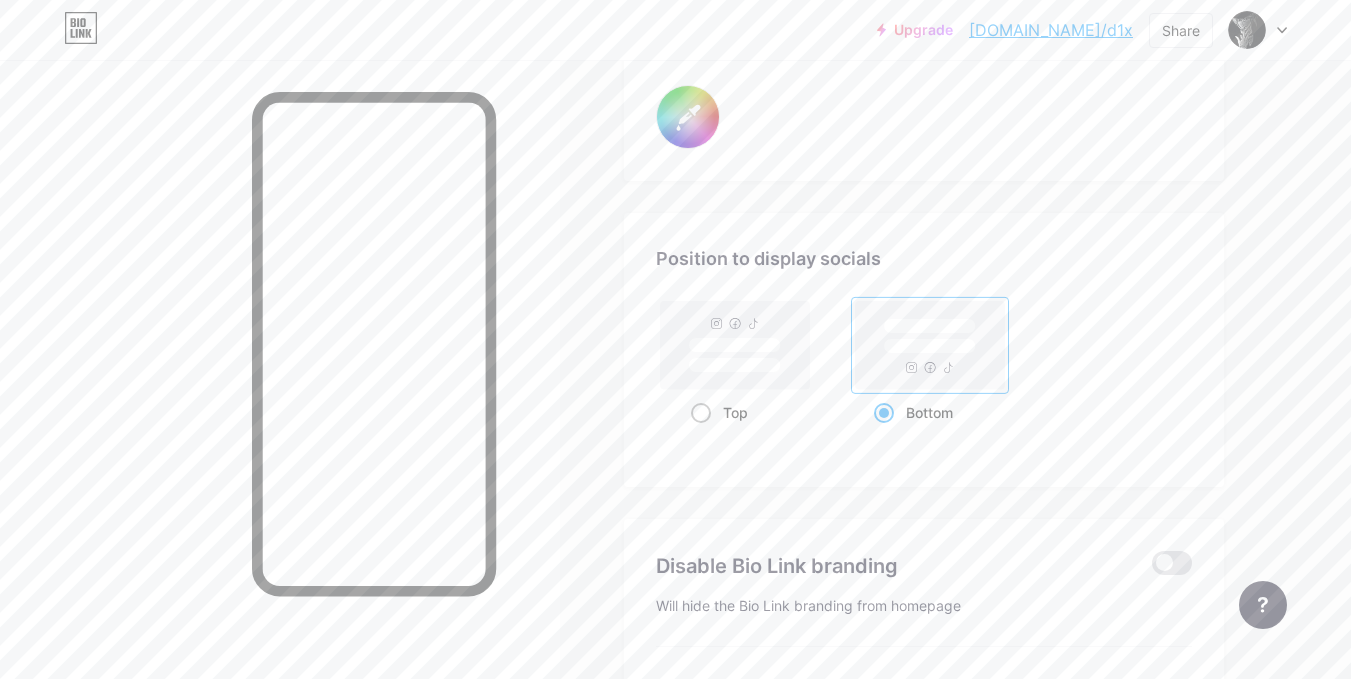 type on "#ffffff" 